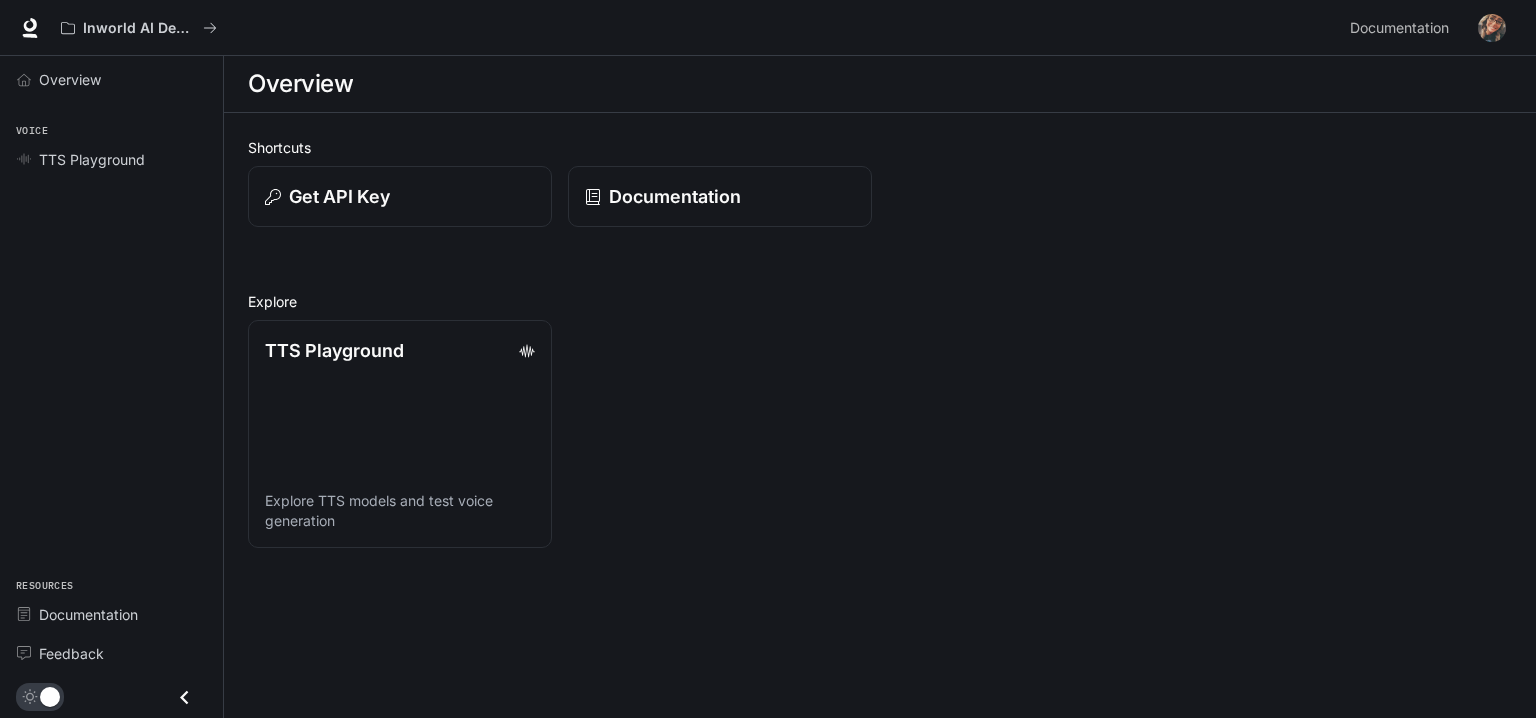 scroll, scrollTop: 0, scrollLeft: 0, axis: both 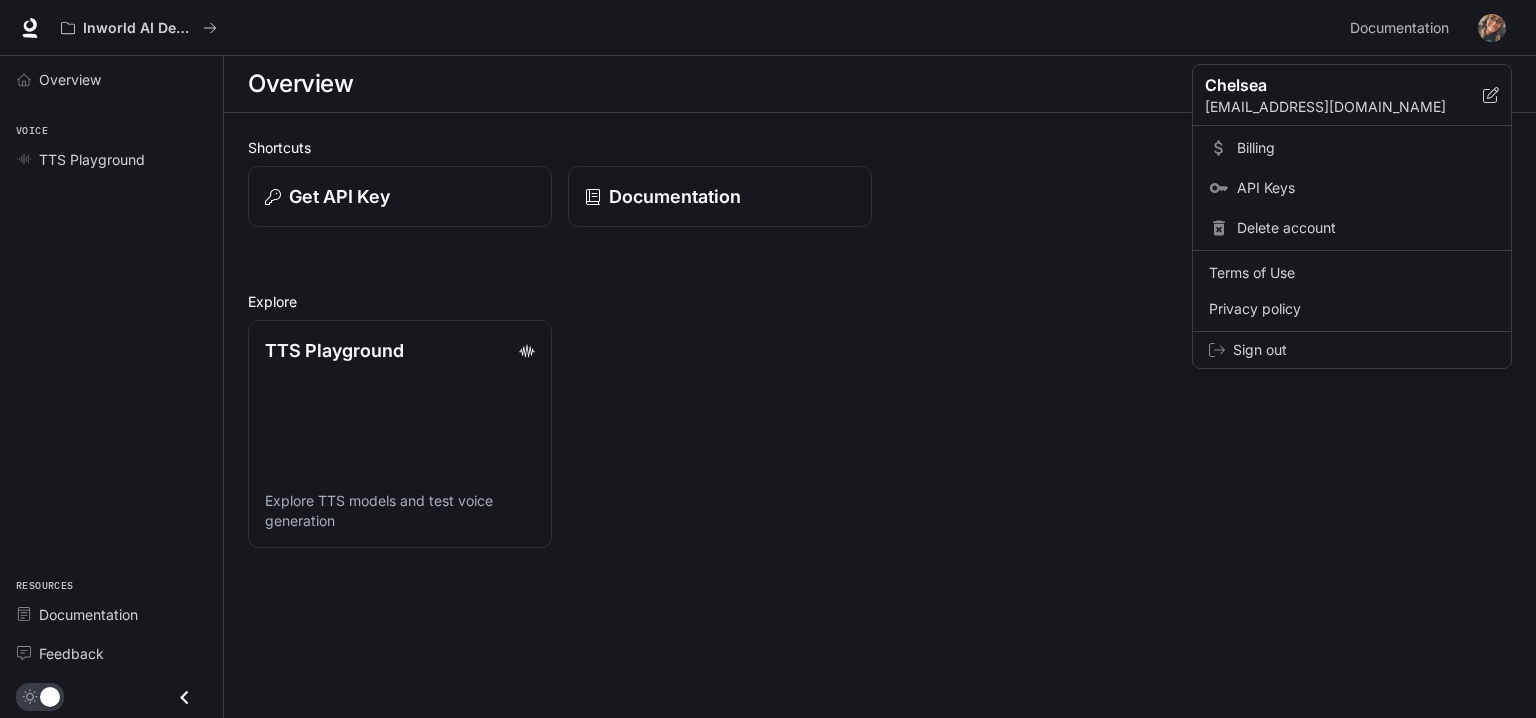 click on "API Keys" at bounding box center [1366, 188] 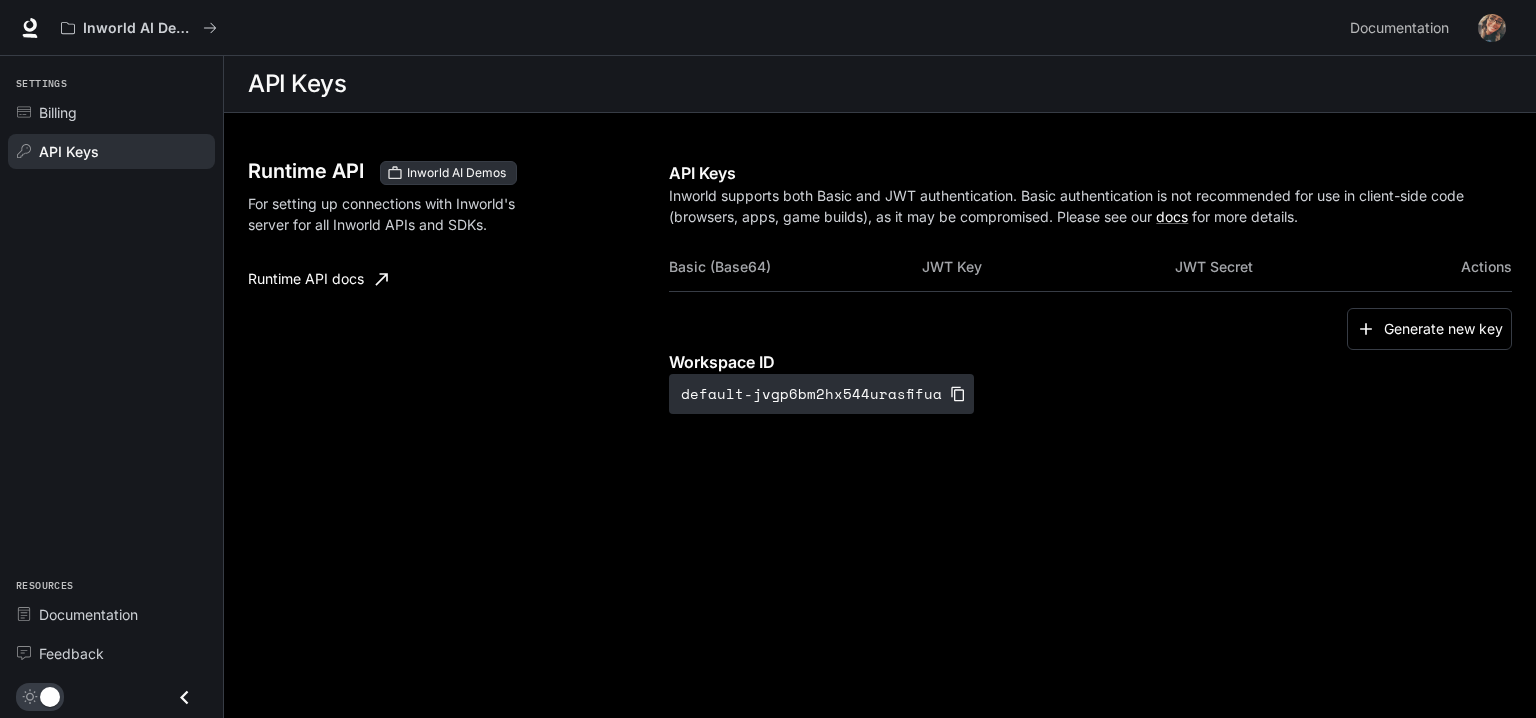 click on "JWT Secret" at bounding box center (1301, 267) 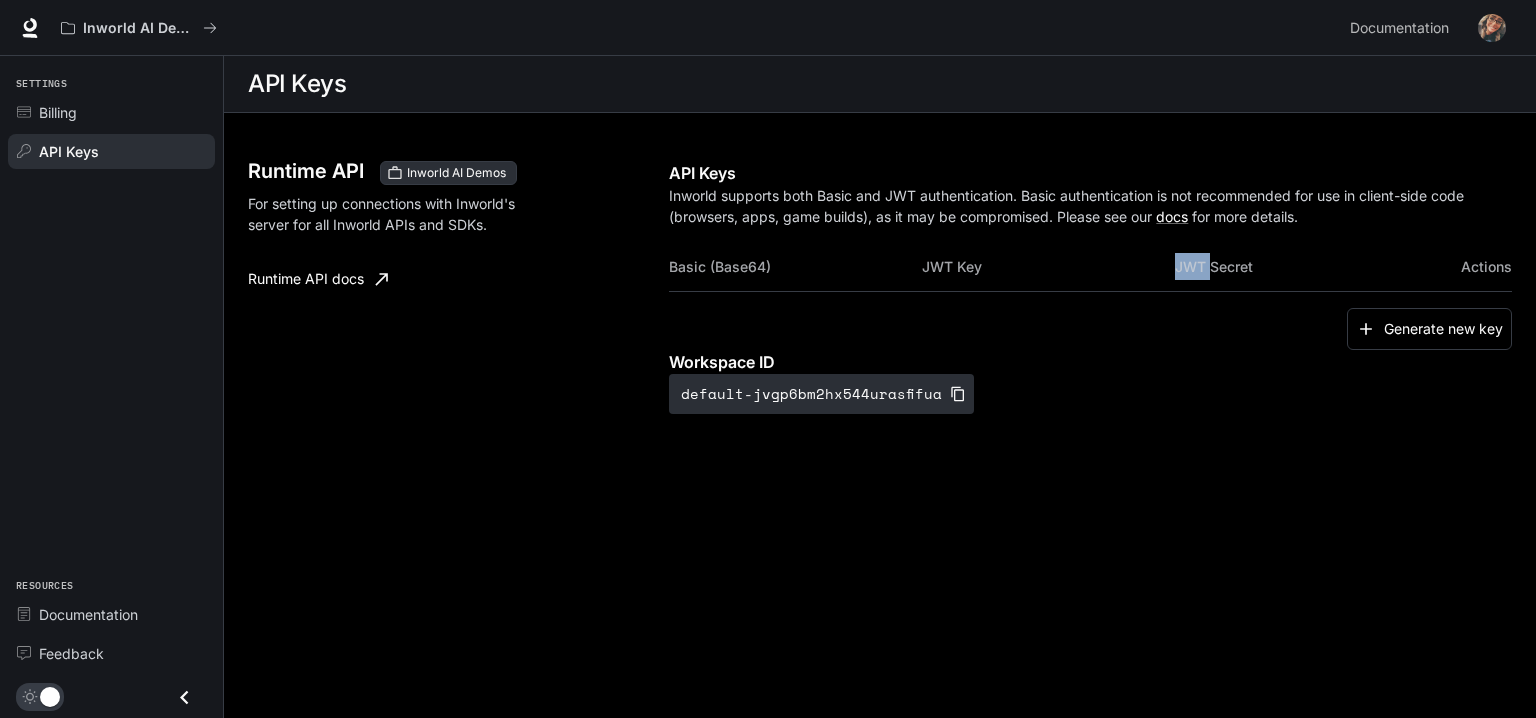 click on "JWT Secret" at bounding box center (1301, 267) 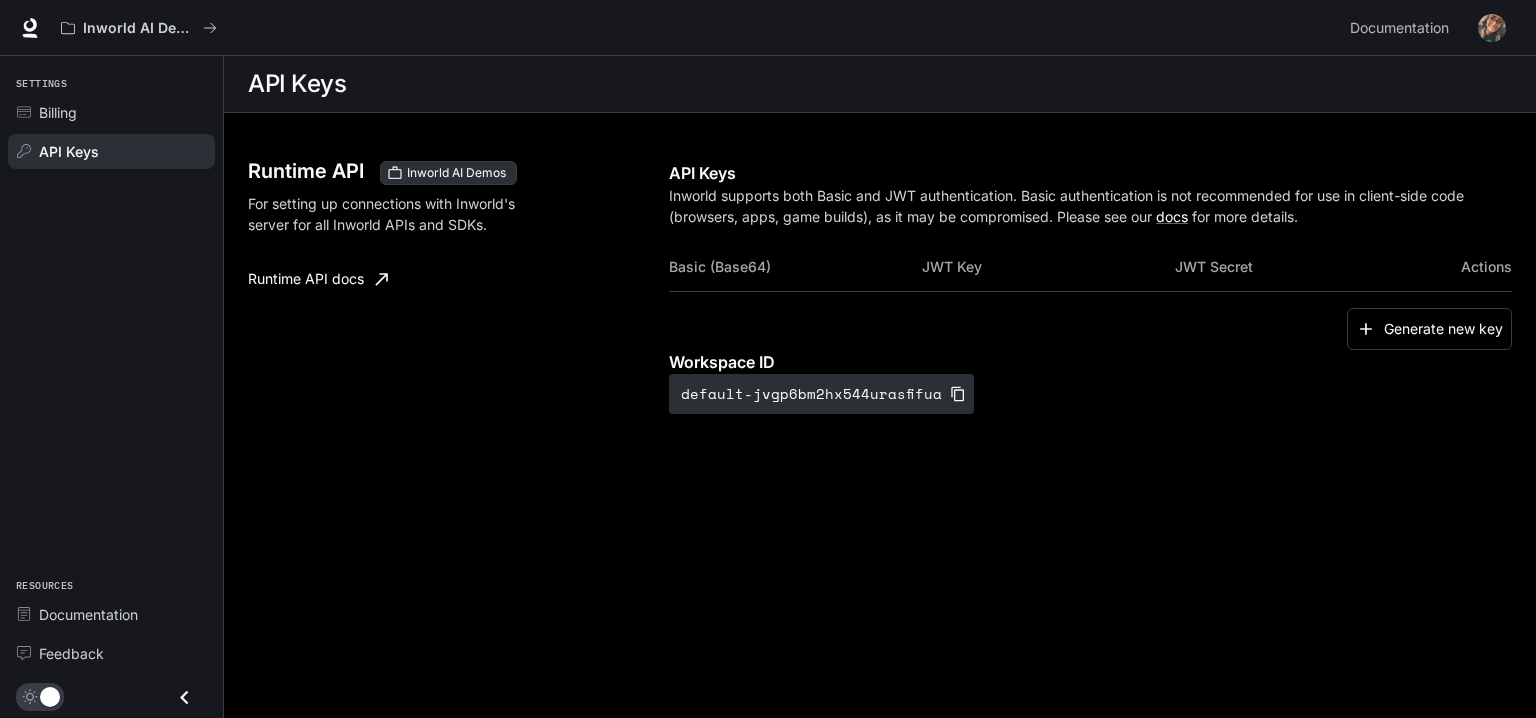 click on "Basic (Base64)" at bounding box center (795, 267) 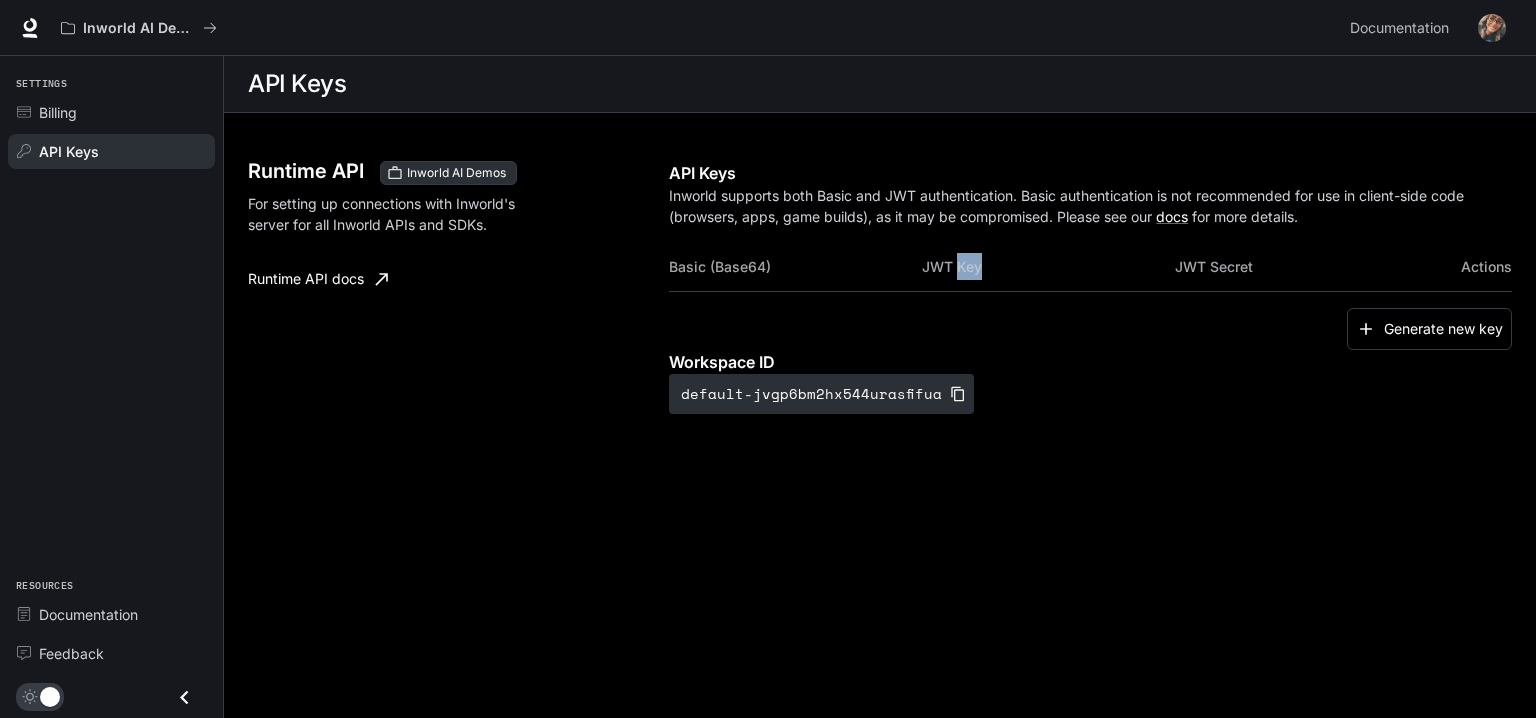 click on "JWT Key" at bounding box center [1048, 267] 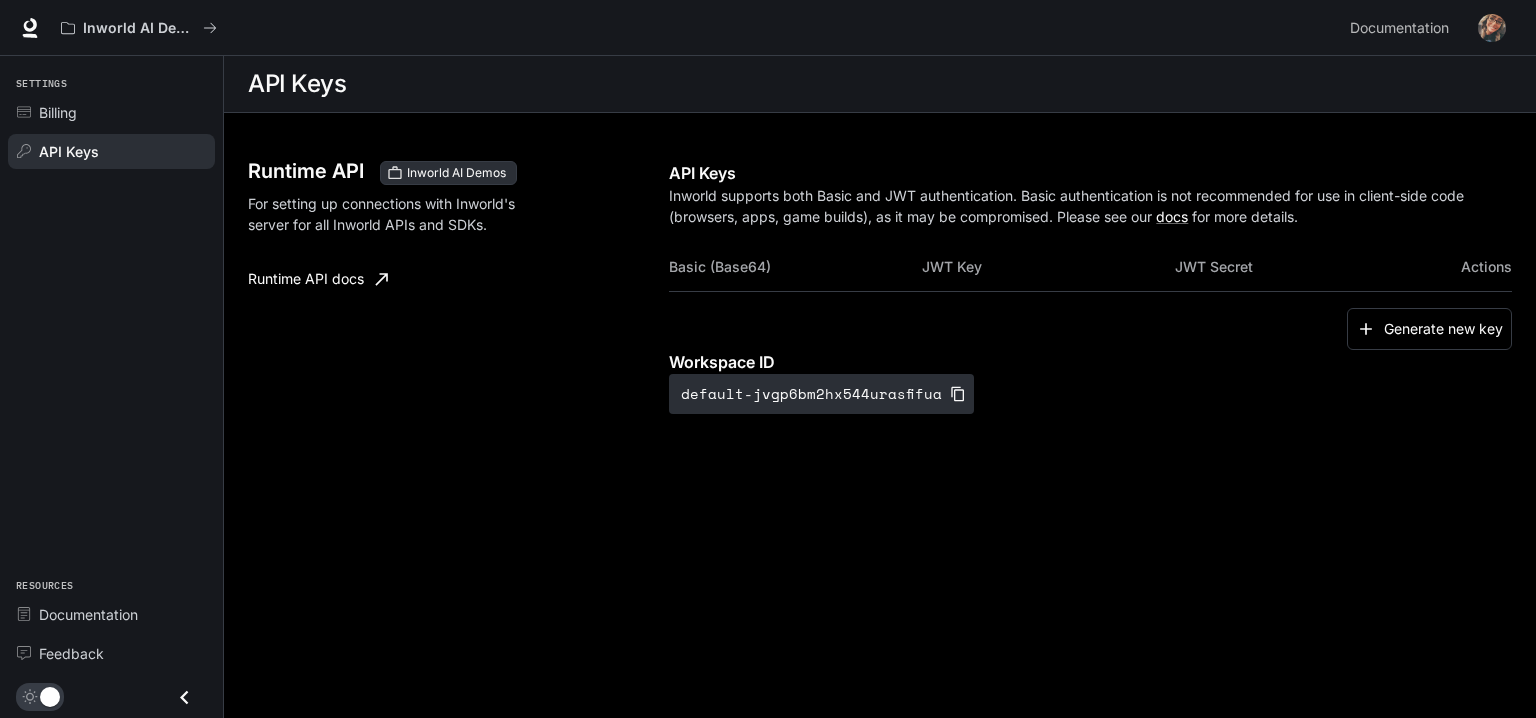 click on "Generate new key" at bounding box center [1090, 329] 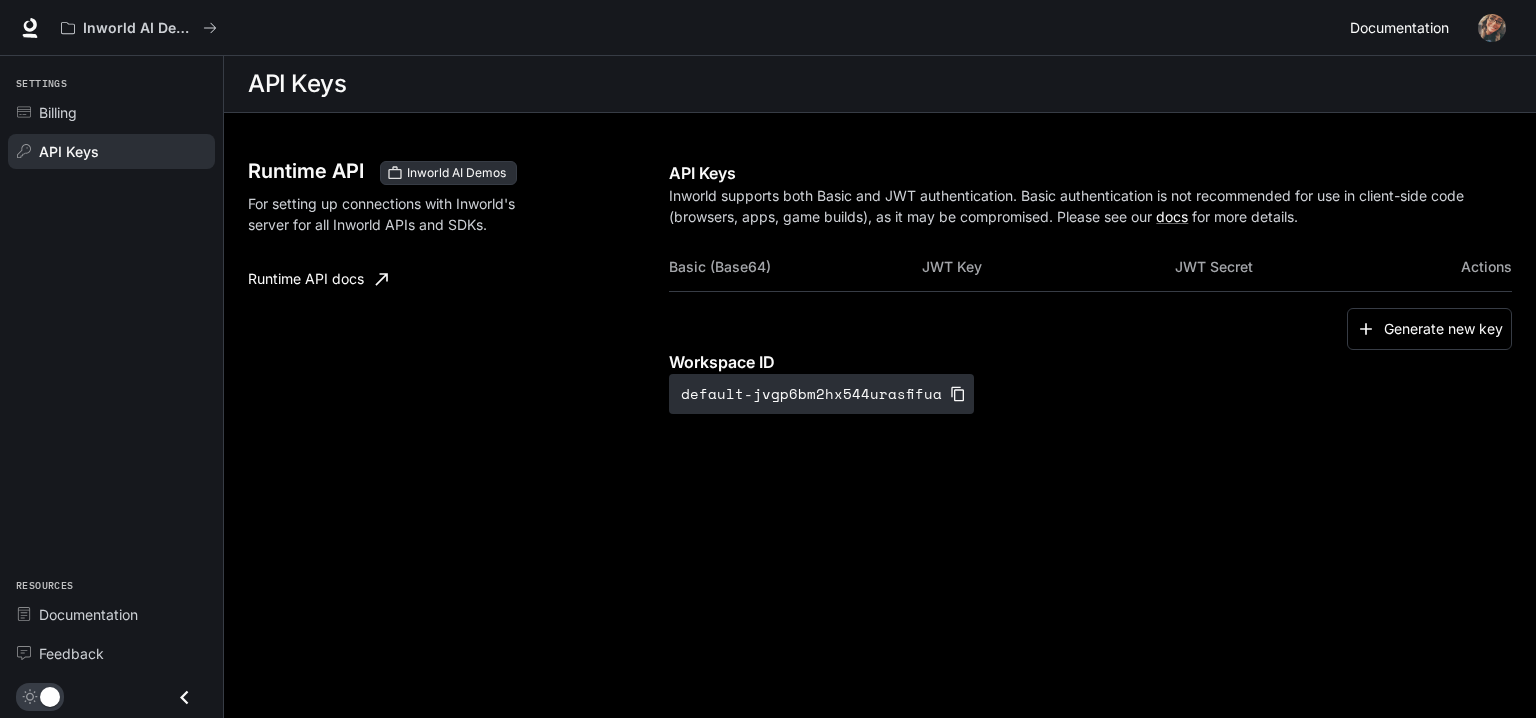 click on "Documentation" at bounding box center [1399, 28] 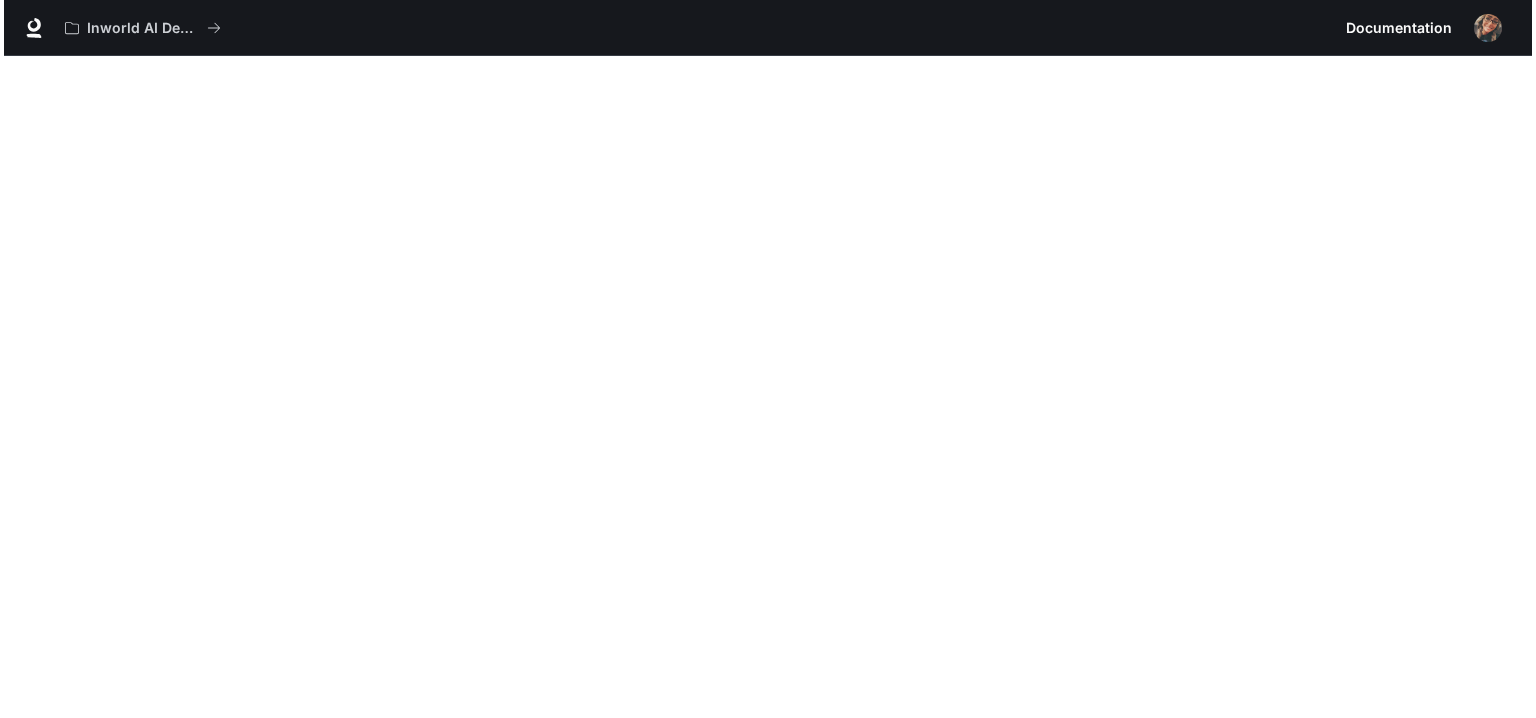 scroll, scrollTop: 56, scrollLeft: 0, axis: vertical 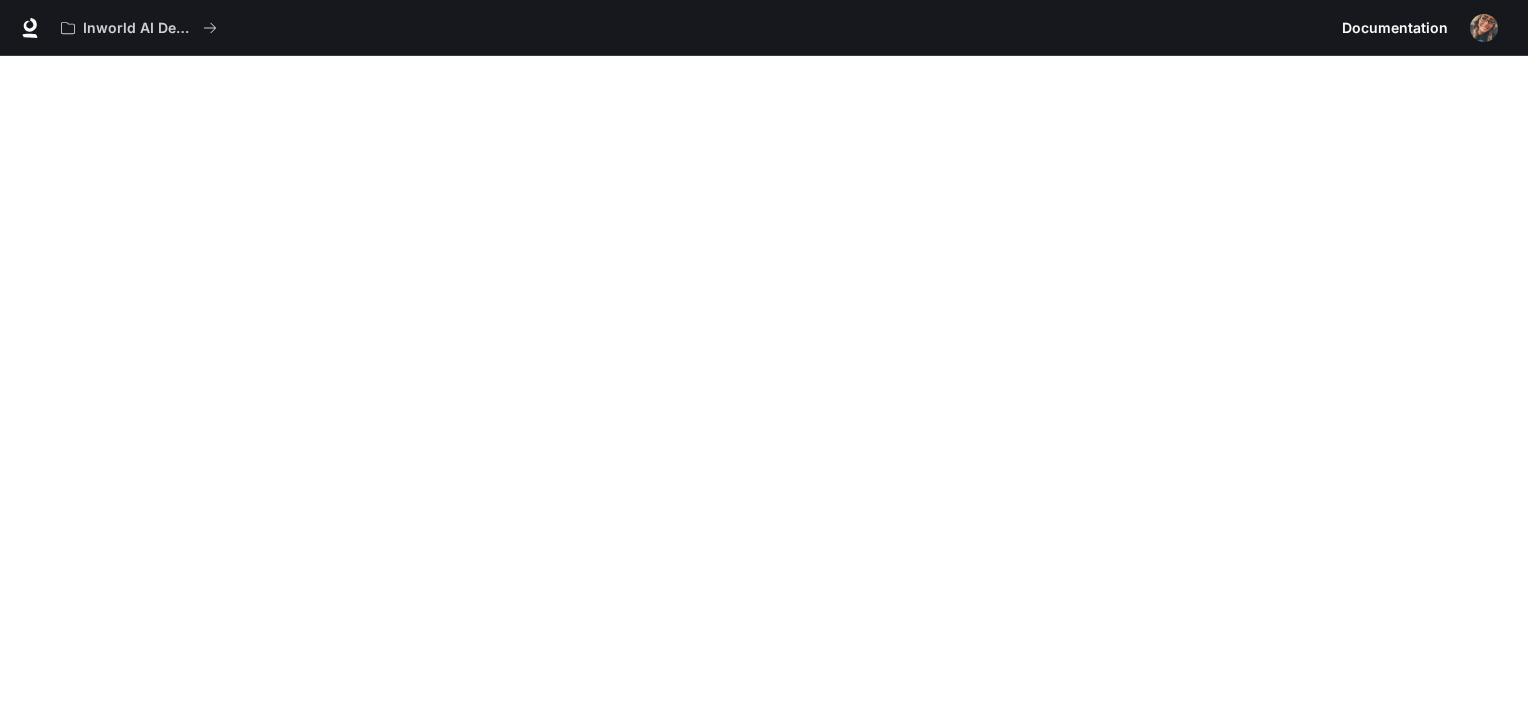 click on "Documentation Documentation" at bounding box center (1395, 28) 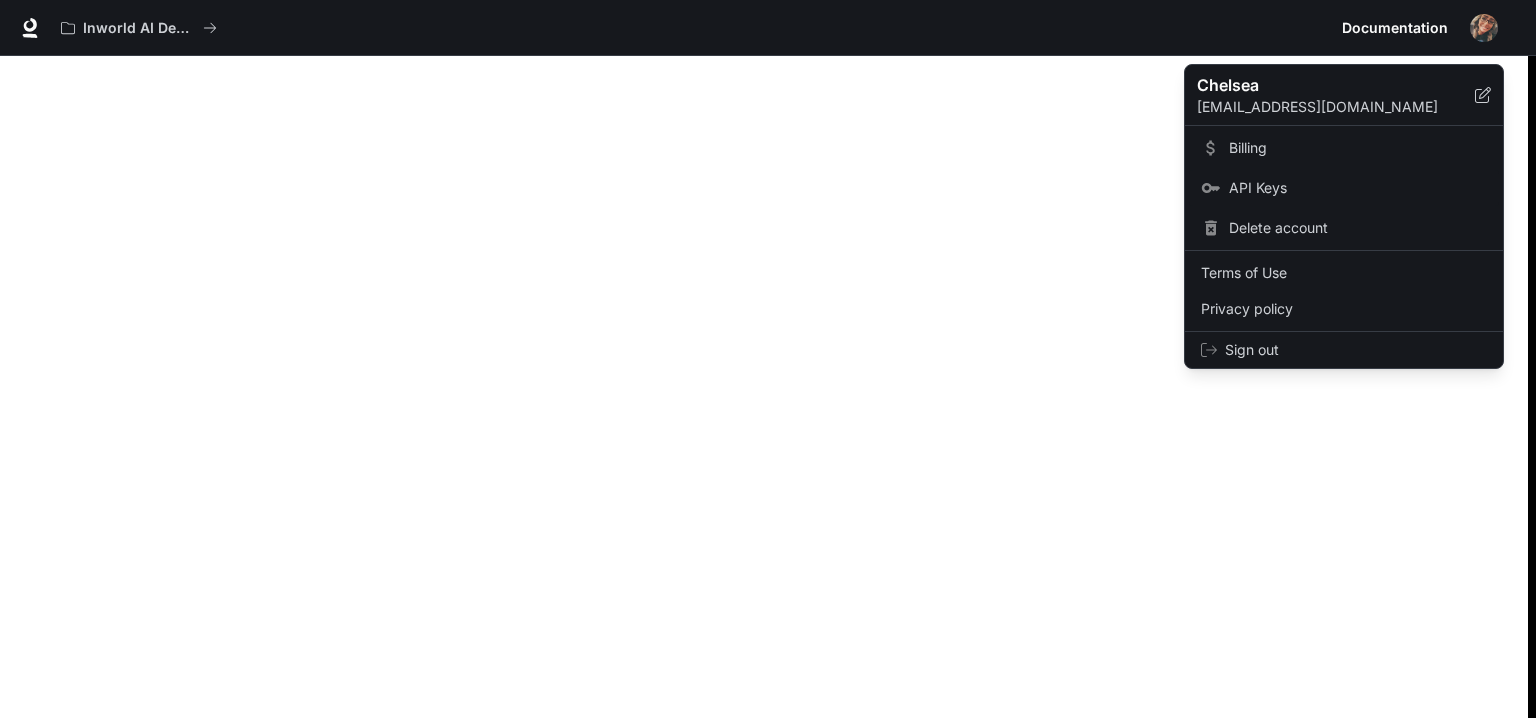 click on "API Keys" at bounding box center [1344, 188] 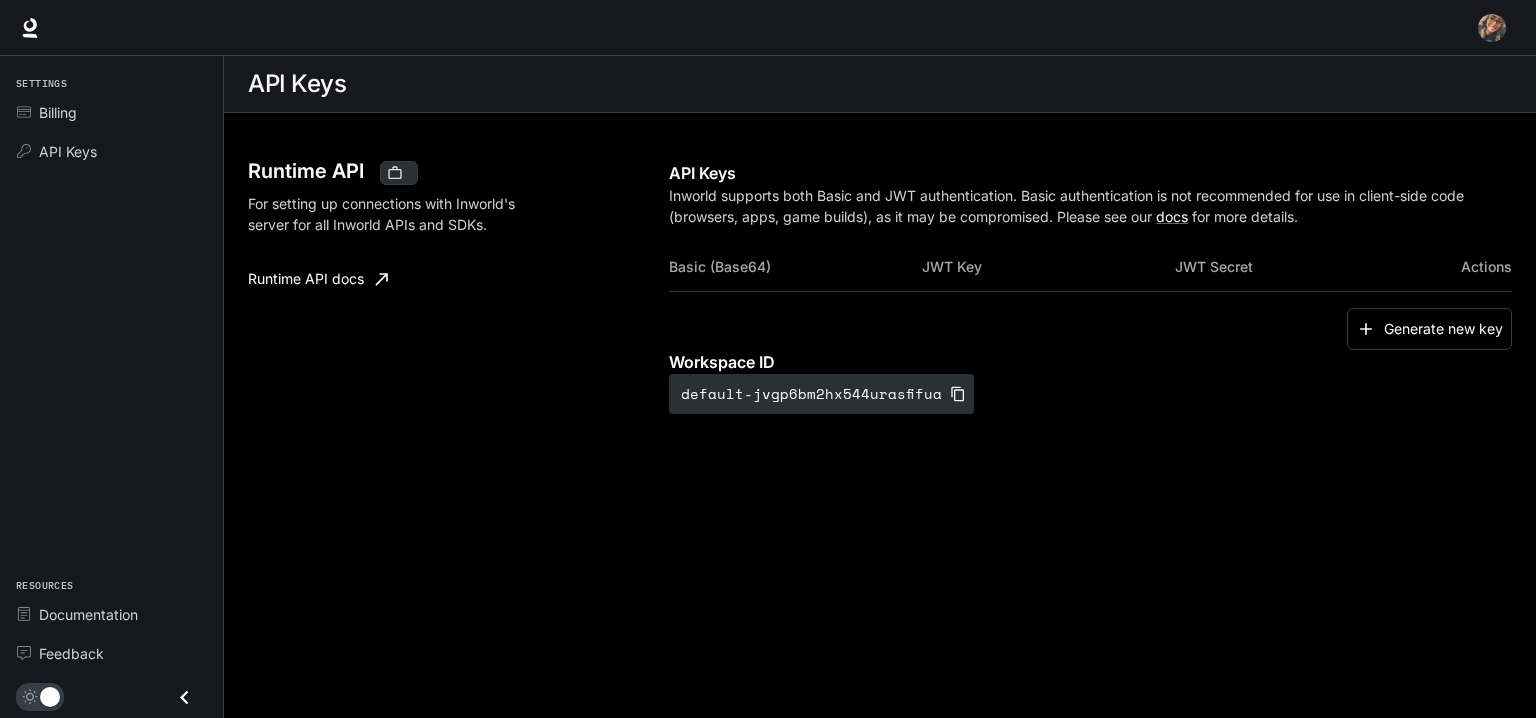scroll, scrollTop: 0, scrollLeft: 0, axis: both 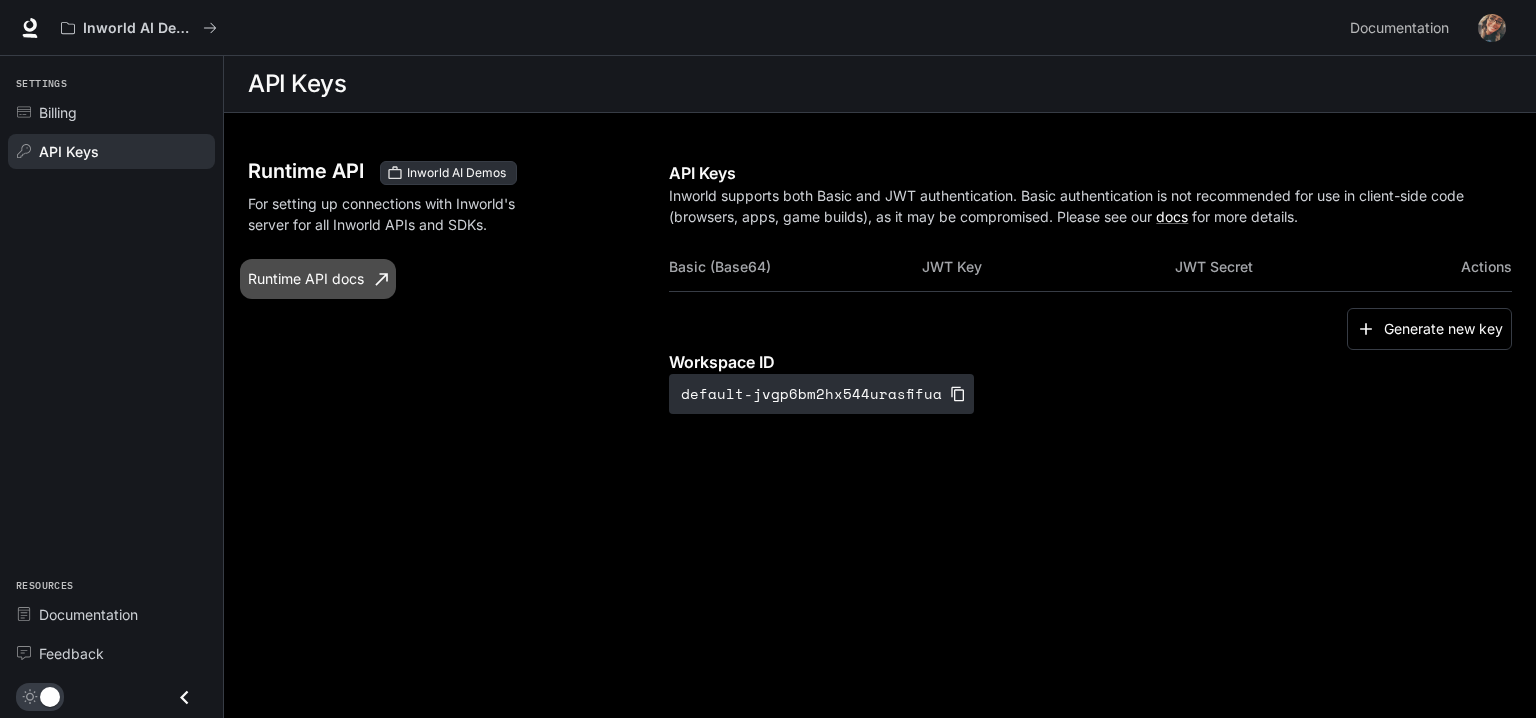 click on "Runtime API docs" at bounding box center [318, 279] 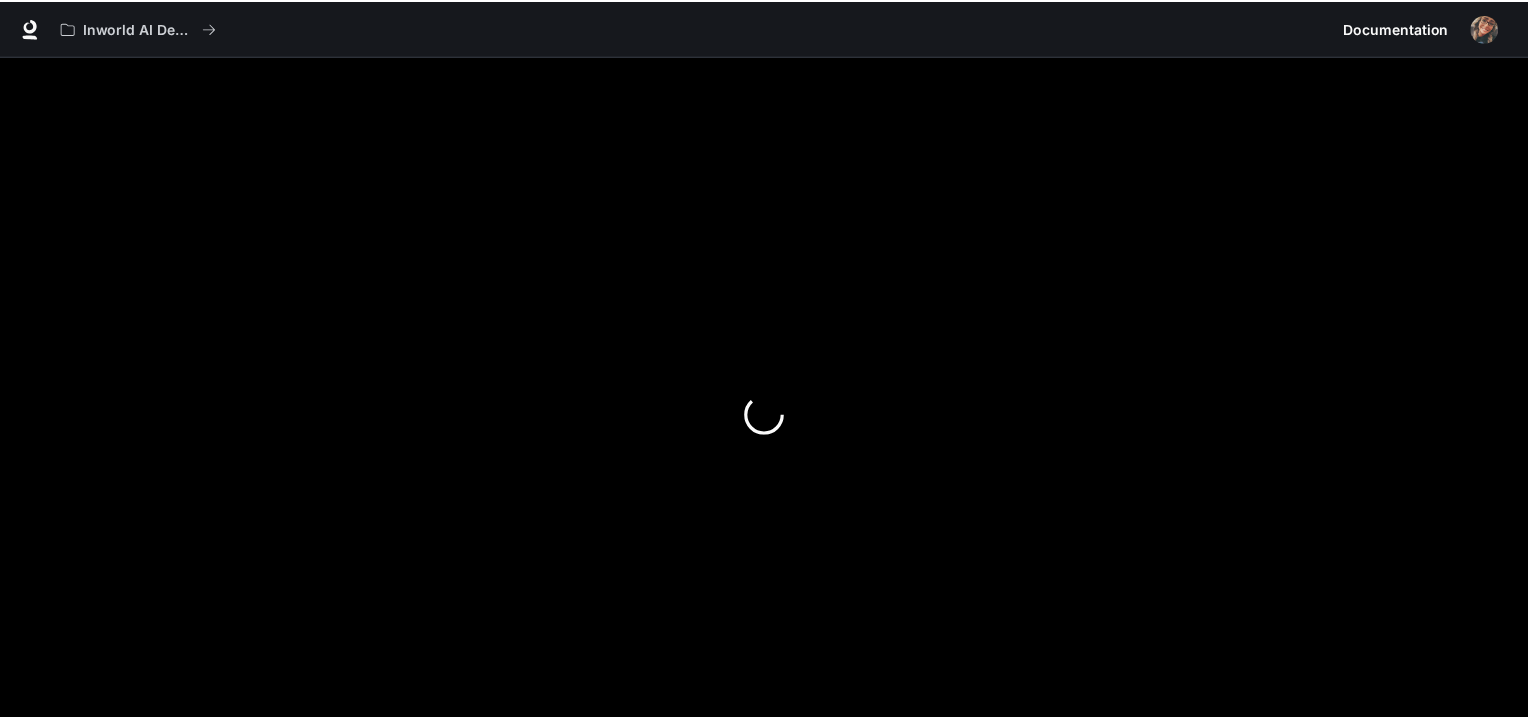 scroll, scrollTop: 0, scrollLeft: 0, axis: both 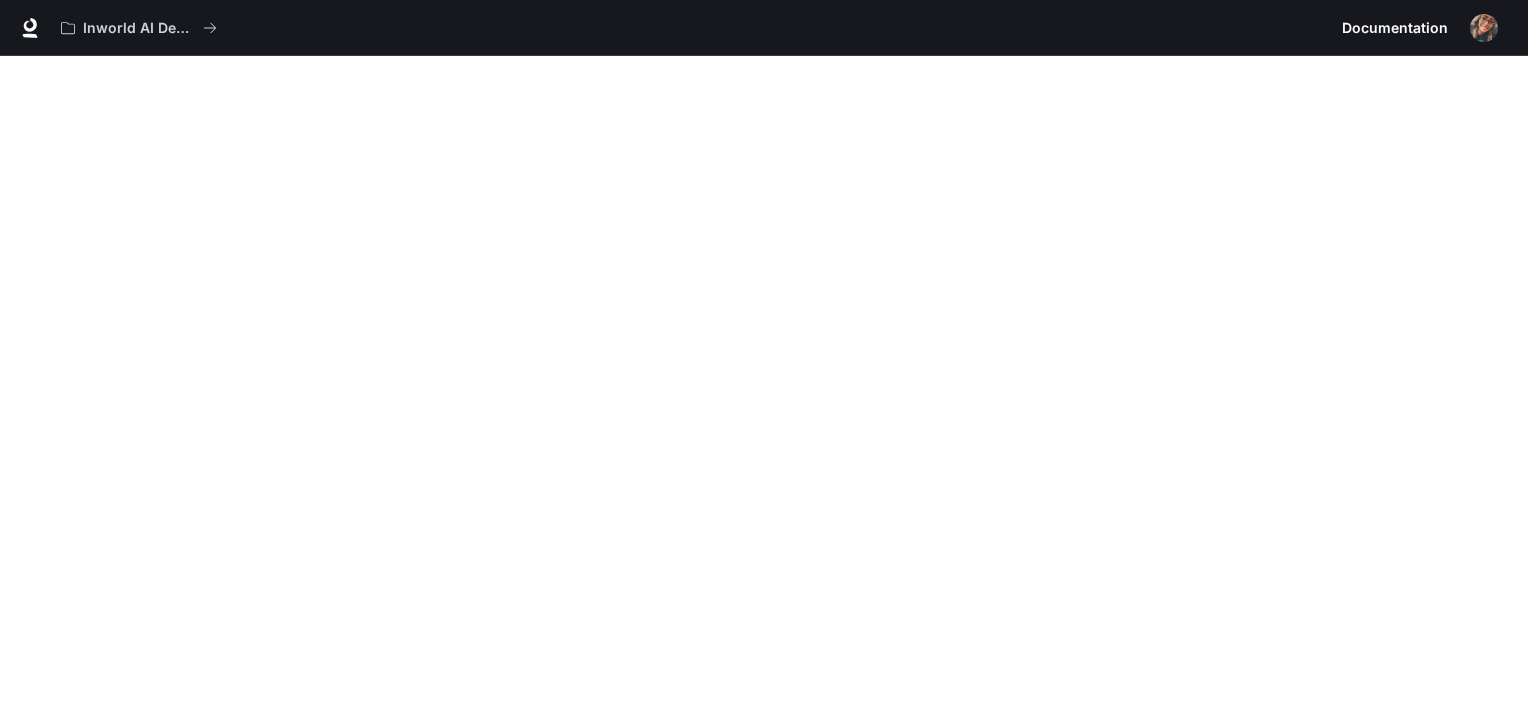 click at bounding box center [1484, 28] 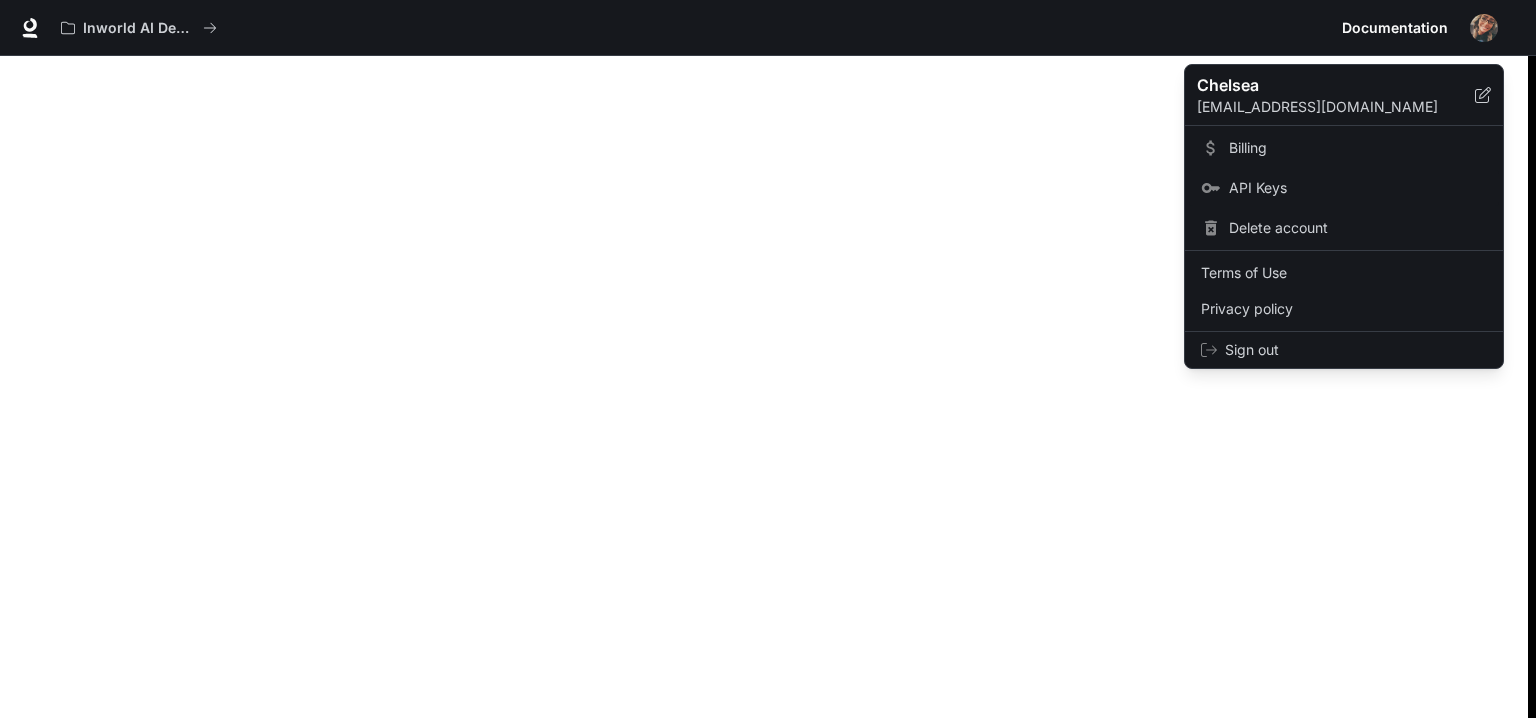 click on "API Keys" at bounding box center (1358, 188) 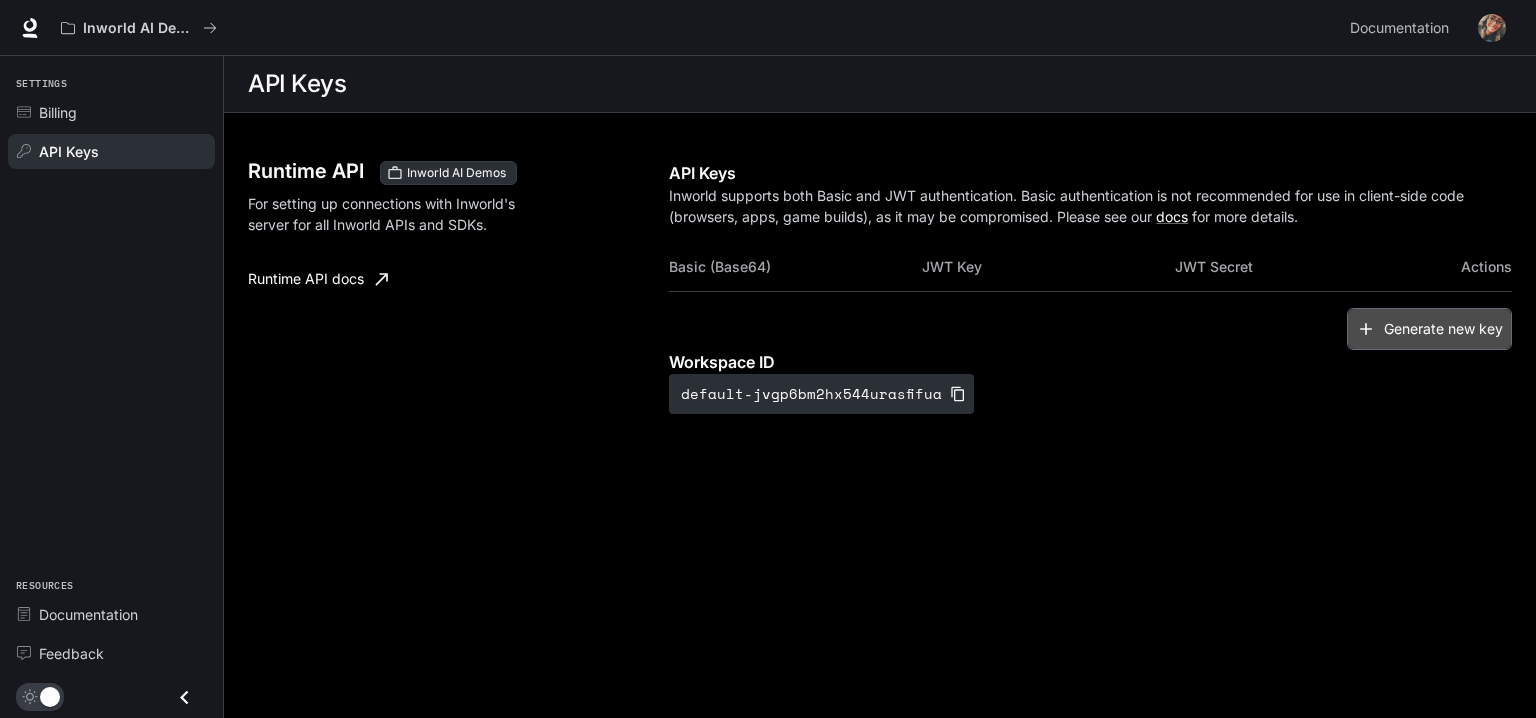 click on "Generate new key" at bounding box center [1429, 329] 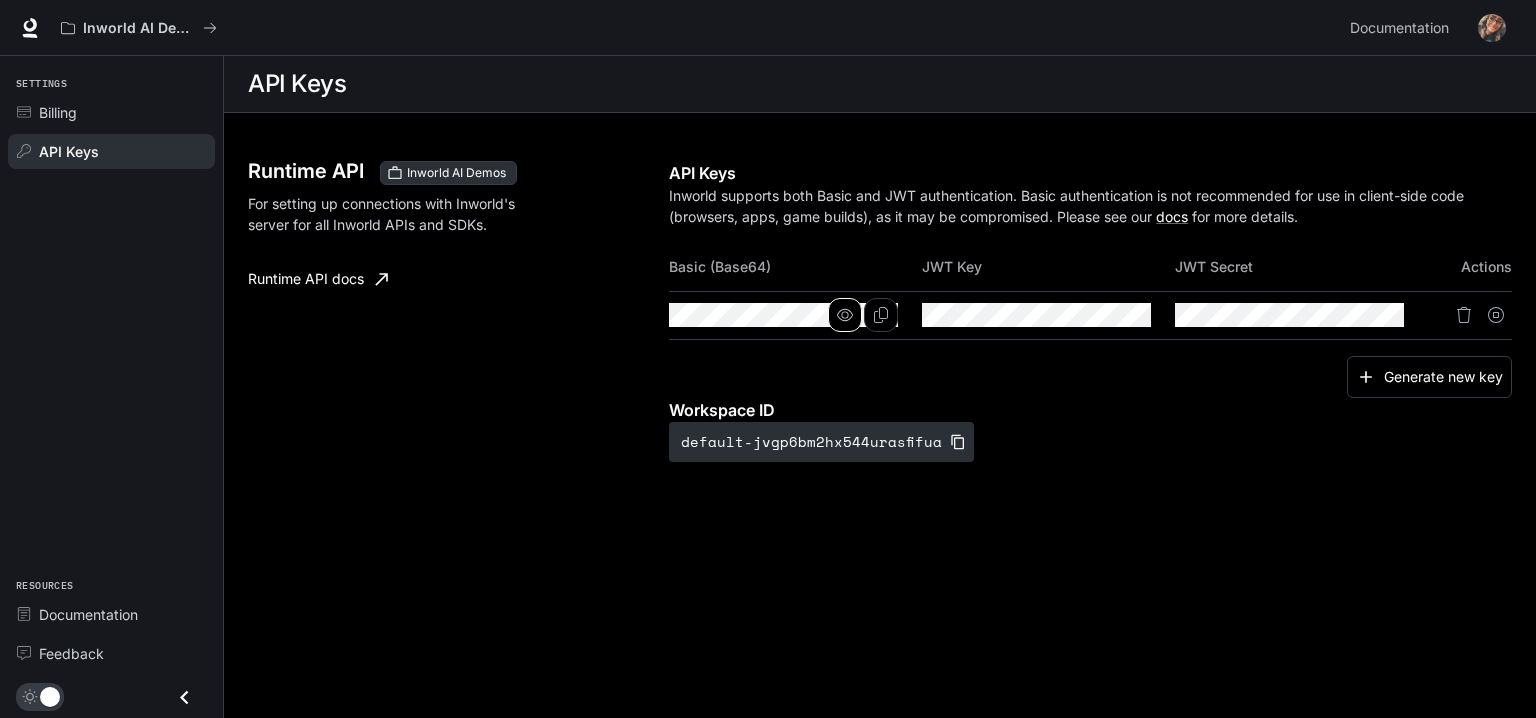 click 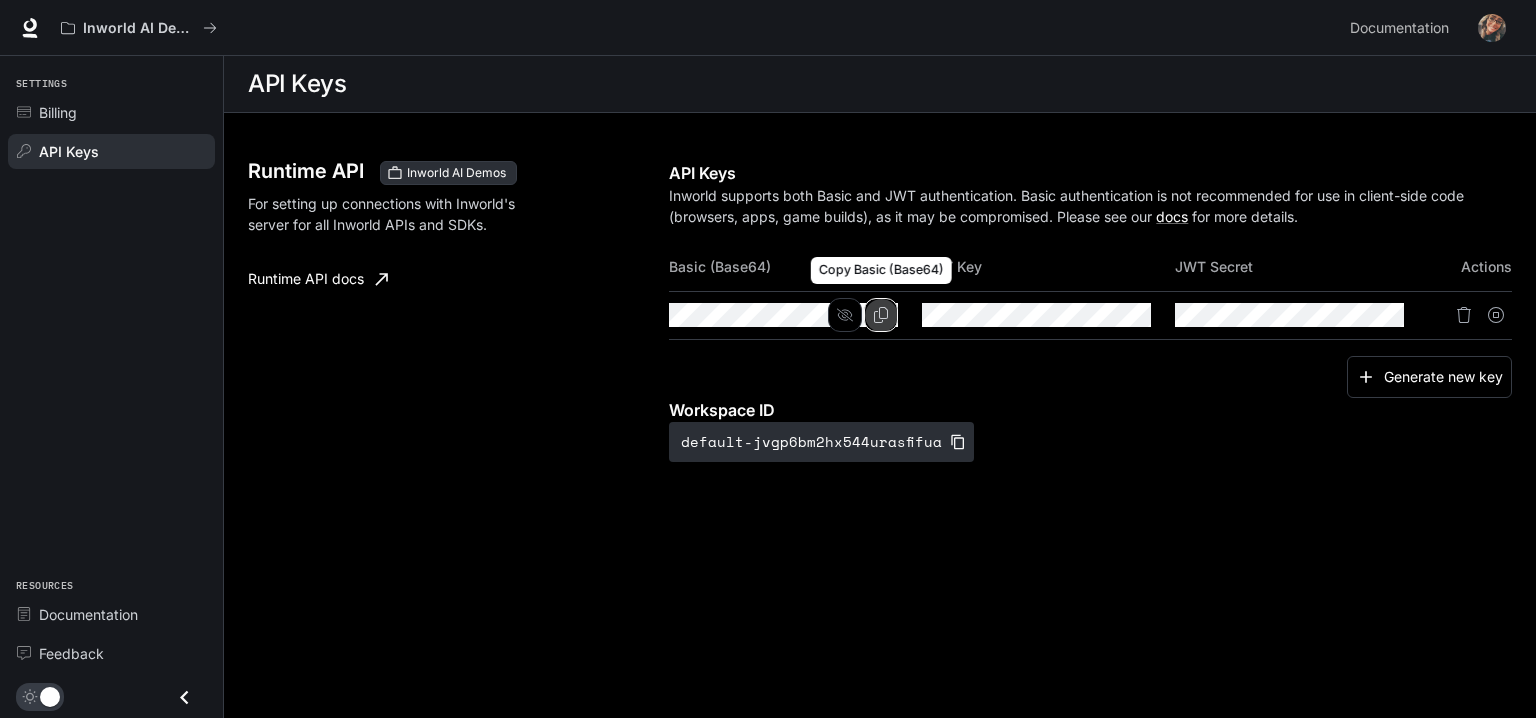 click 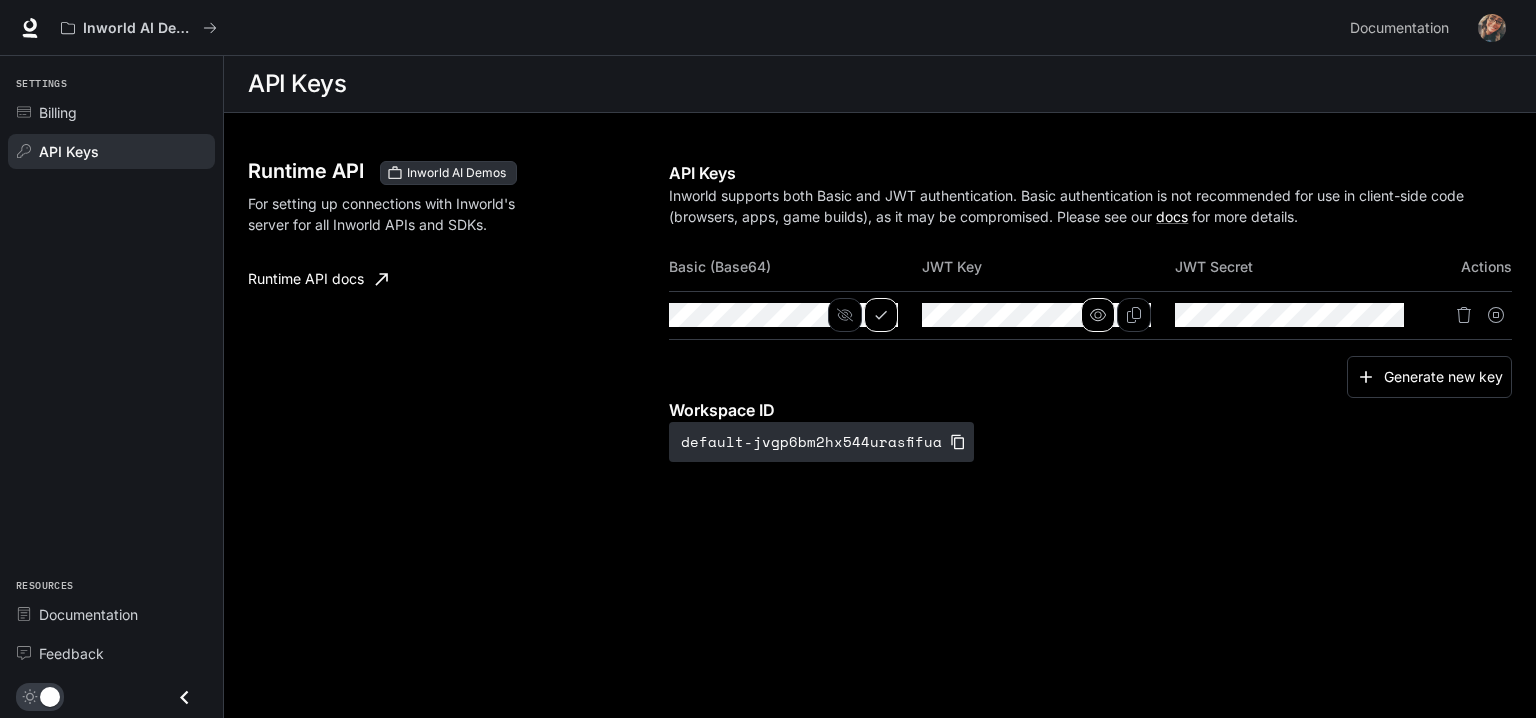 click 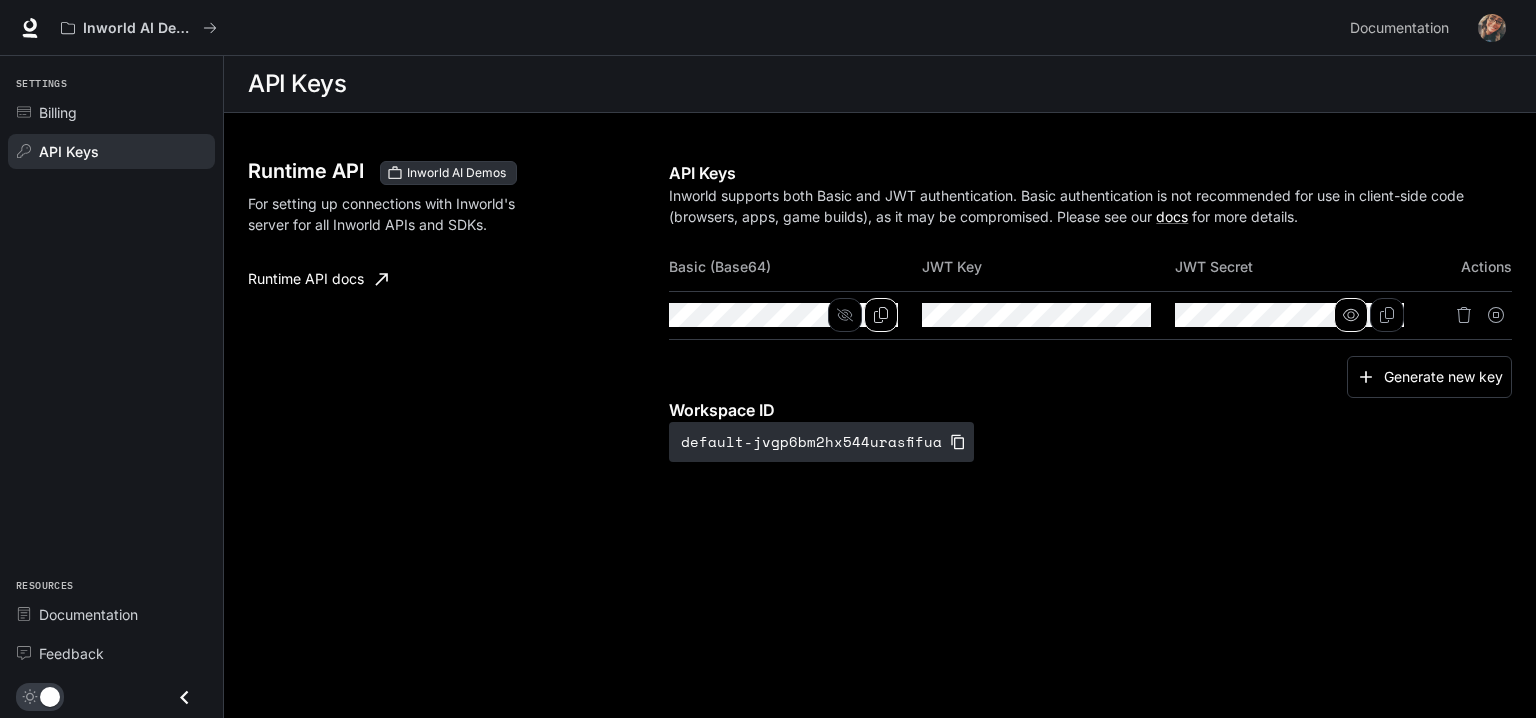 click 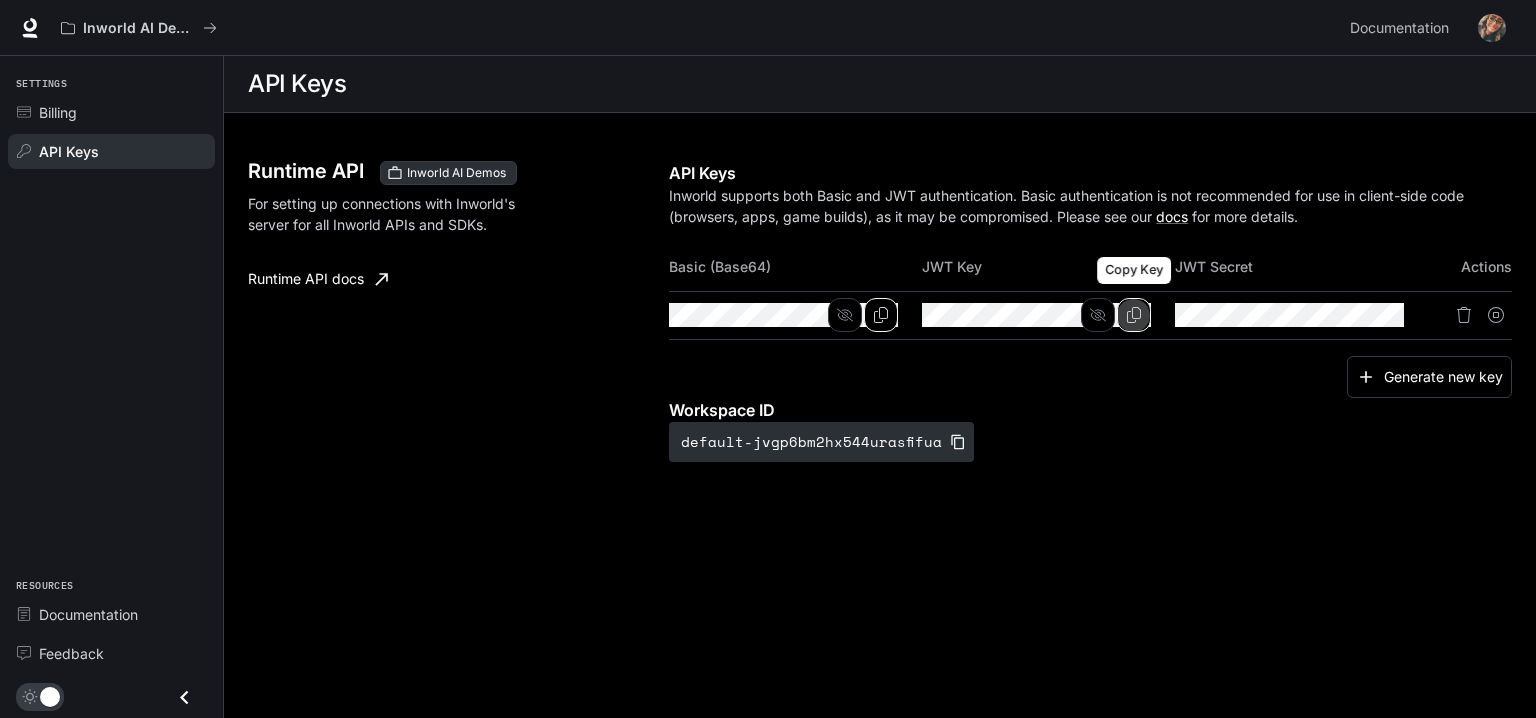 click 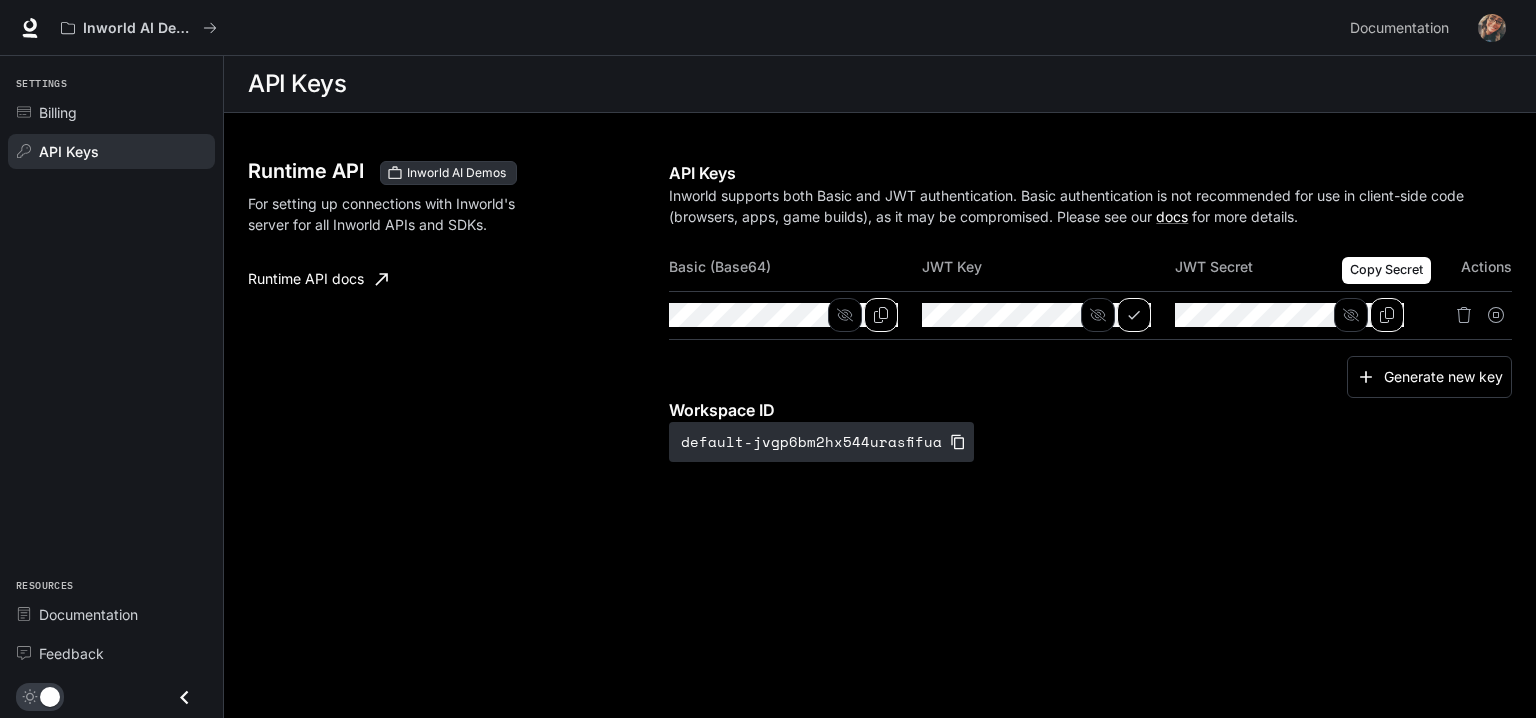 click 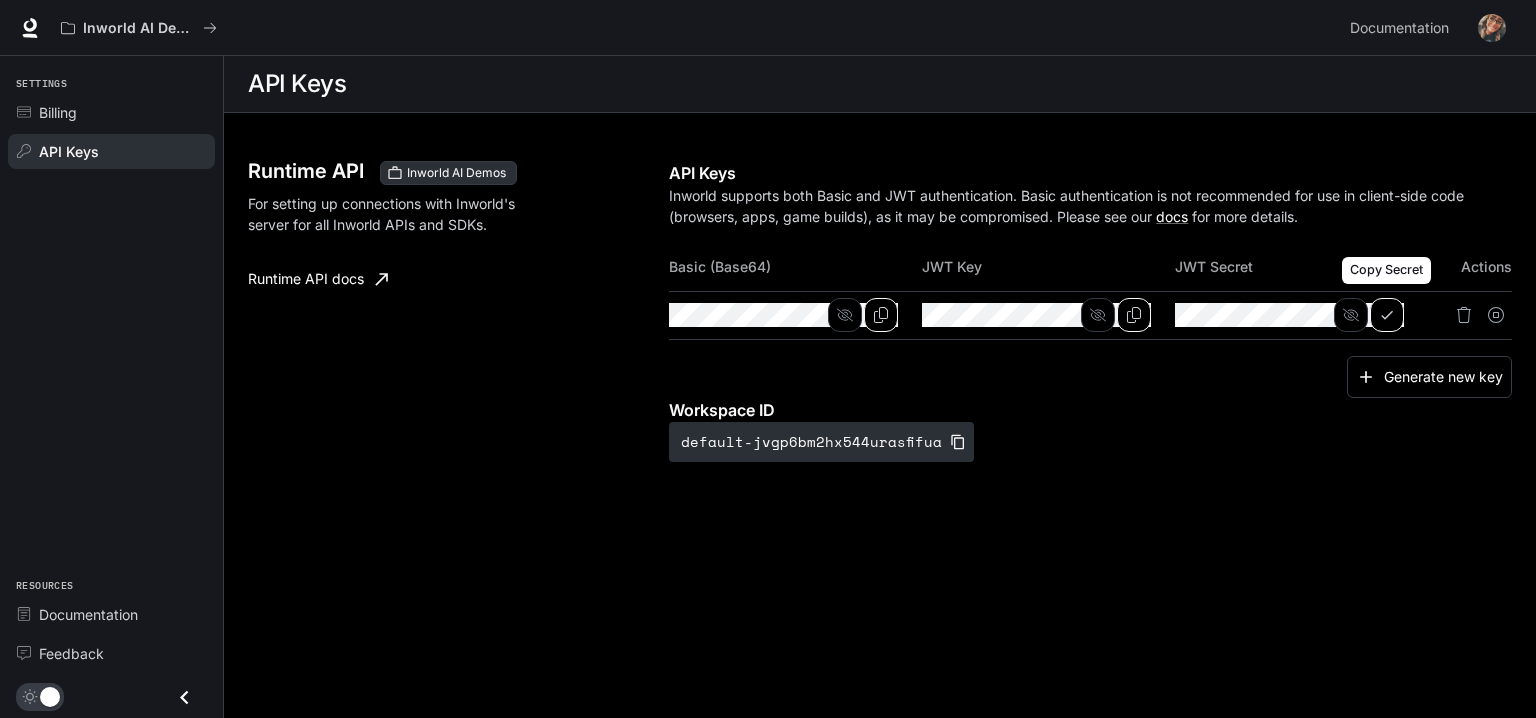type 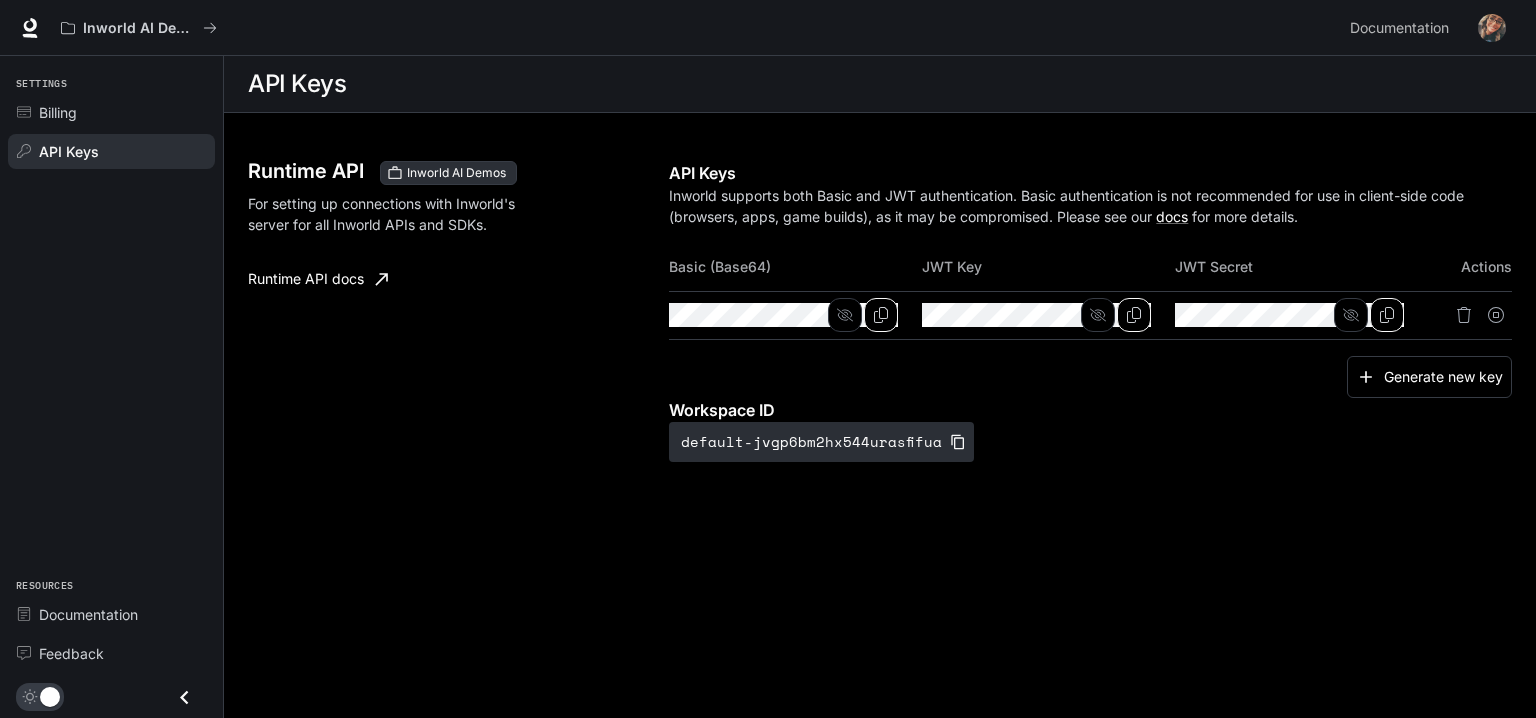 click on "API Keys" at bounding box center [880, 84] 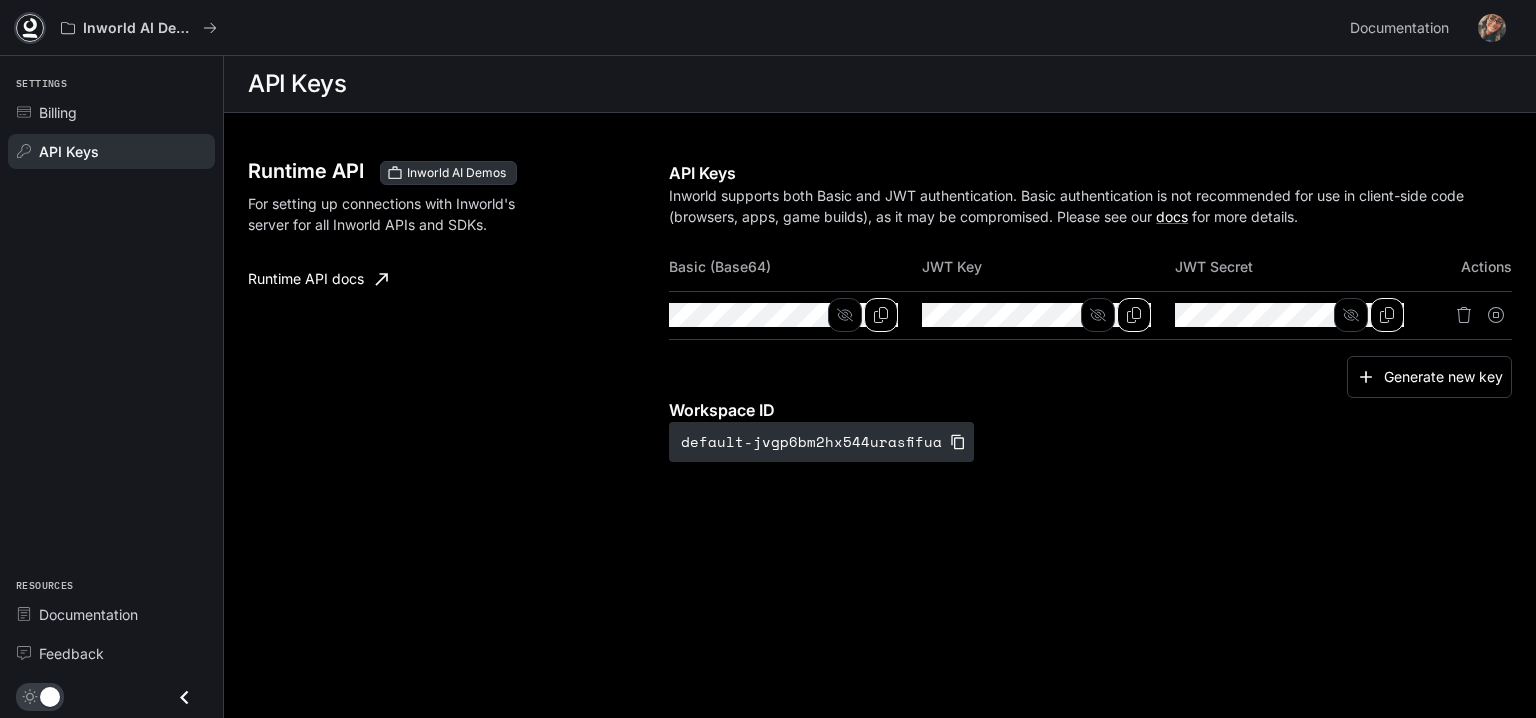 click 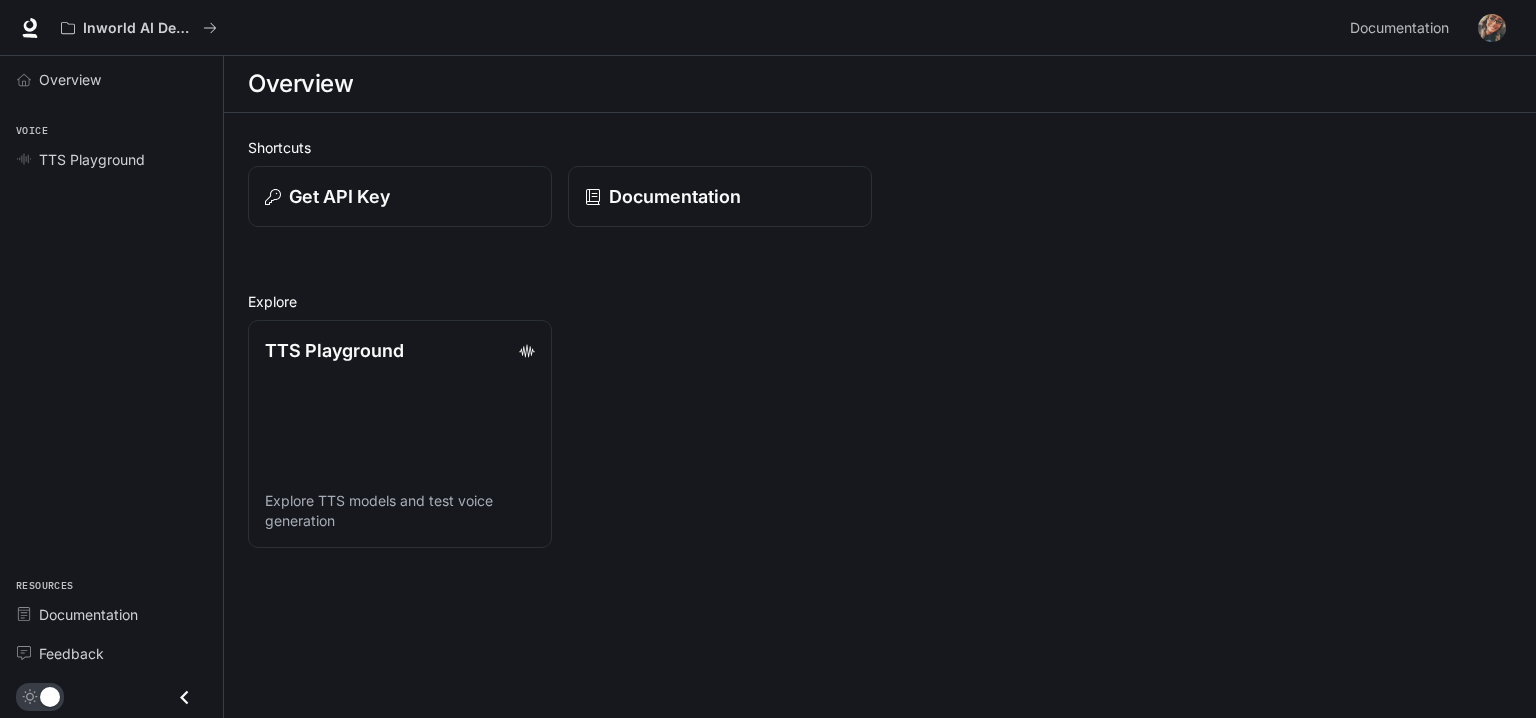 scroll, scrollTop: 0, scrollLeft: 0, axis: both 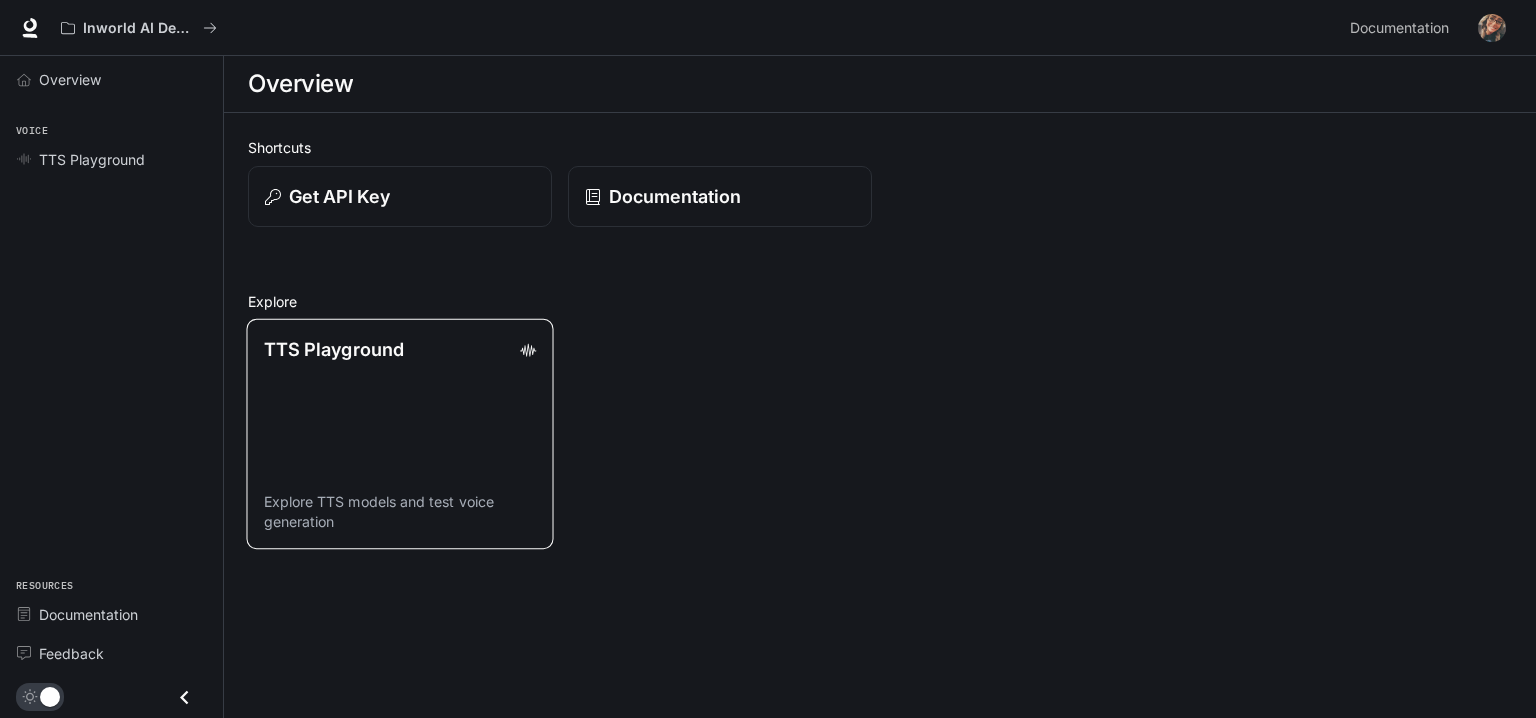 click on "TTS Playground Explore TTS models and test voice generation" at bounding box center (399, 434) 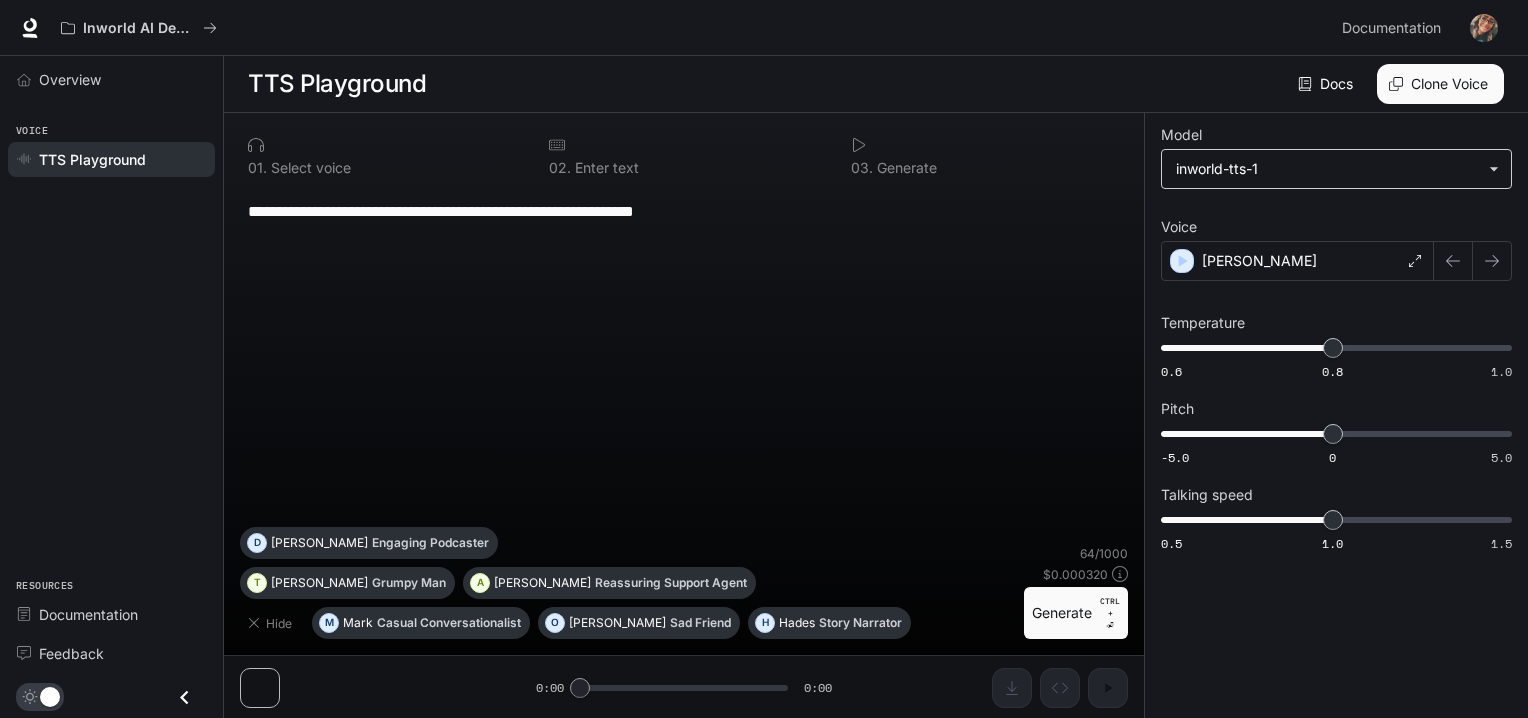 click on "**********" at bounding box center [764, 359] 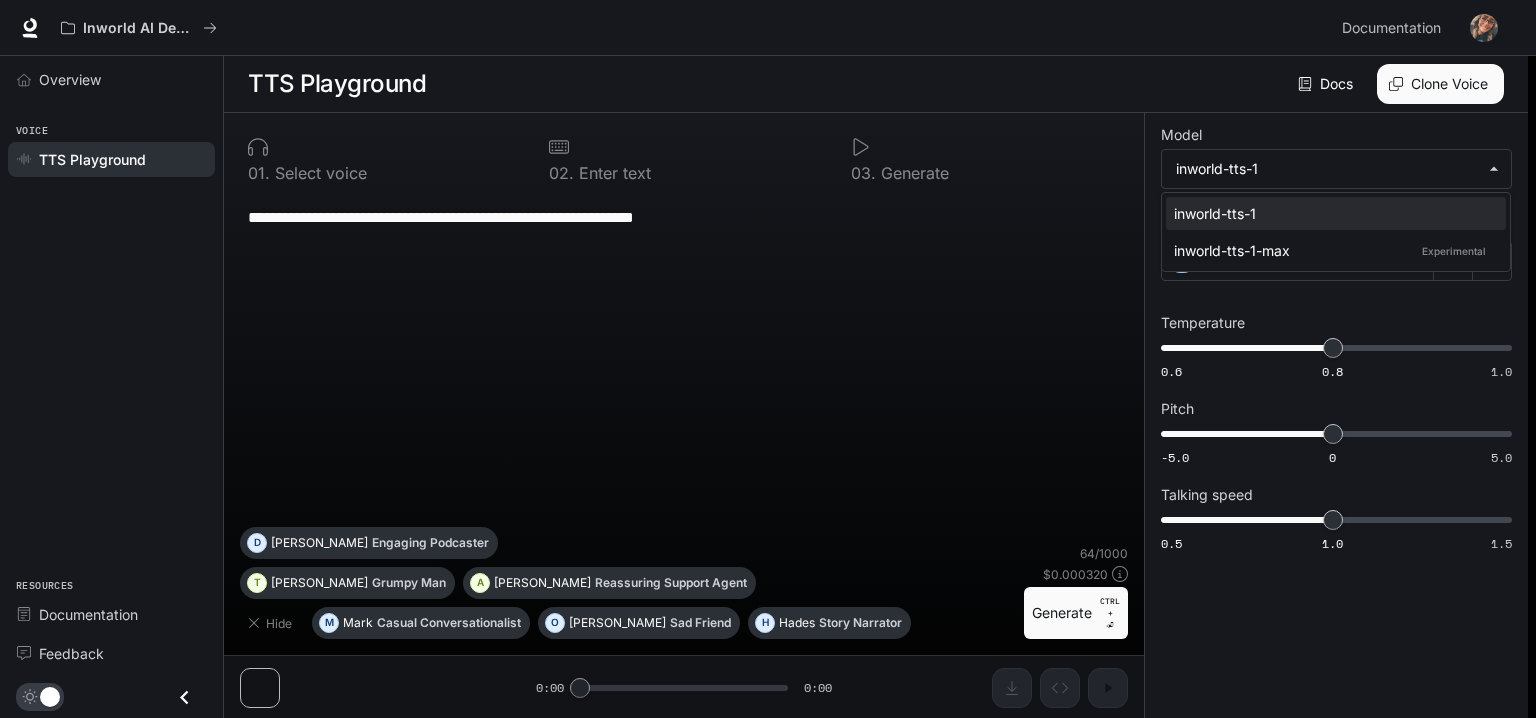 click at bounding box center (768, 359) 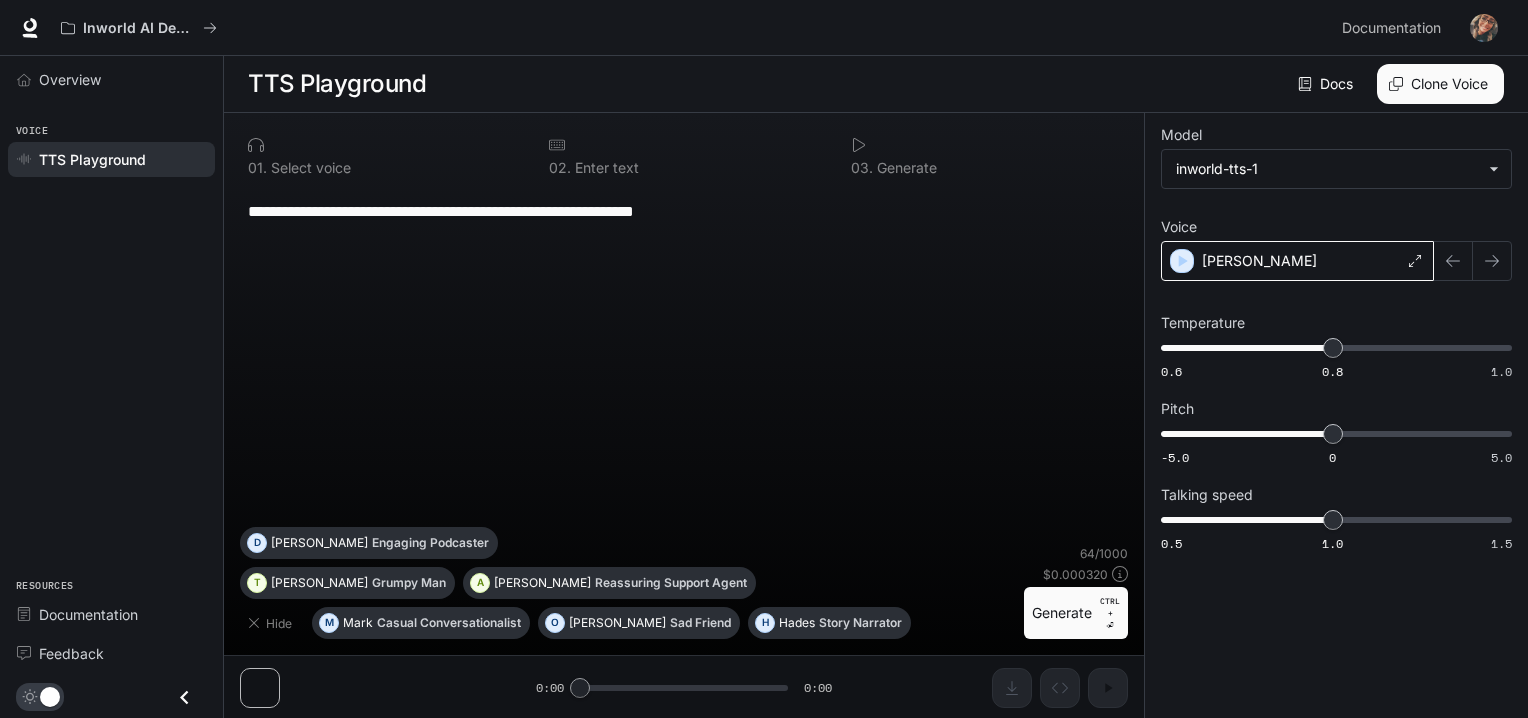 click on "Alex" at bounding box center (1297, 261) 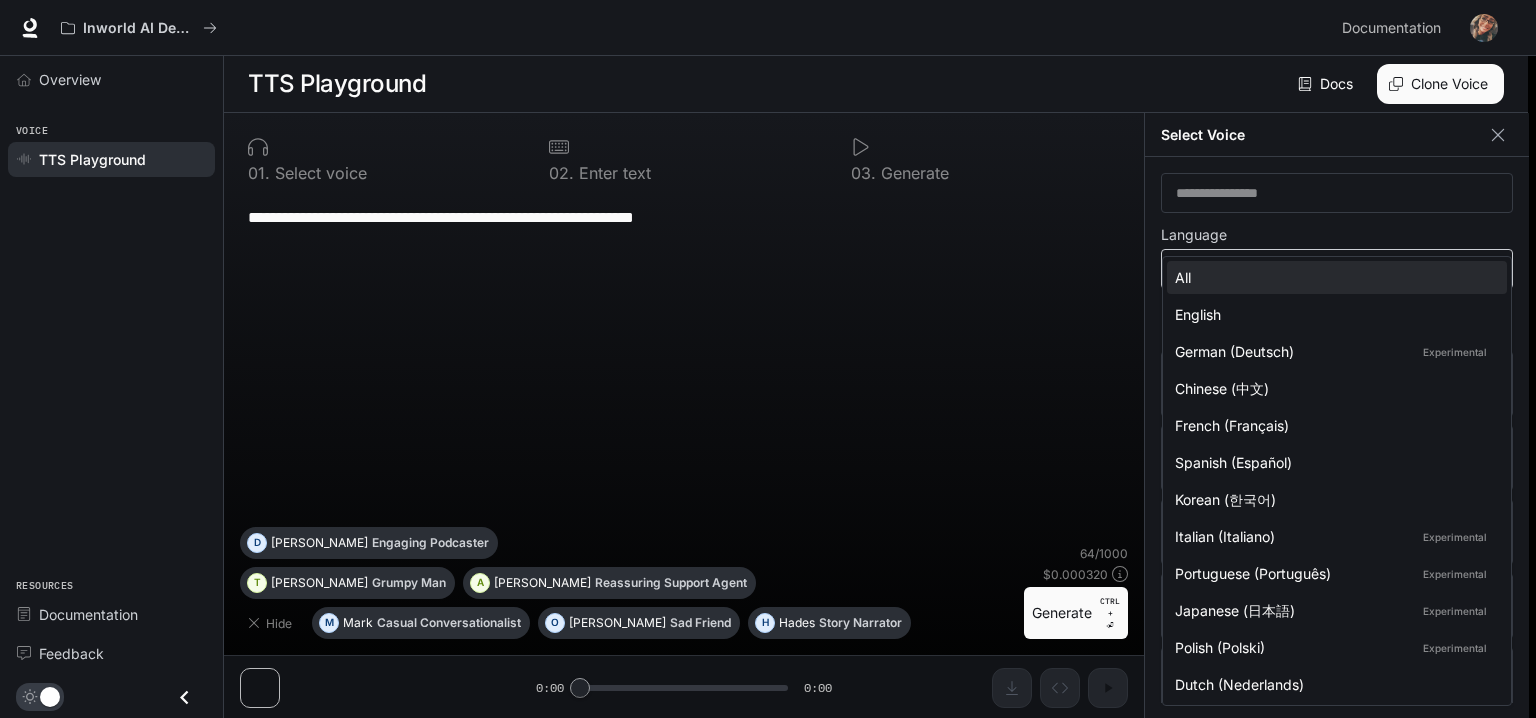 click on "**********" at bounding box center [768, 359] 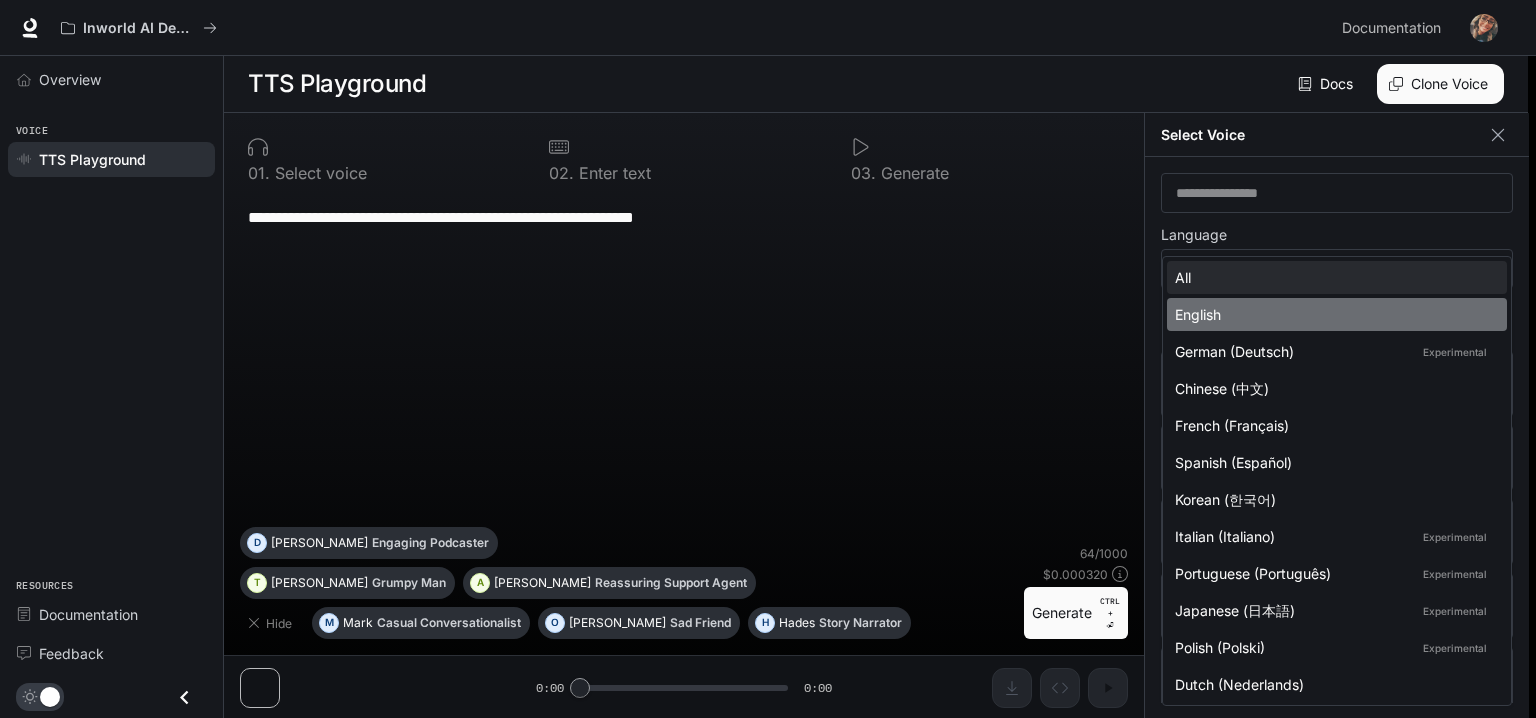 click on "English" at bounding box center [1333, 314] 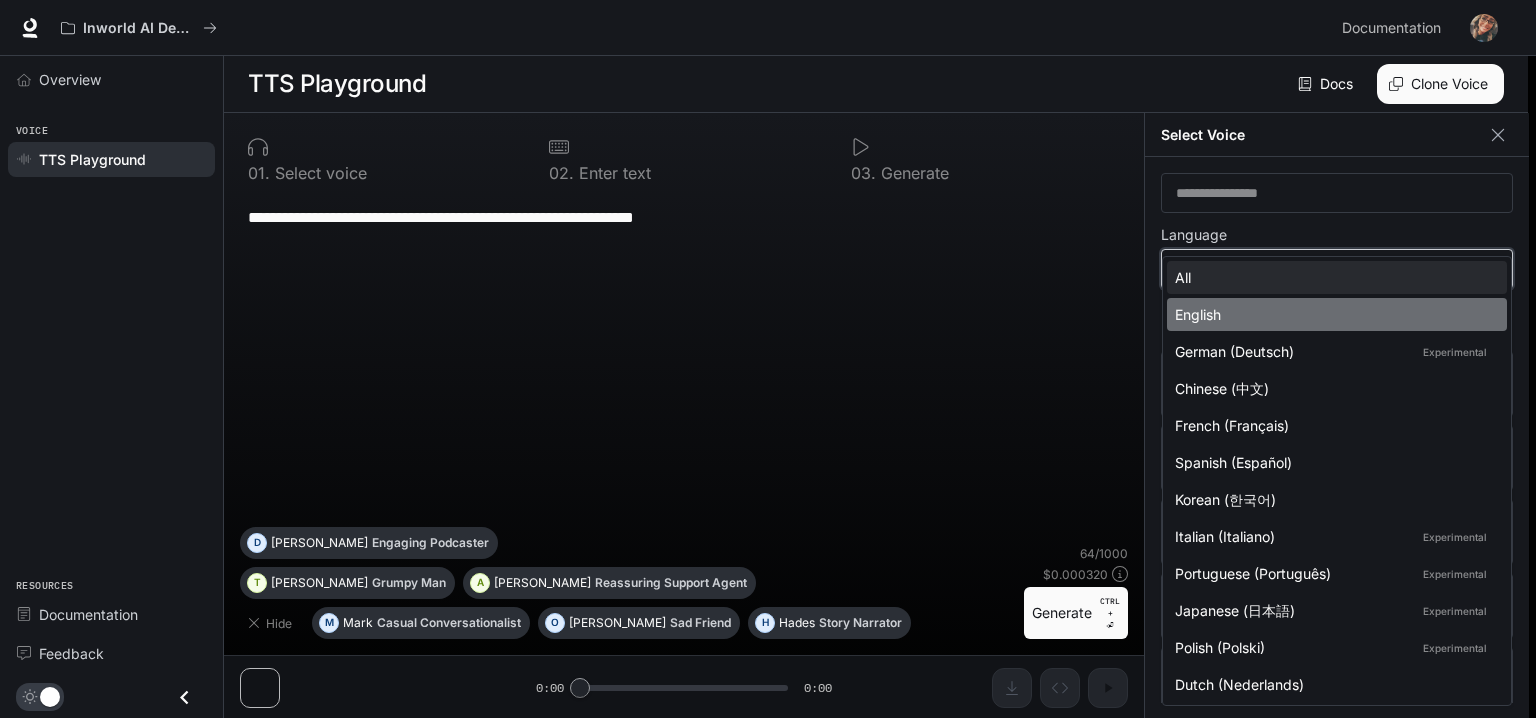type on "*****" 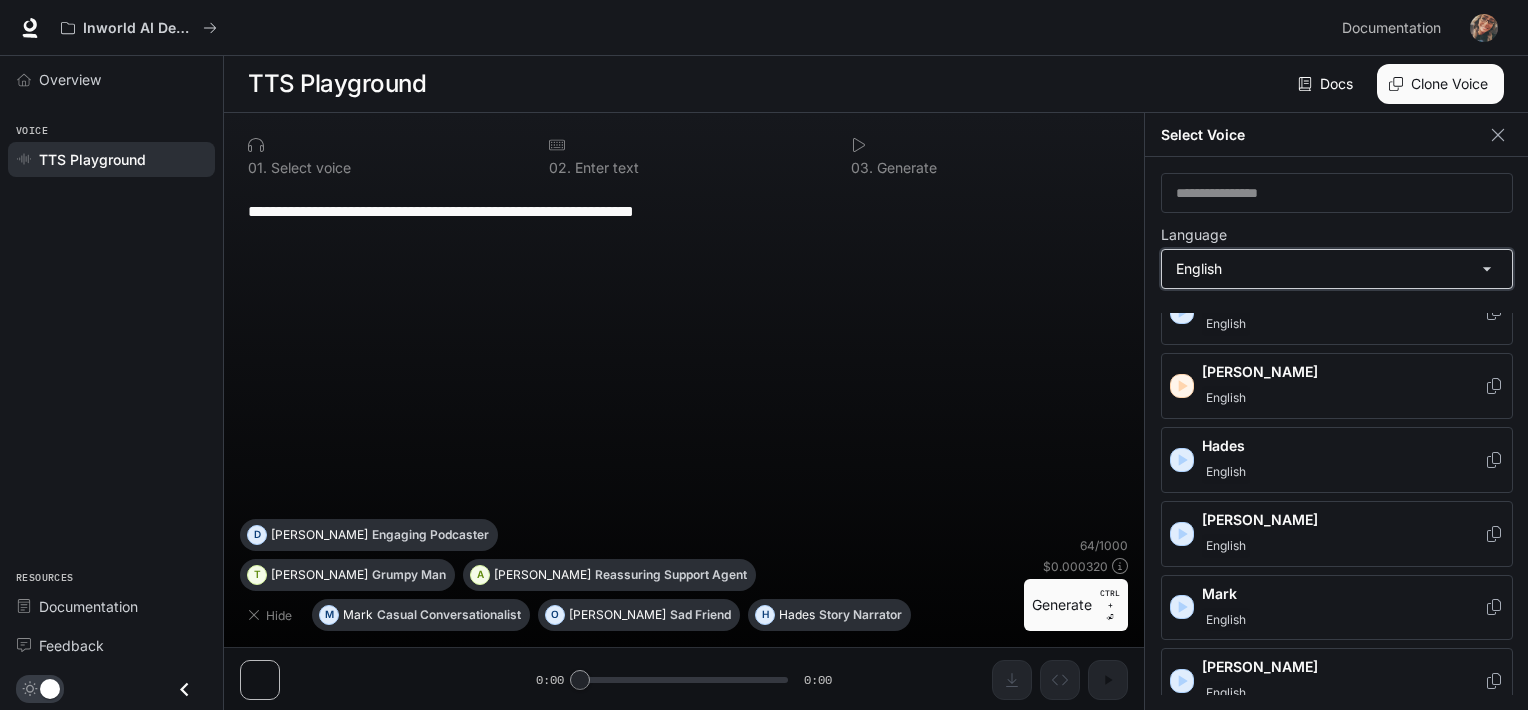 scroll, scrollTop: 516, scrollLeft: 0, axis: vertical 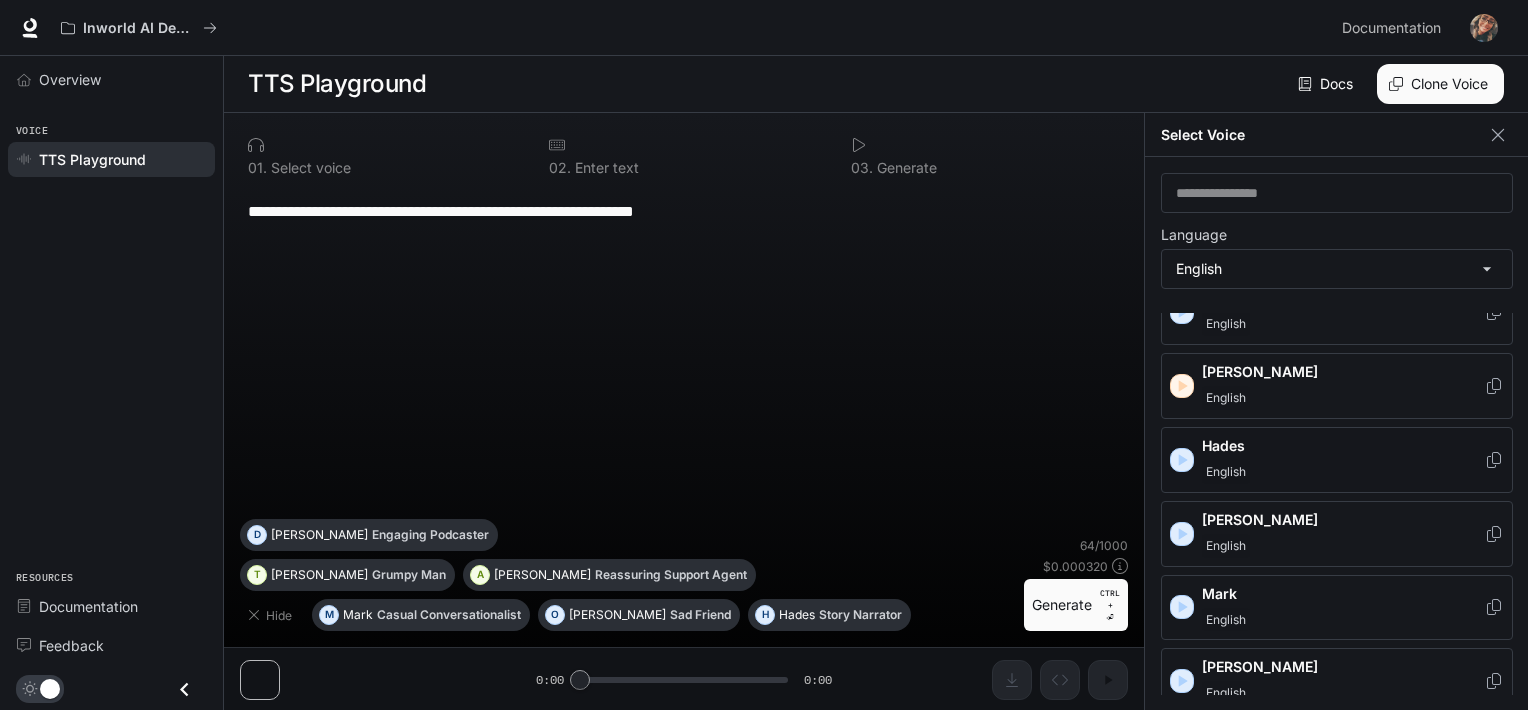 click 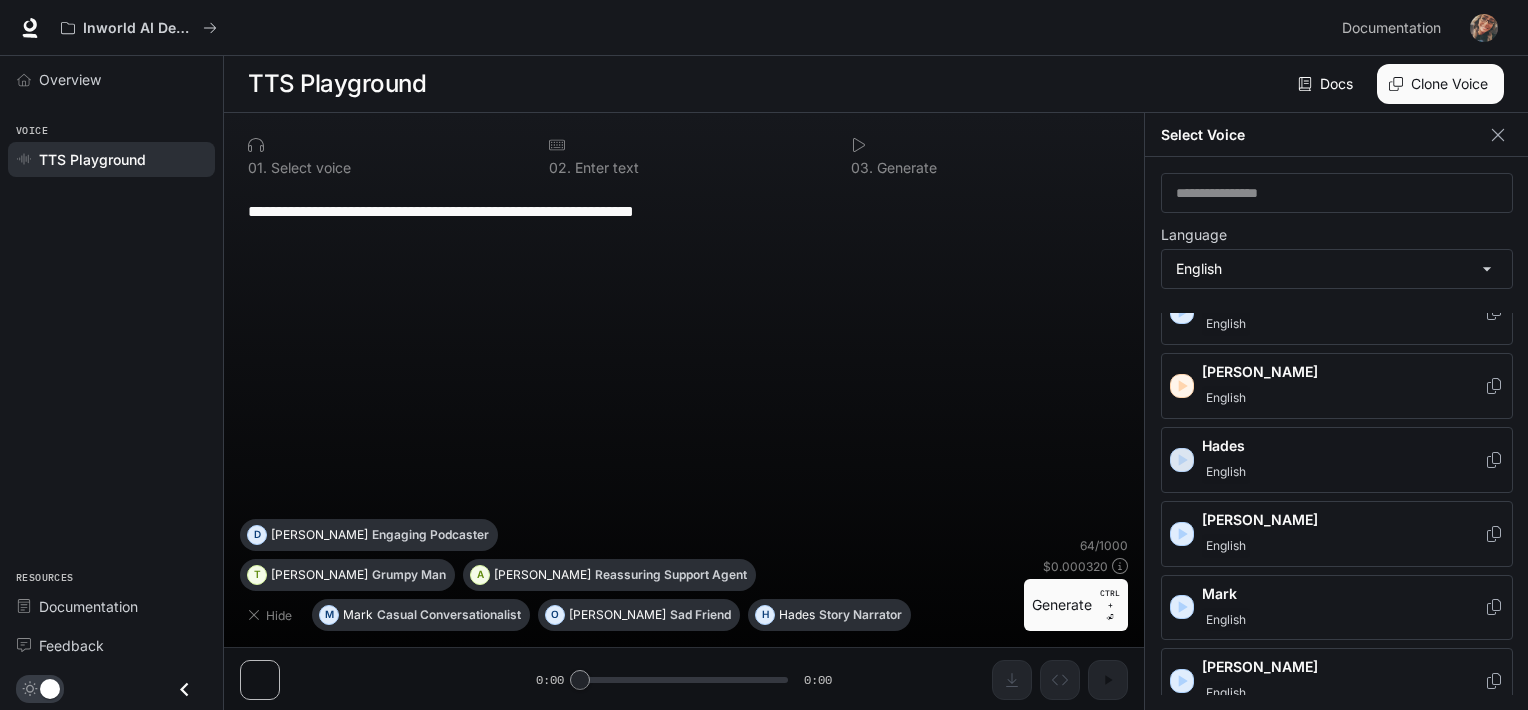 click 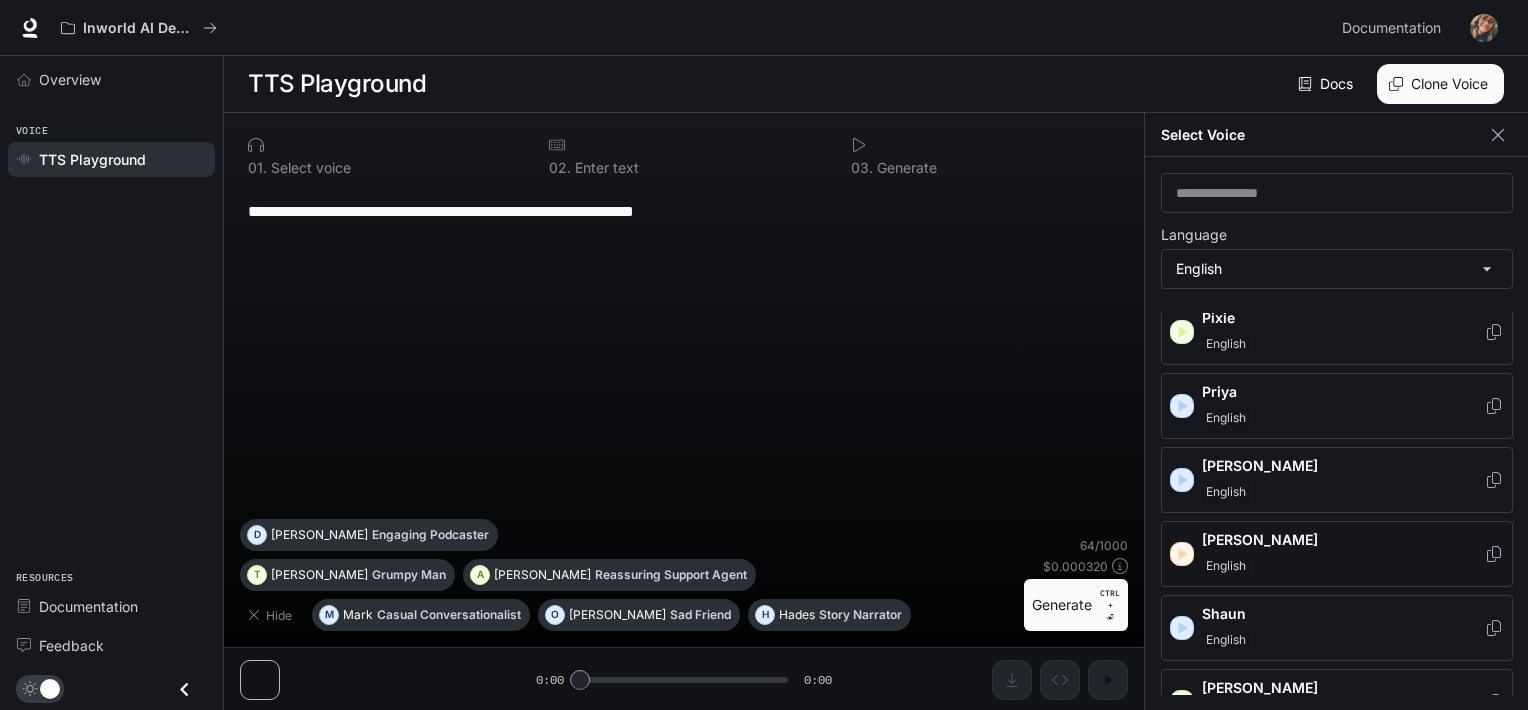 scroll, scrollTop: 1110, scrollLeft: 0, axis: vertical 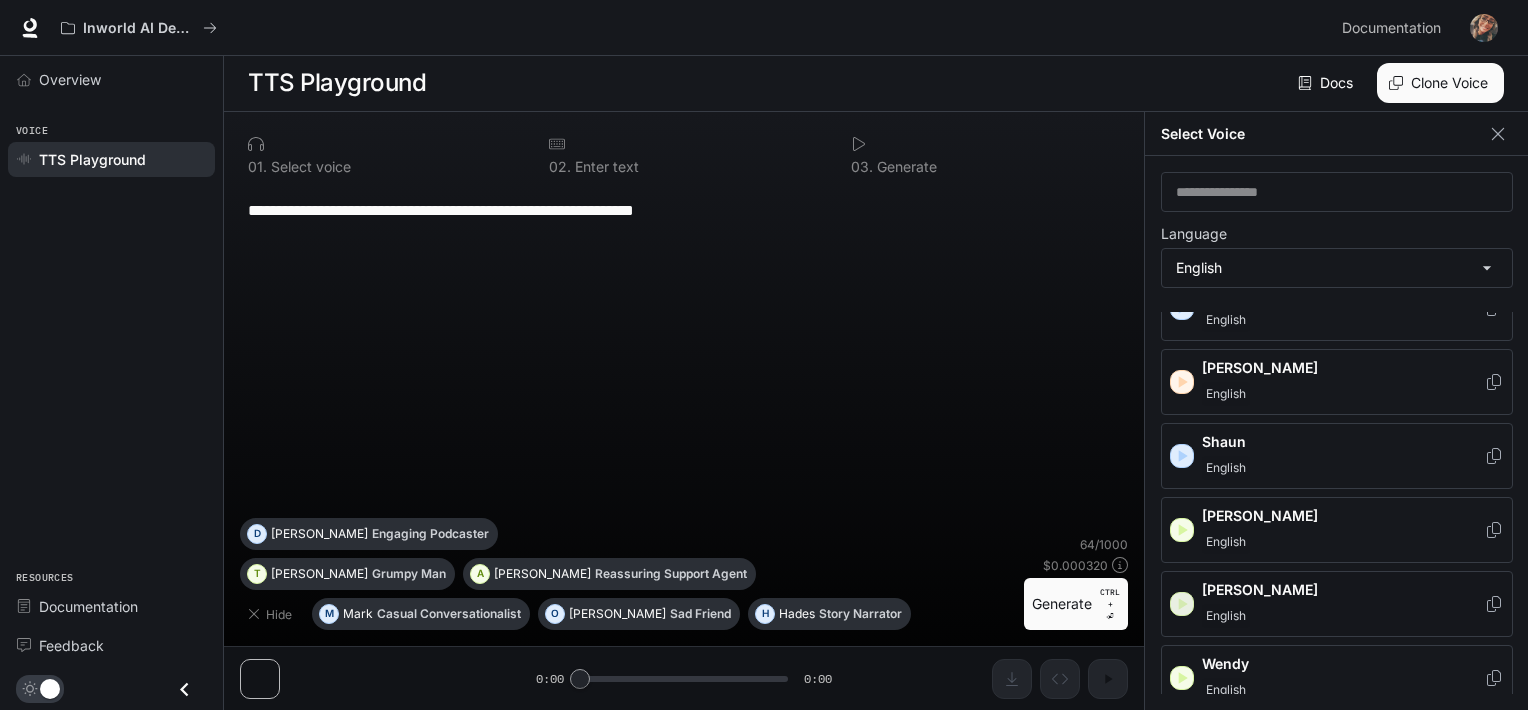 click 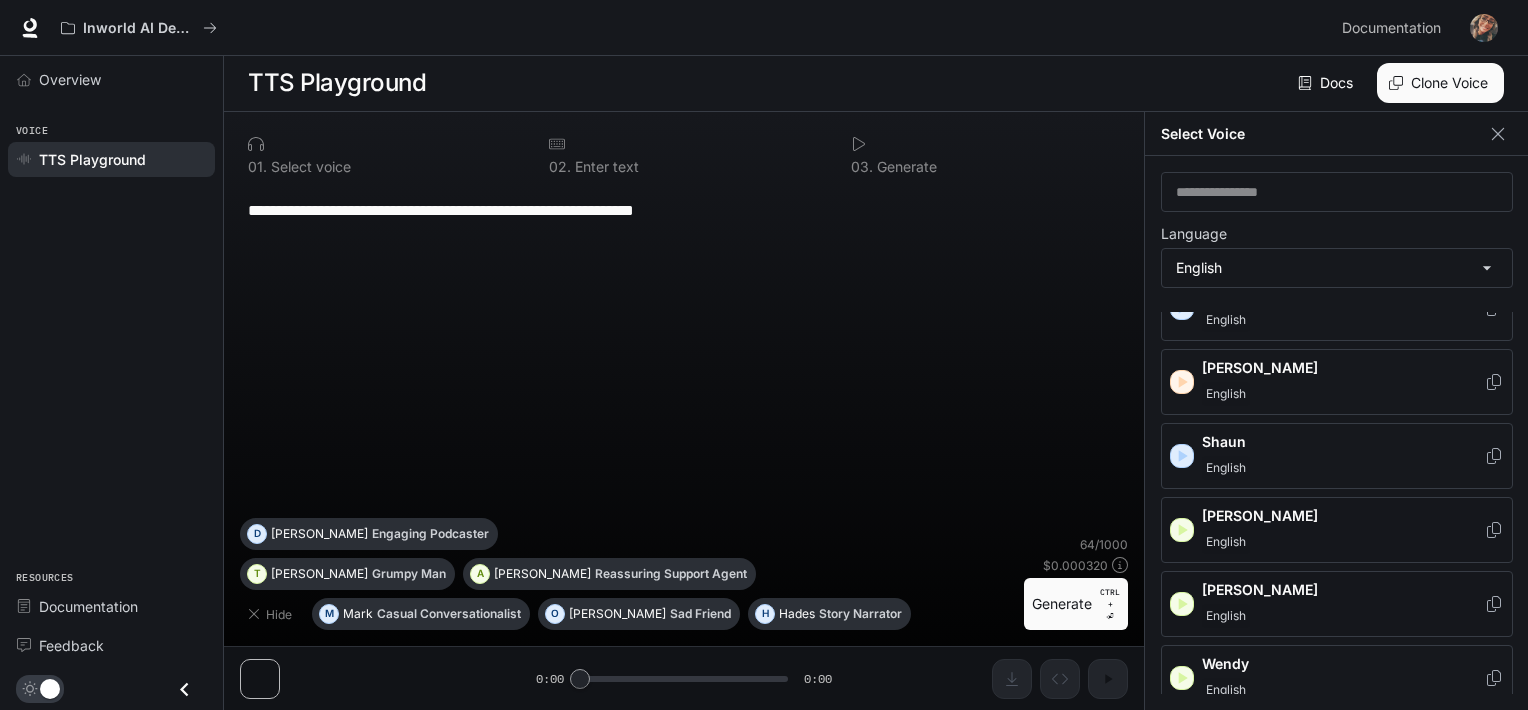 click 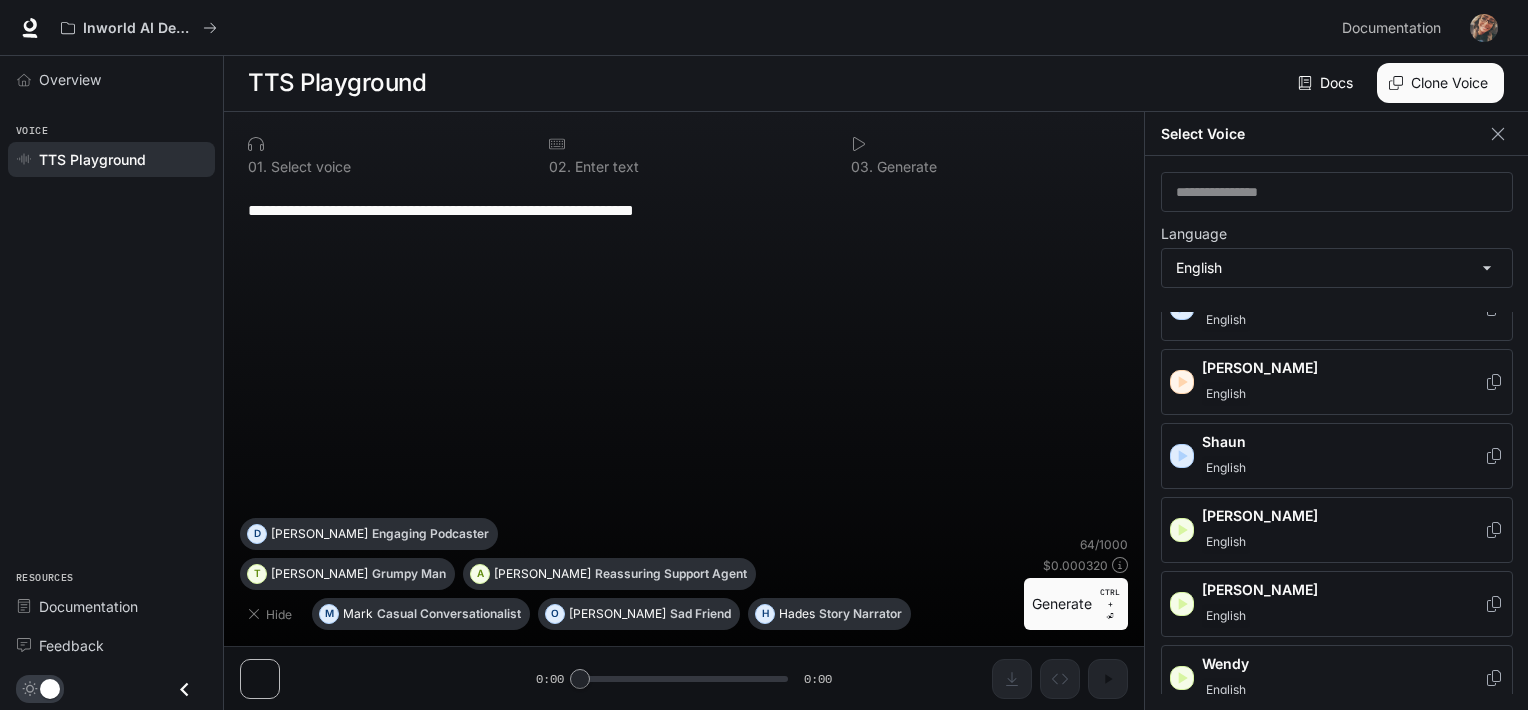 click 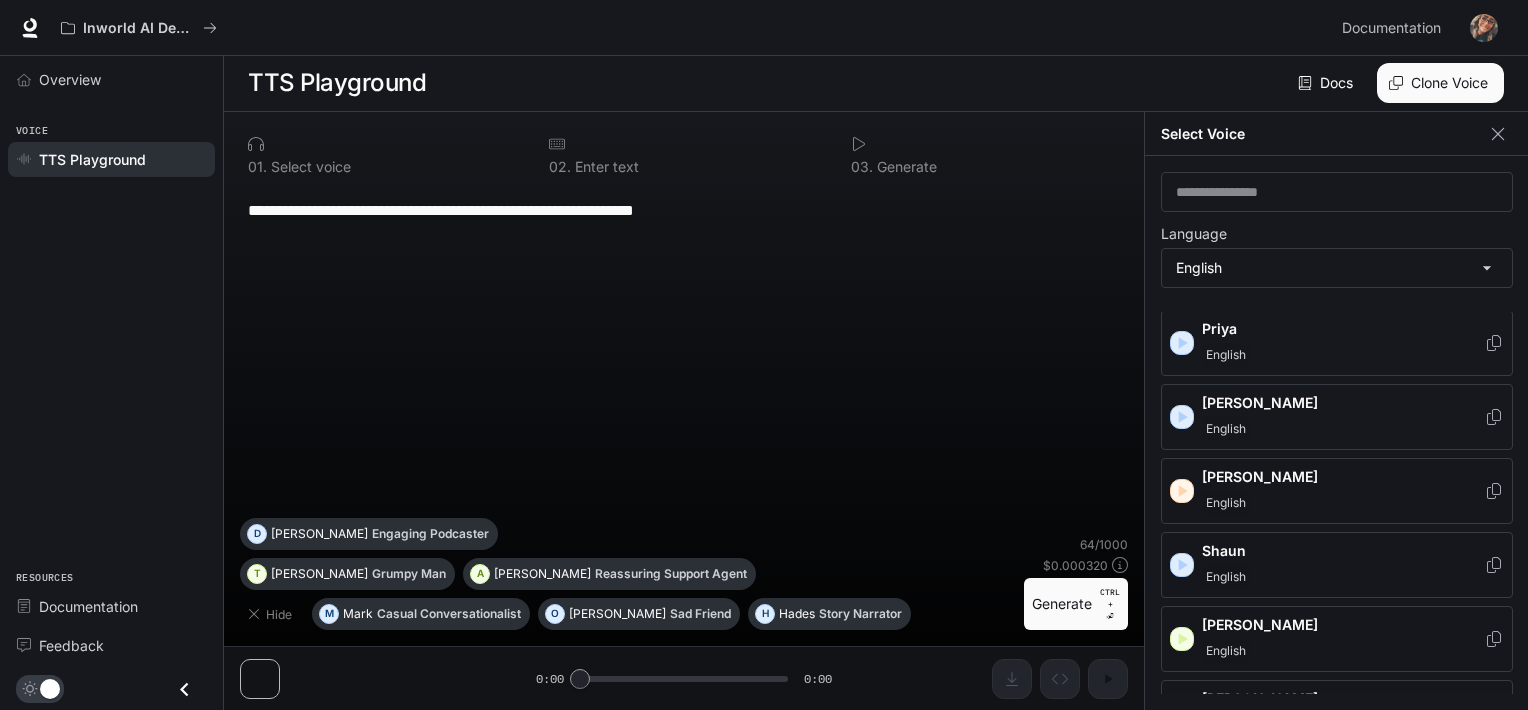 scroll, scrollTop: 1000, scrollLeft: 0, axis: vertical 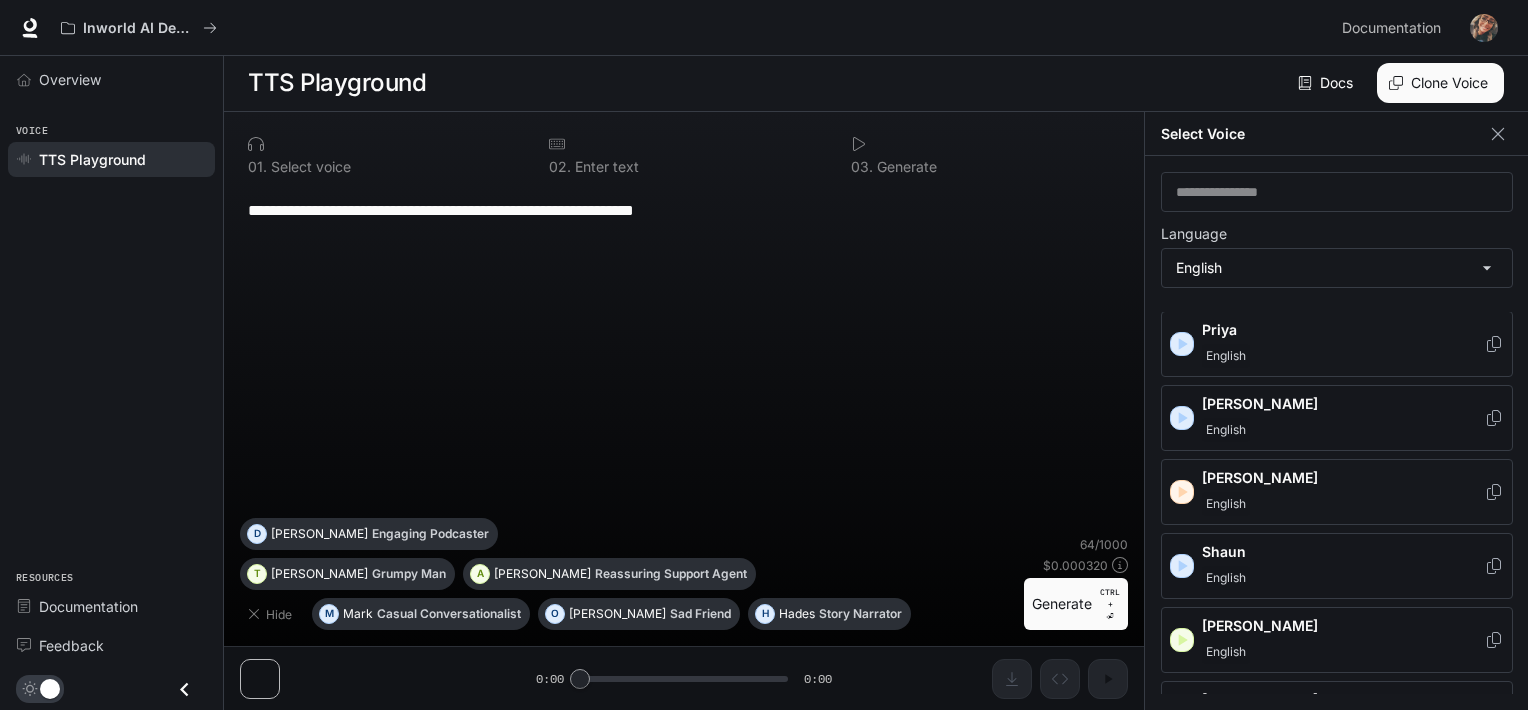 click 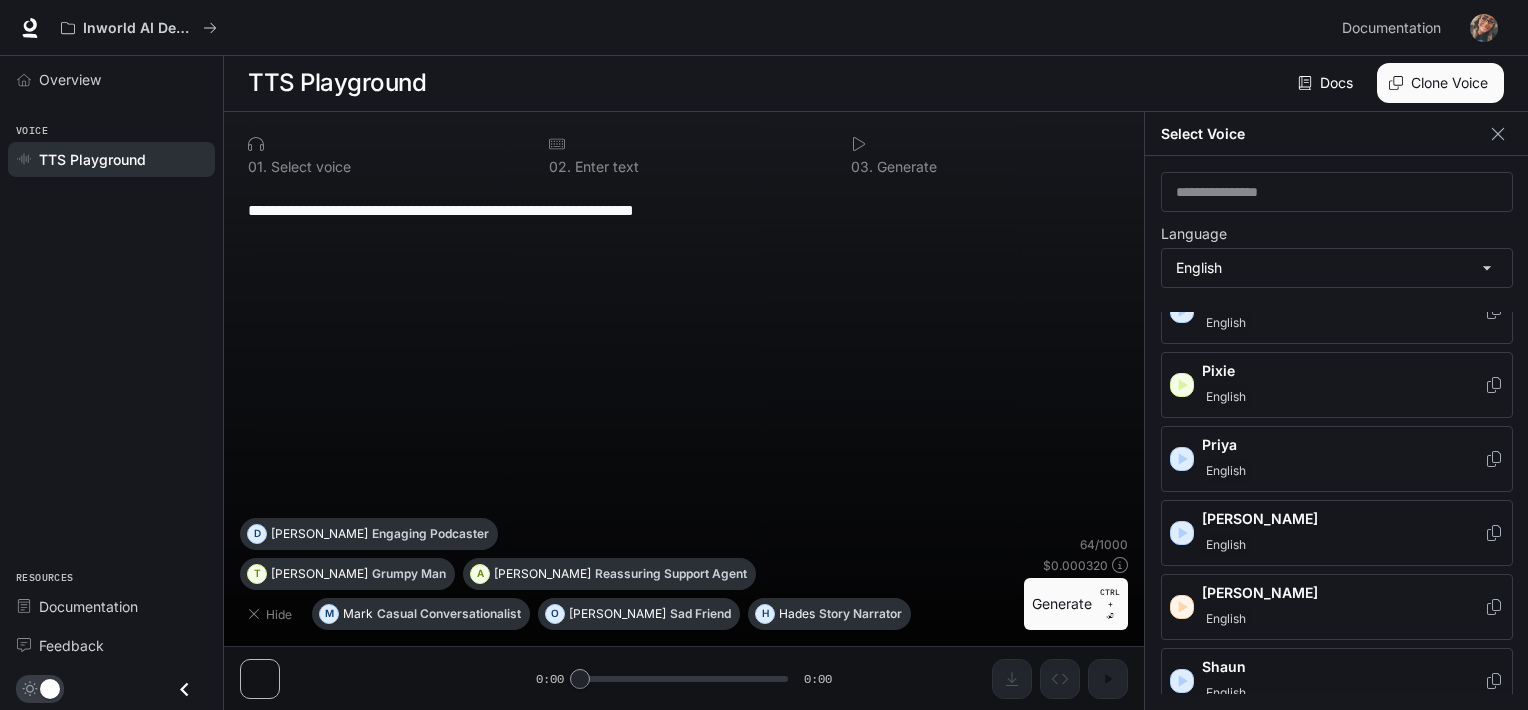 scroll, scrollTop: 884, scrollLeft: 0, axis: vertical 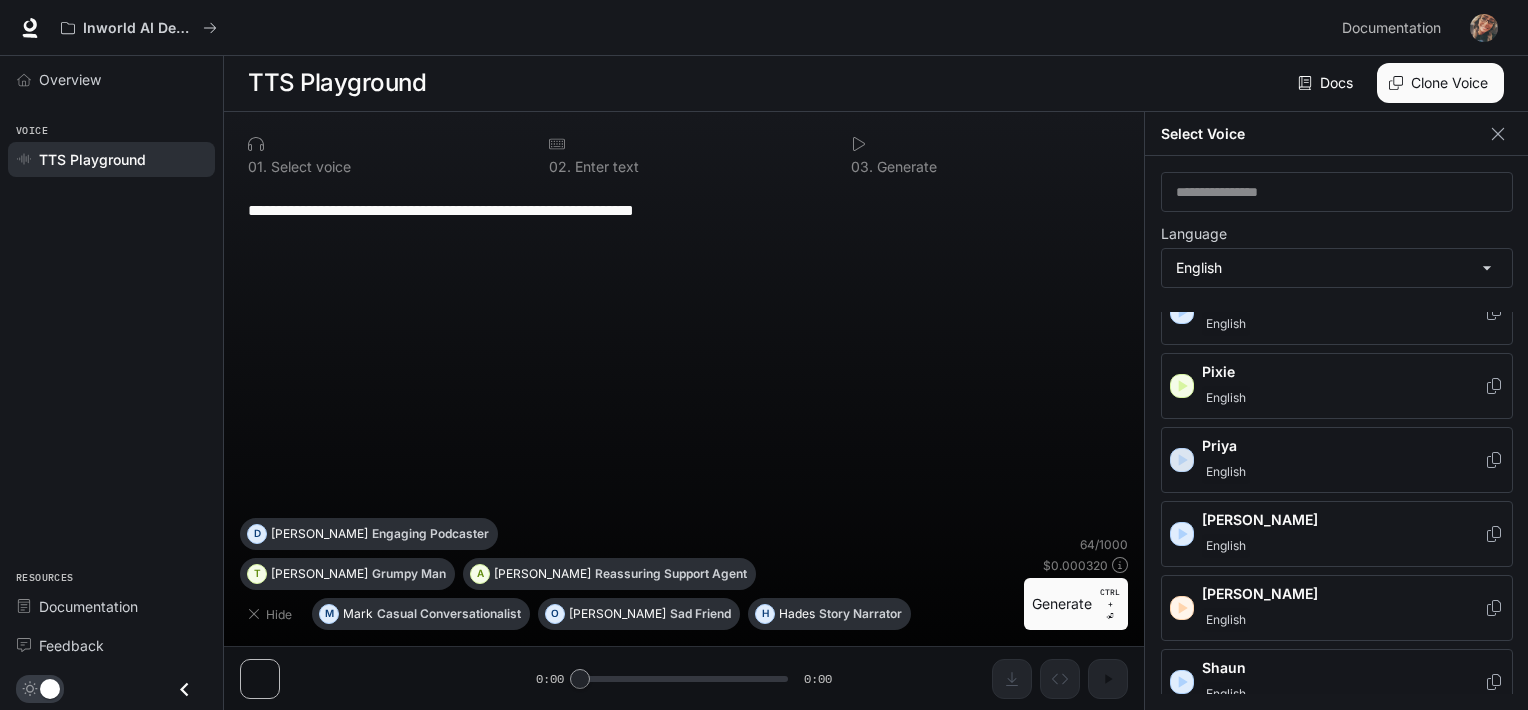 click 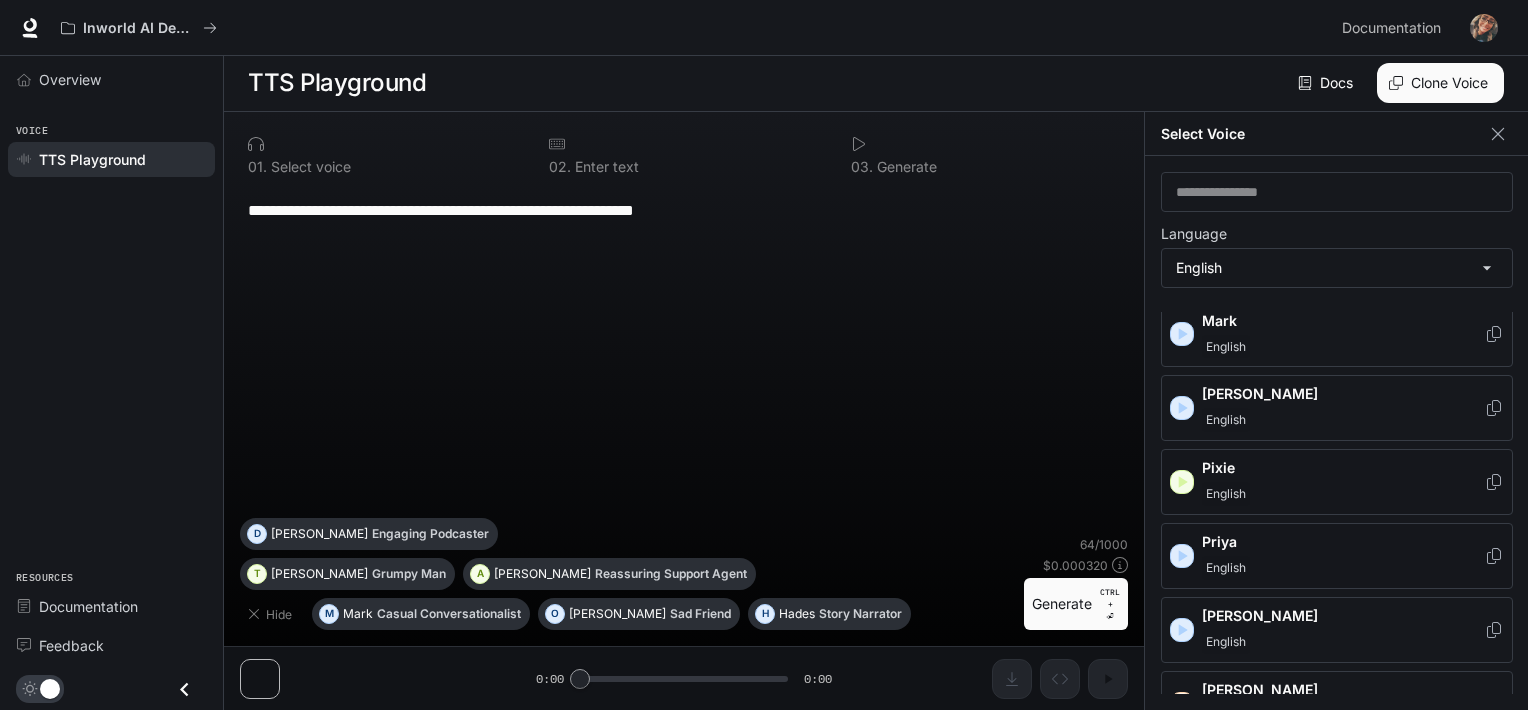 scroll, scrollTop: 763, scrollLeft: 0, axis: vertical 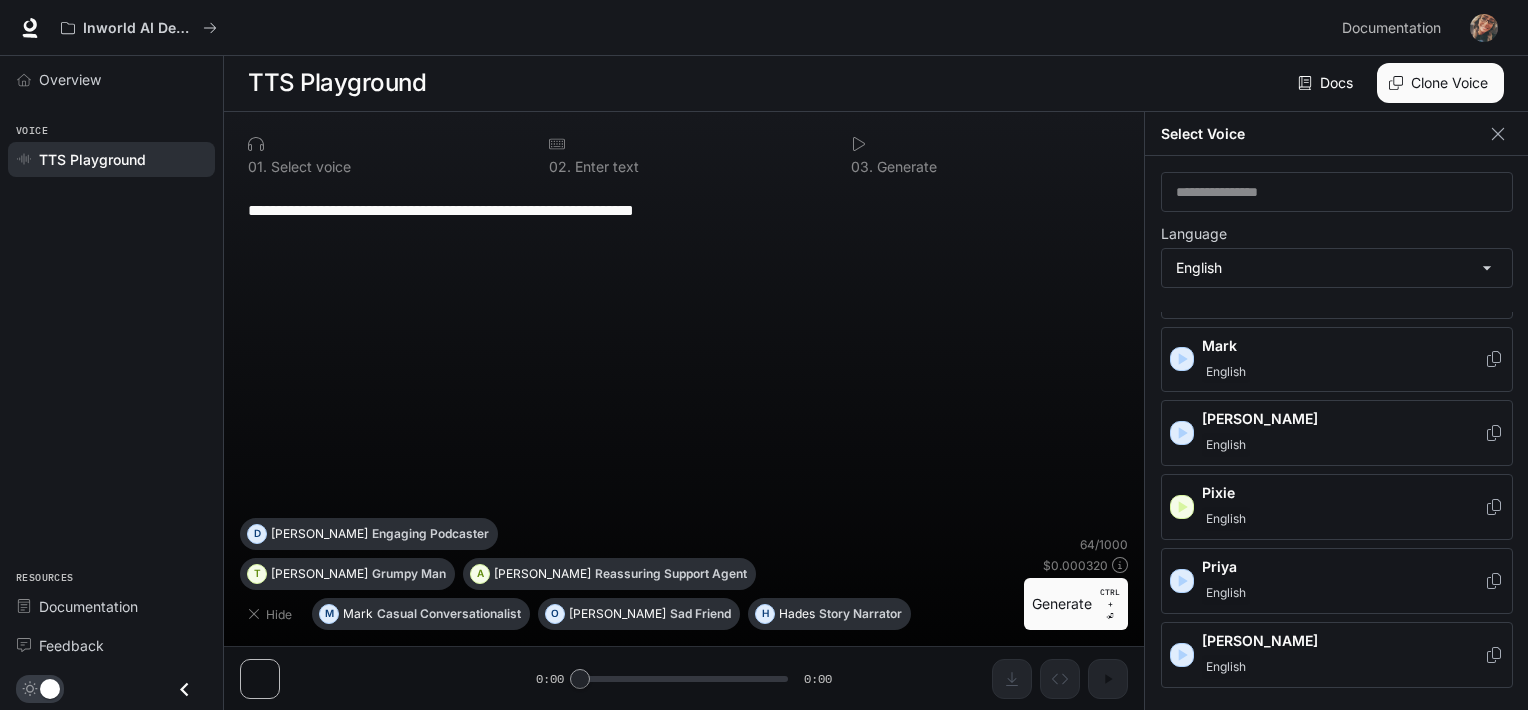 click at bounding box center (1182, 507) 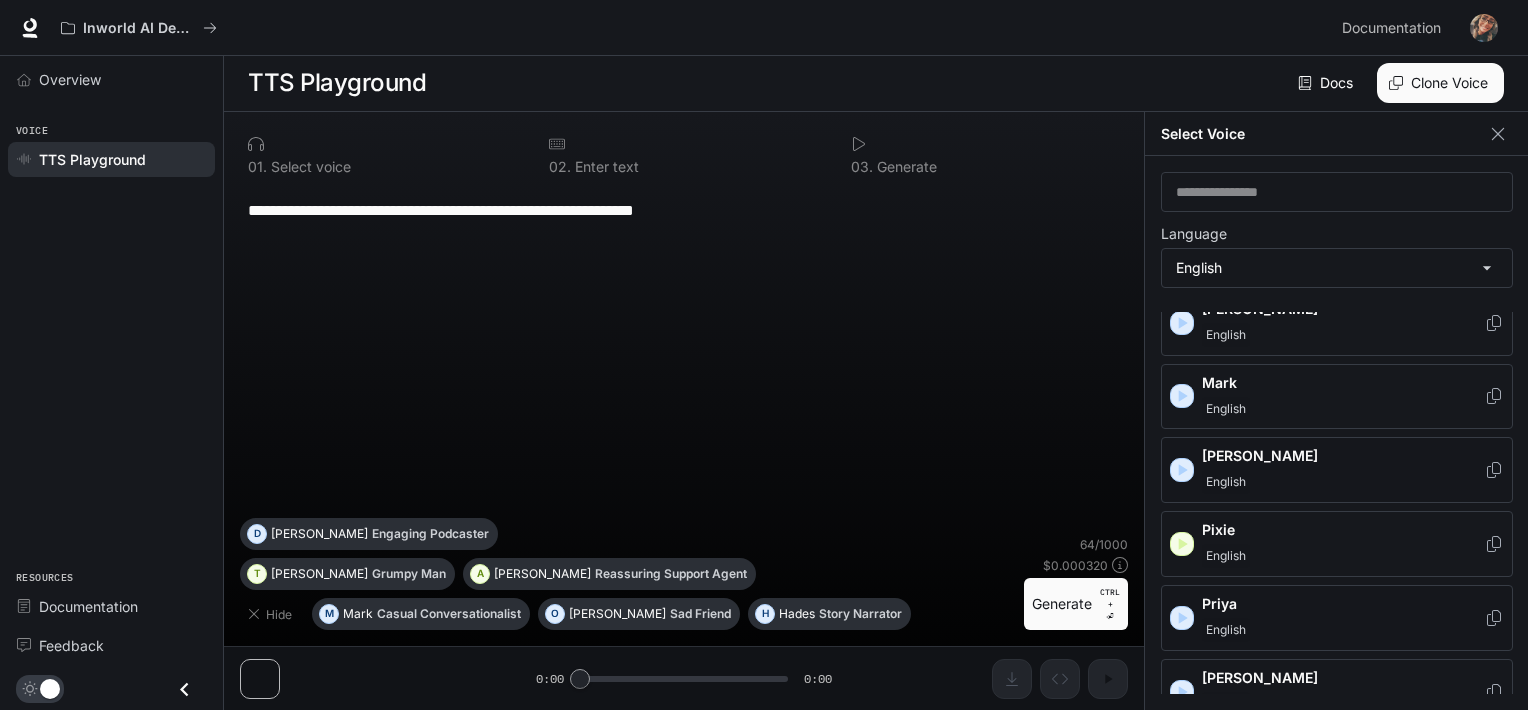 scroll, scrollTop: 721, scrollLeft: 0, axis: vertical 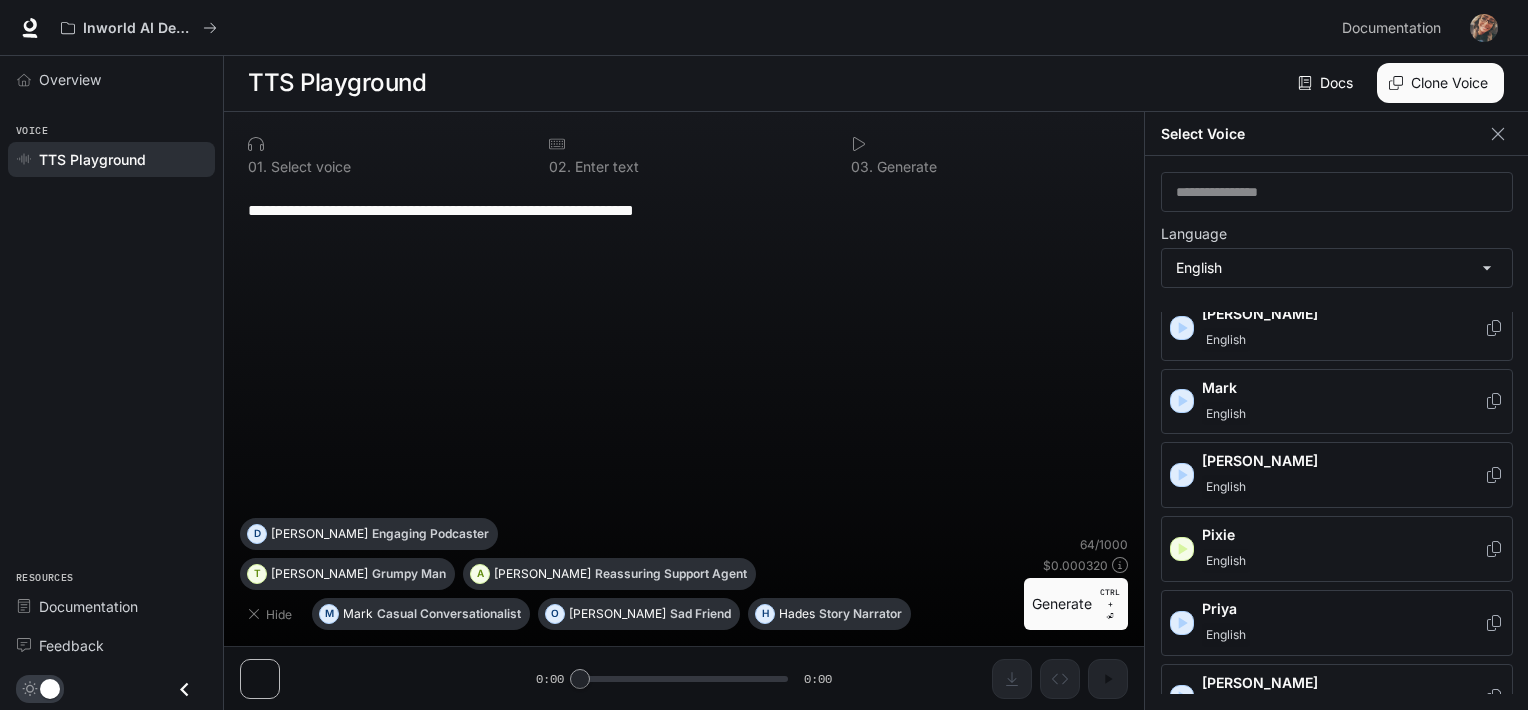 click 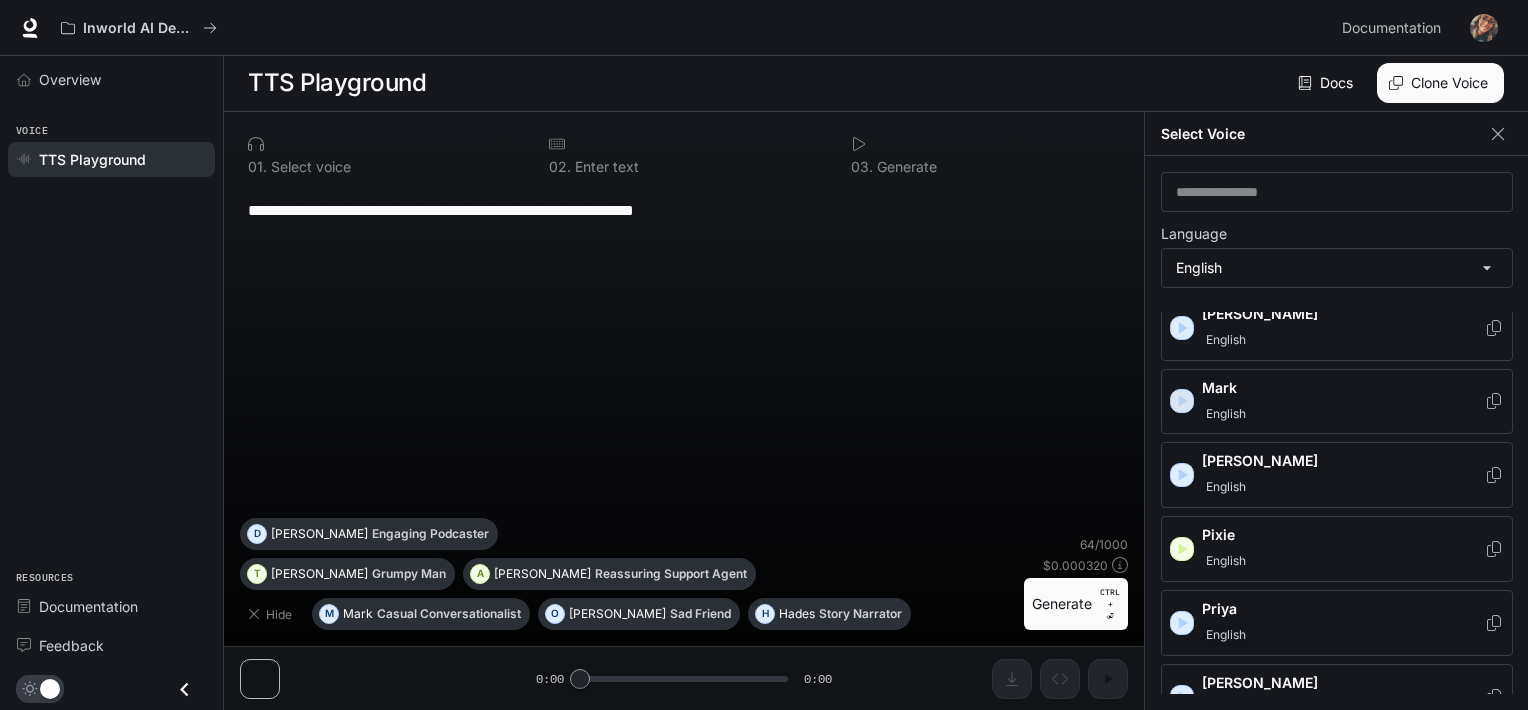 click 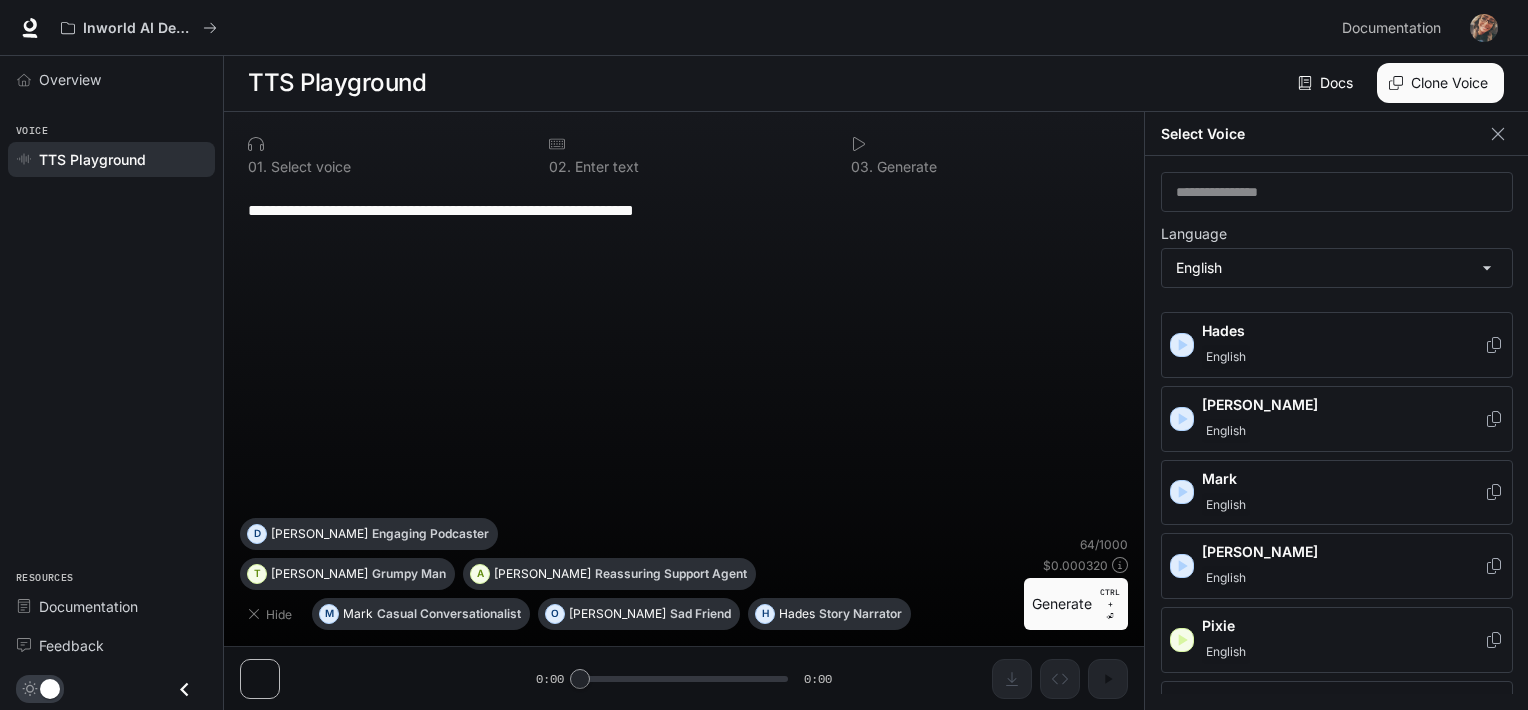 scroll, scrollTop: 624, scrollLeft: 0, axis: vertical 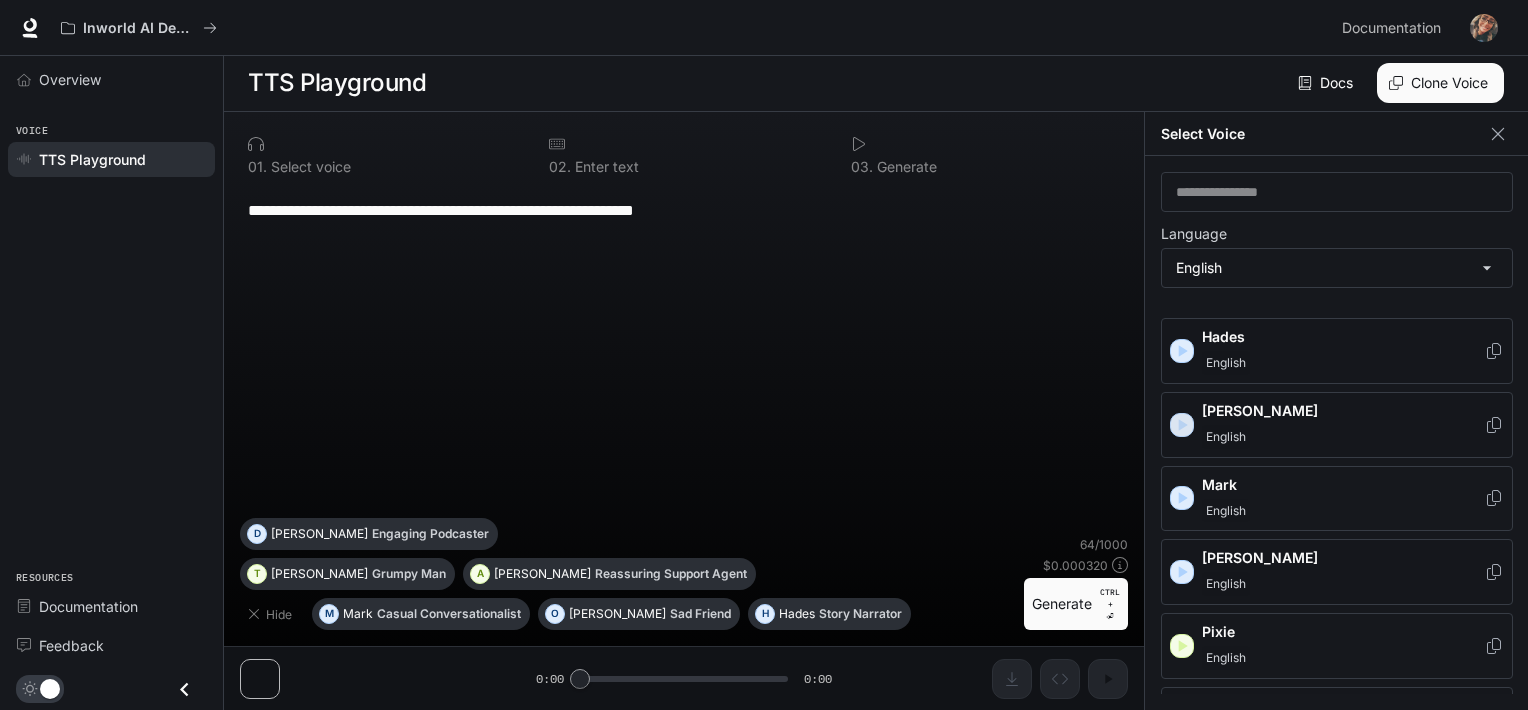 click at bounding box center (1182, 425) 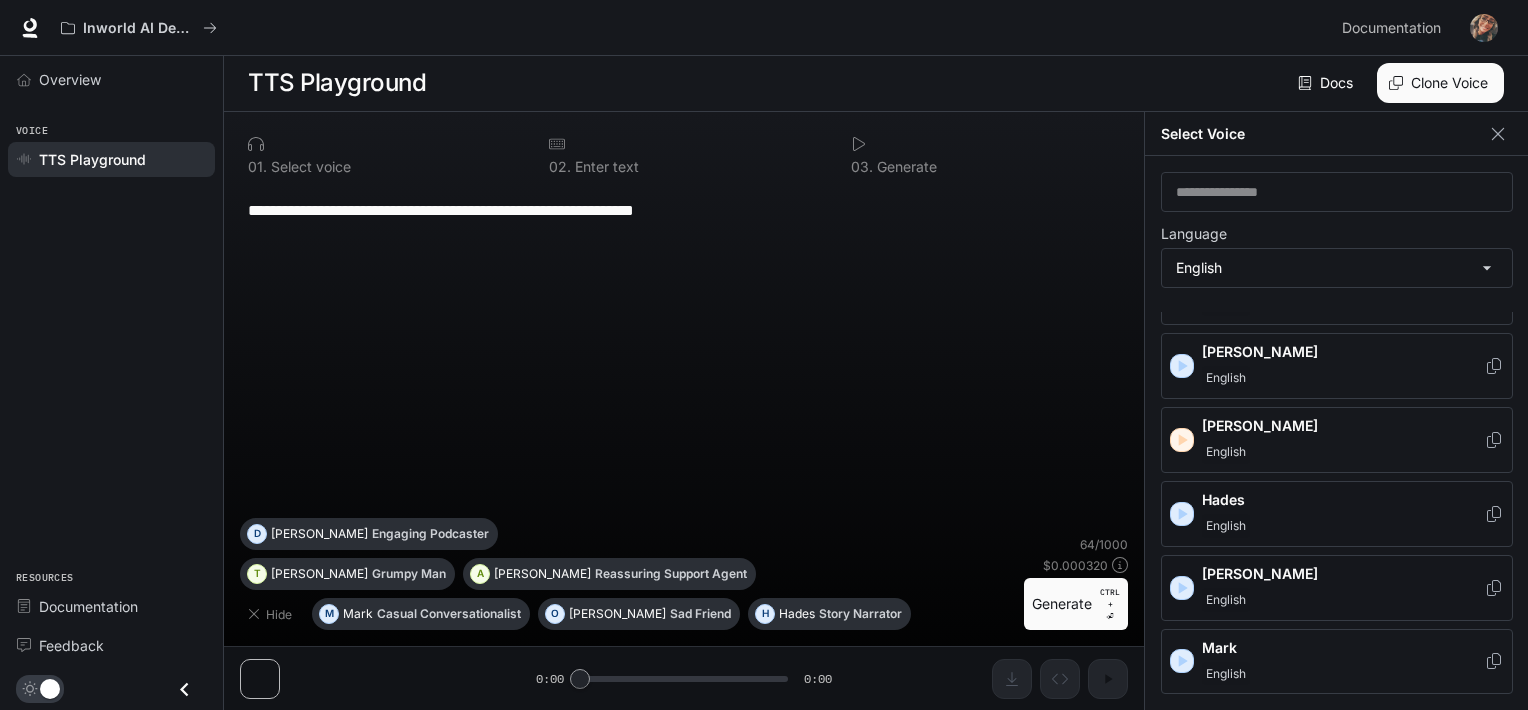 scroll, scrollTop: 460, scrollLeft: 0, axis: vertical 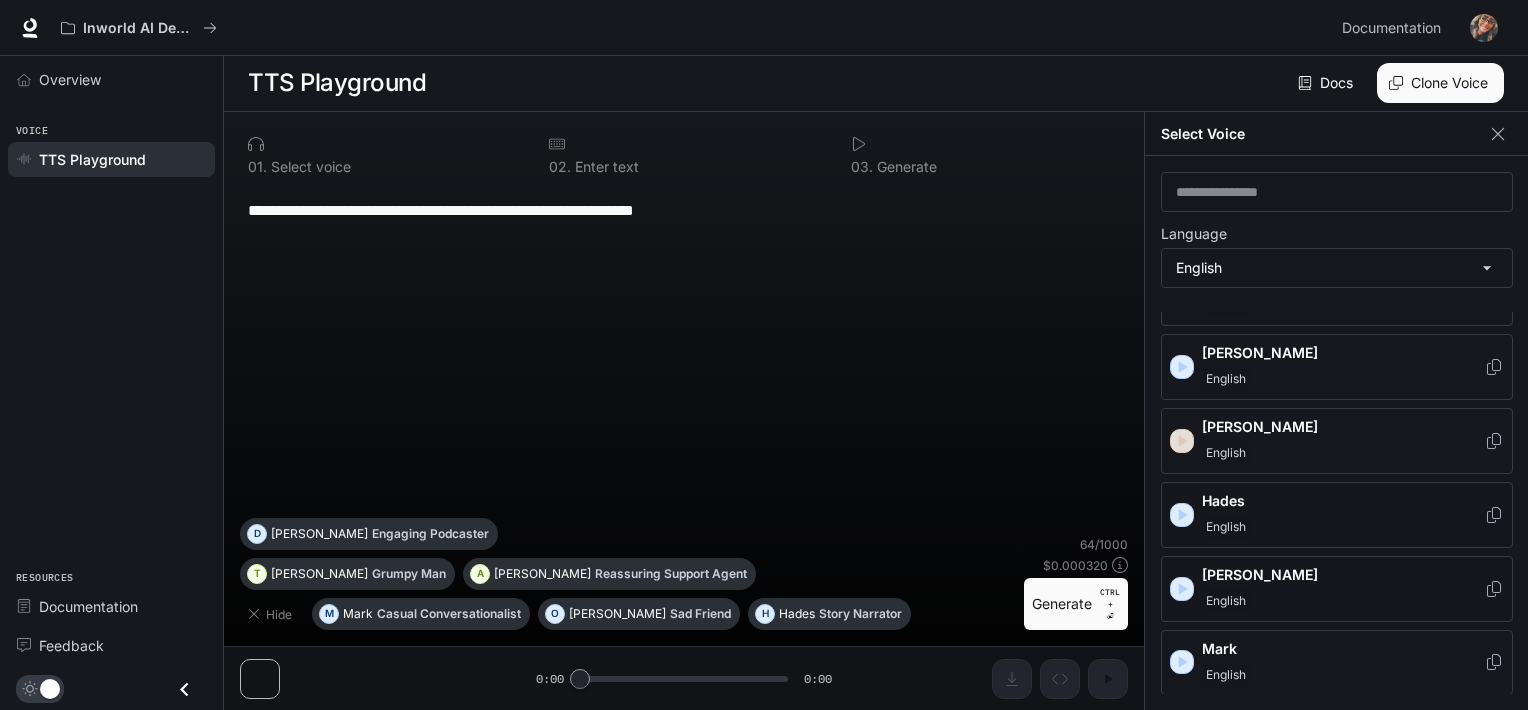 click 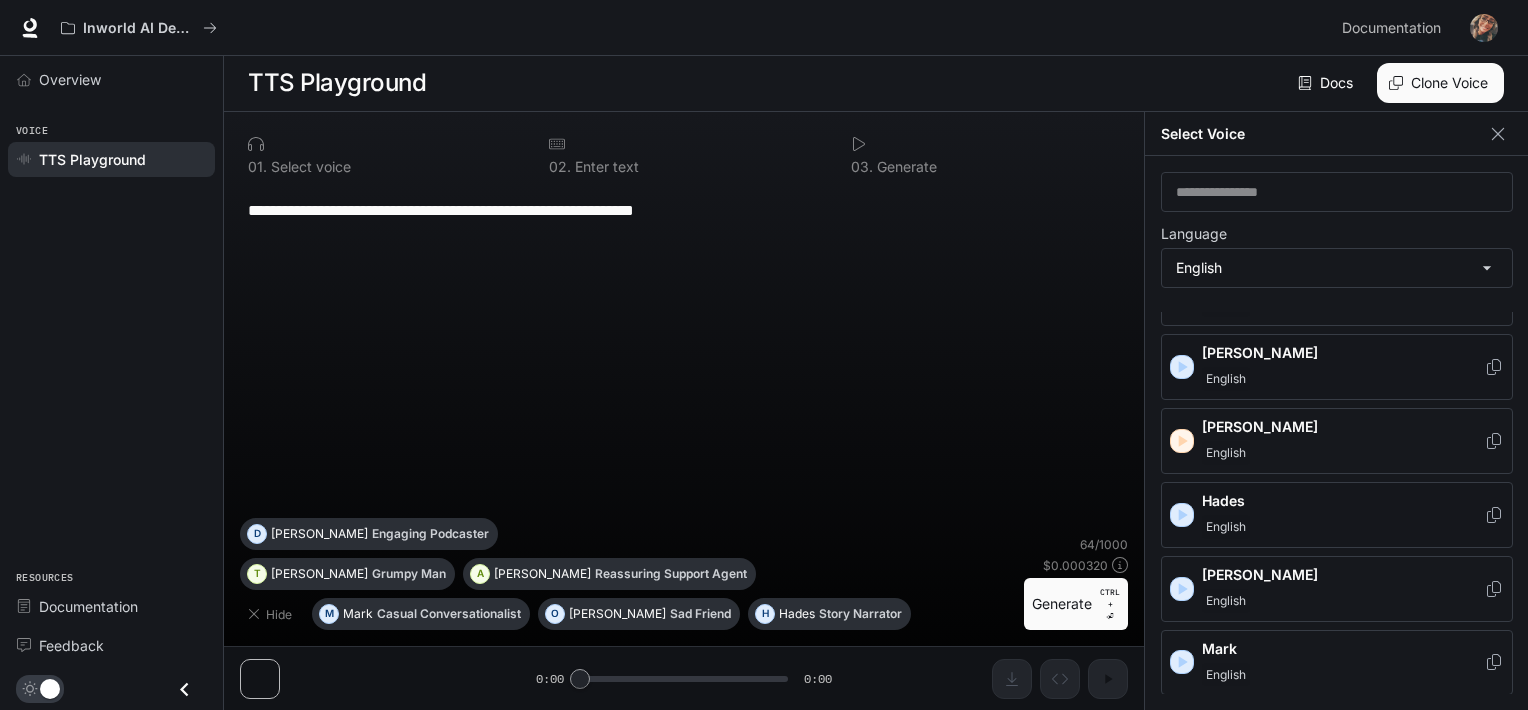 click at bounding box center [1182, 367] 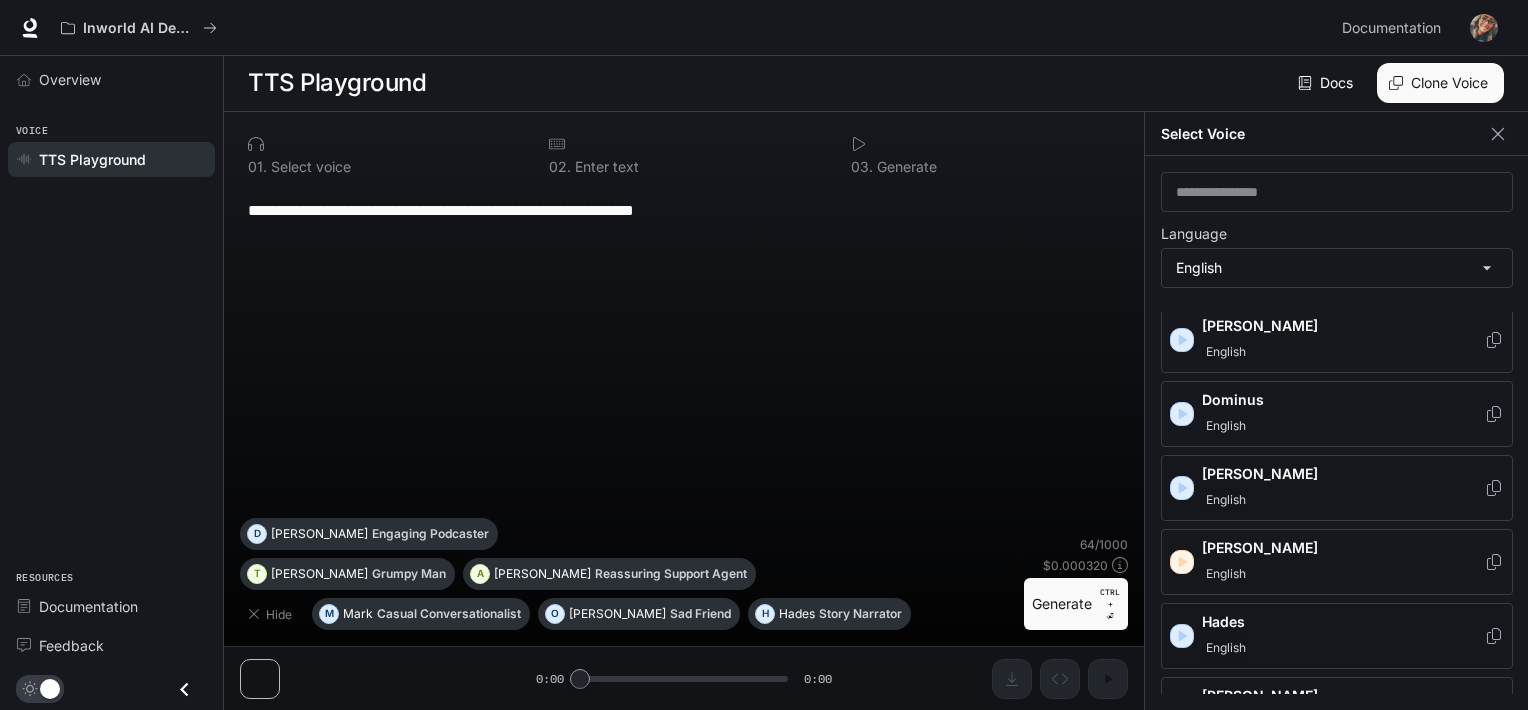 scroll, scrollTop: 324, scrollLeft: 0, axis: vertical 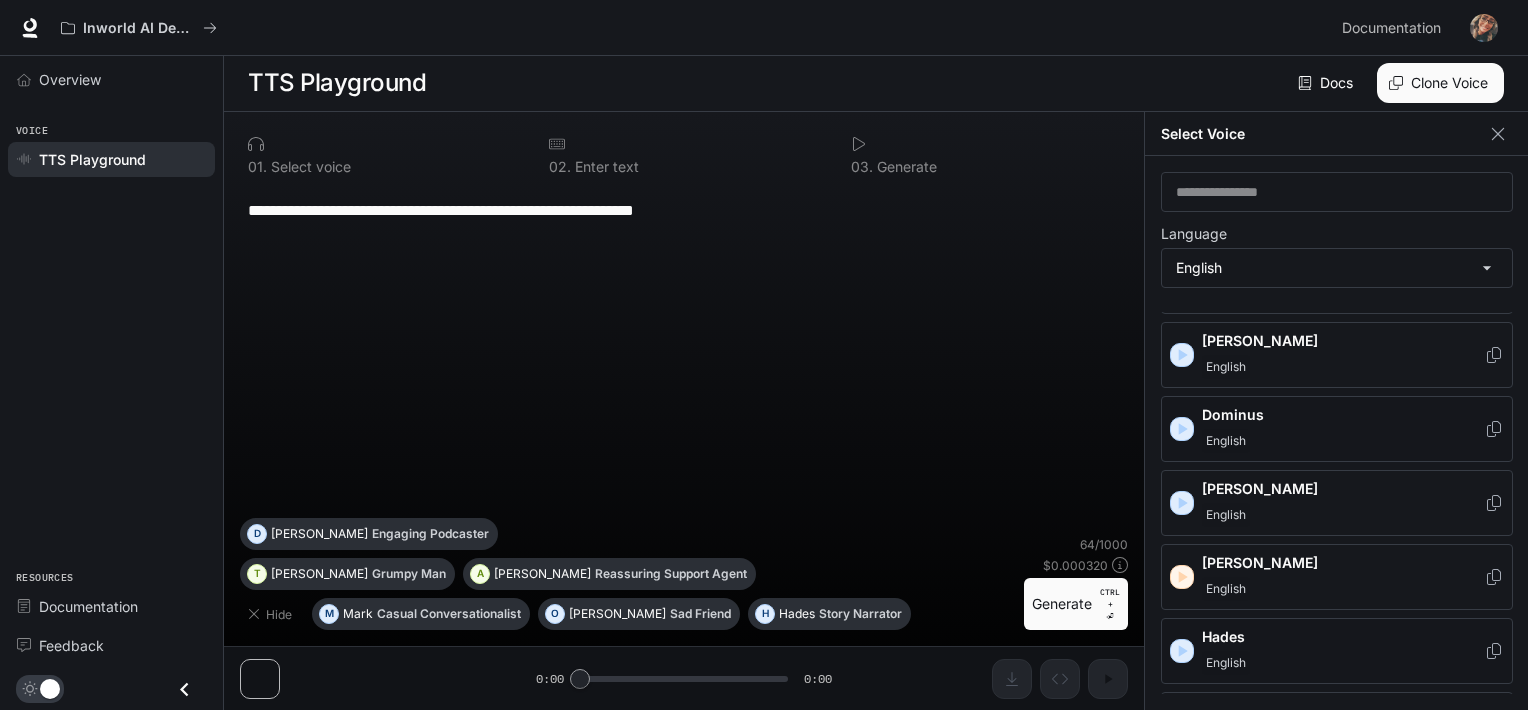 click 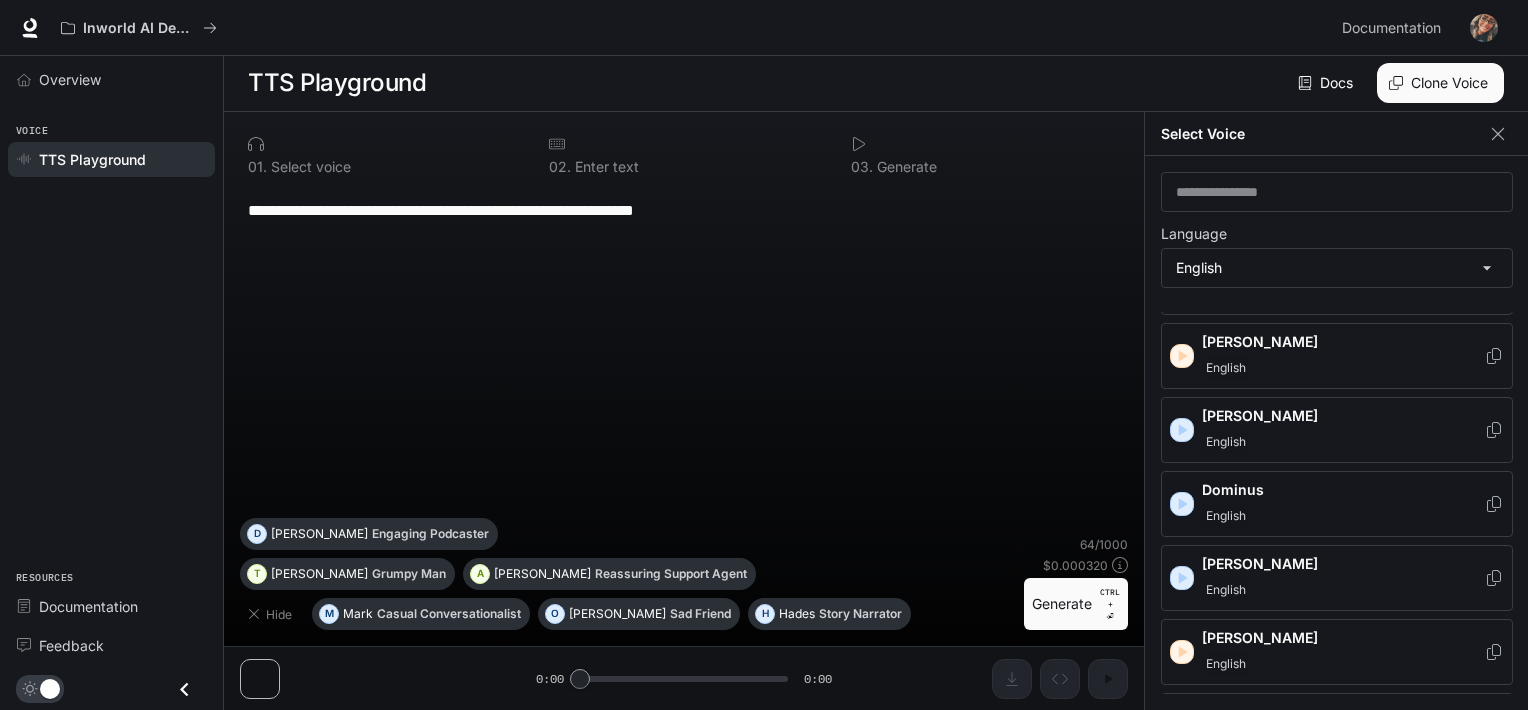 scroll, scrollTop: 248, scrollLeft: 0, axis: vertical 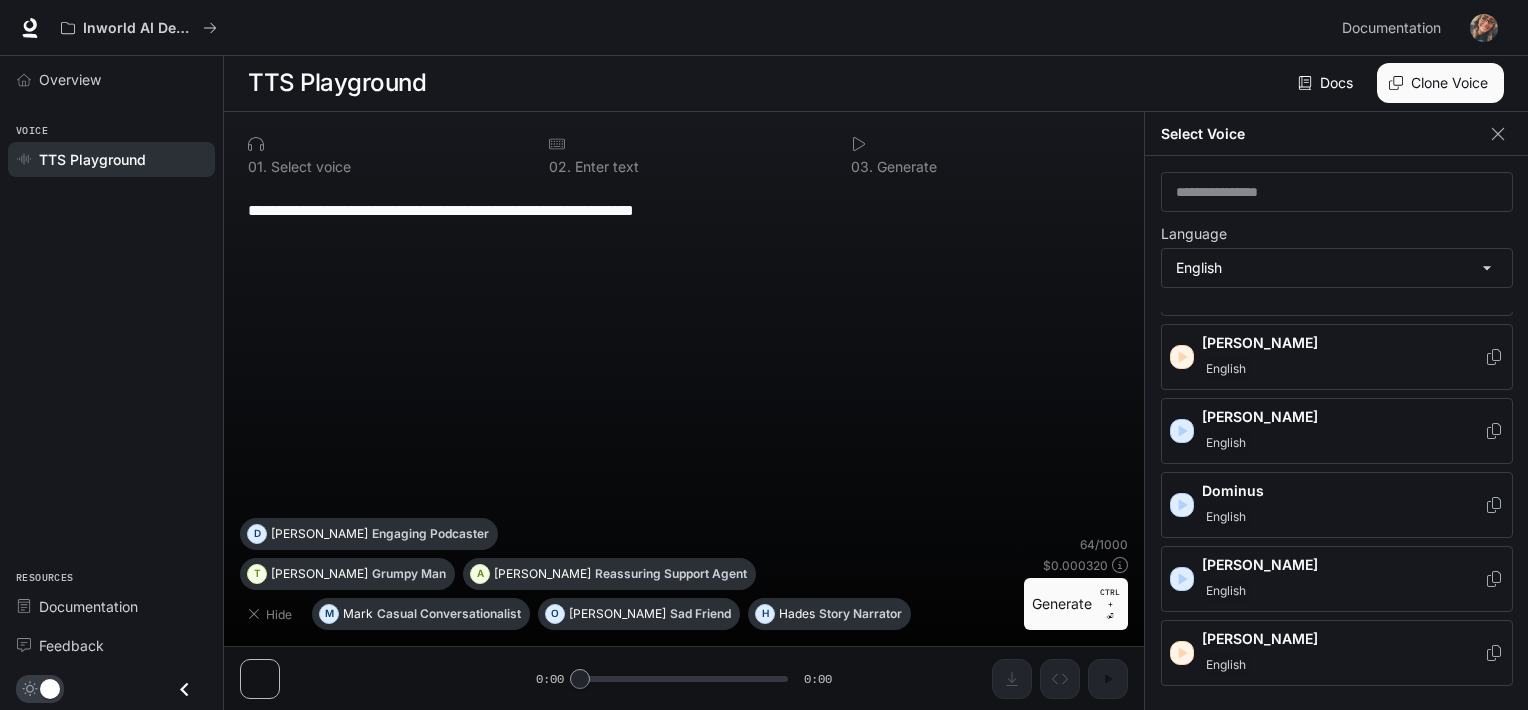 click 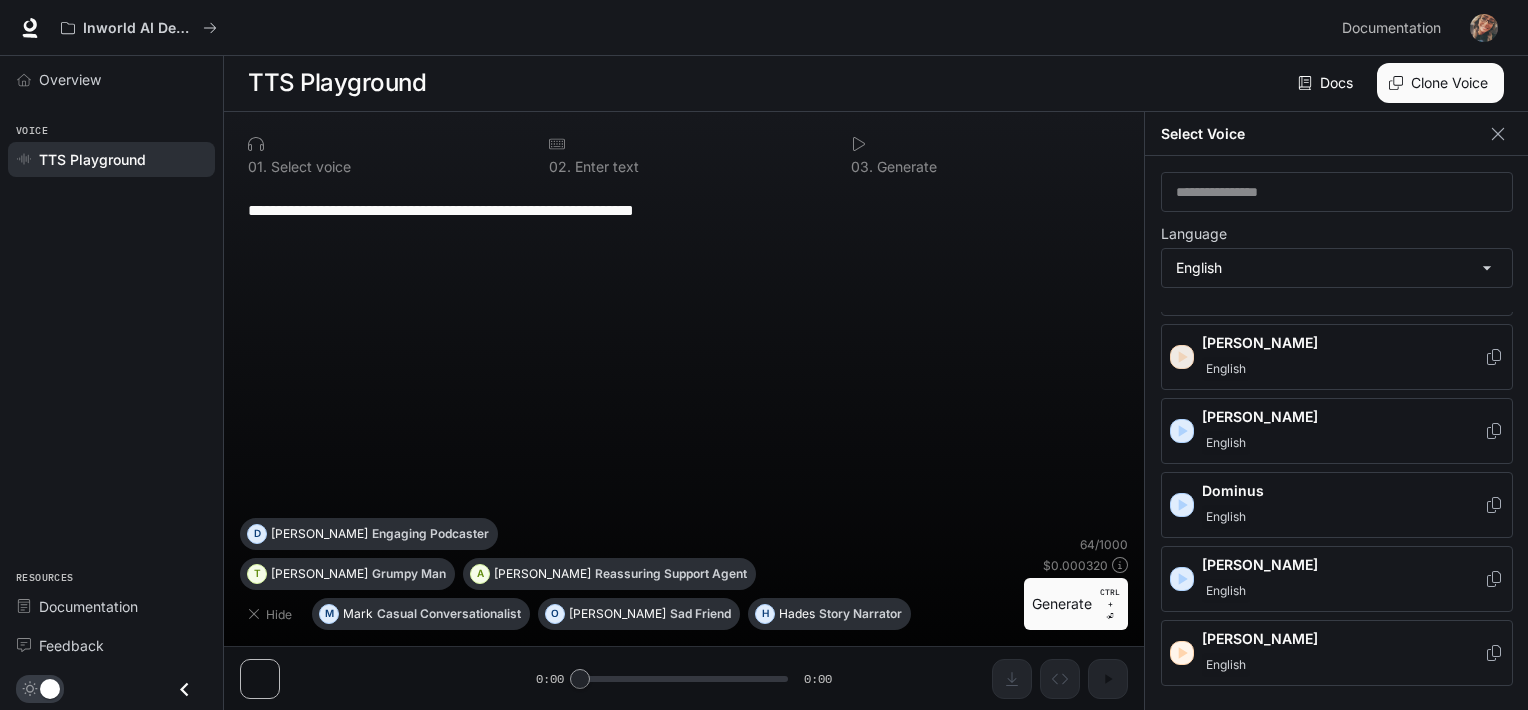 click 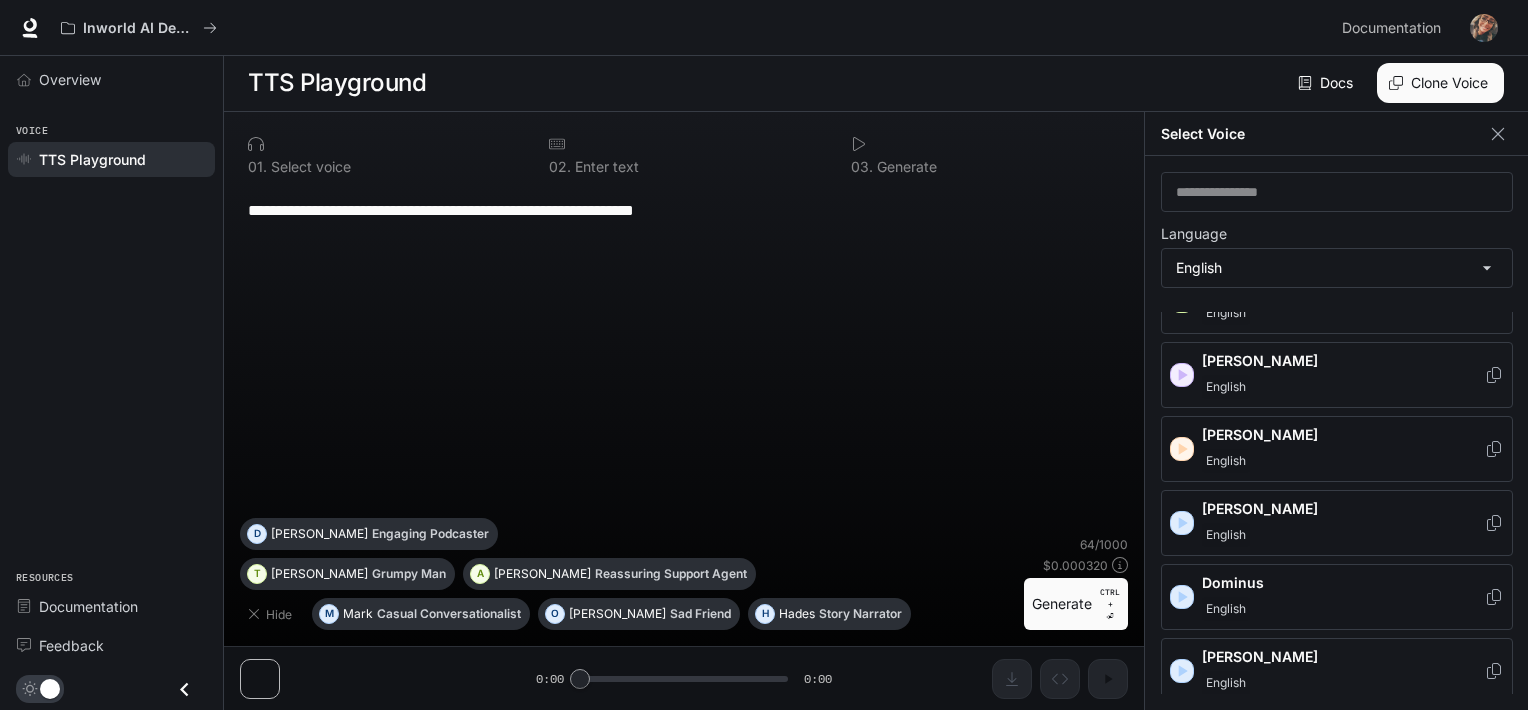 scroll, scrollTop: 153, scrollLeft: 0, axis: vertical 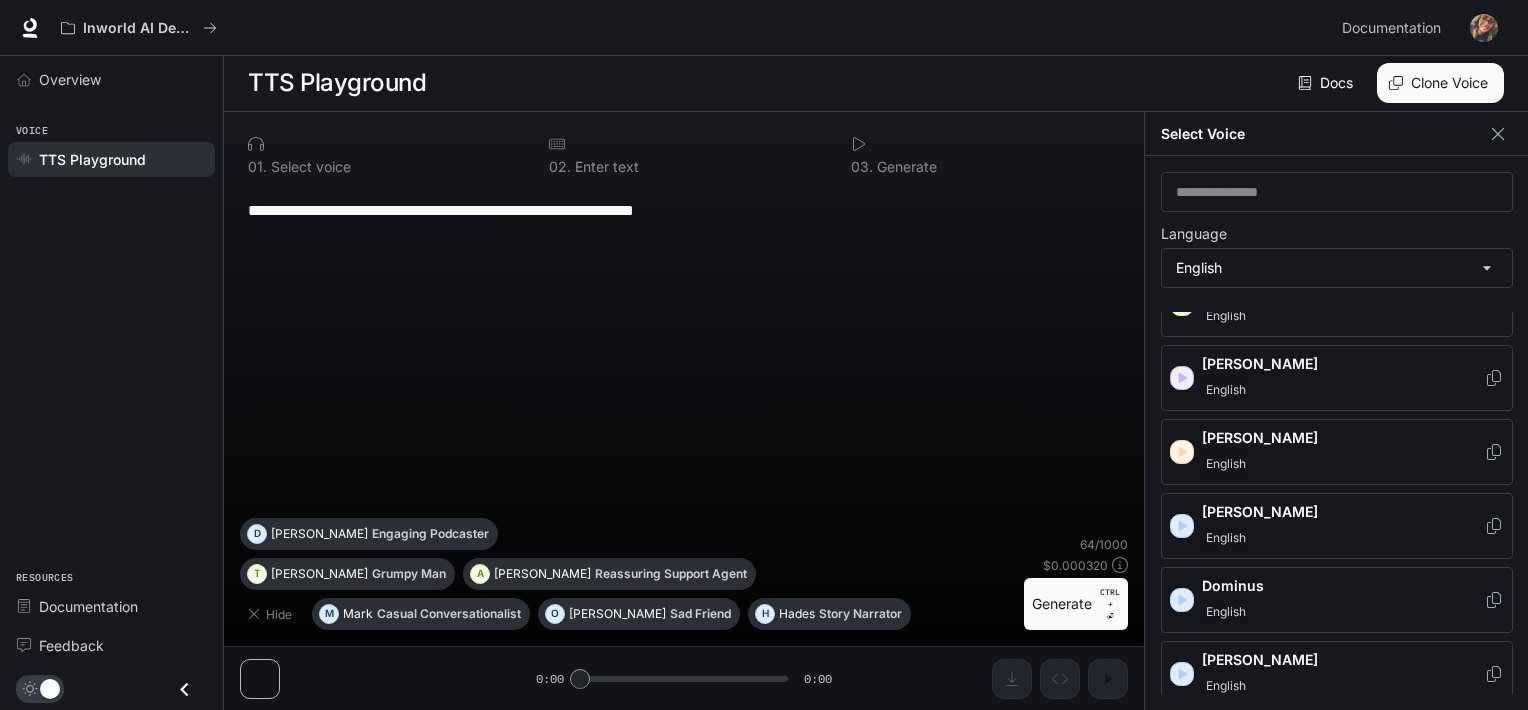 click 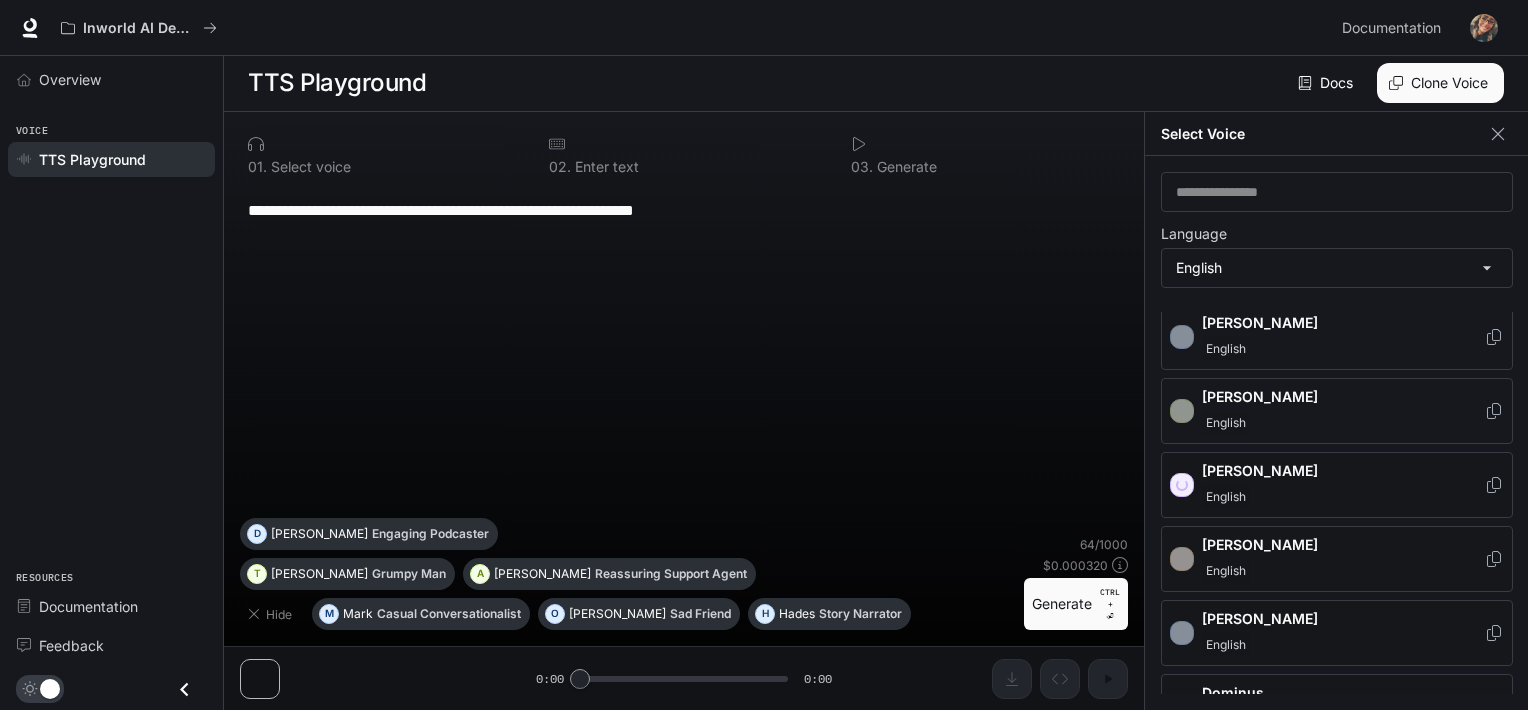scroll, scrollTop: 39, scrollLeft: 0, axis: vertical 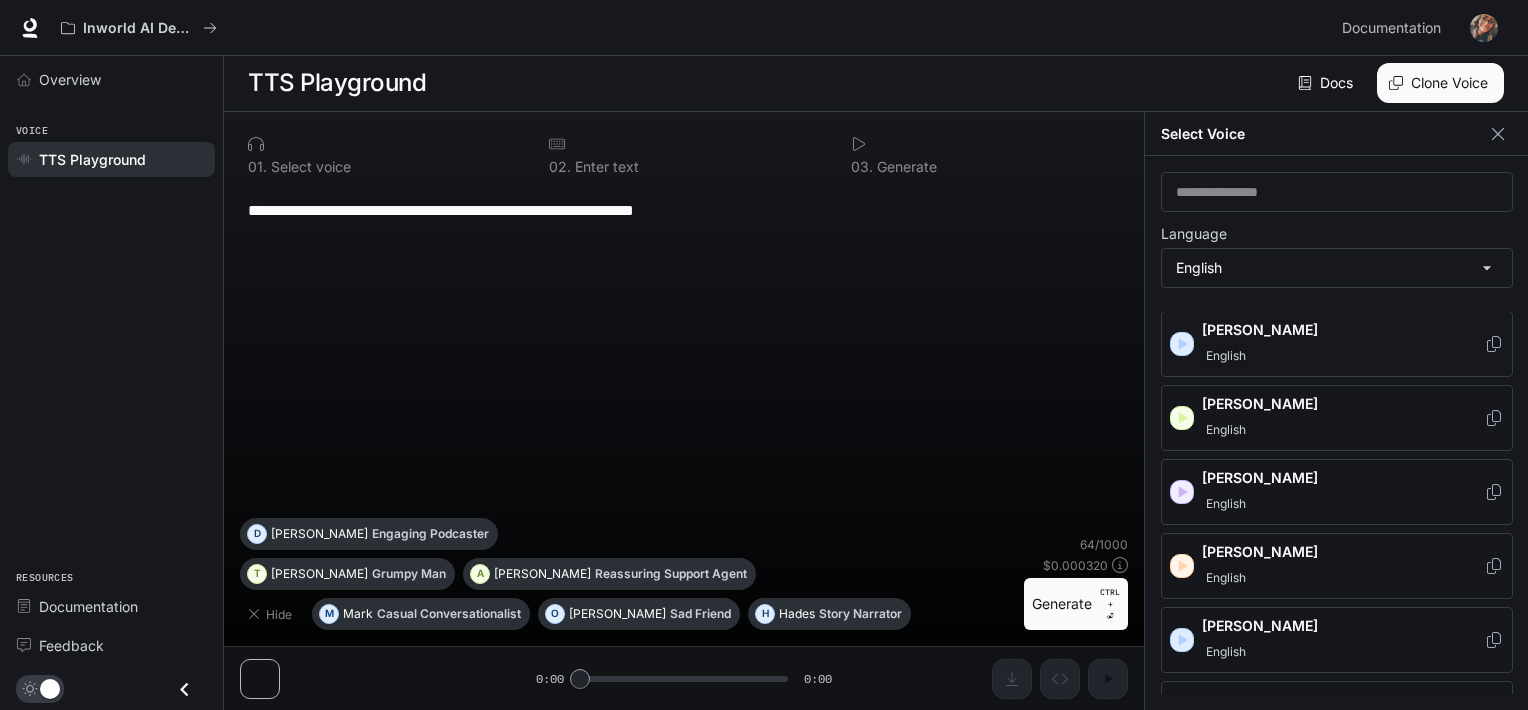click 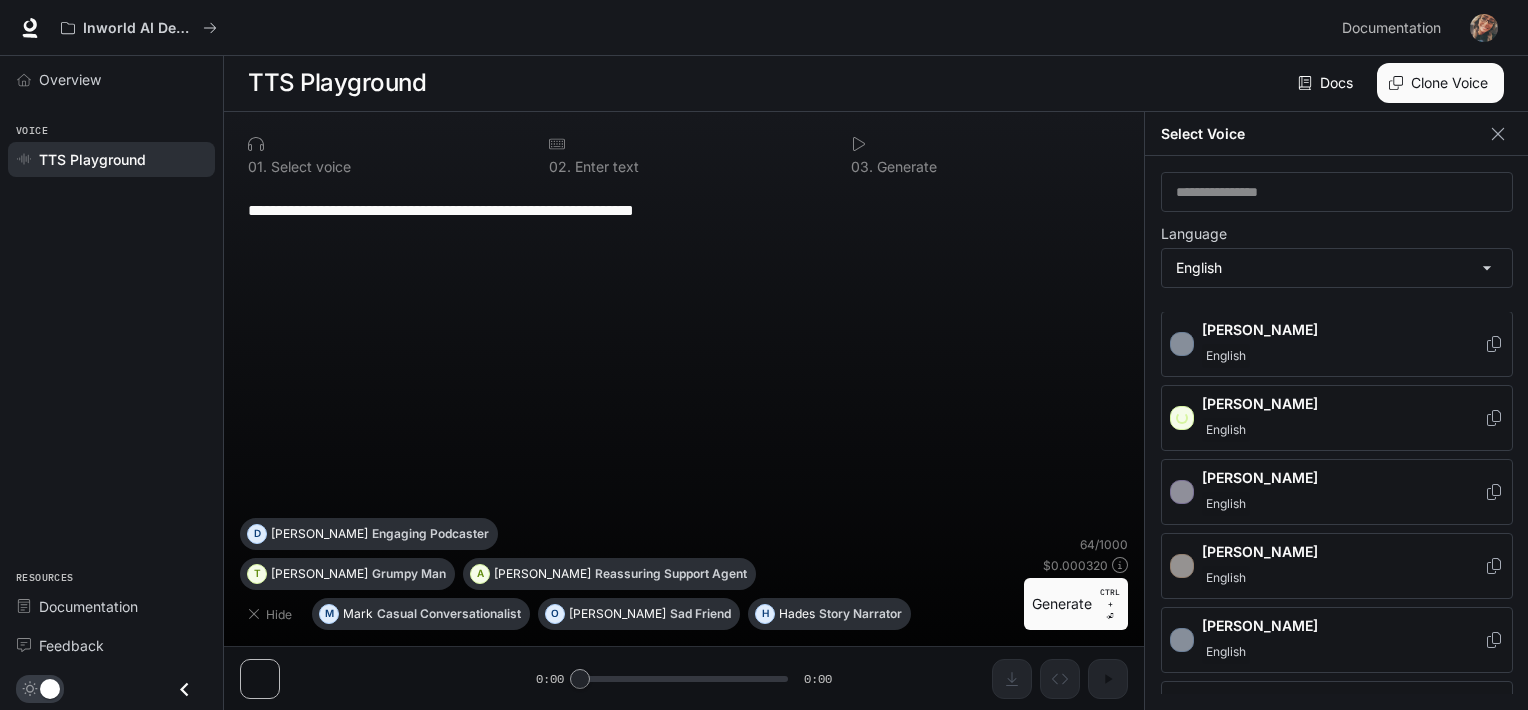 scroll, scrollTop: 0, scrollLeft: 0, axis: both 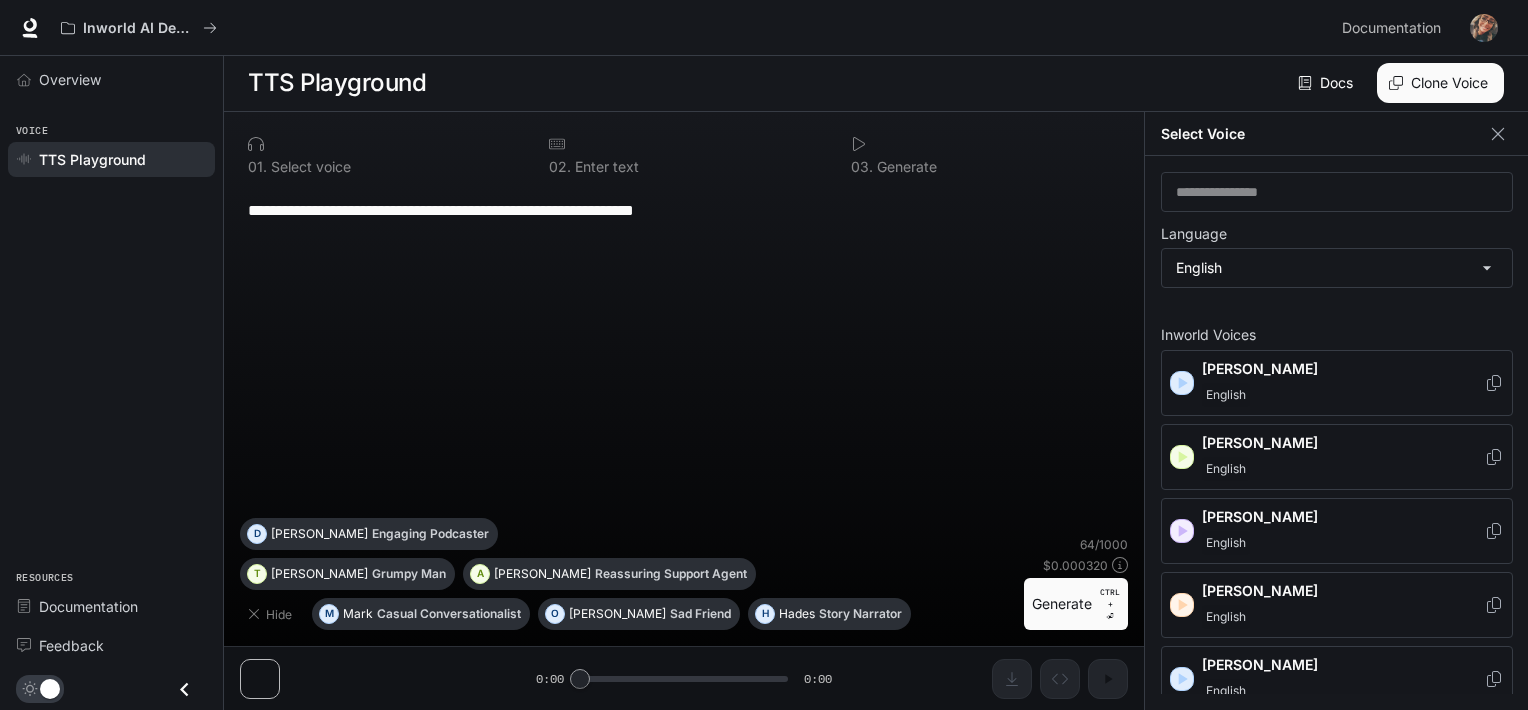 click 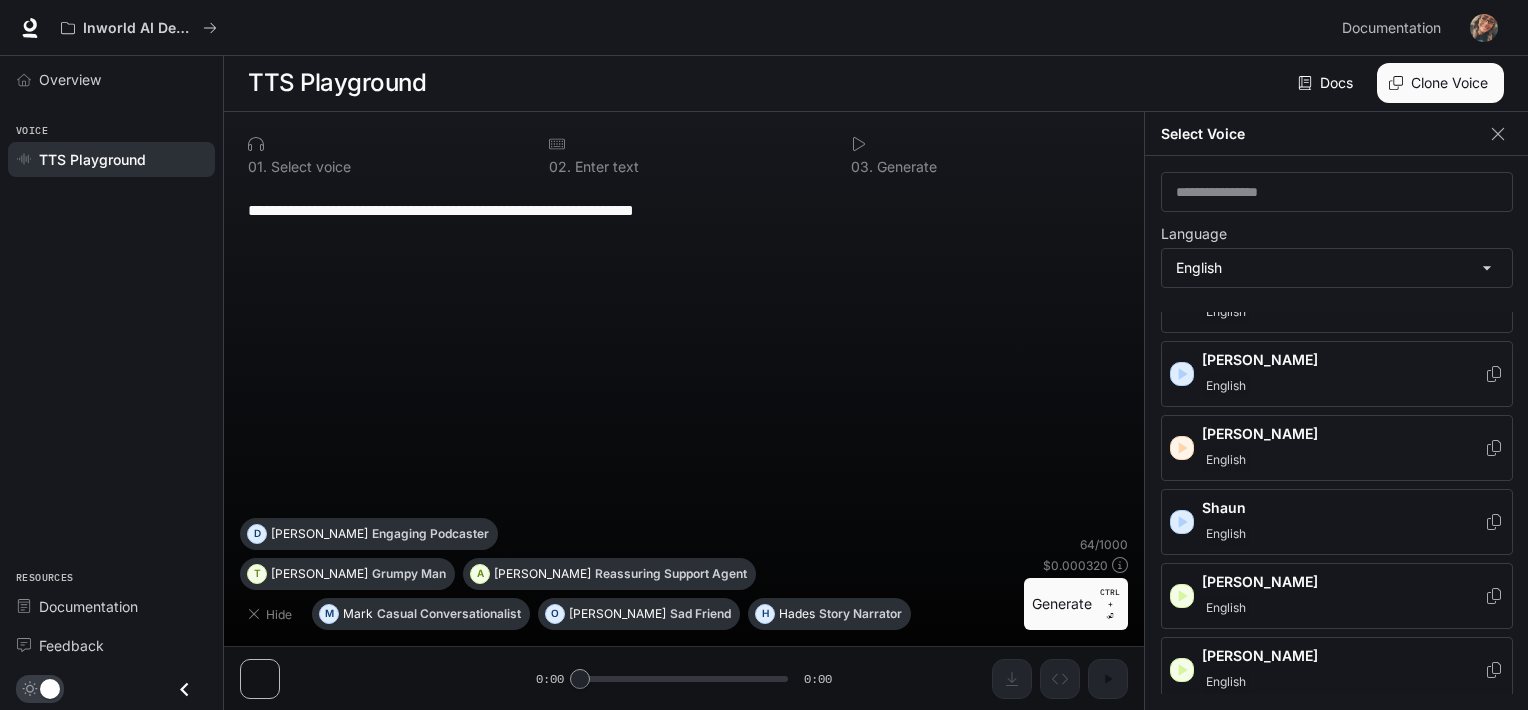 scroll, scrollTop: 1110, scrollLeft: 0, axis: vertical 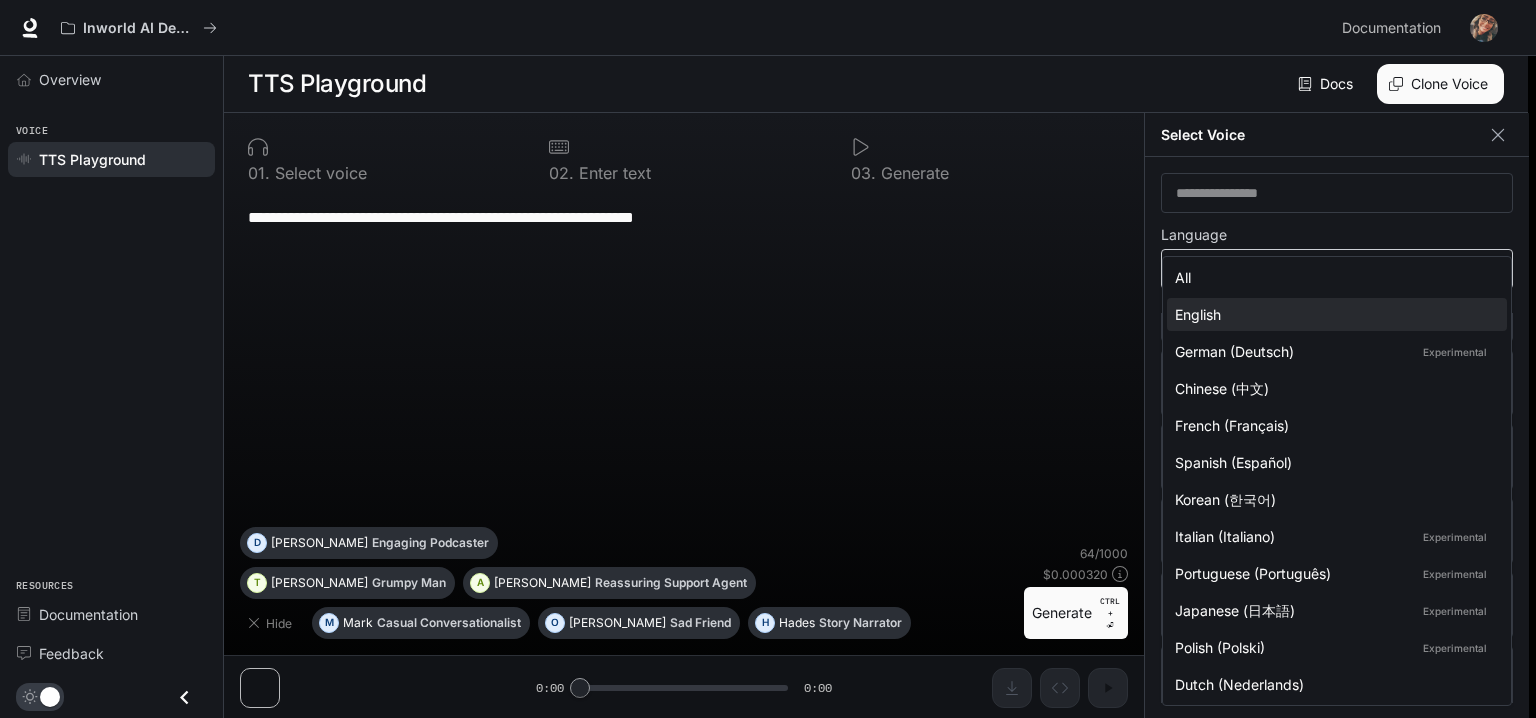 click on "**********" at bounding box center (768, 359) 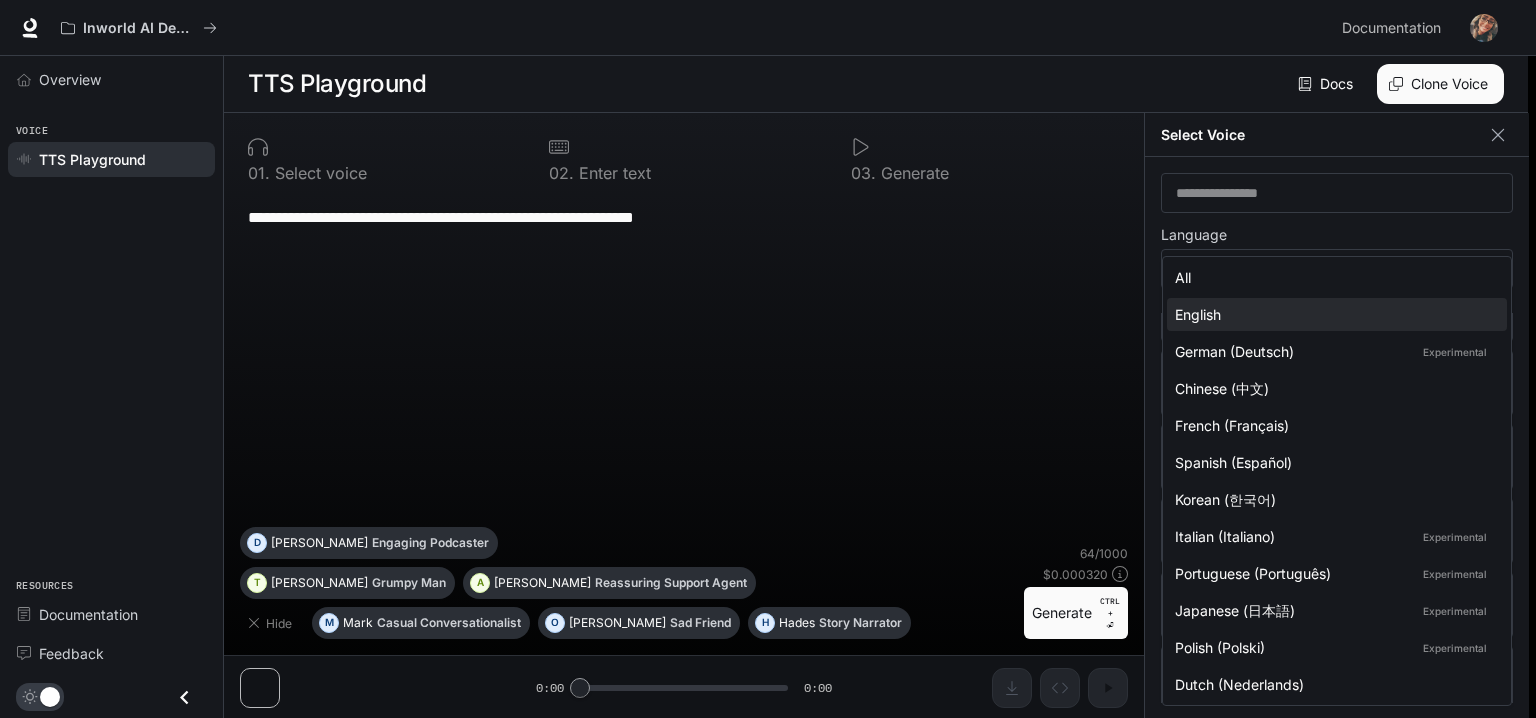click at bounding box center (768, 359) 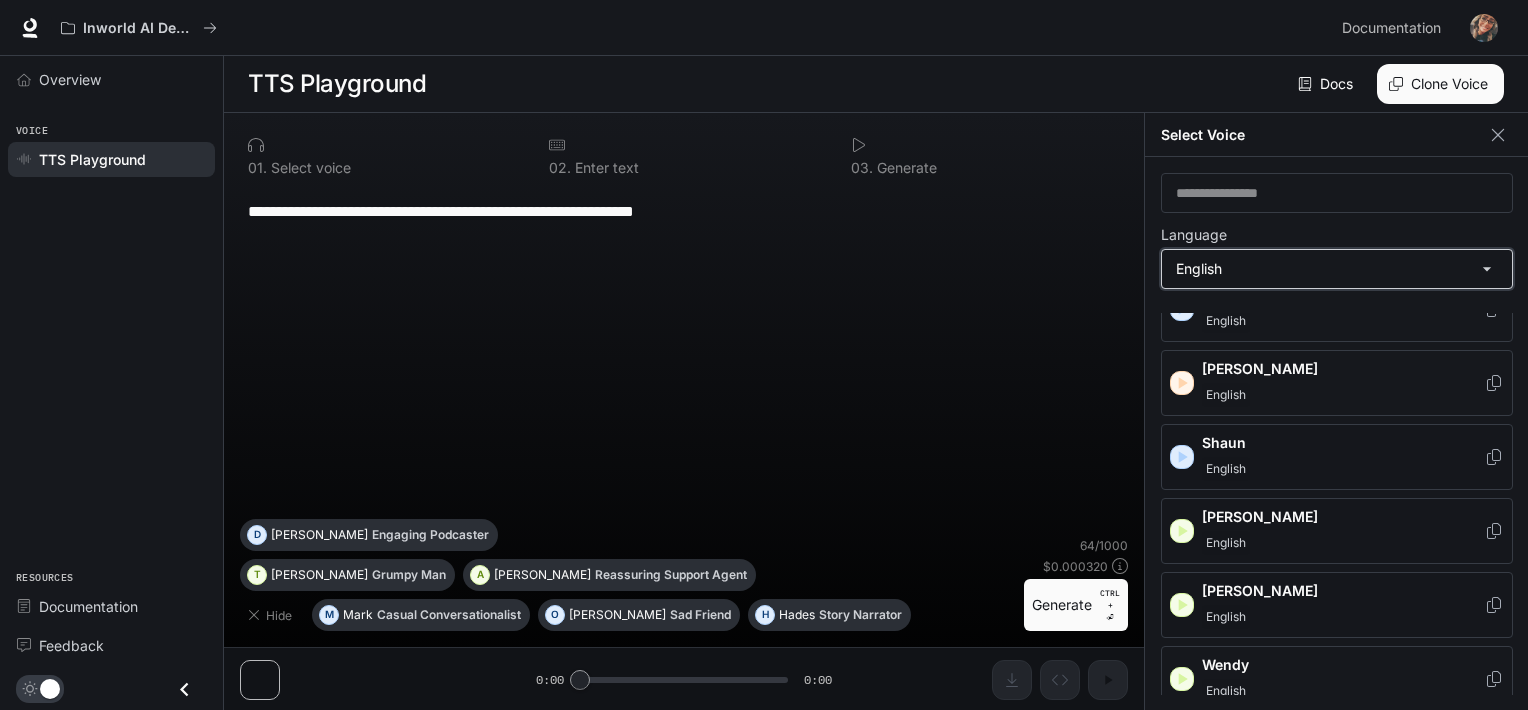 scroll, scrollTop: 8, scrollLeft: 0, axis: vertical 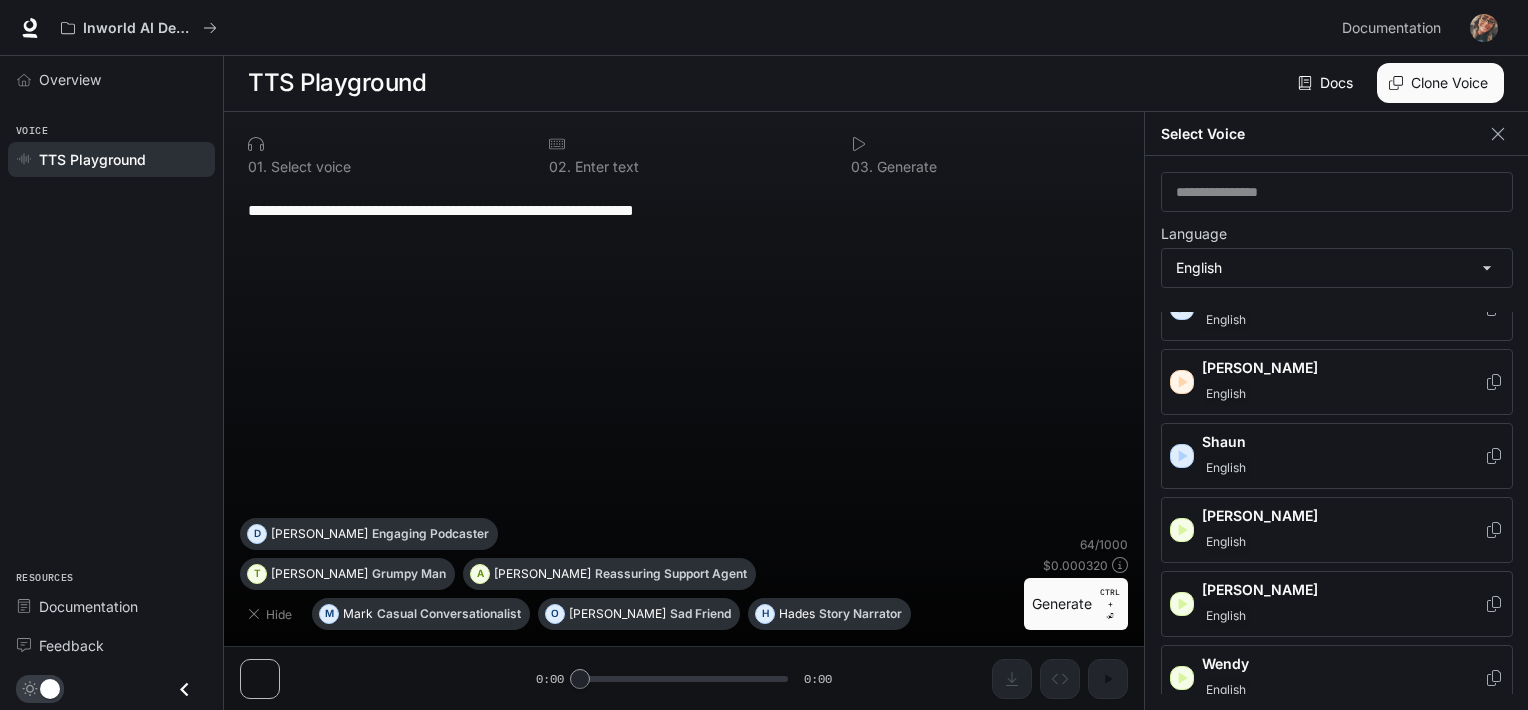 click 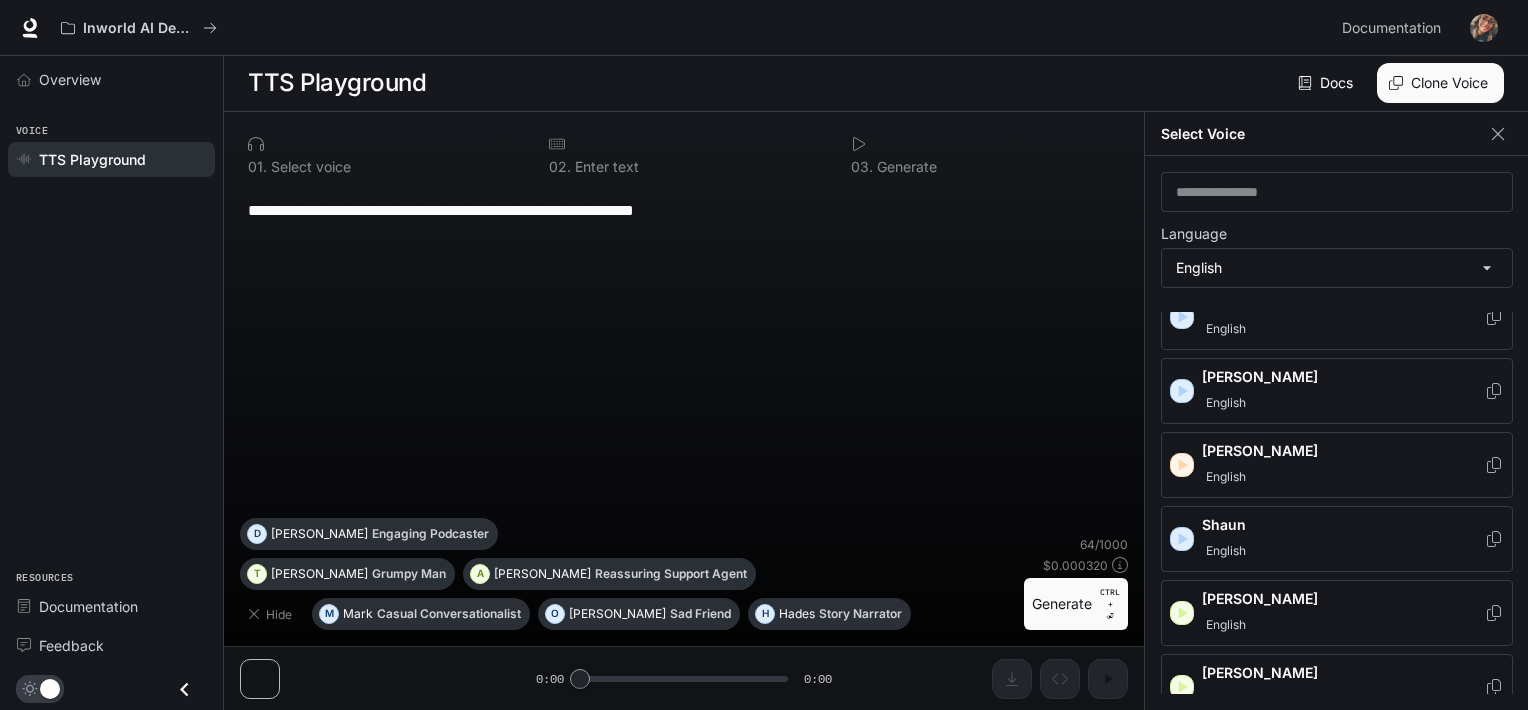 scroll, scrollTop: 1025, scrollLeft: 0, axis: vertical 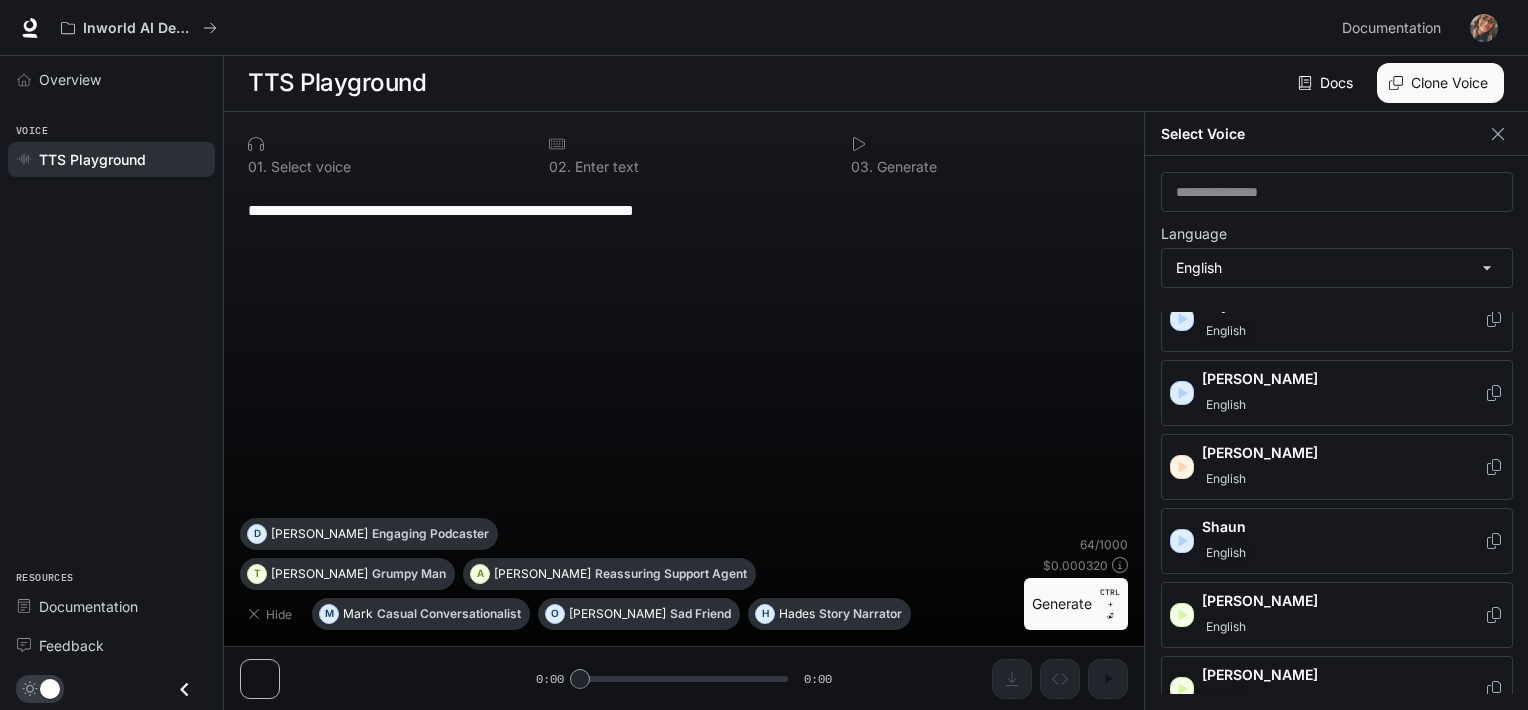 click 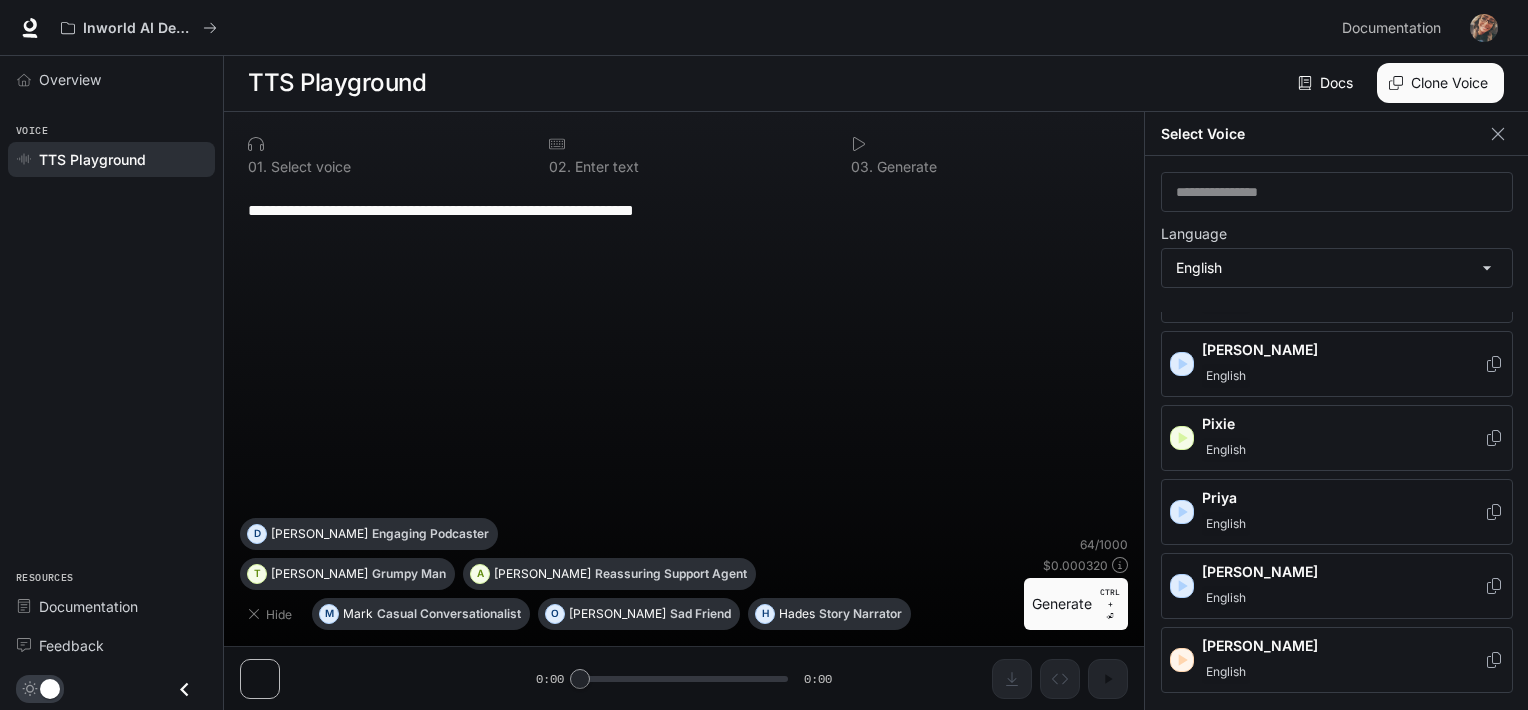 scroll, scrollTop: 831, scrollLeft: 0, axis: vertical 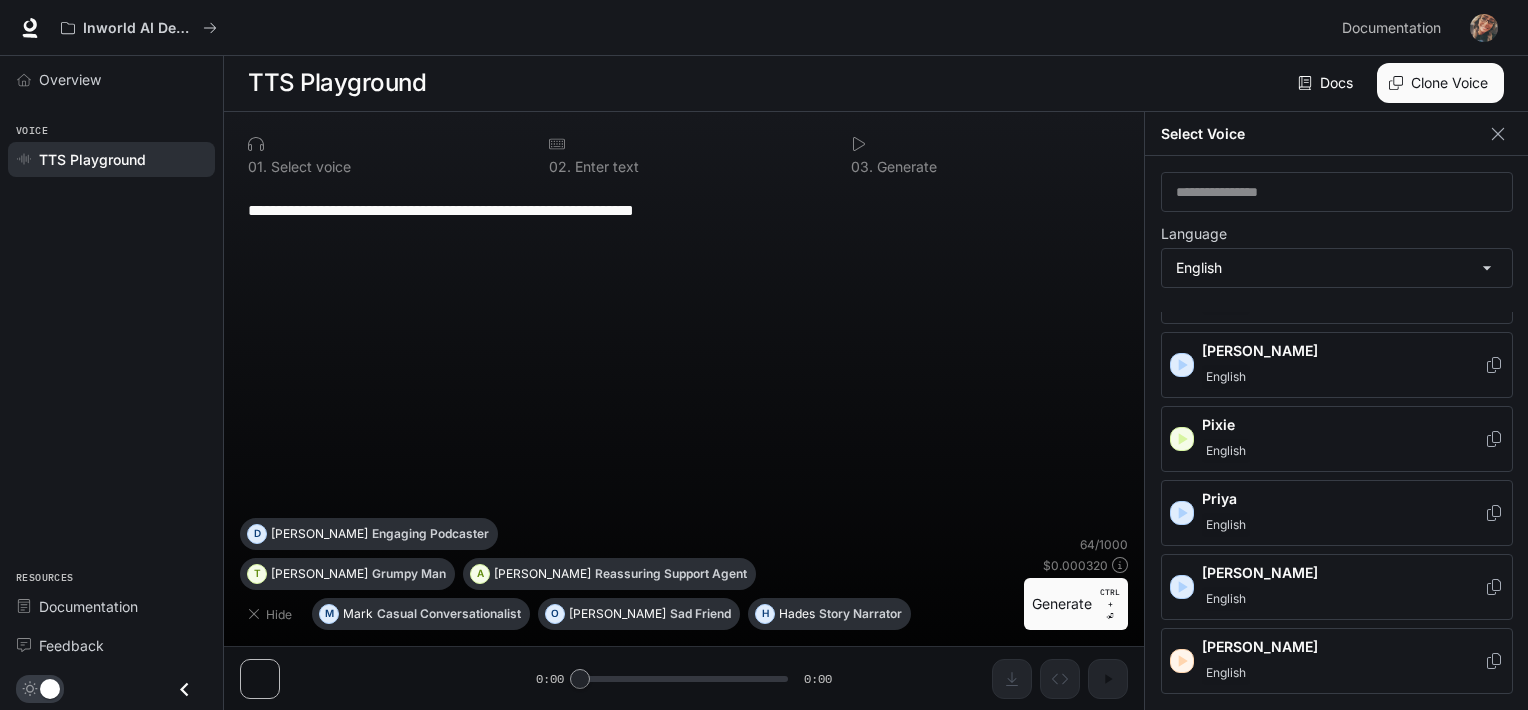 click 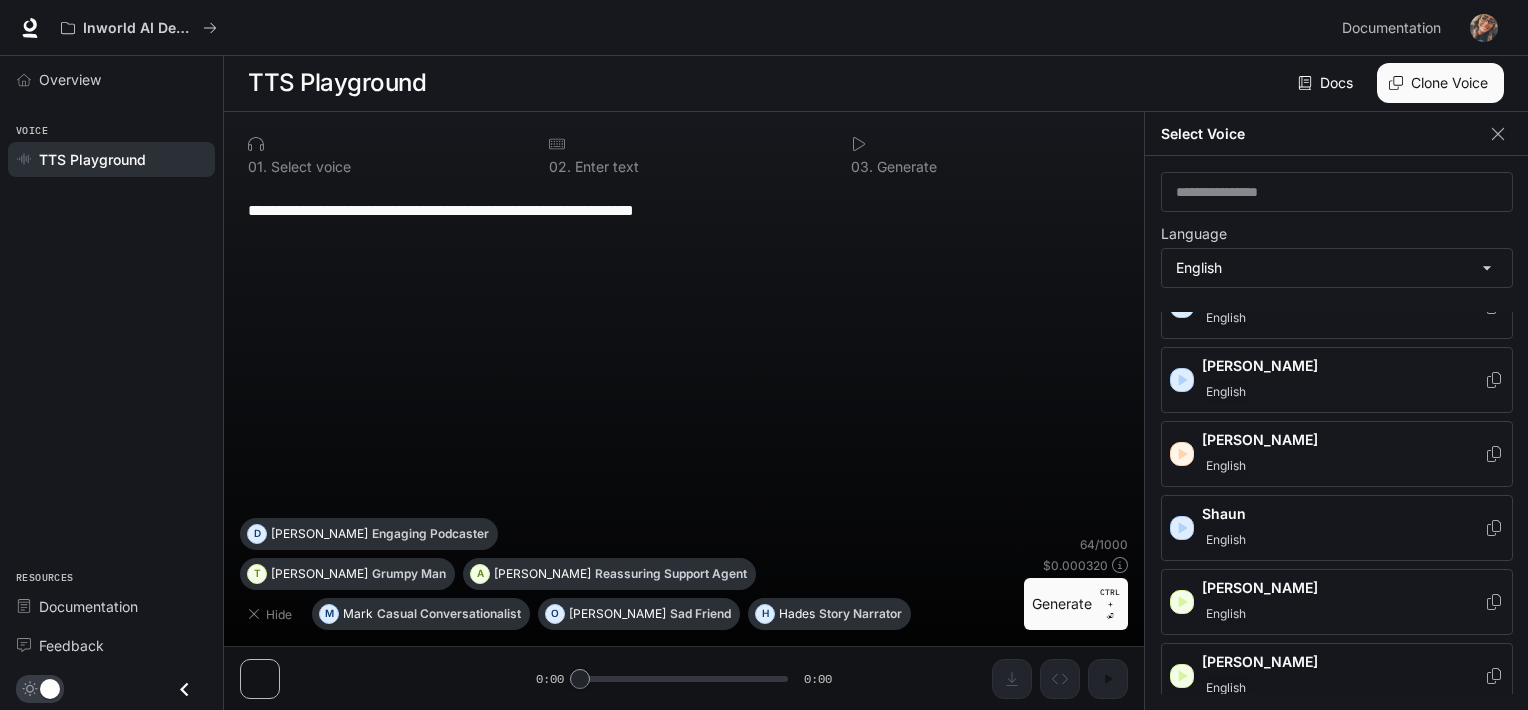 scroll, scrollTop: 1110, scrollLeft: 0, axis: vertical 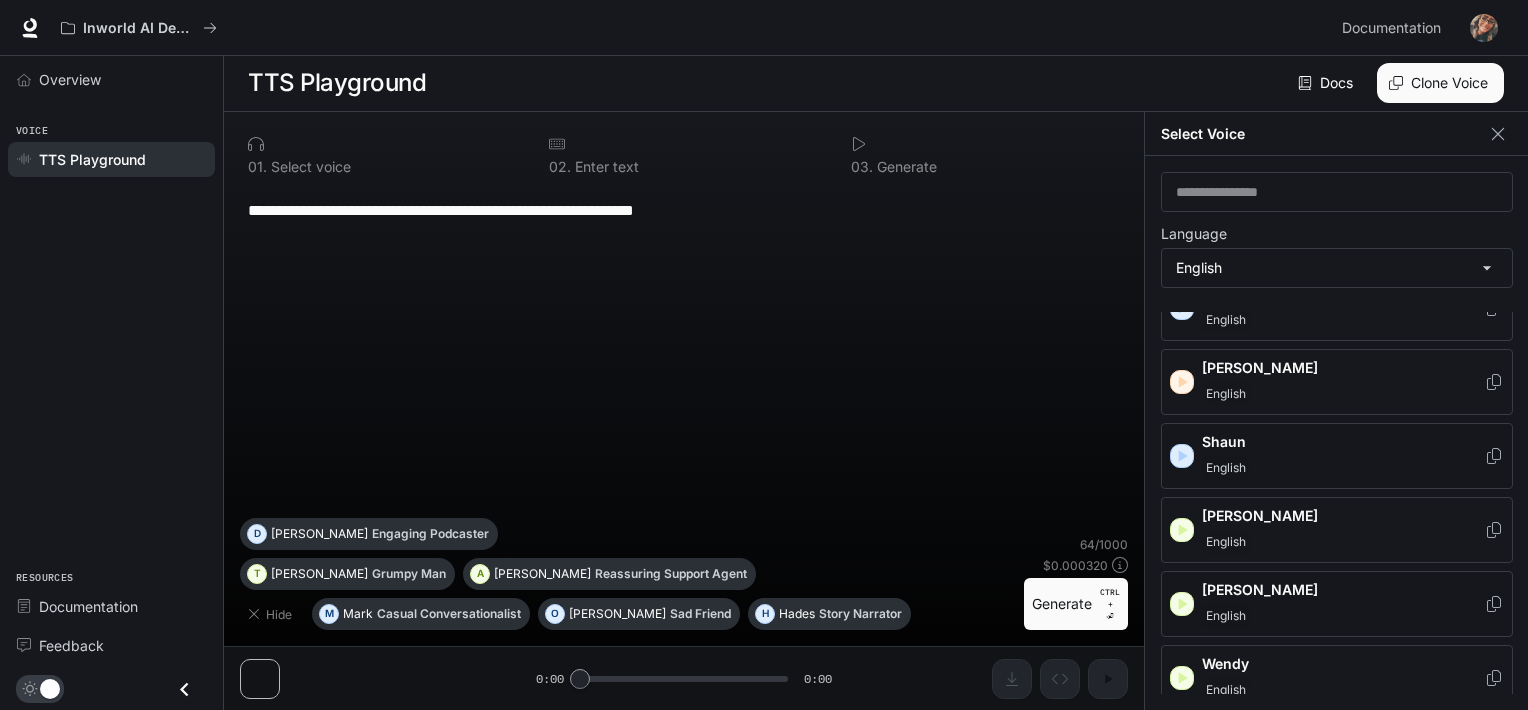 click 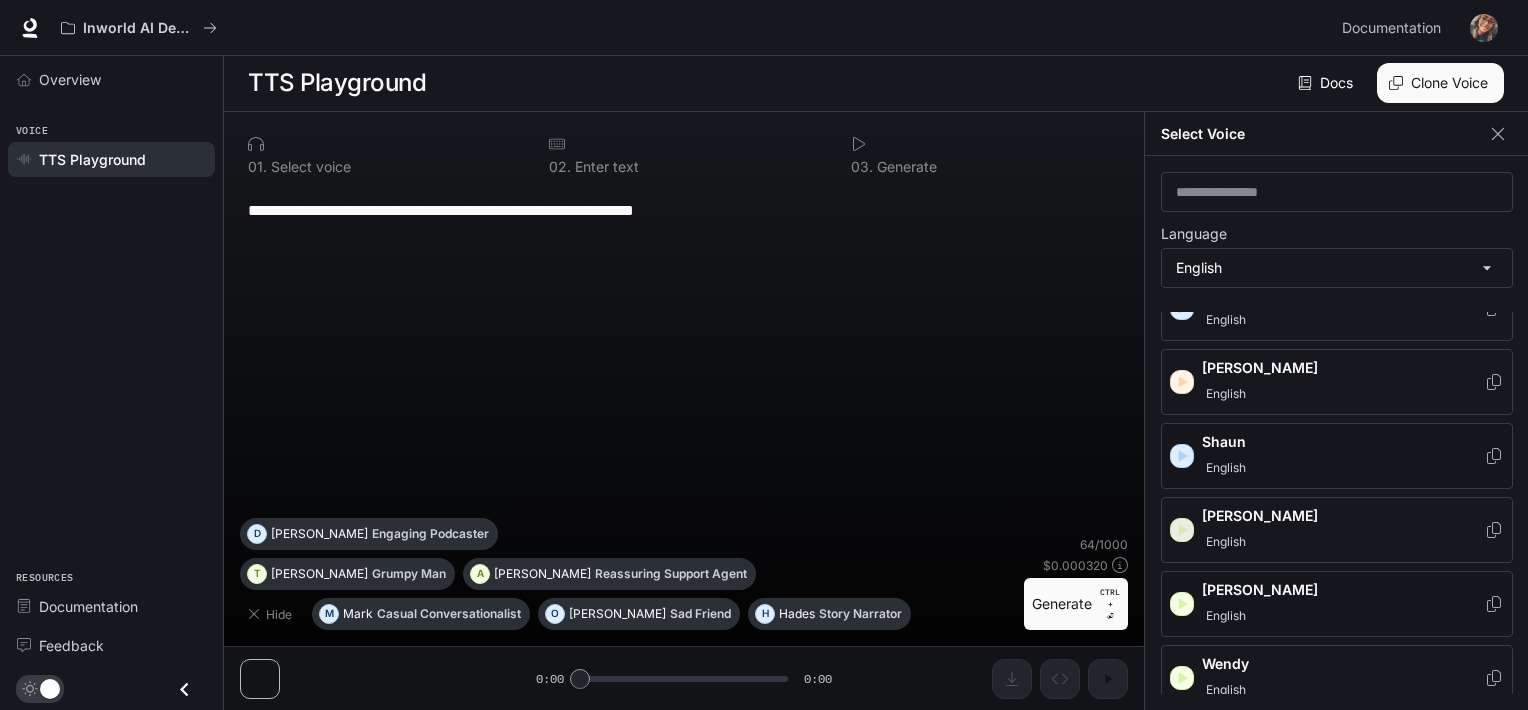 click 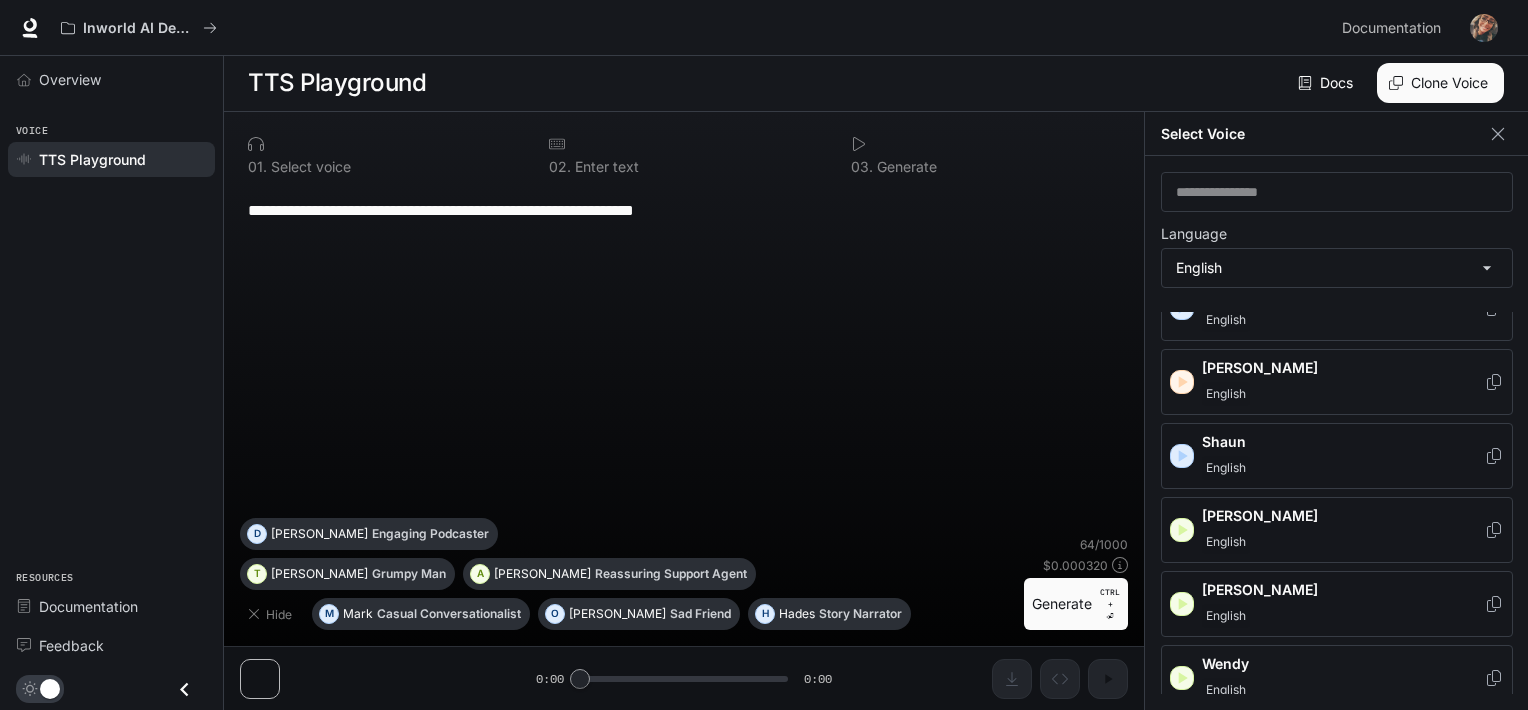 click on "English" at bounding box center [1226, 542] 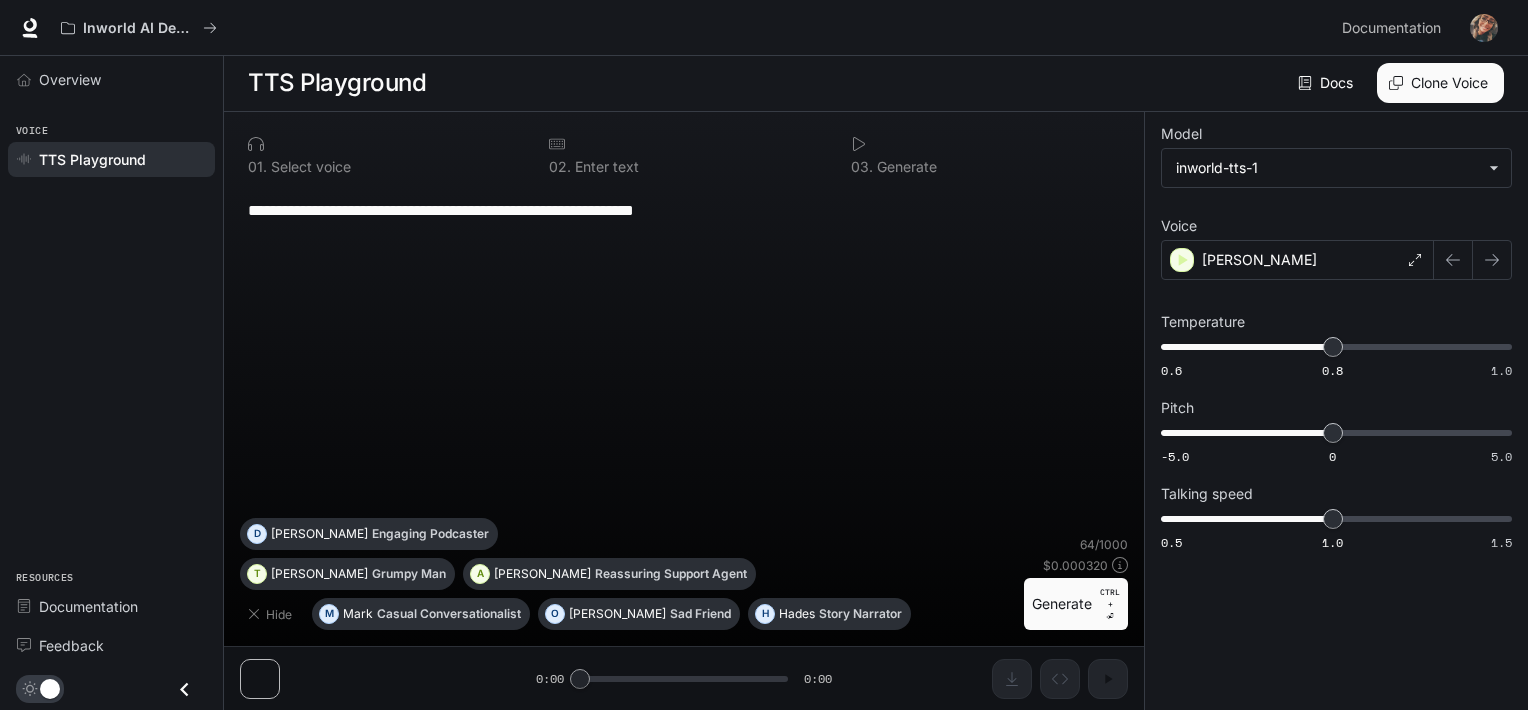 scroll, scrollTop: 0, scrollLeft: 0, axis: both 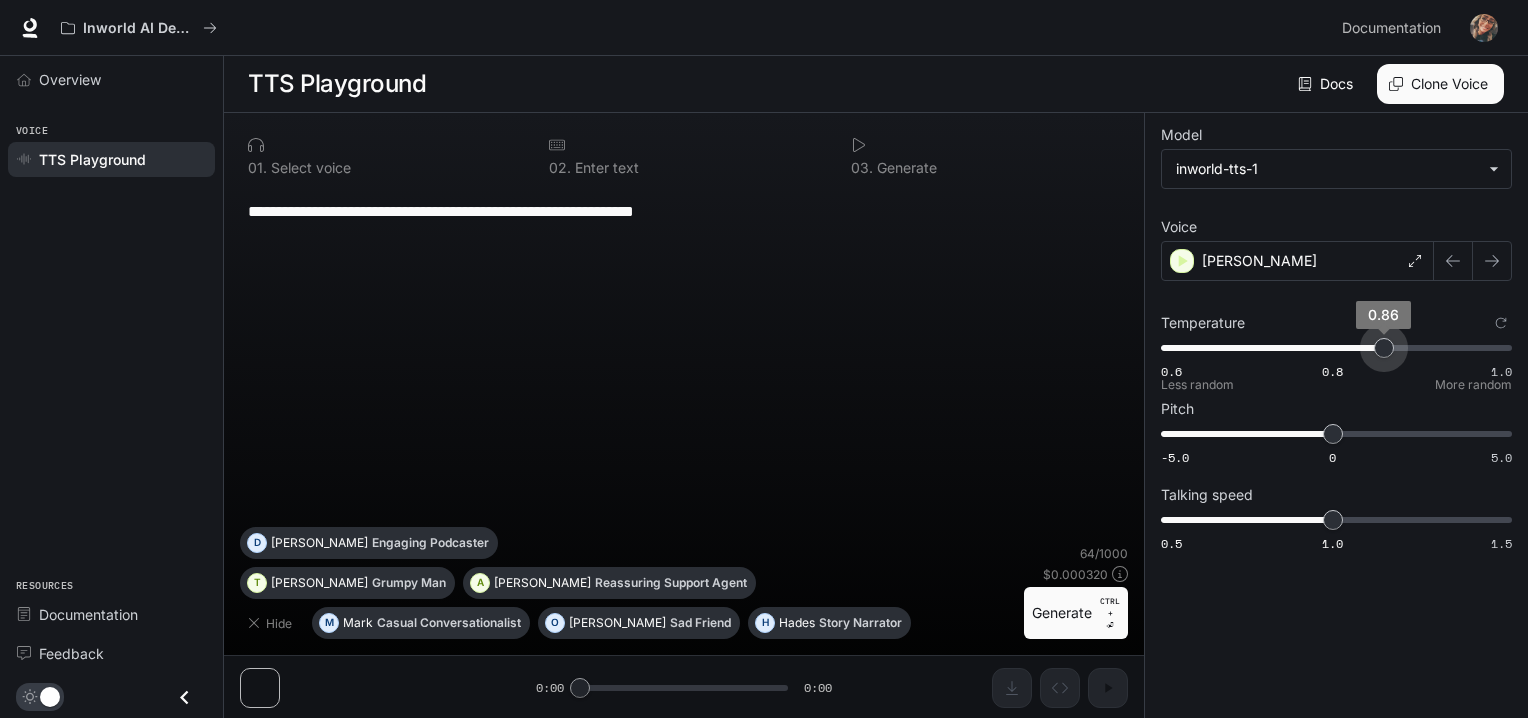 drag, startPoint x: 1334, startPoint y: 347, endPoint x: 1386, endPoint y: 351, distance: 52.153618 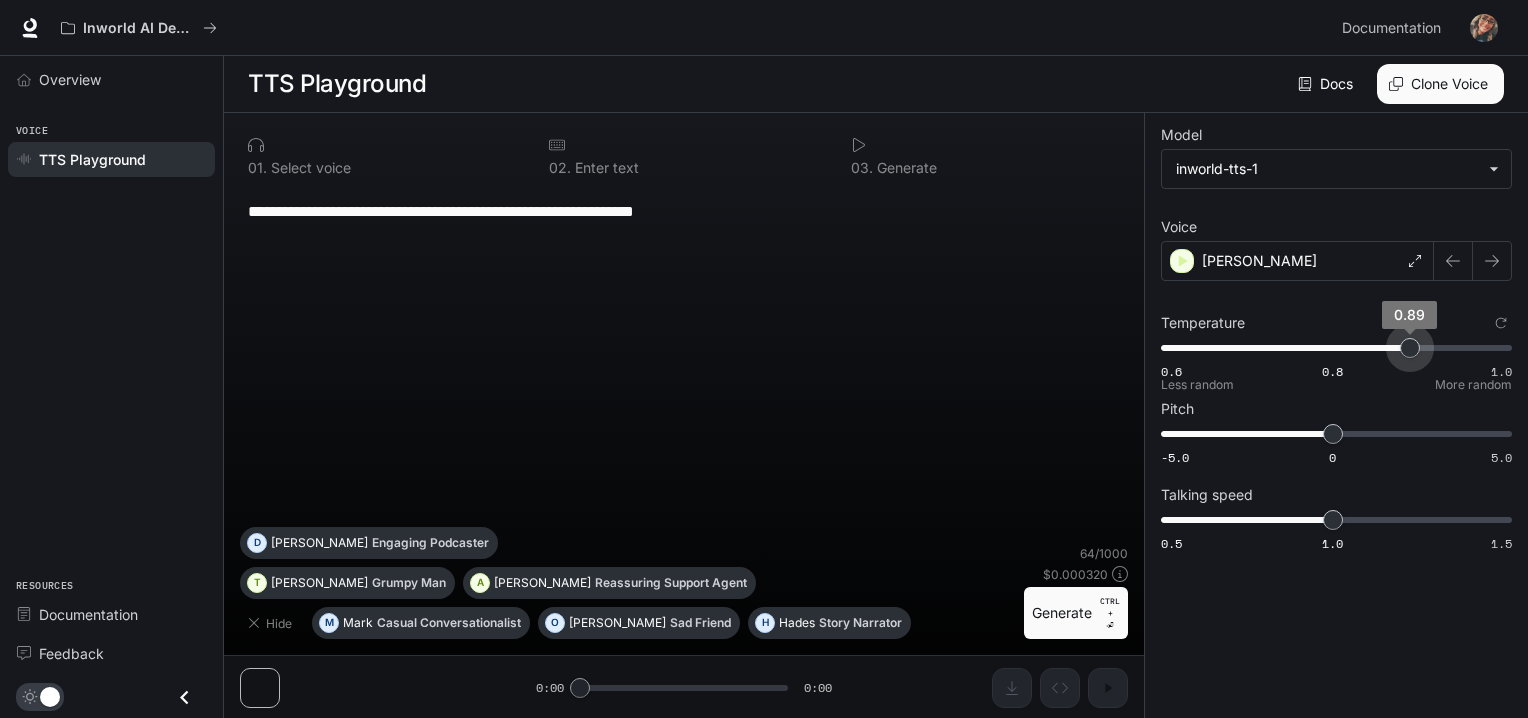 type on "****" 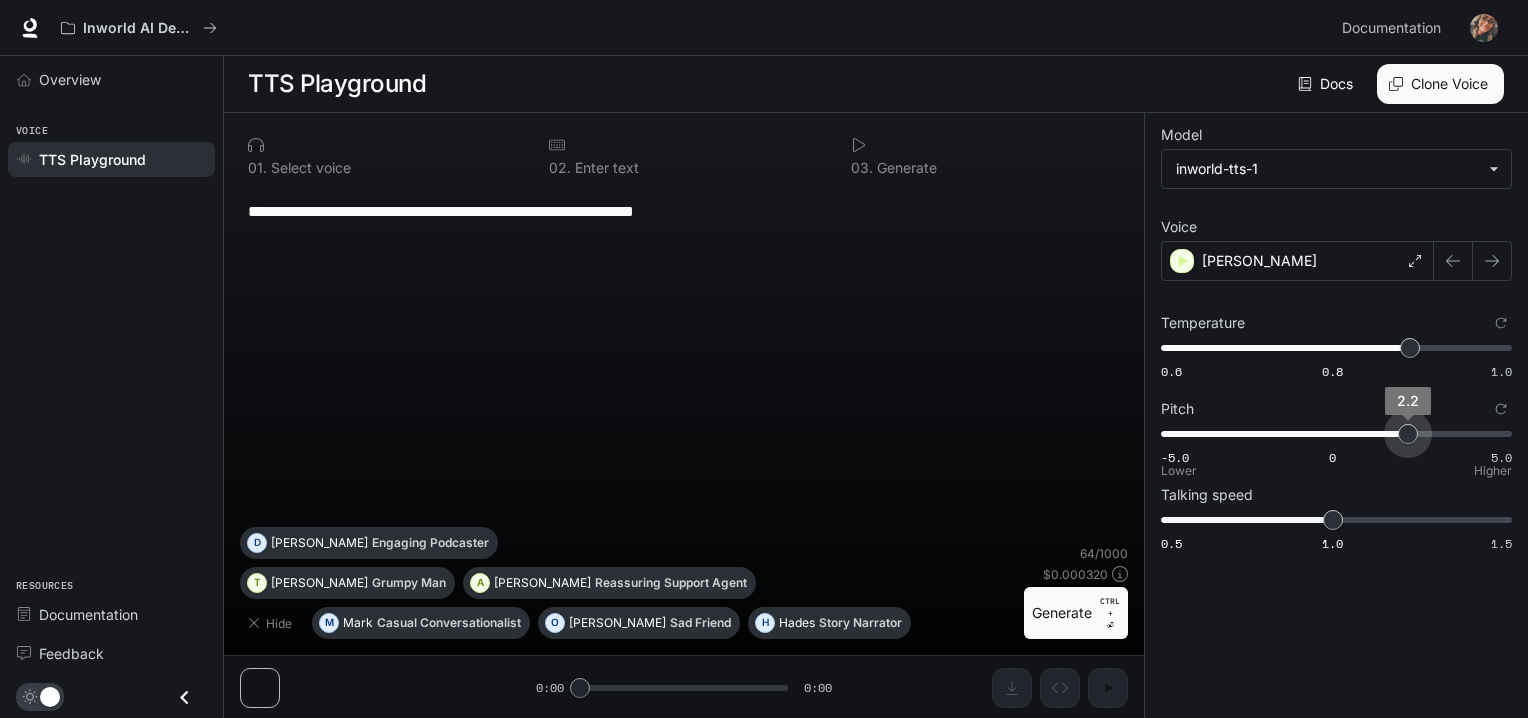 type on "***" 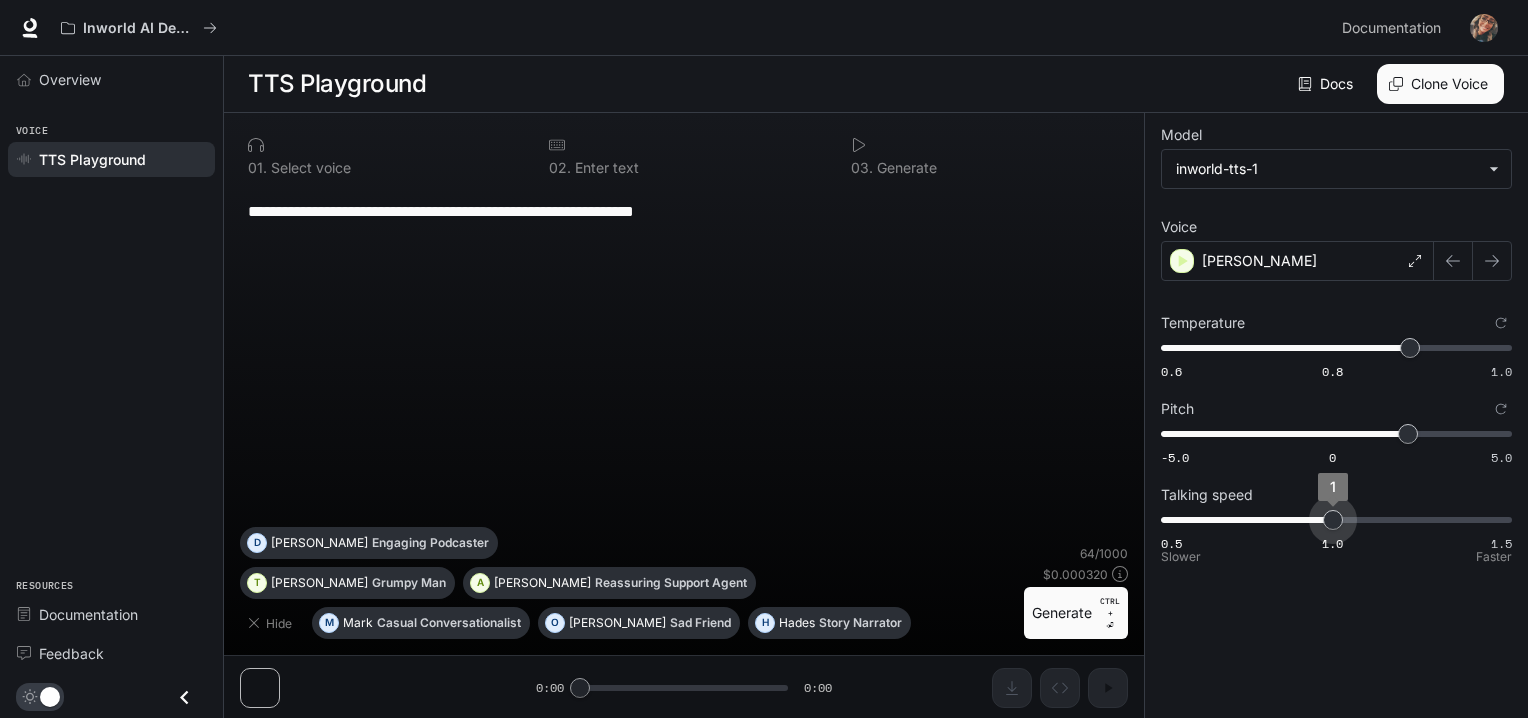type on "***" 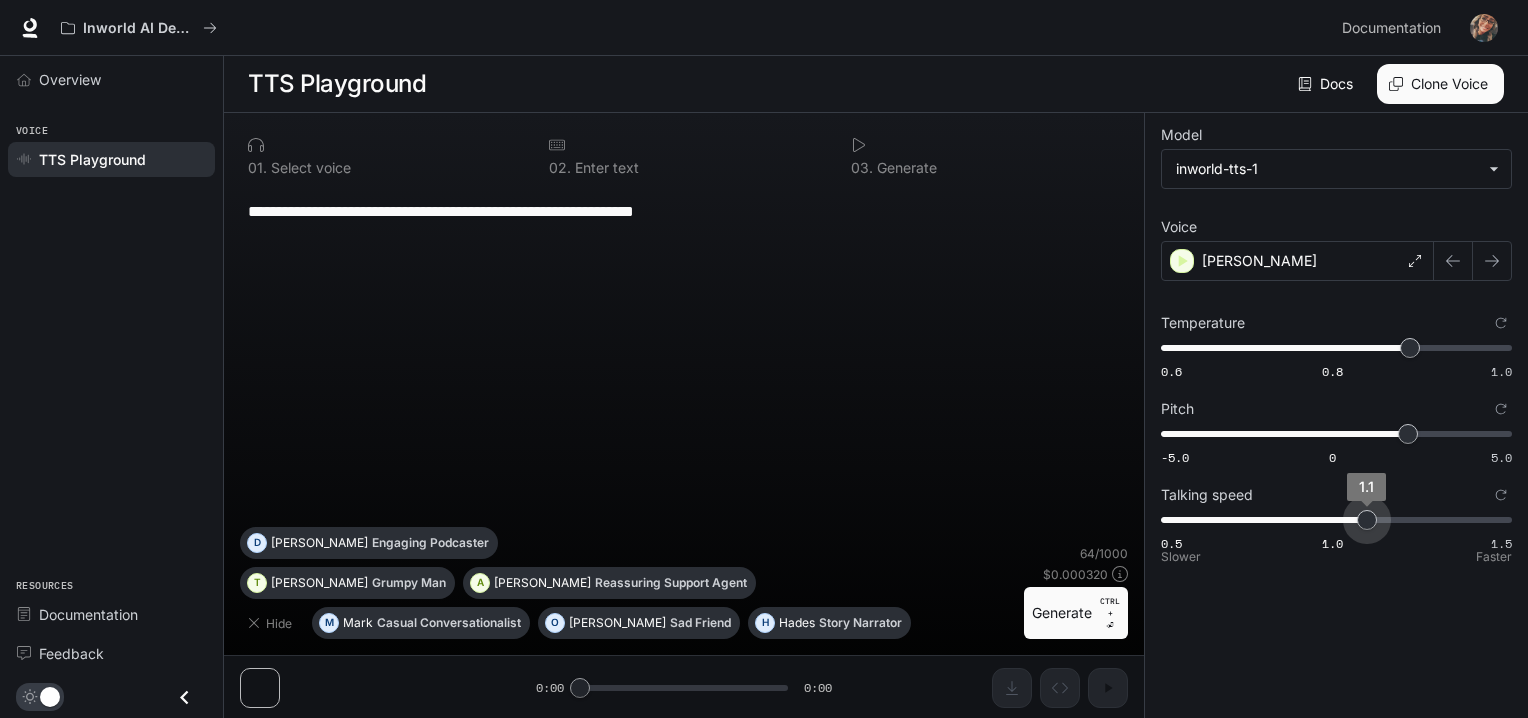 drag, startPoint x: 1334, startPoint y: 515, endPoint x: 1354, endPoint y: 519, distance: 20.396078 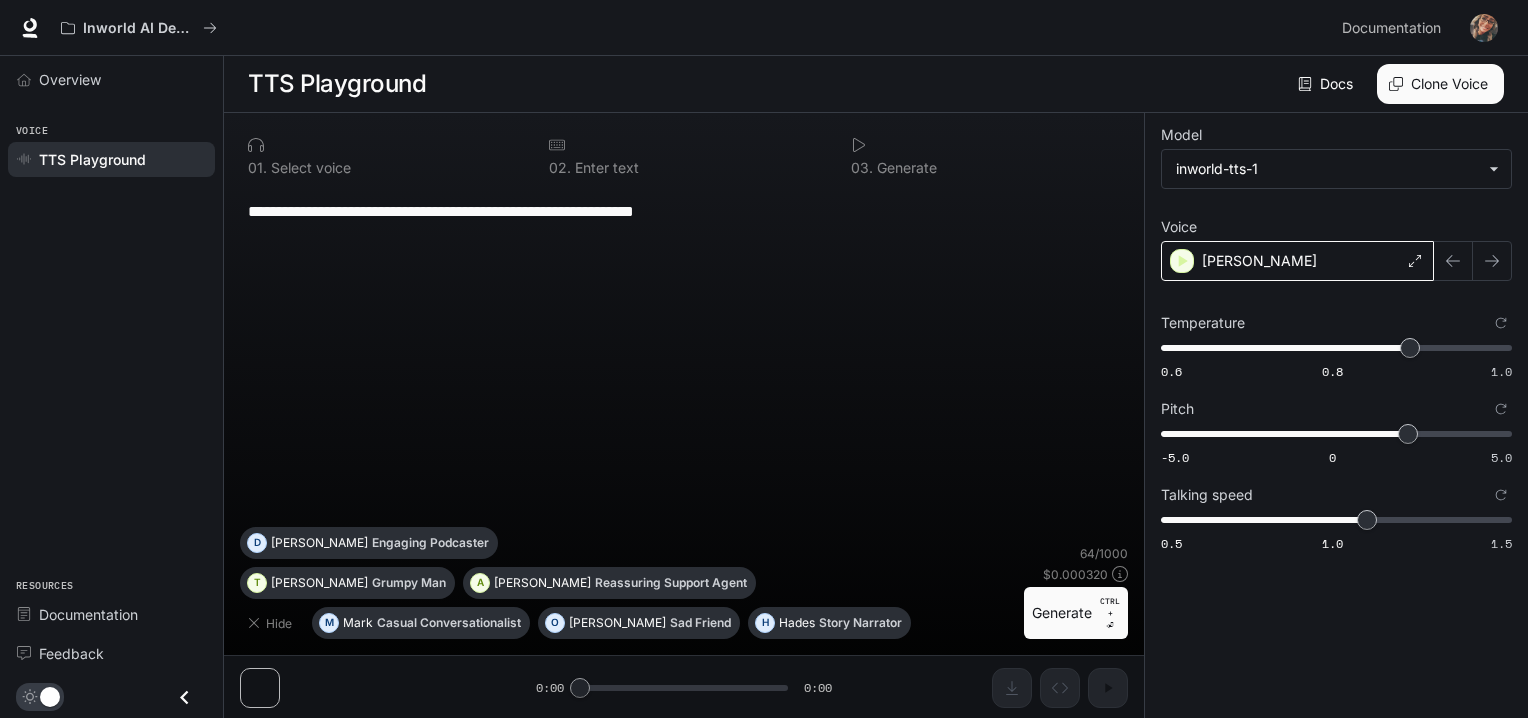 click on "Theodore" at bounding box center [1297, 261] 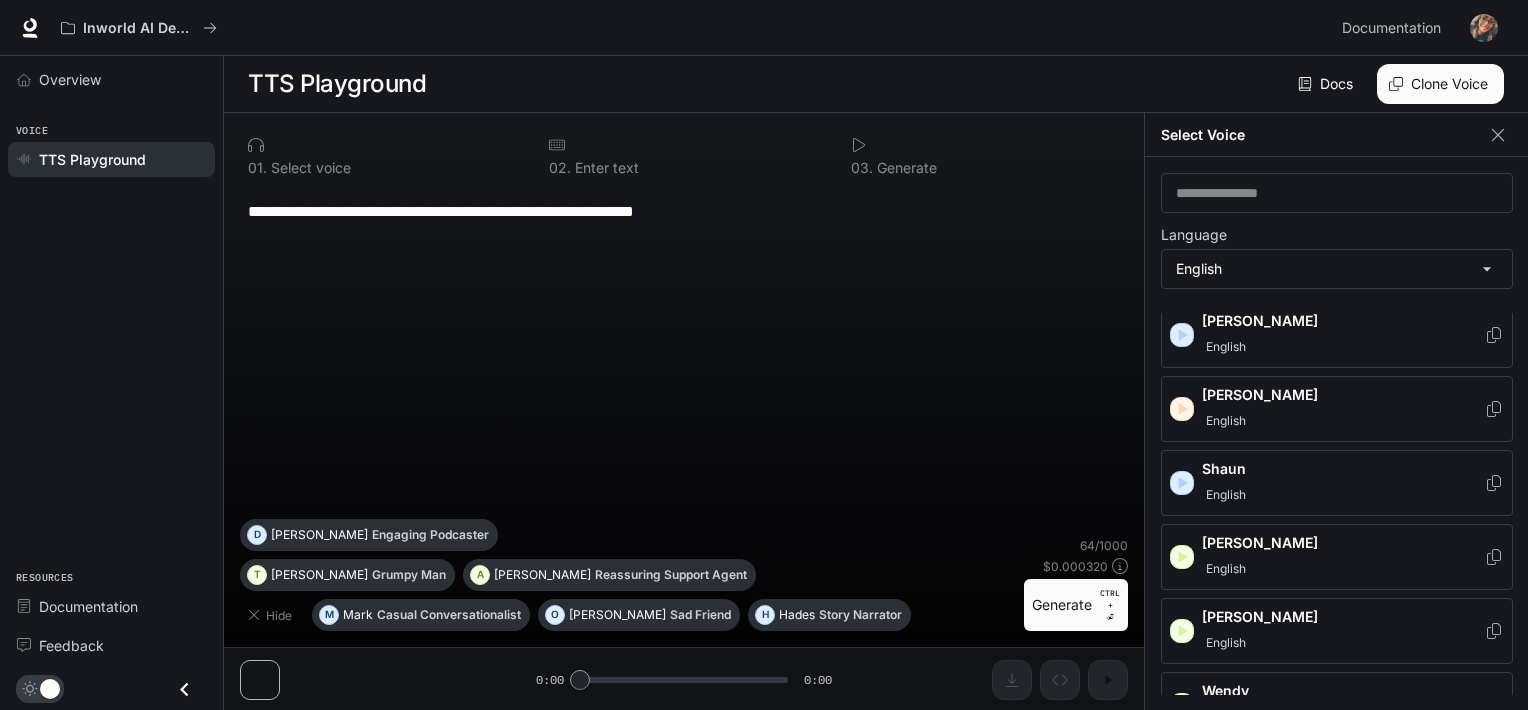 scroll, scrollTop: 1110, scrollLeft: 0, axis: vertical 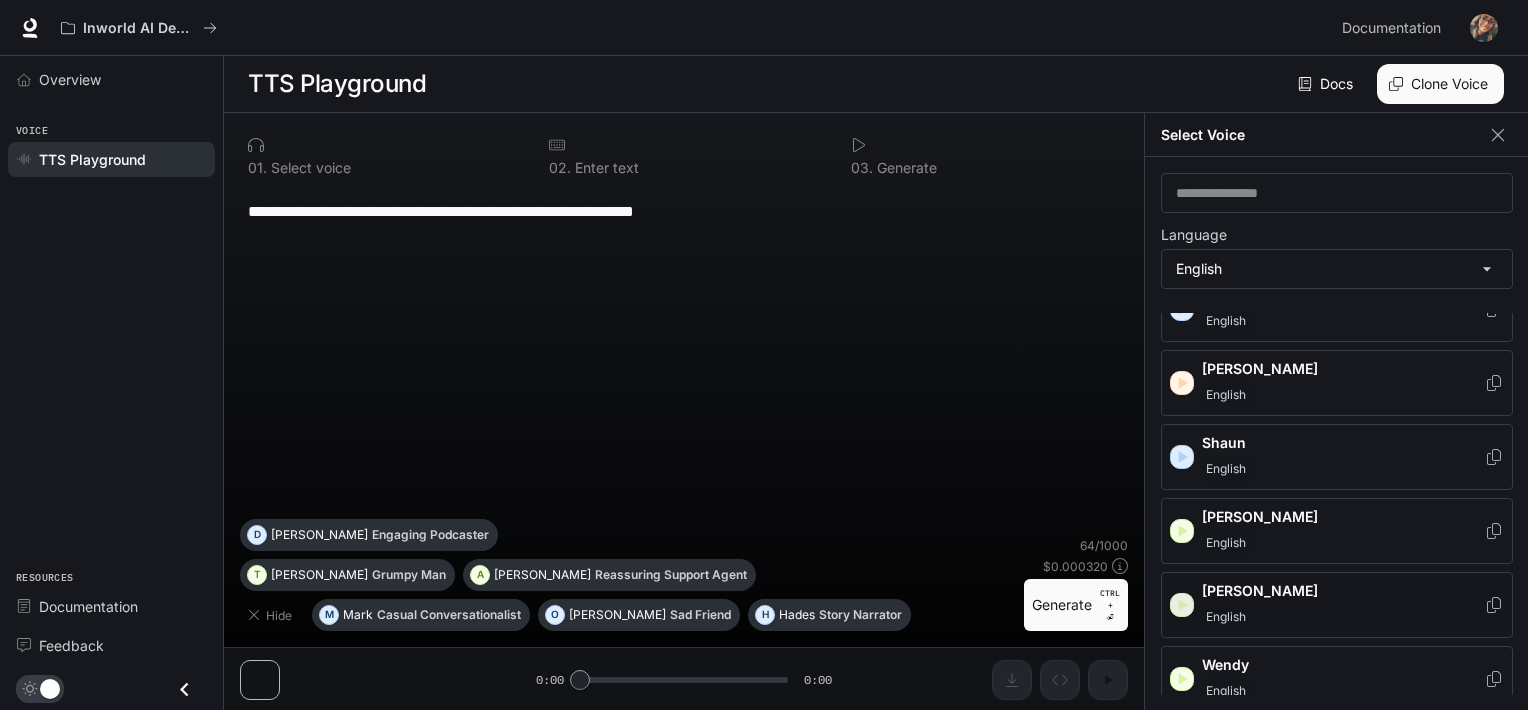 click 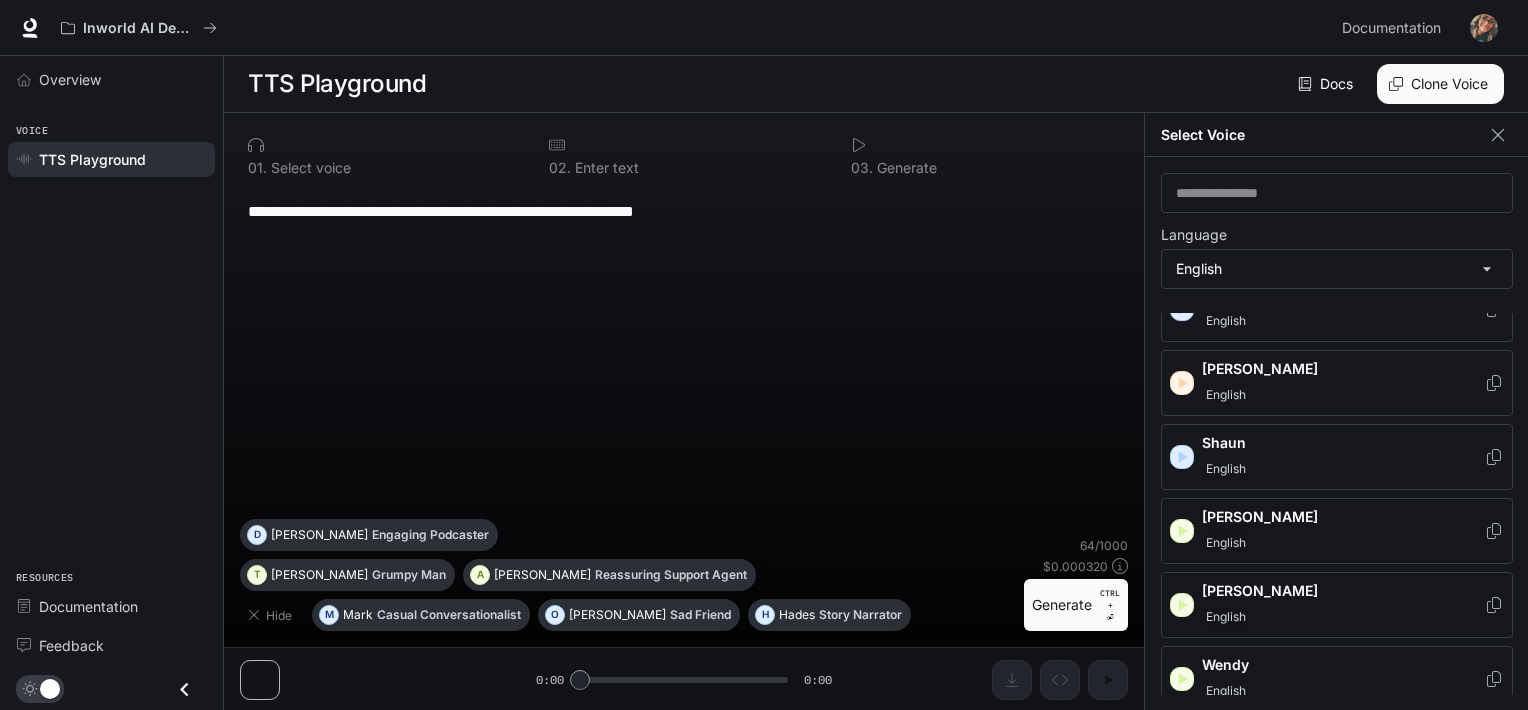 click 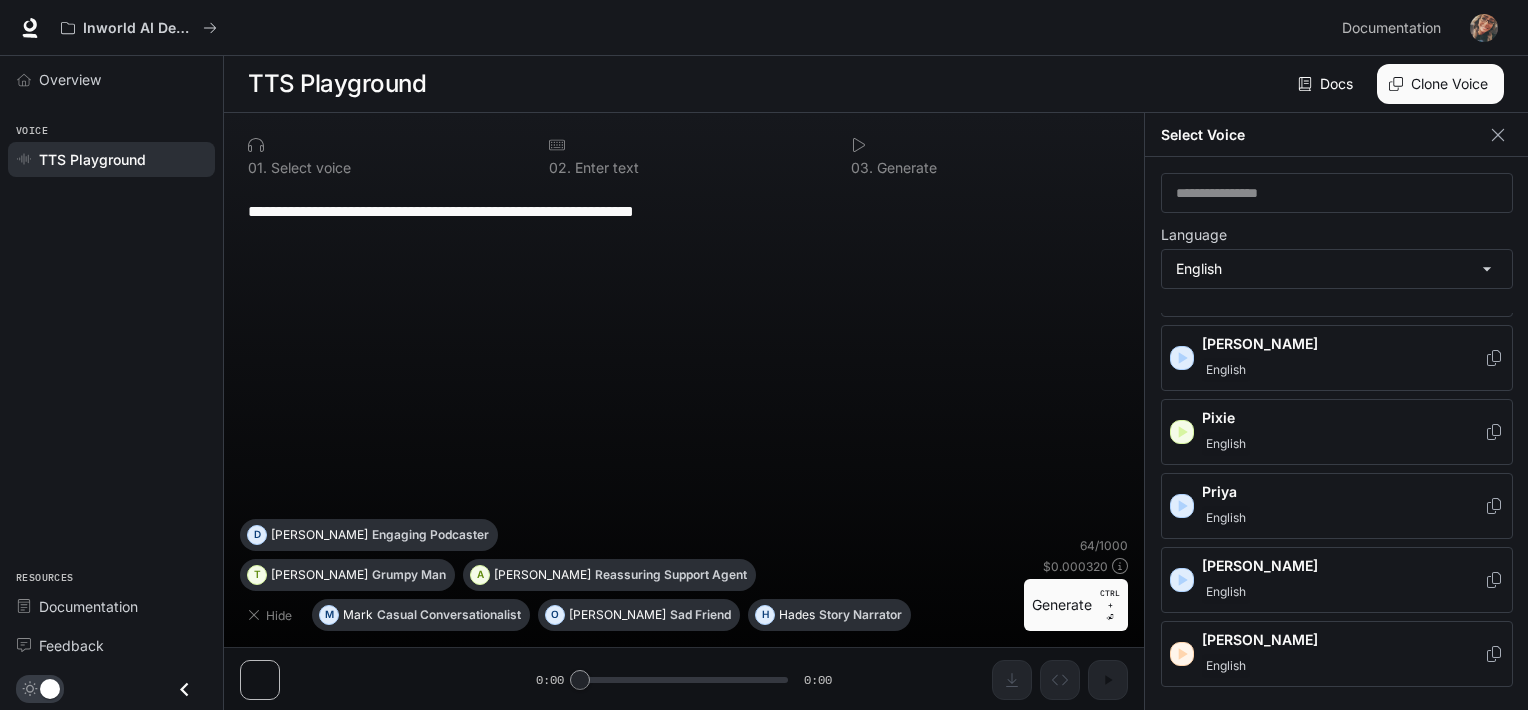 scroll, scrollTop: 836, scrollLeft: 0, axis: vertical 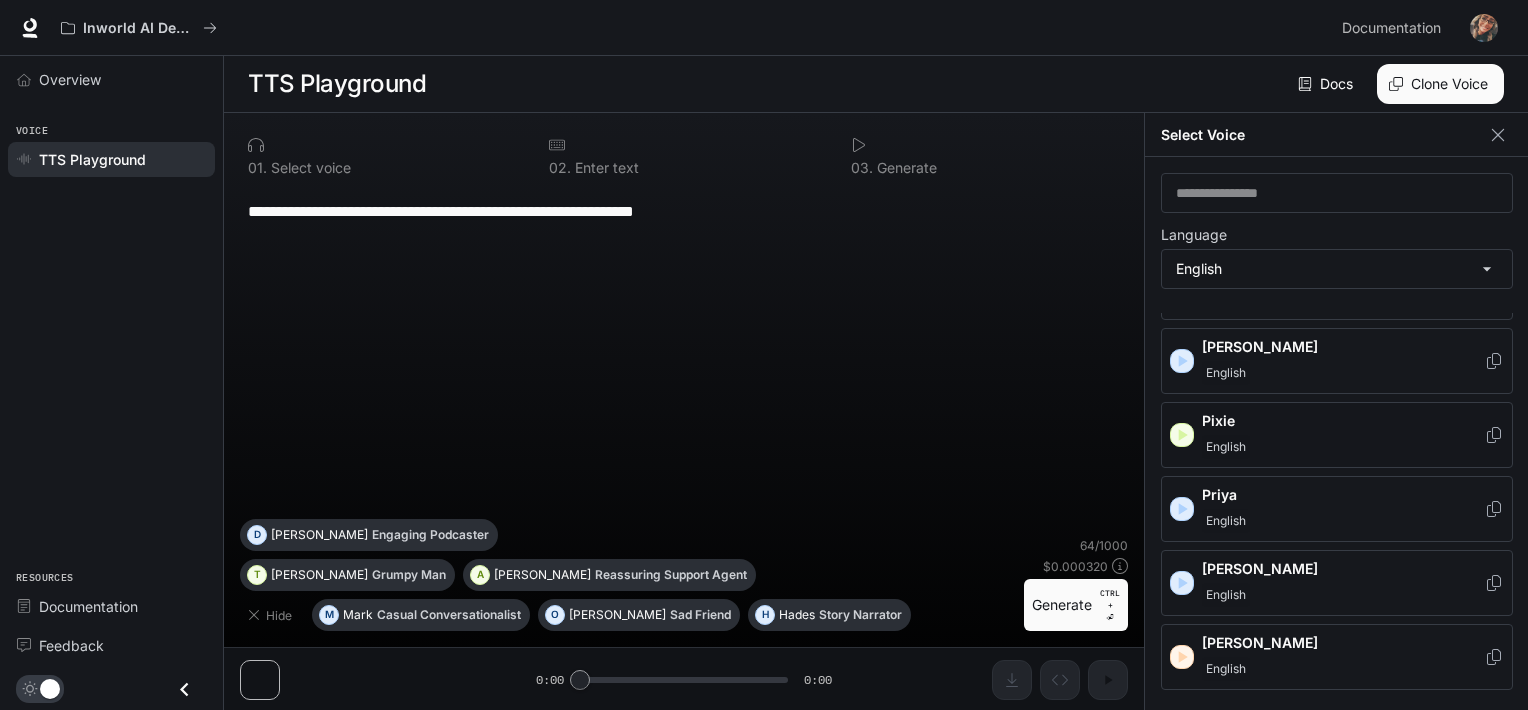 click on "Pixie" at bounding box center (1343, 421) 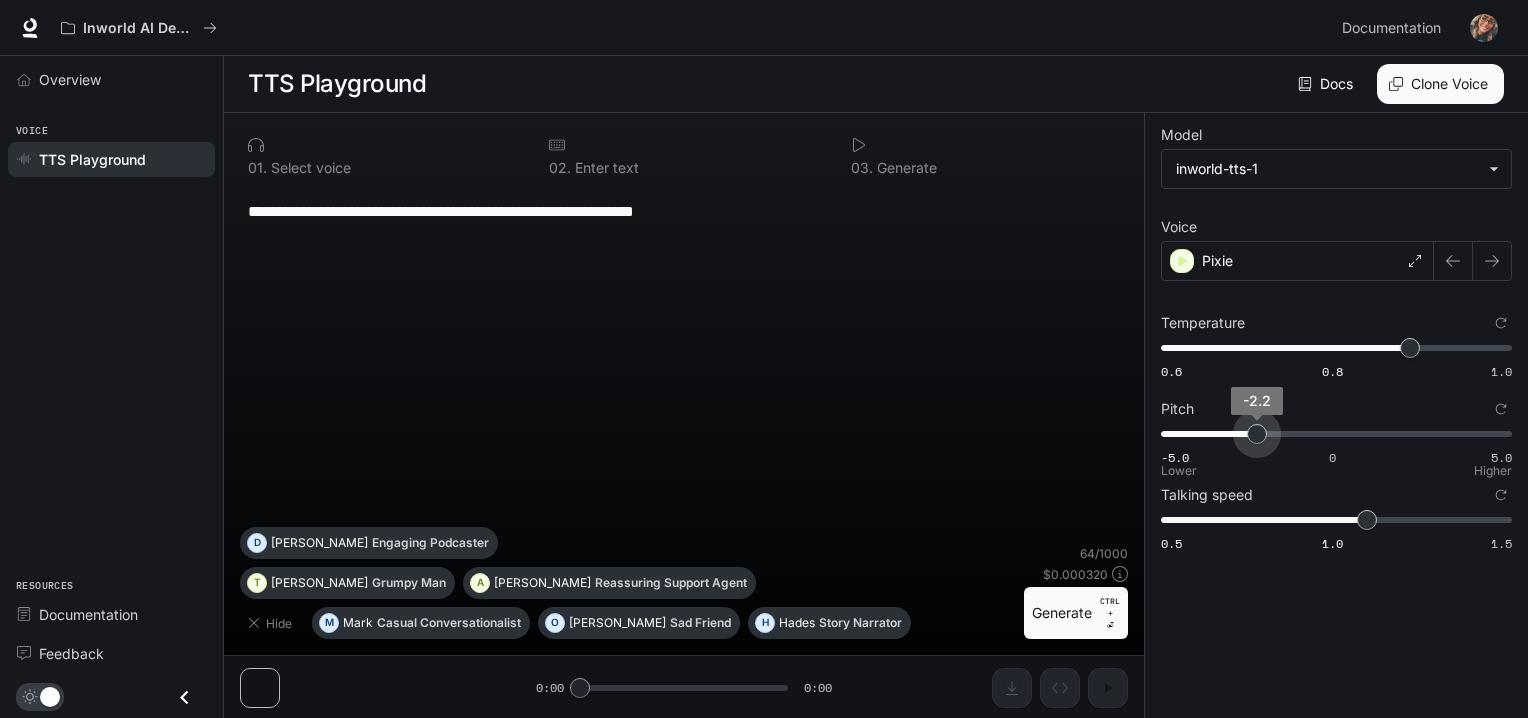 drag, startPoint x: 1406, startPoint y: 431, endPoint x: 1258, endPoint y: 443, distance: 148.48569 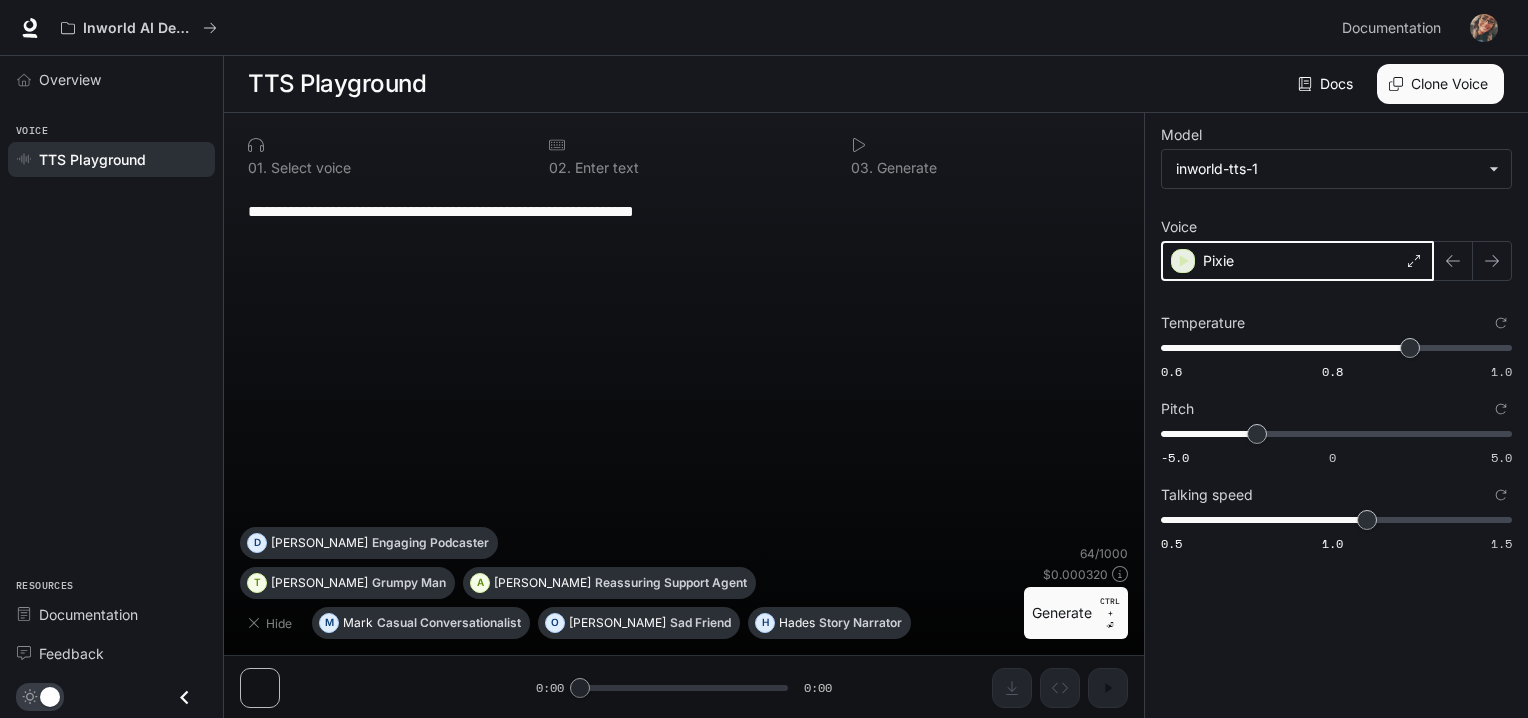 click 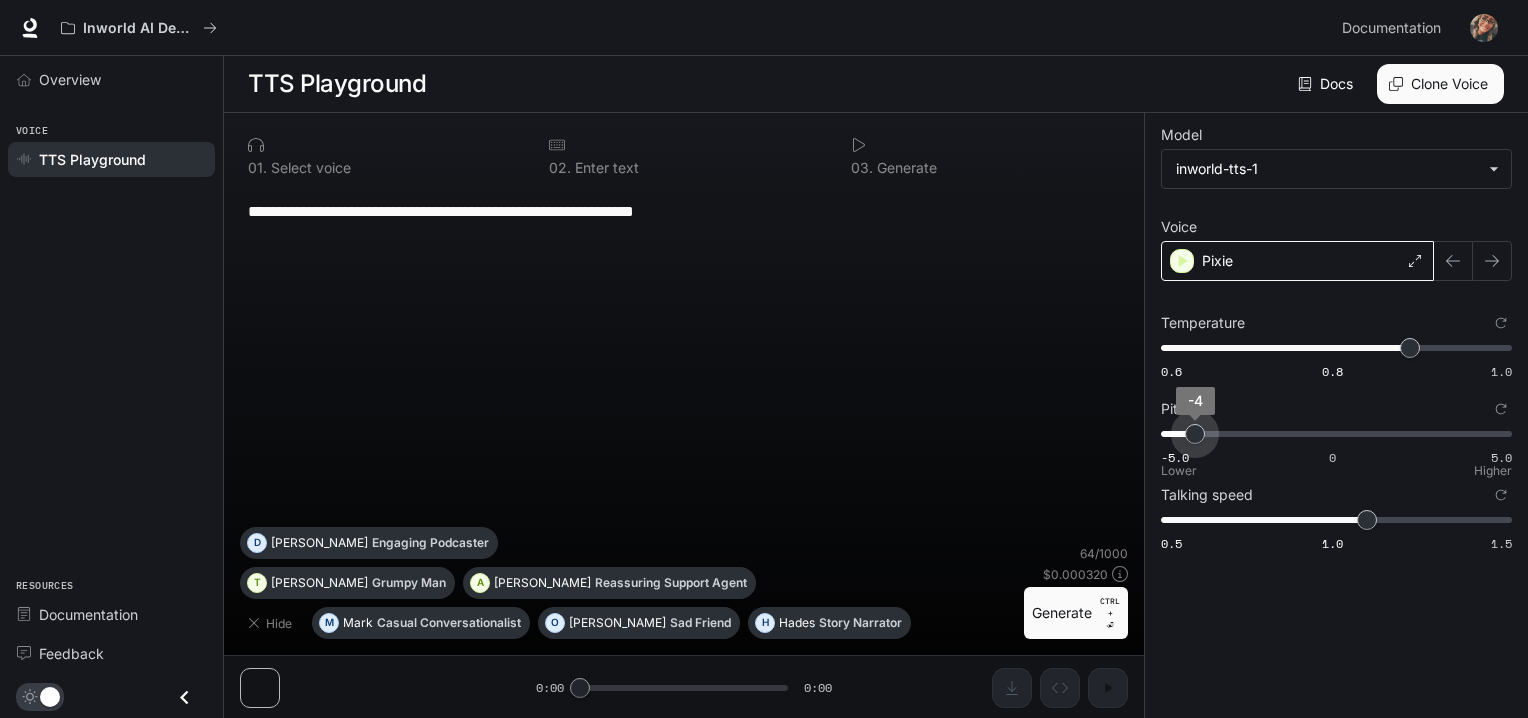 drag, startPoint x: 1259, startPoint y: 431, endPoint x: 1195, endPoint y: 439, distance: 64.49806 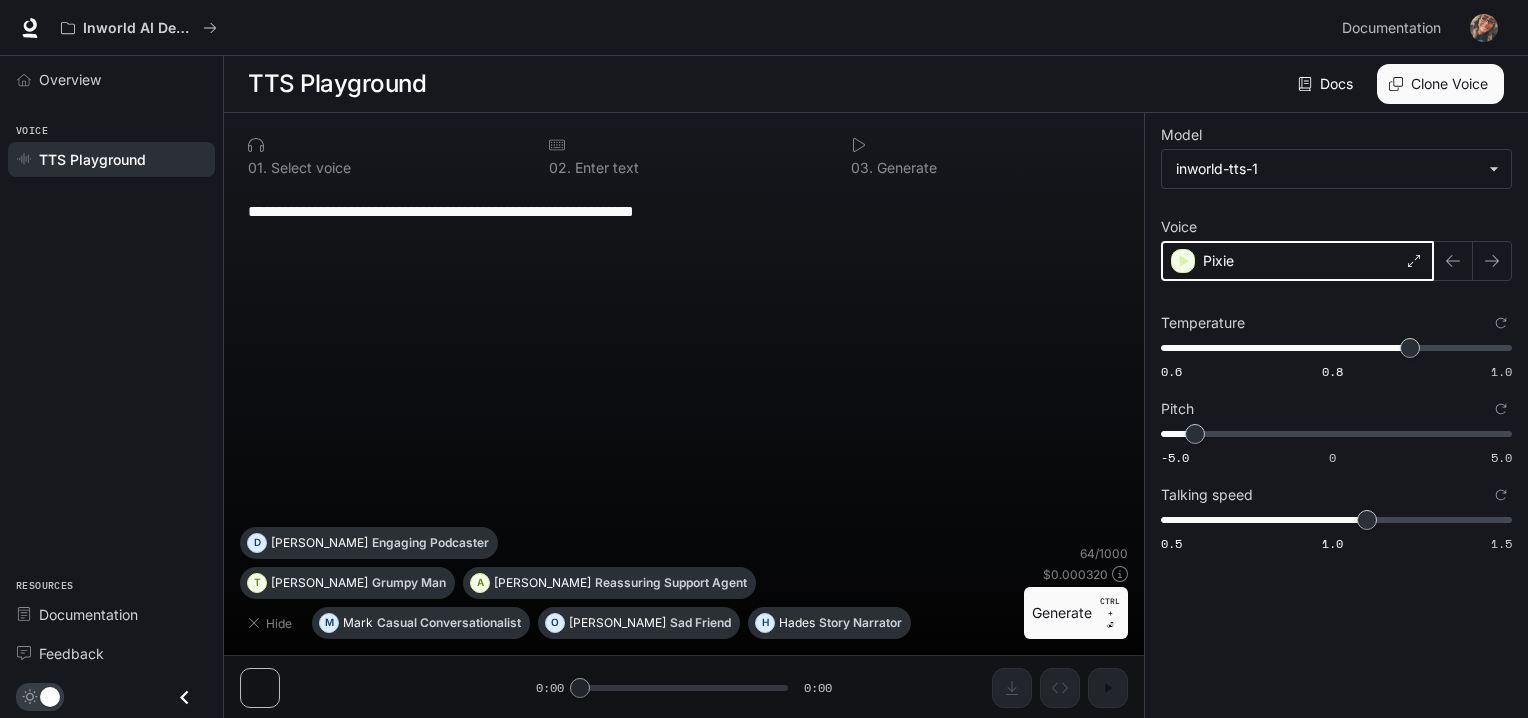 click 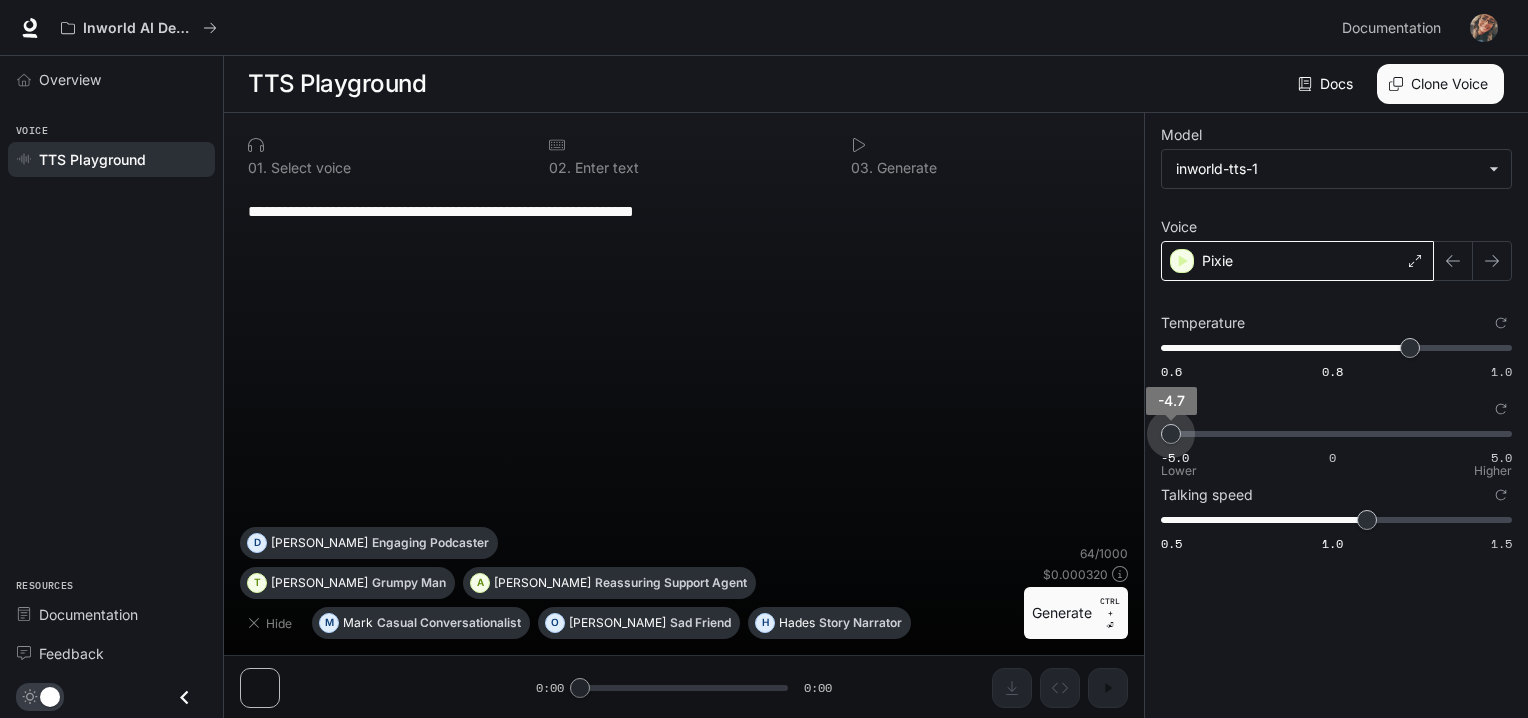 drag, startPoint x: 1197, startPoint y: 438, endPoint x: 1171, endPoint y: 439, distance: 26.019224 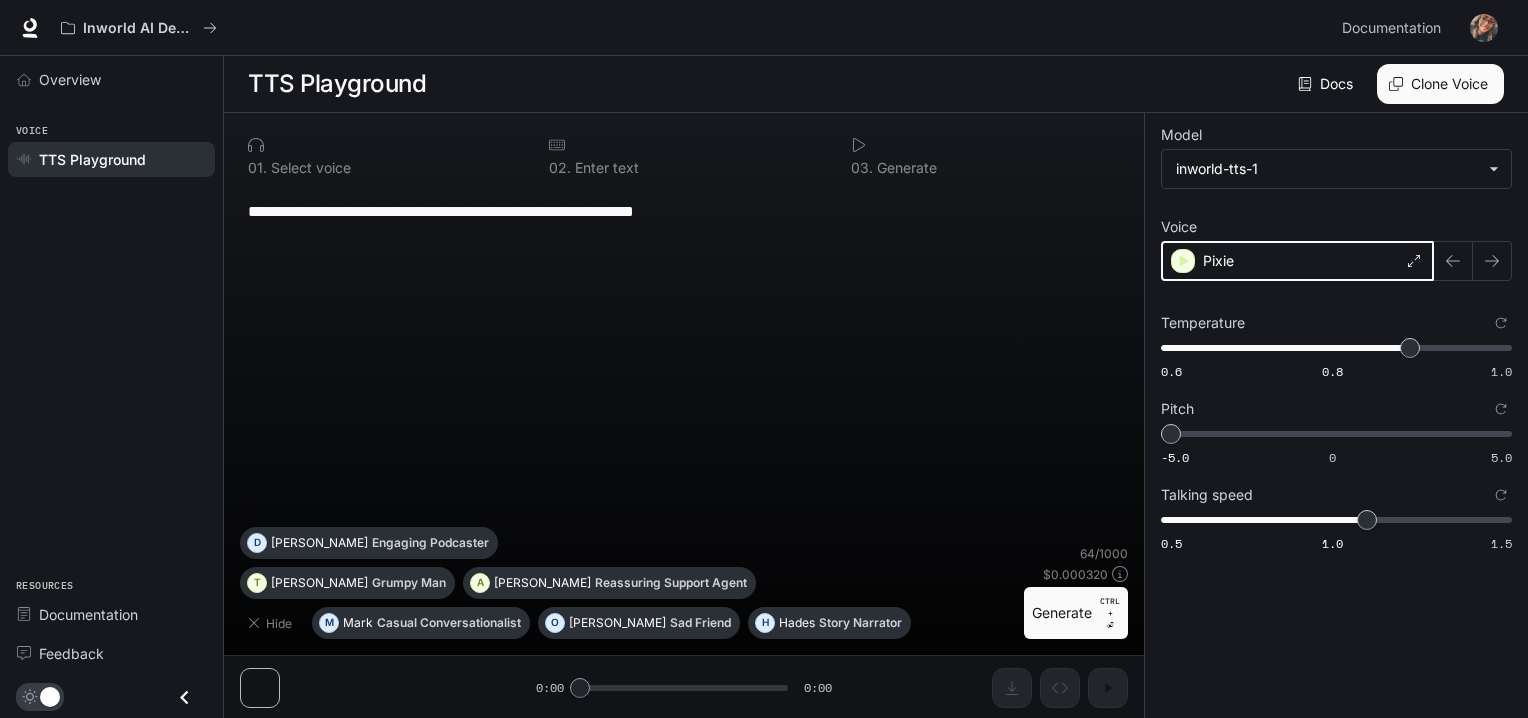 click 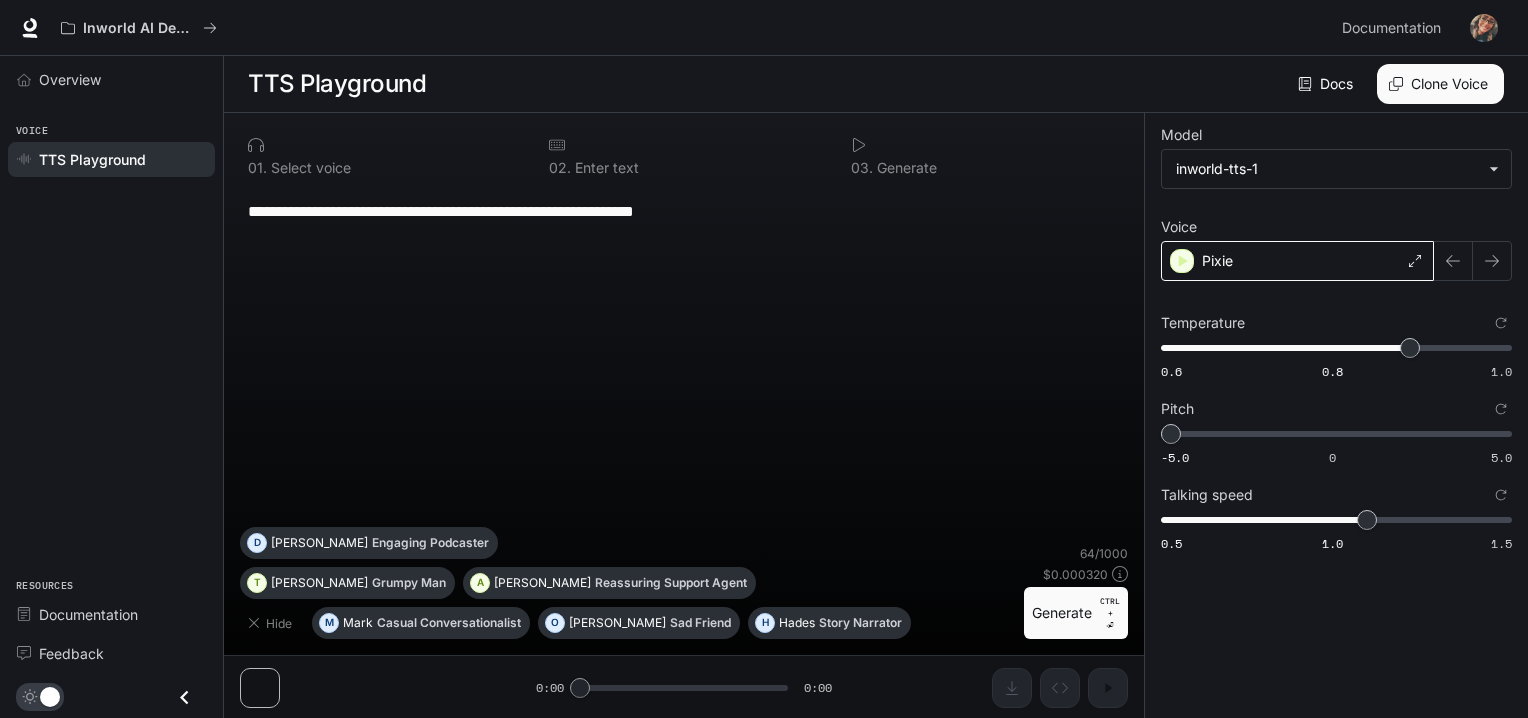 click on "Pixie" at bounding box center (1297, 261) 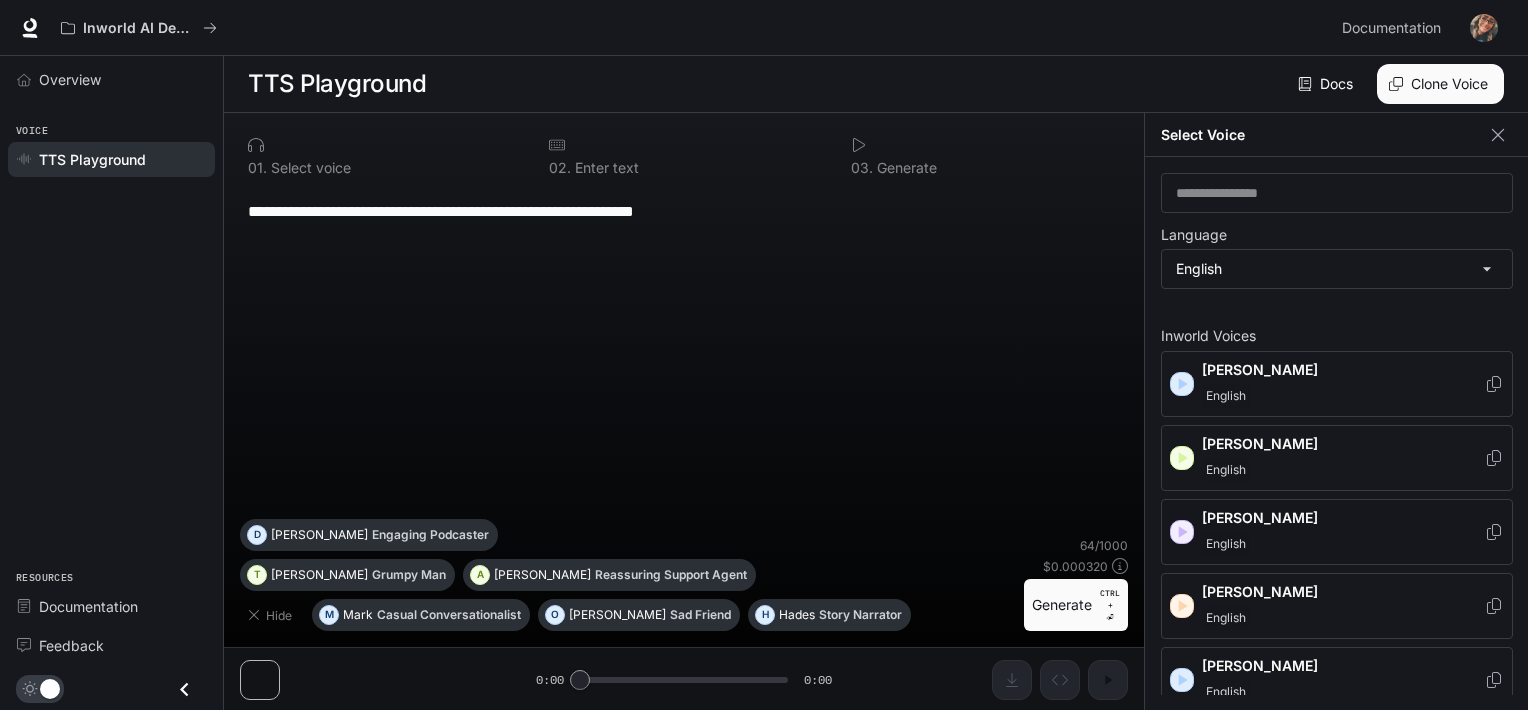 scroll, scrollTop: 0, scrollLeft: 0, axis: both 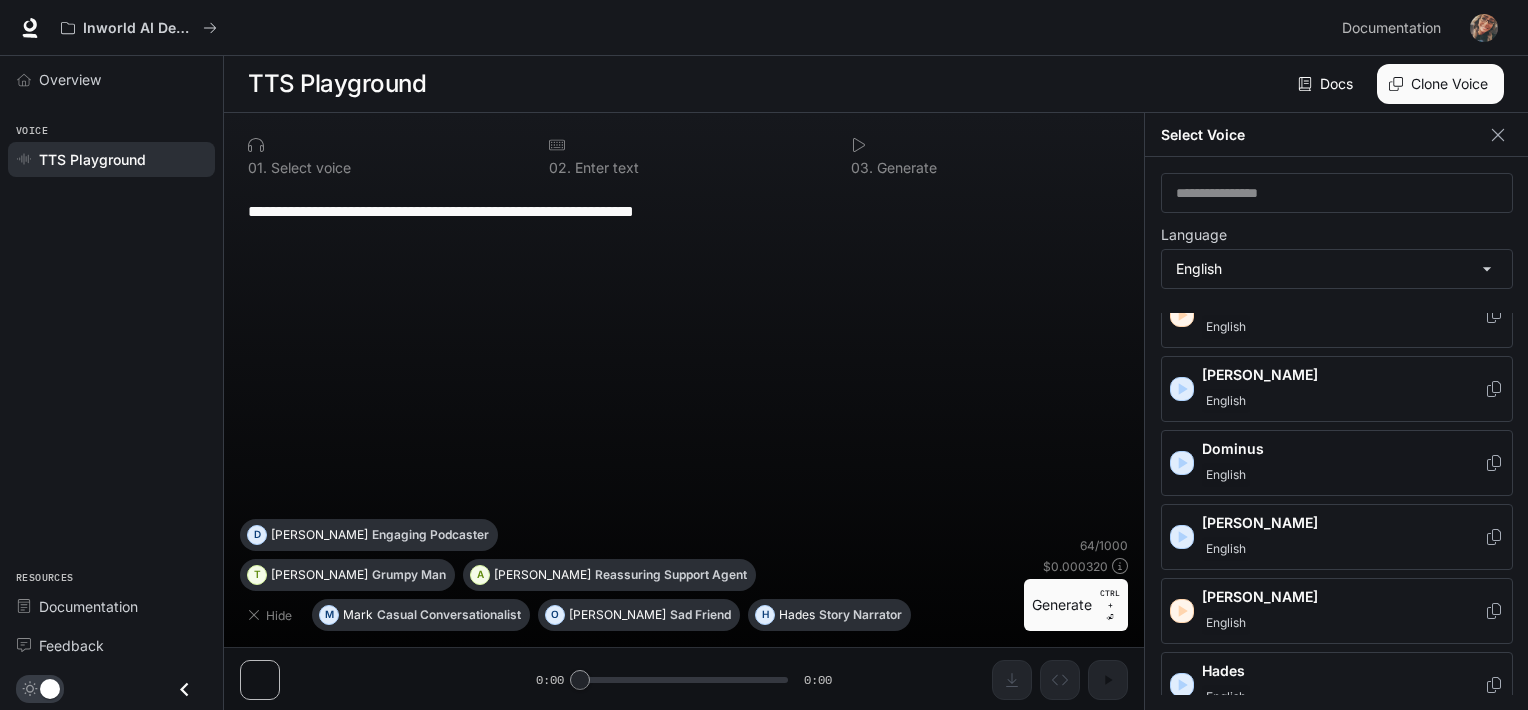 click 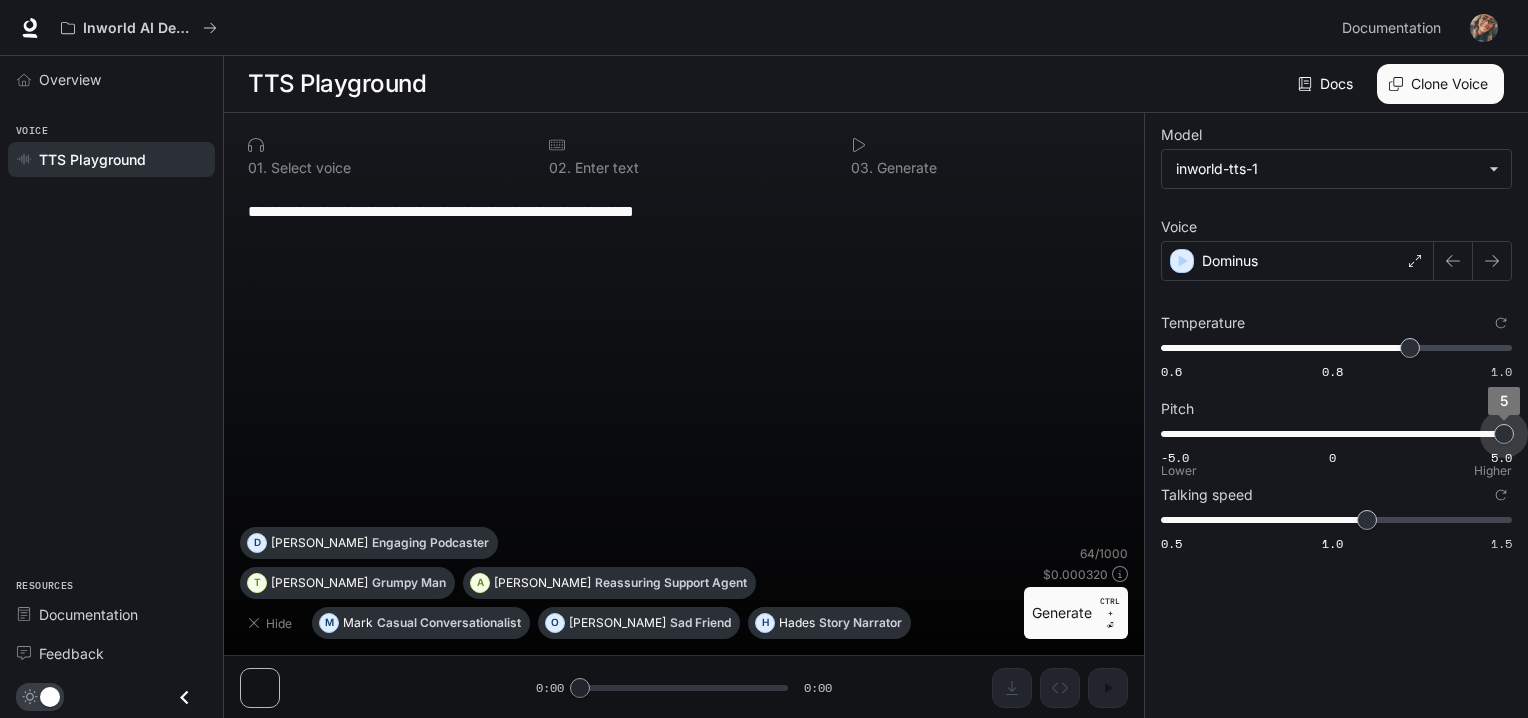 drag, startPoint x: 1176, startPoint y: 433, endPoint x: 1516, endPoint y: 440, distance: 340.07205 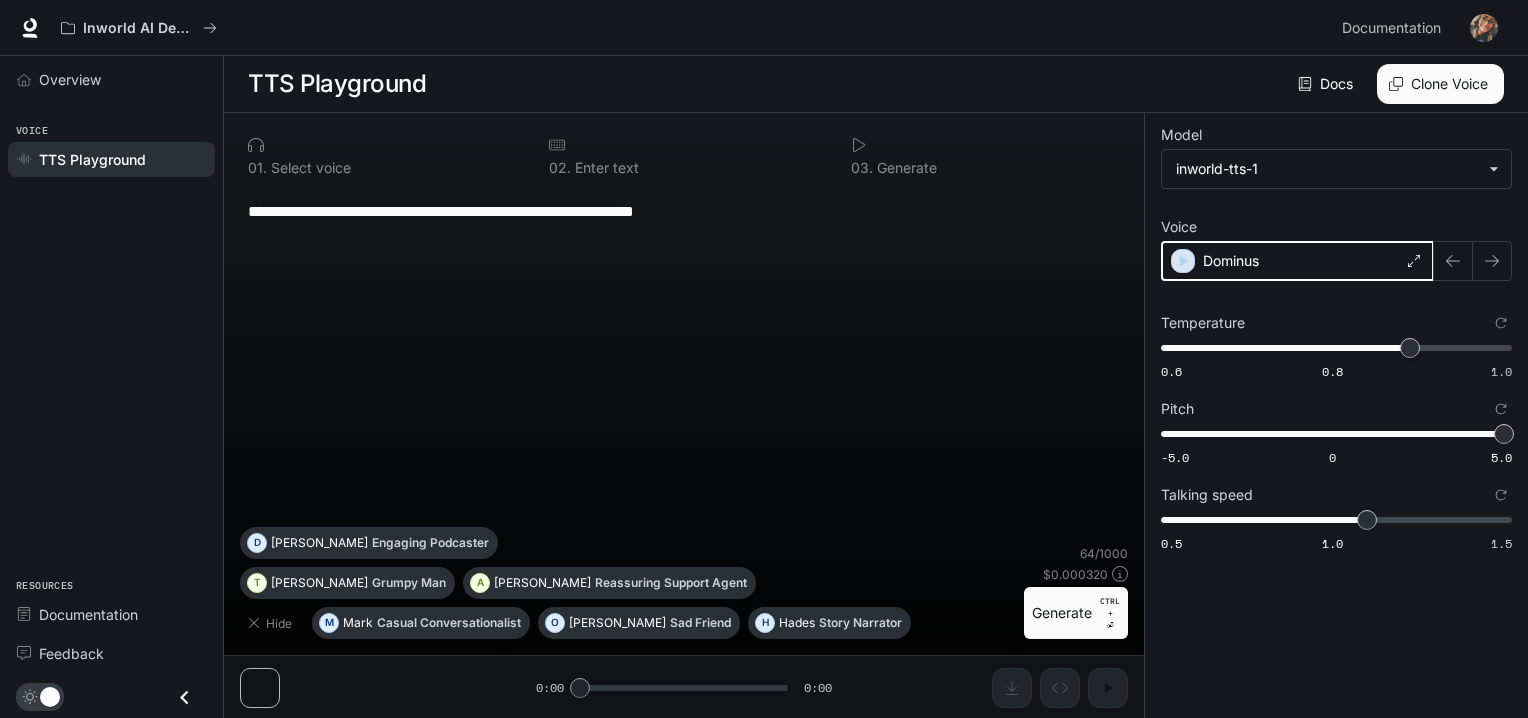 click 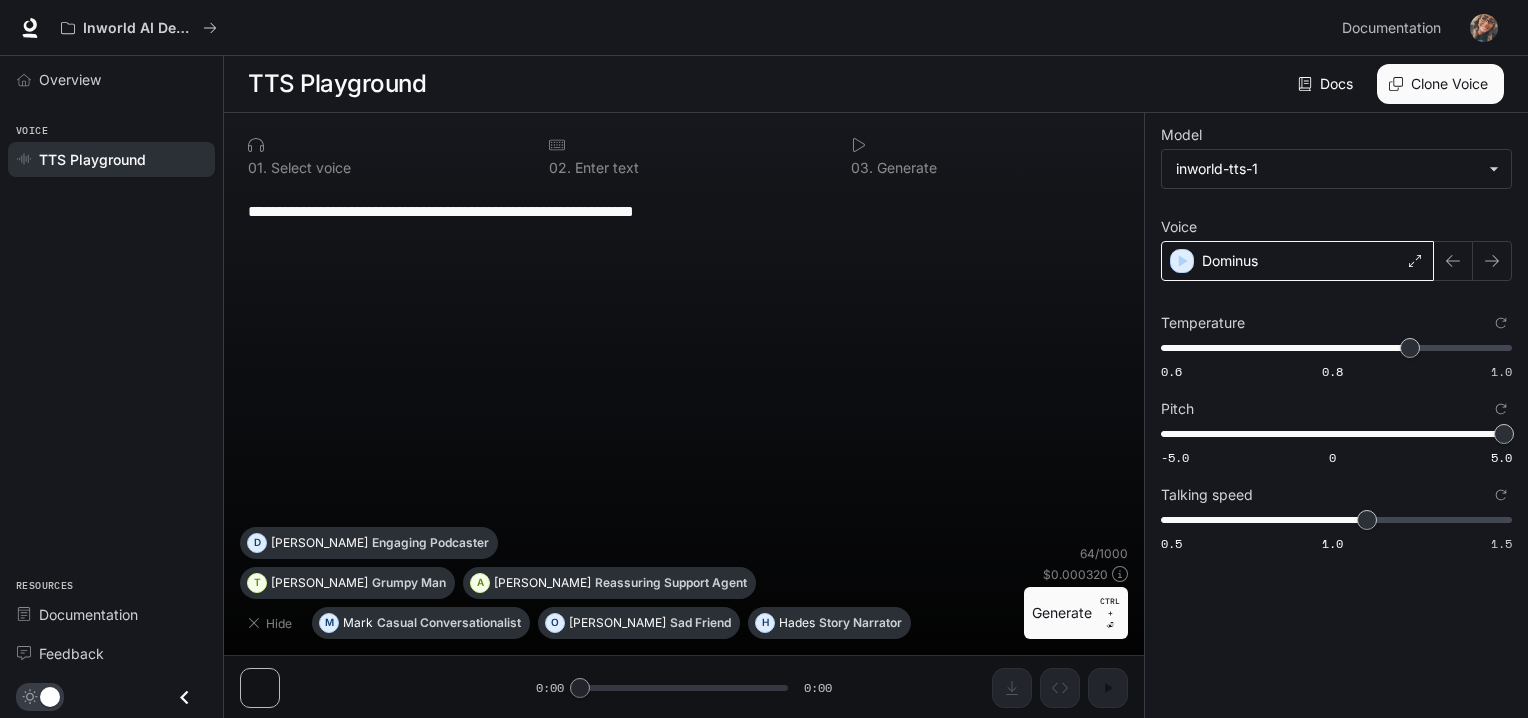 click on "Dominus" at bounding box center [1297, 261] 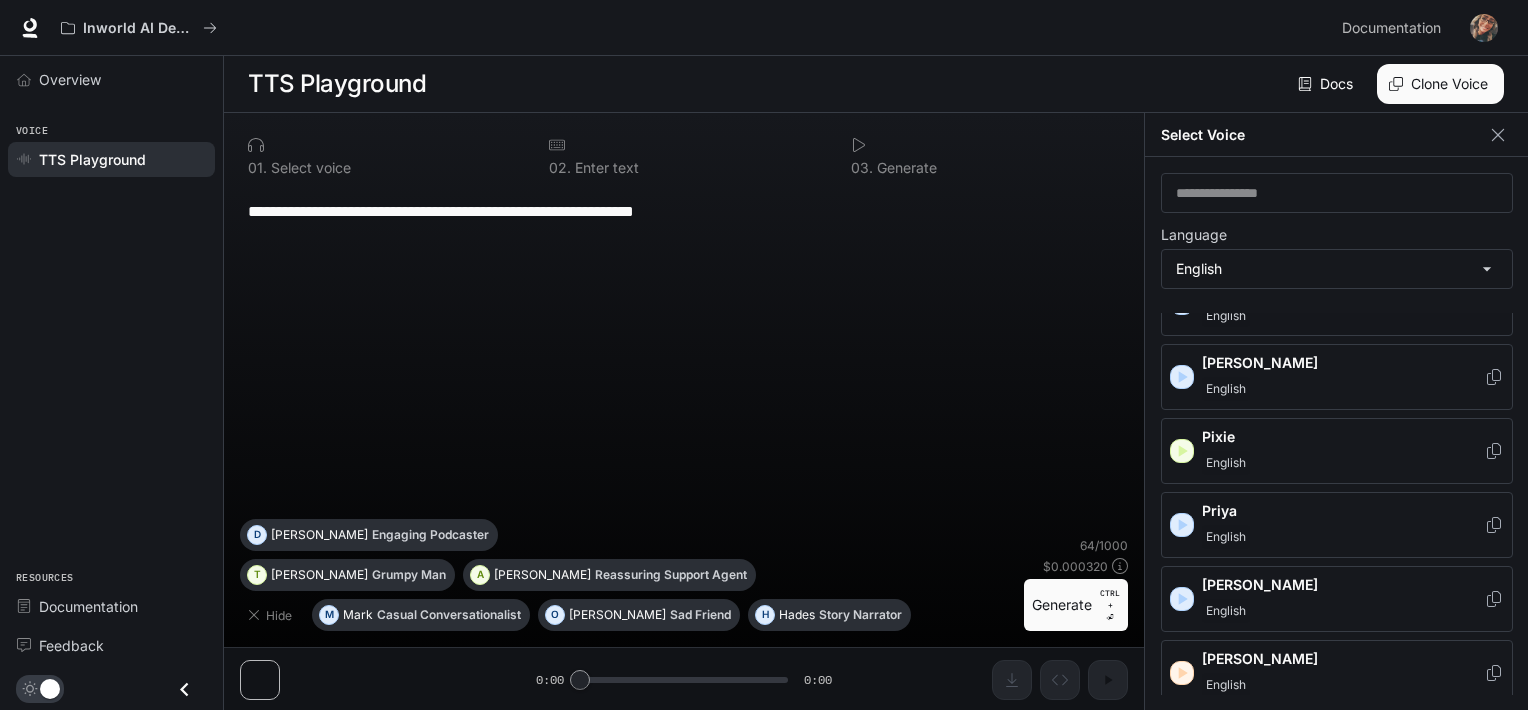 scroll, scrollTop: 832, scrollLeft: 0, axis: vertical 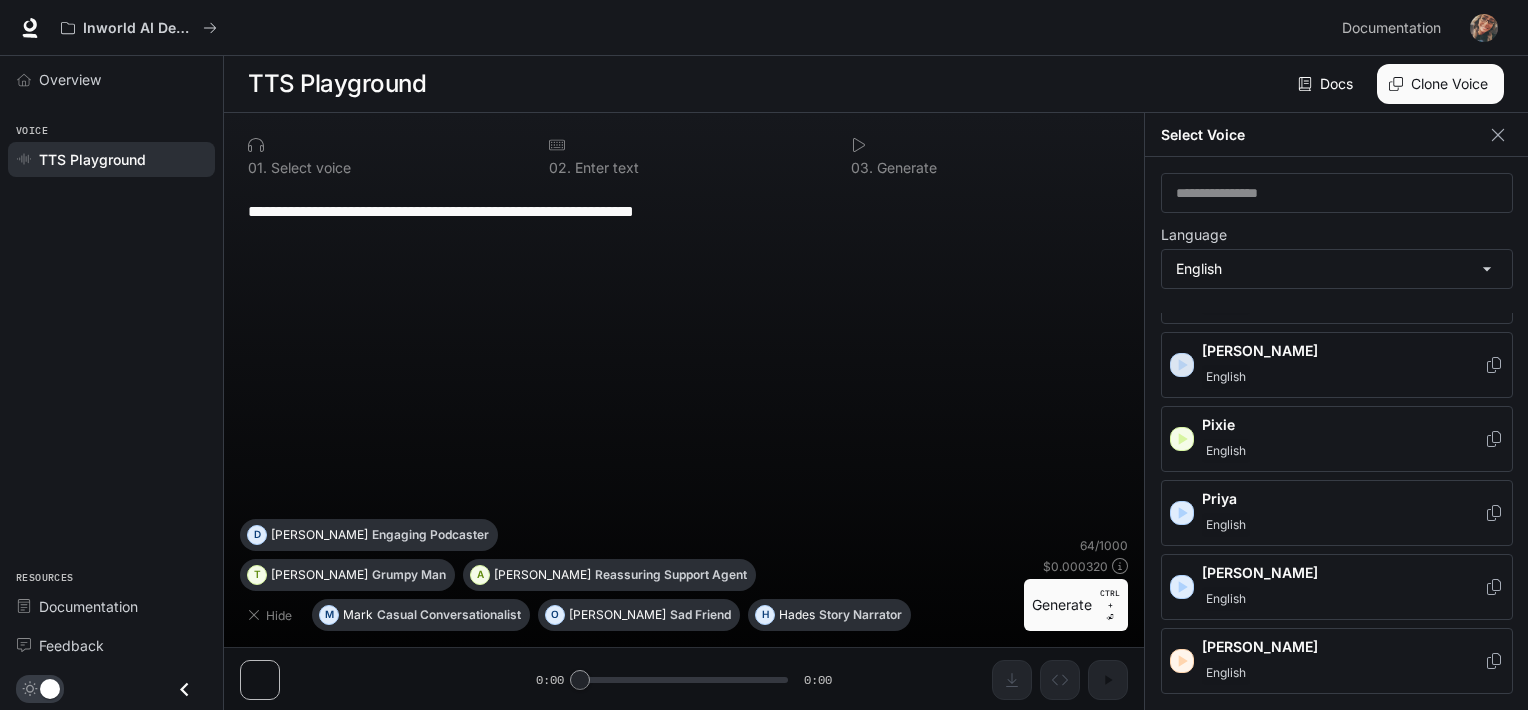 click 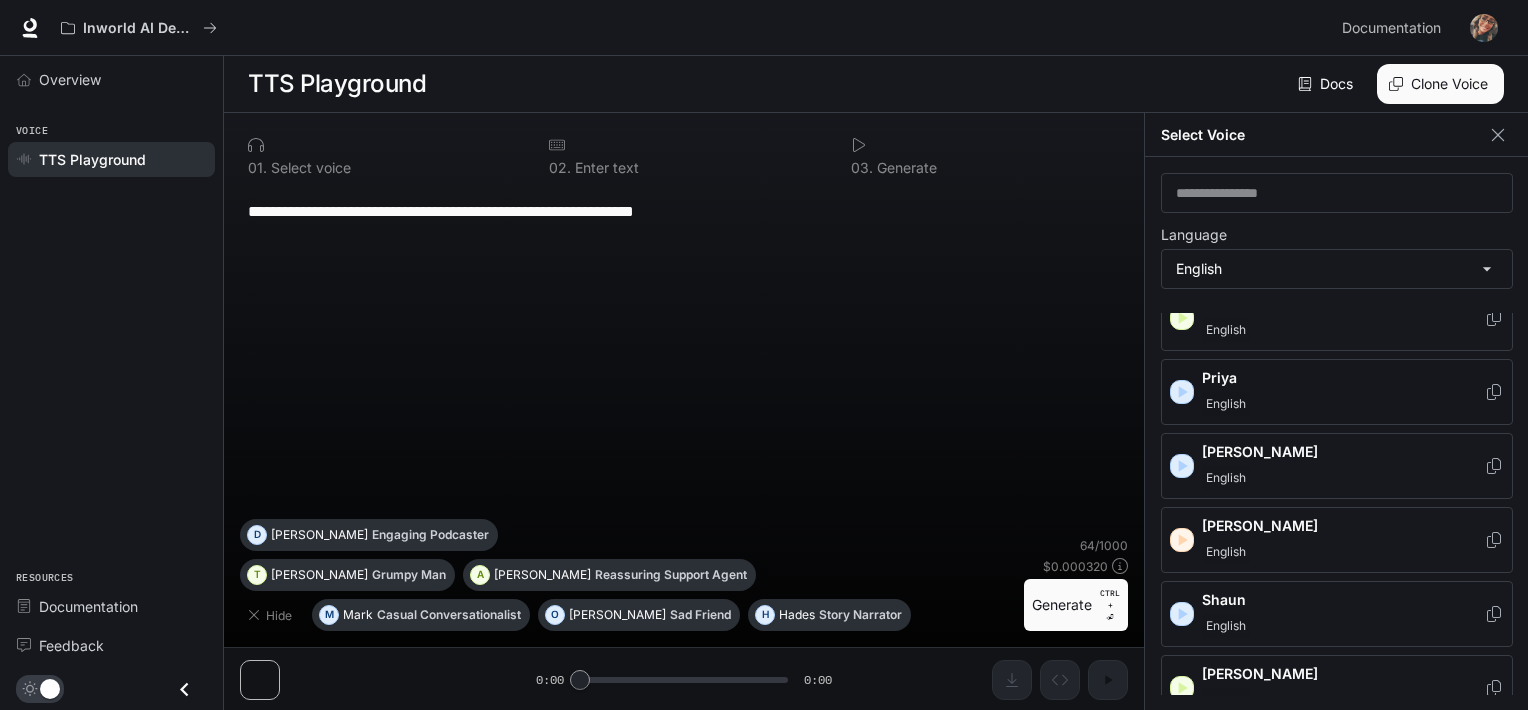 scroll, scrollTop: 956, scrollLeft: 0, axis: vertical 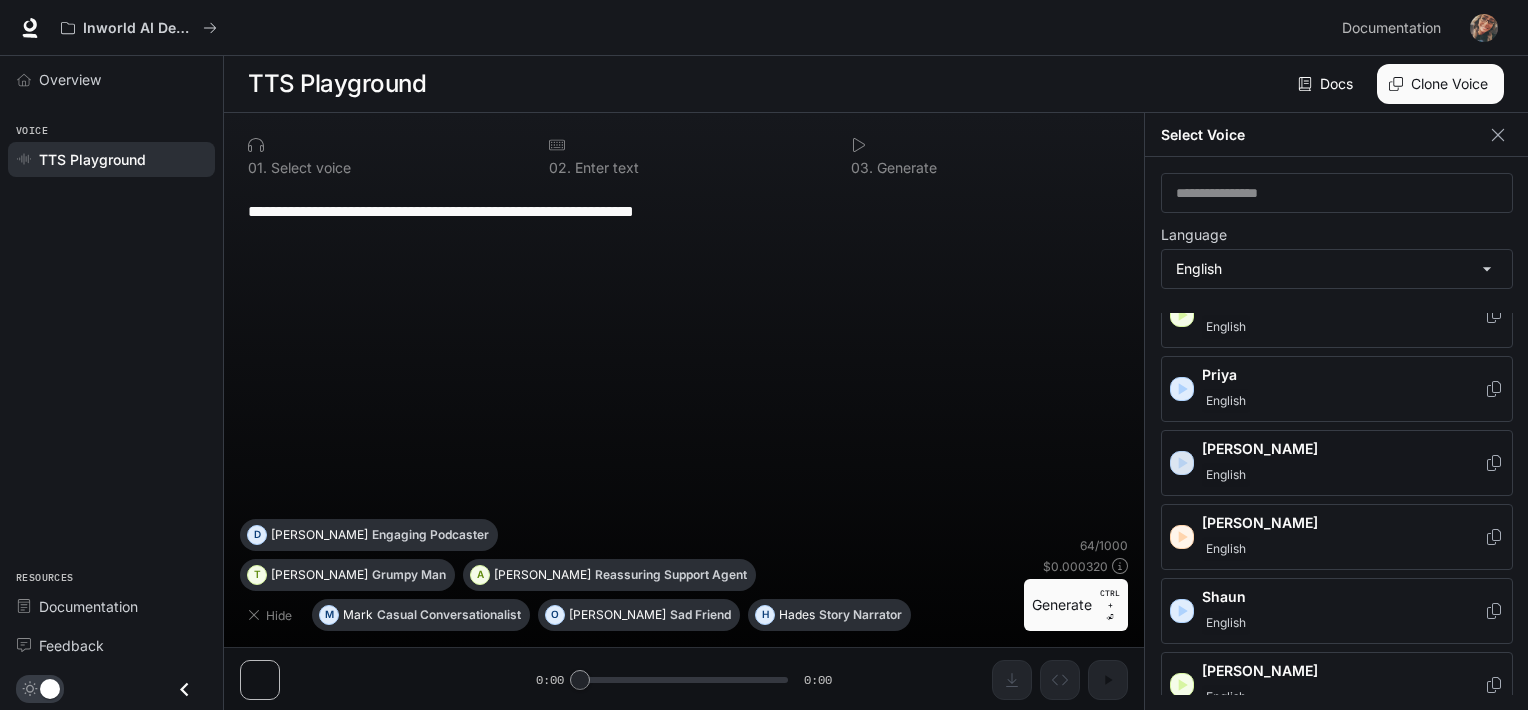 click 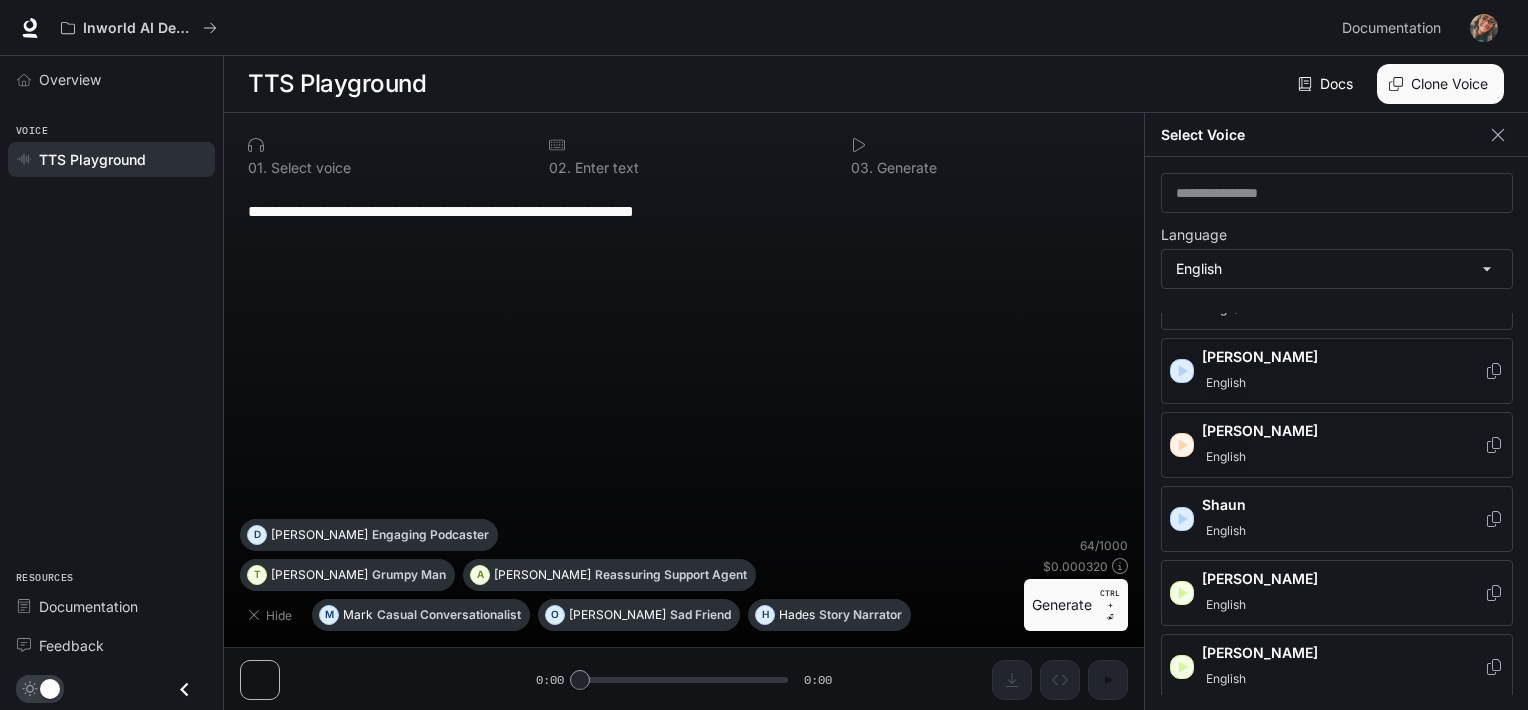 scroll, scrollTop: 1051, scrollLeft: 0, axis: vertical 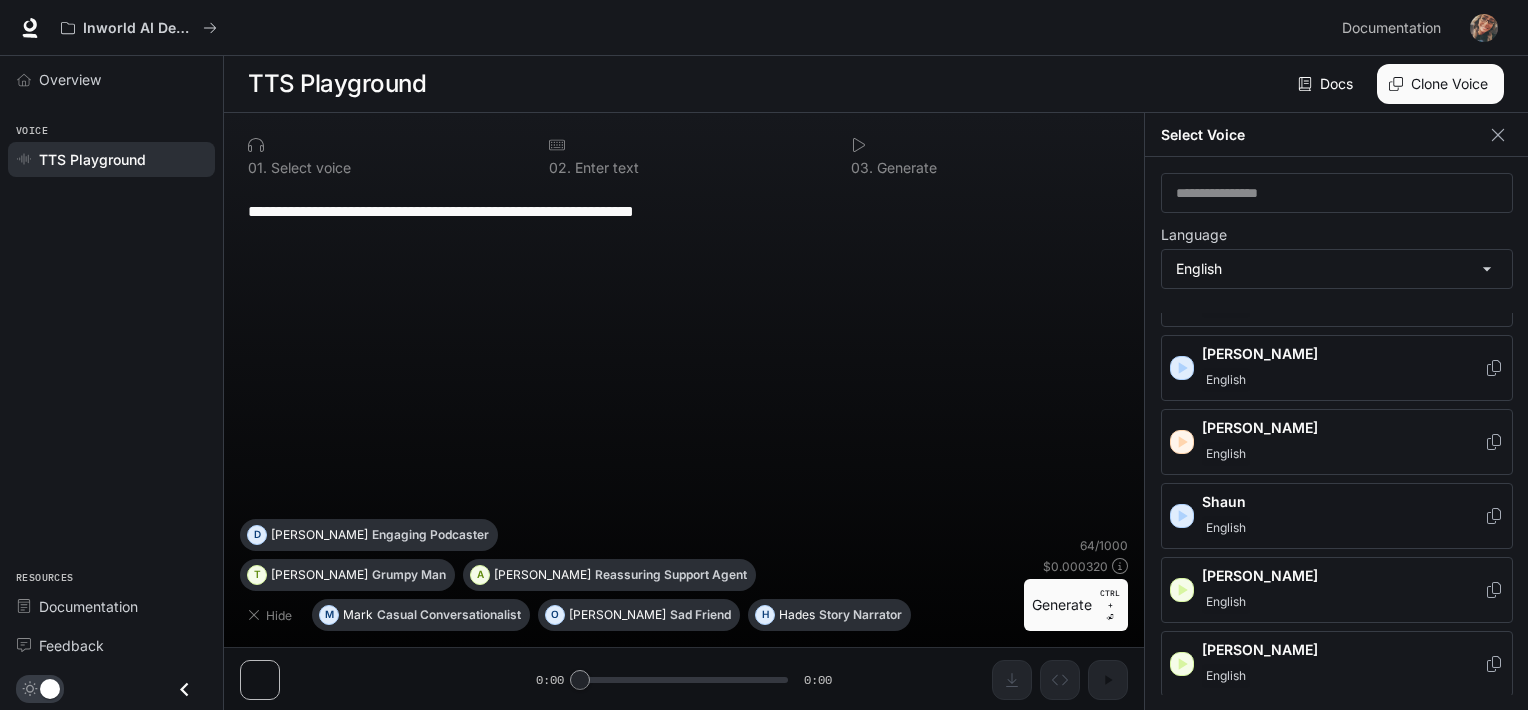 click 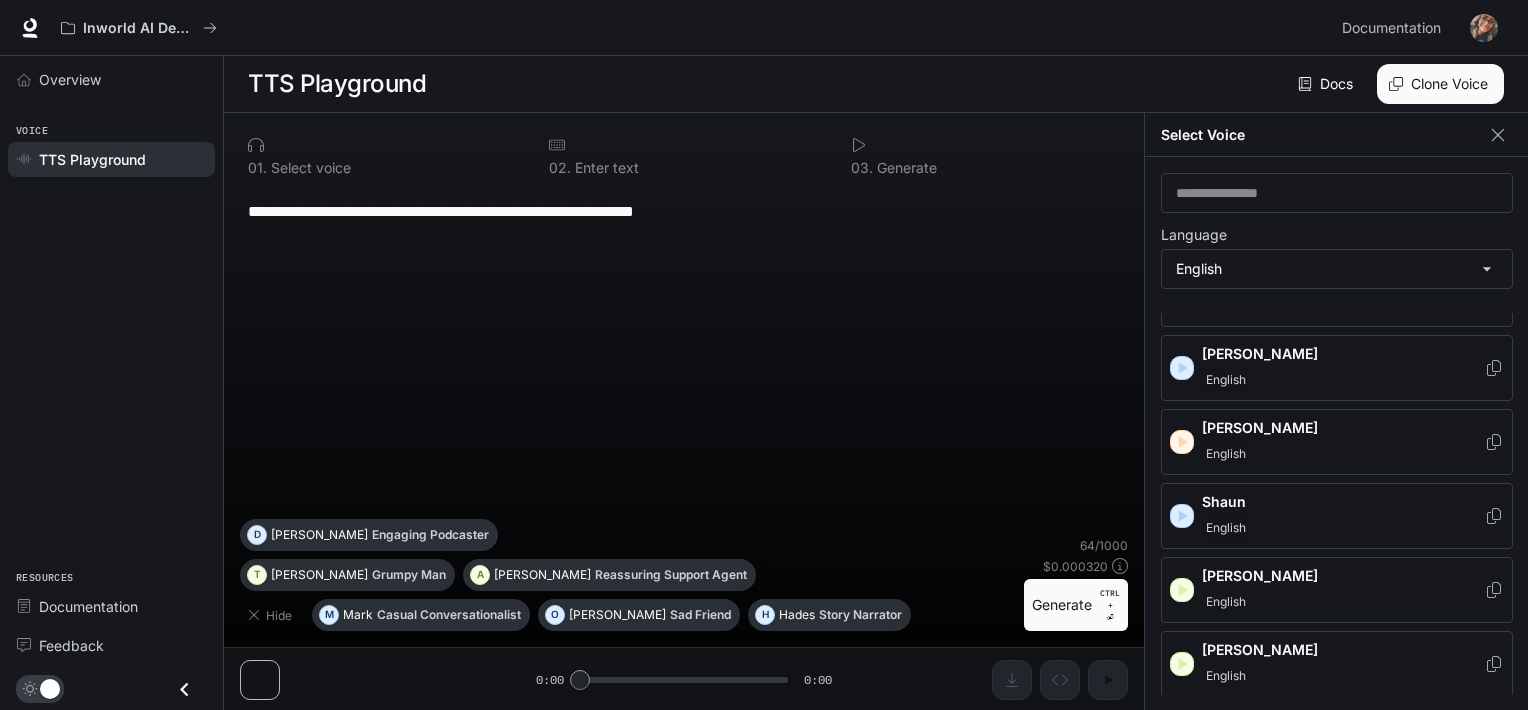 click 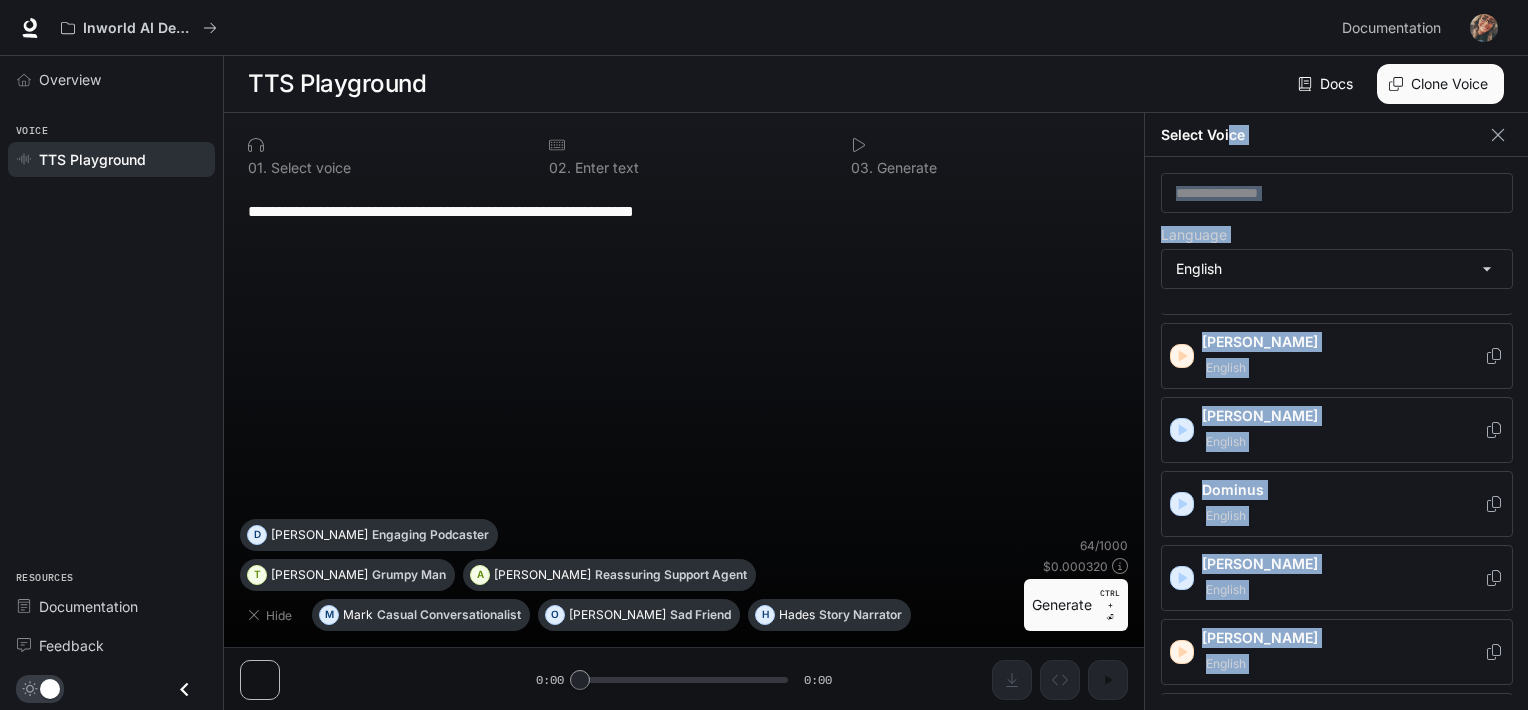 scroll, scrollTop: 0, scrollLeft: 0, axis: both 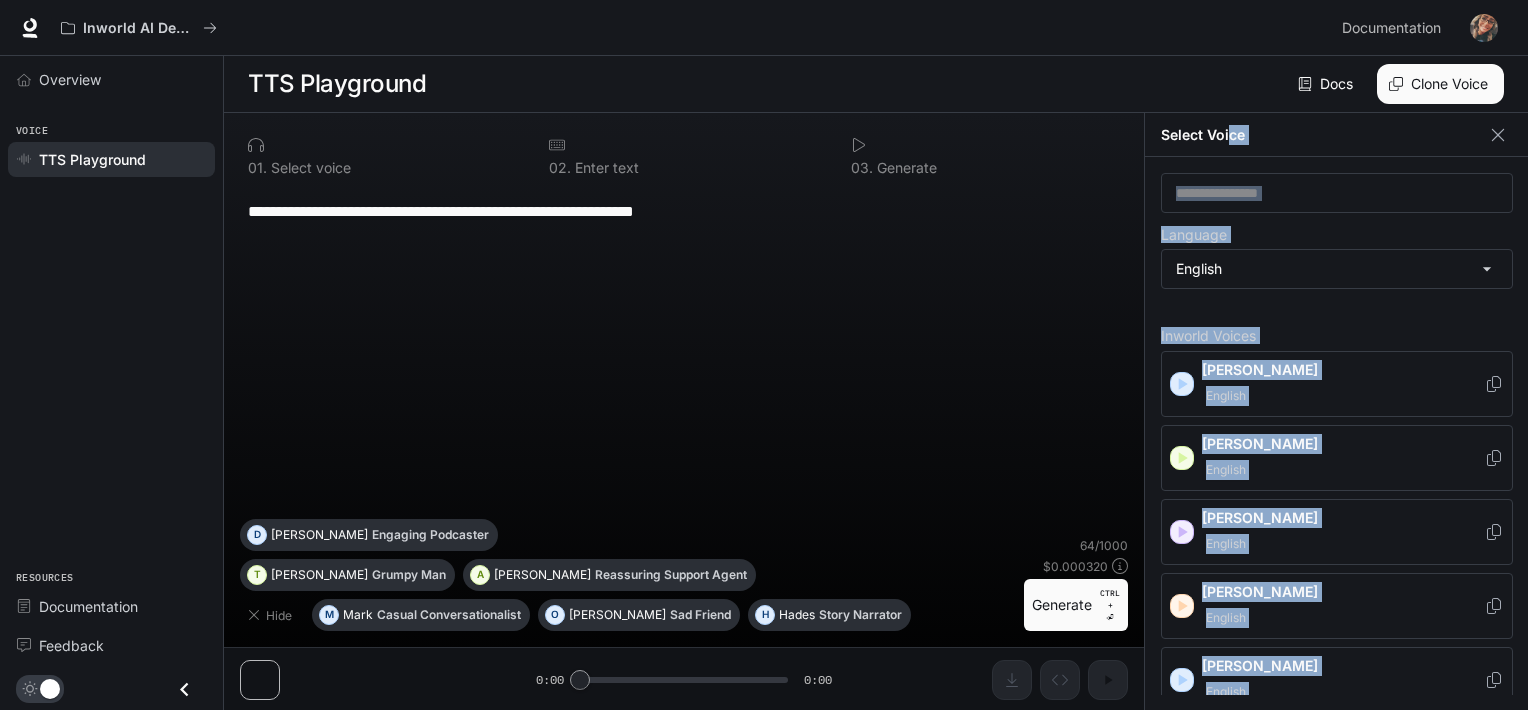 drag, startPoint x: 1225, startPoint y: 523, endPoint x: 1229, endPoint y: 145, distance: 378.02115 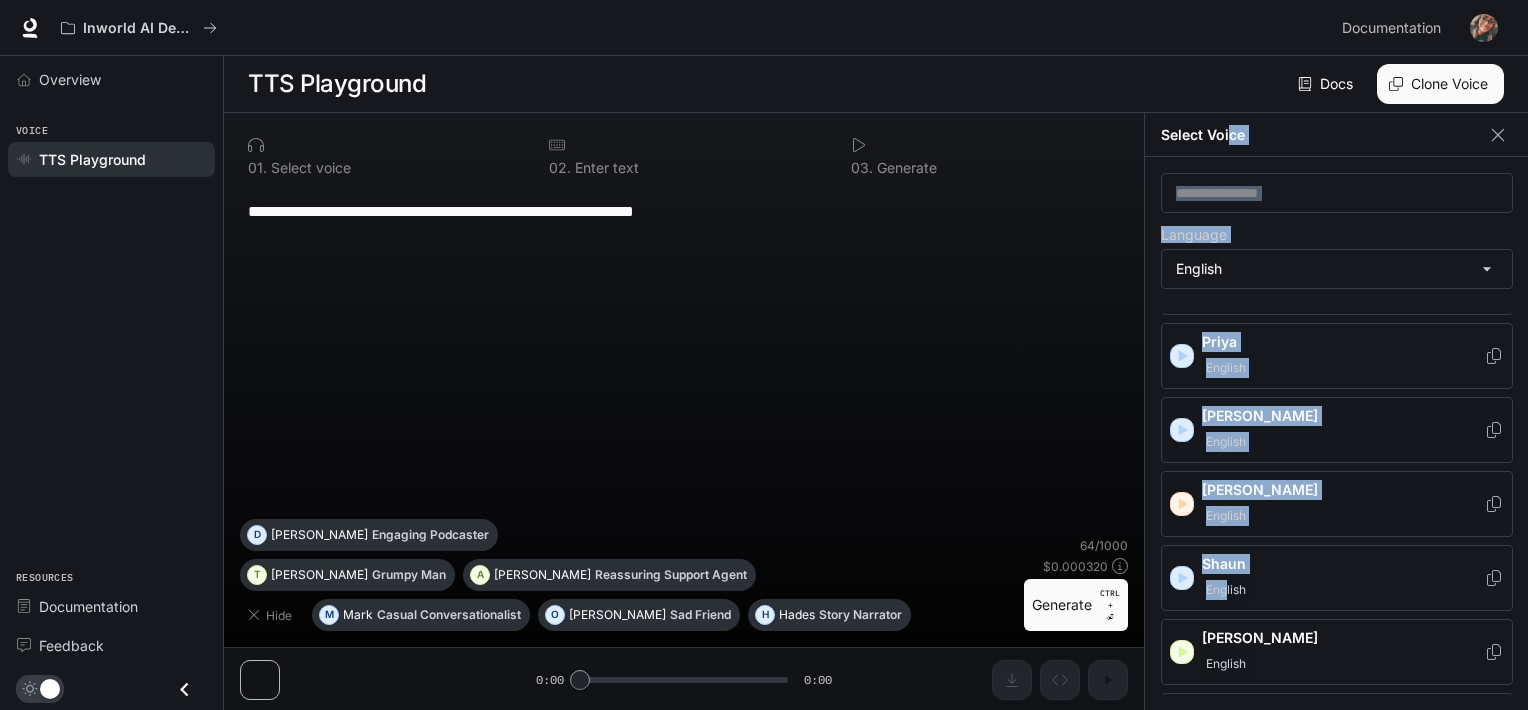 scroll, scrollTop: 1110, scrollLeft: 0, axis: vertical 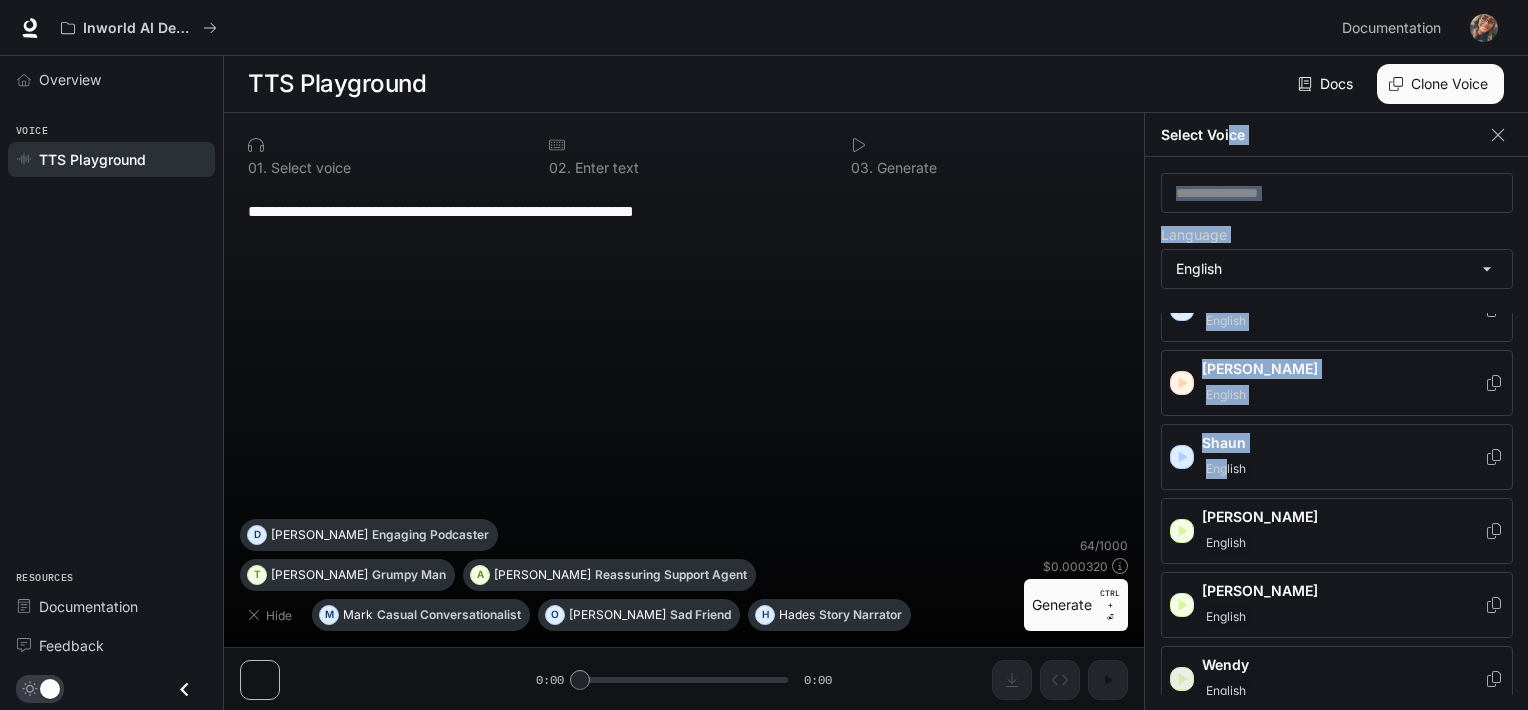 click at bounding box center [1182, 679] 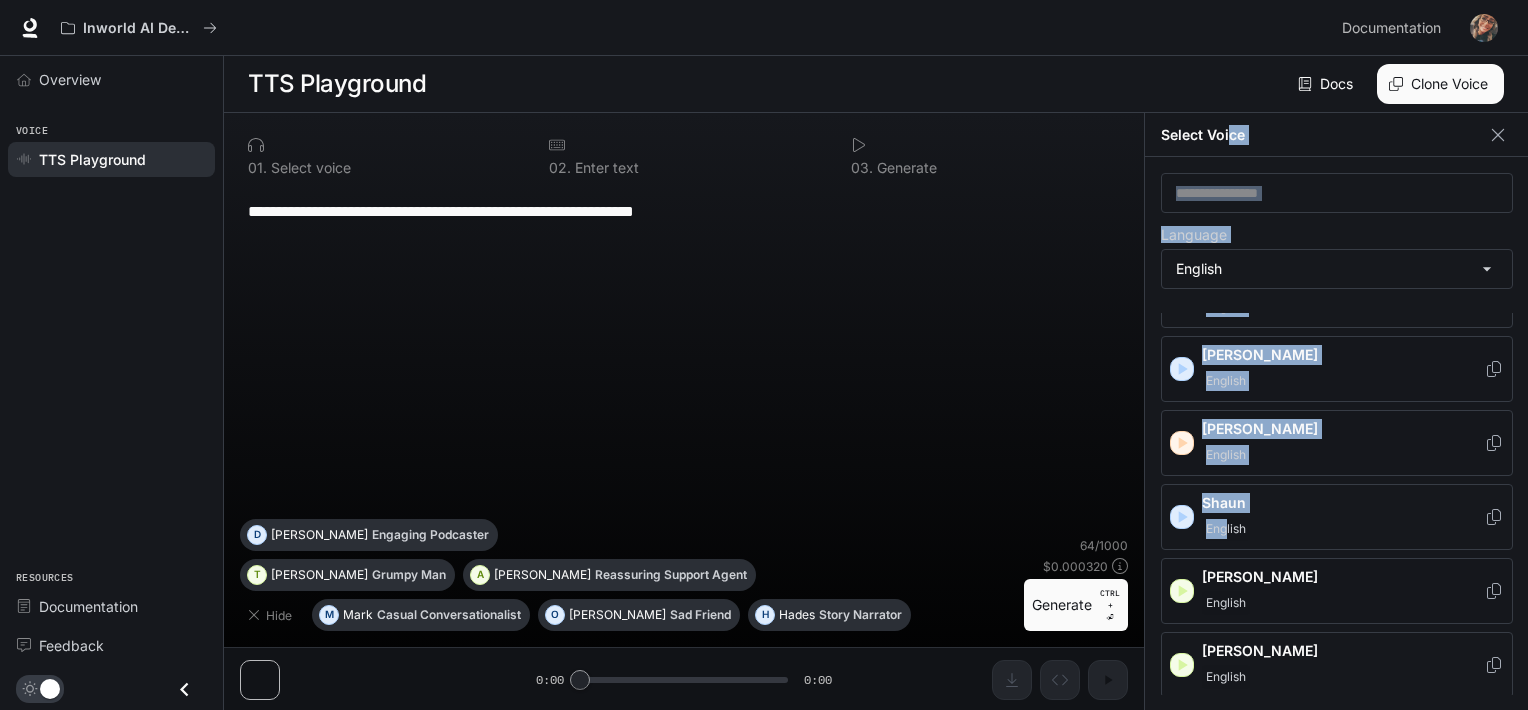 scroll, scrollTop: 1048, scrollLeft: 0, axis: vertical 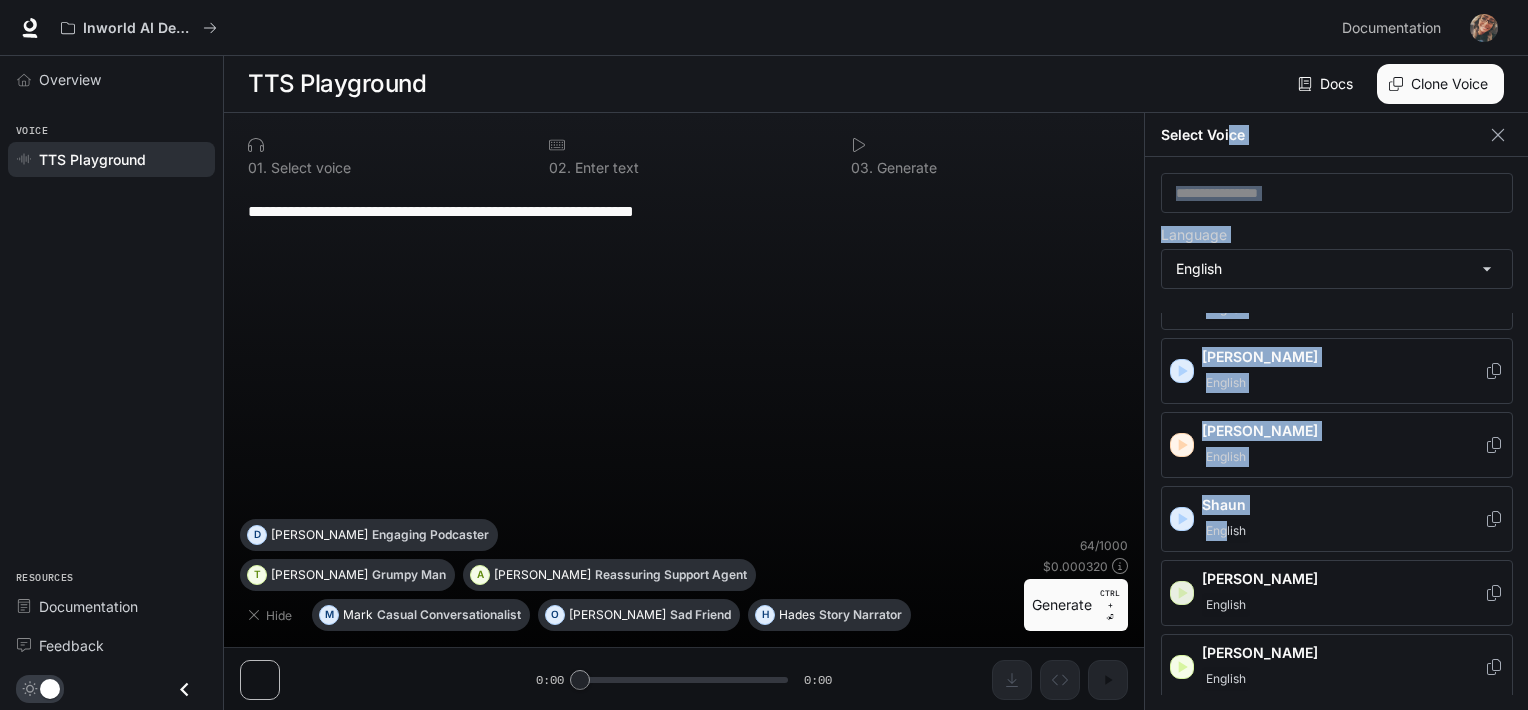 click 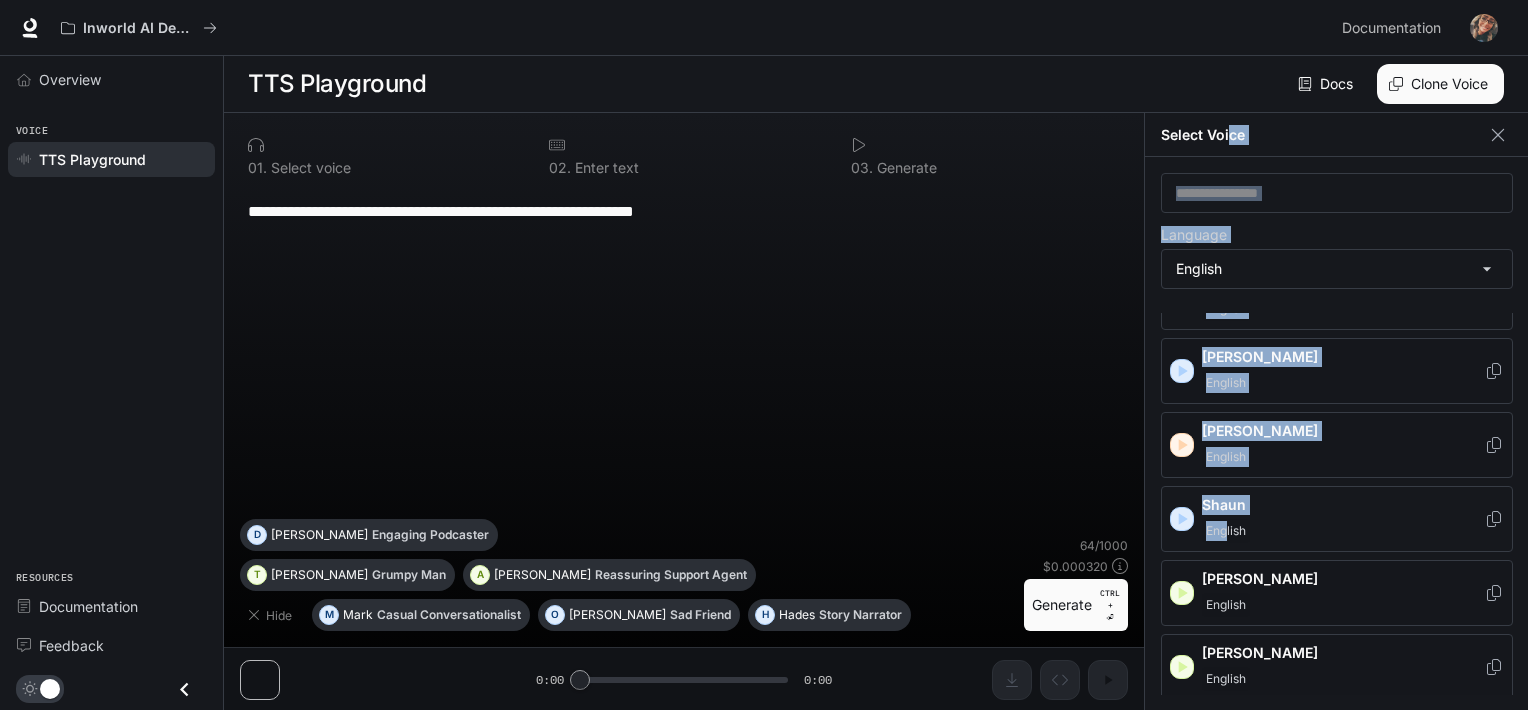 click 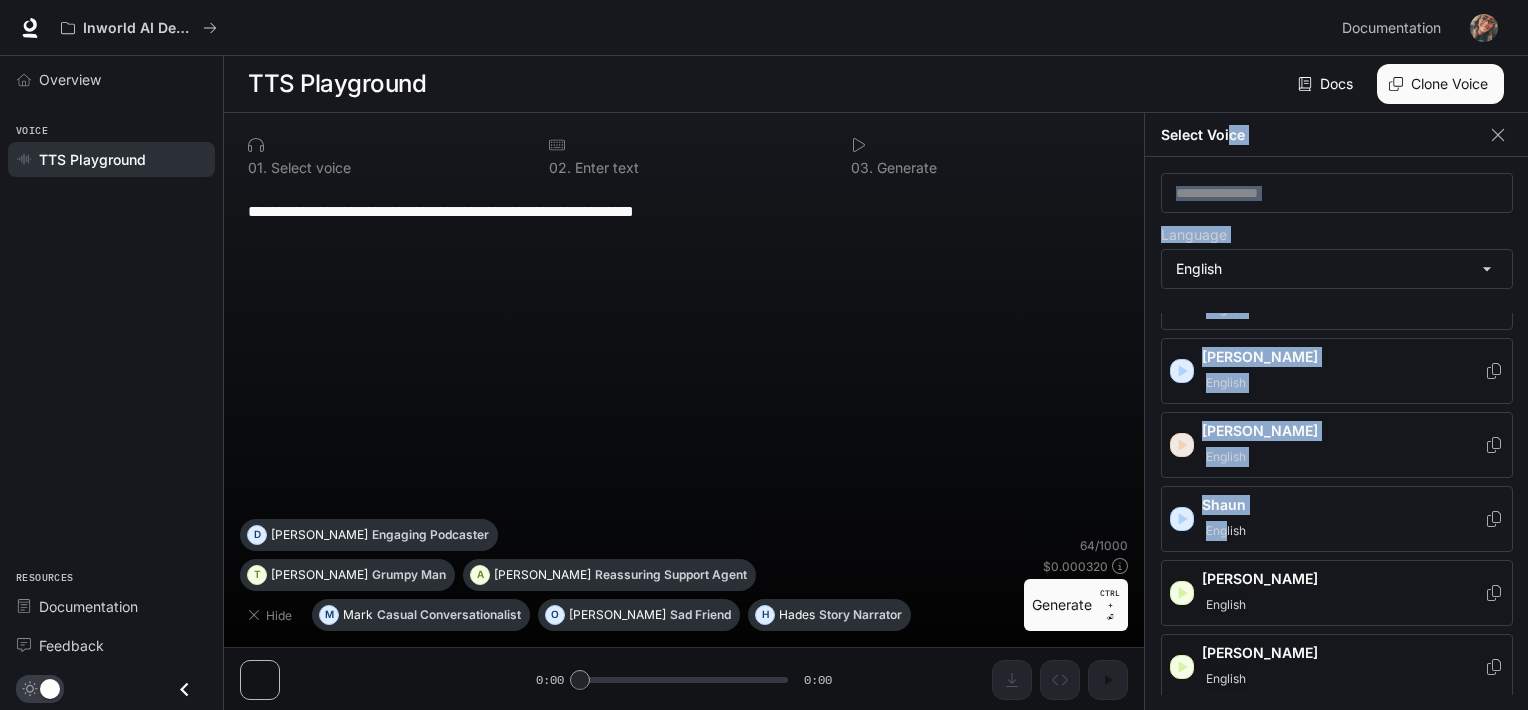 click 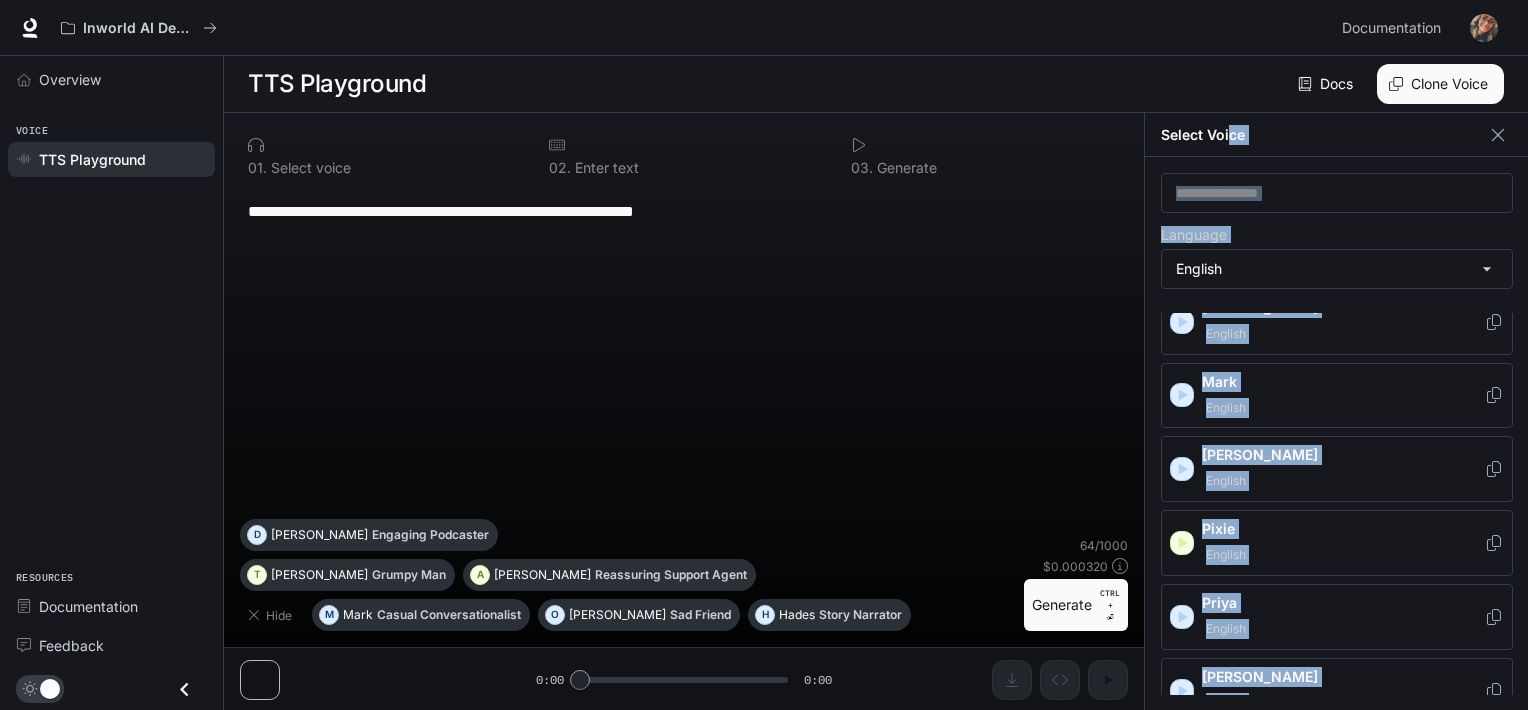 scroll, scrollTop: 726, scrollLeft: 0, axis: vertical 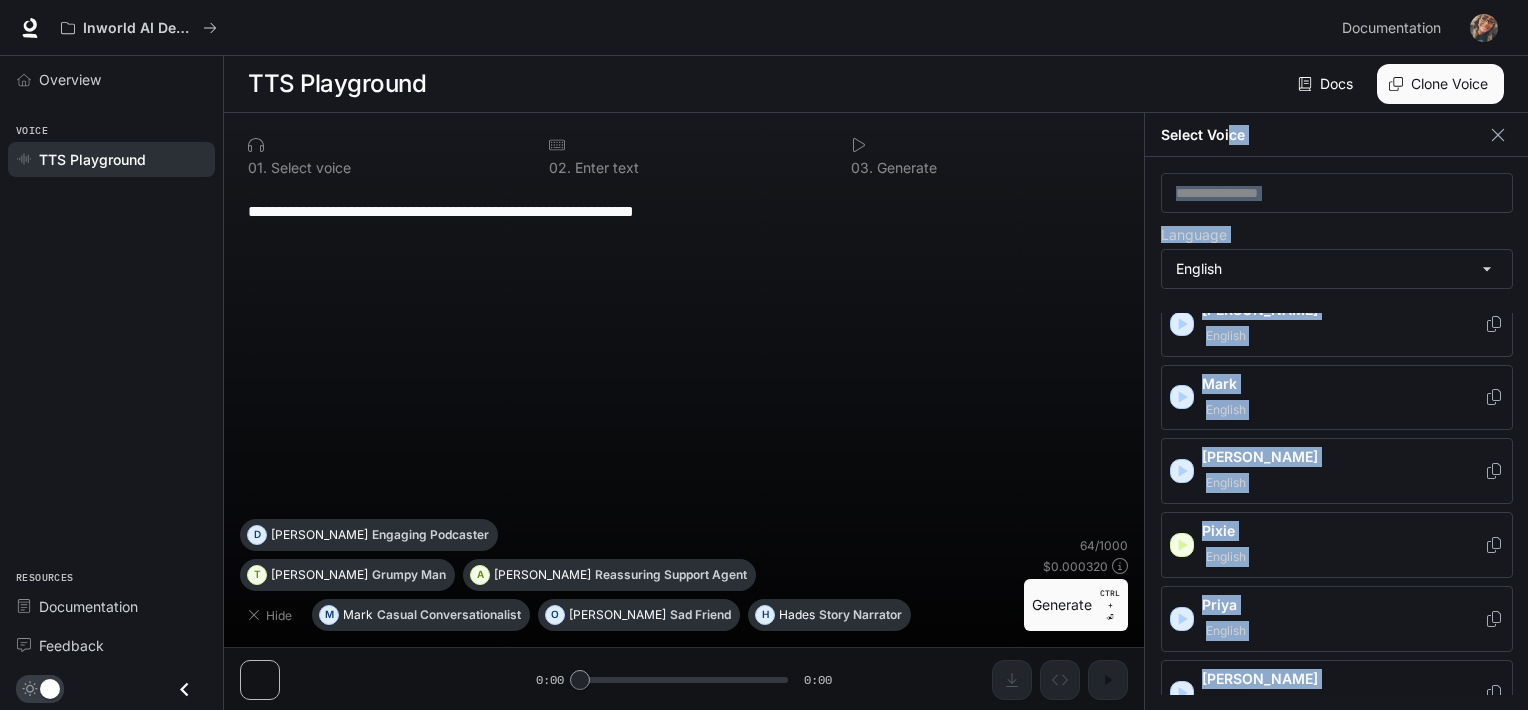 click on "Mark English" at bounding box center [1337, 398] 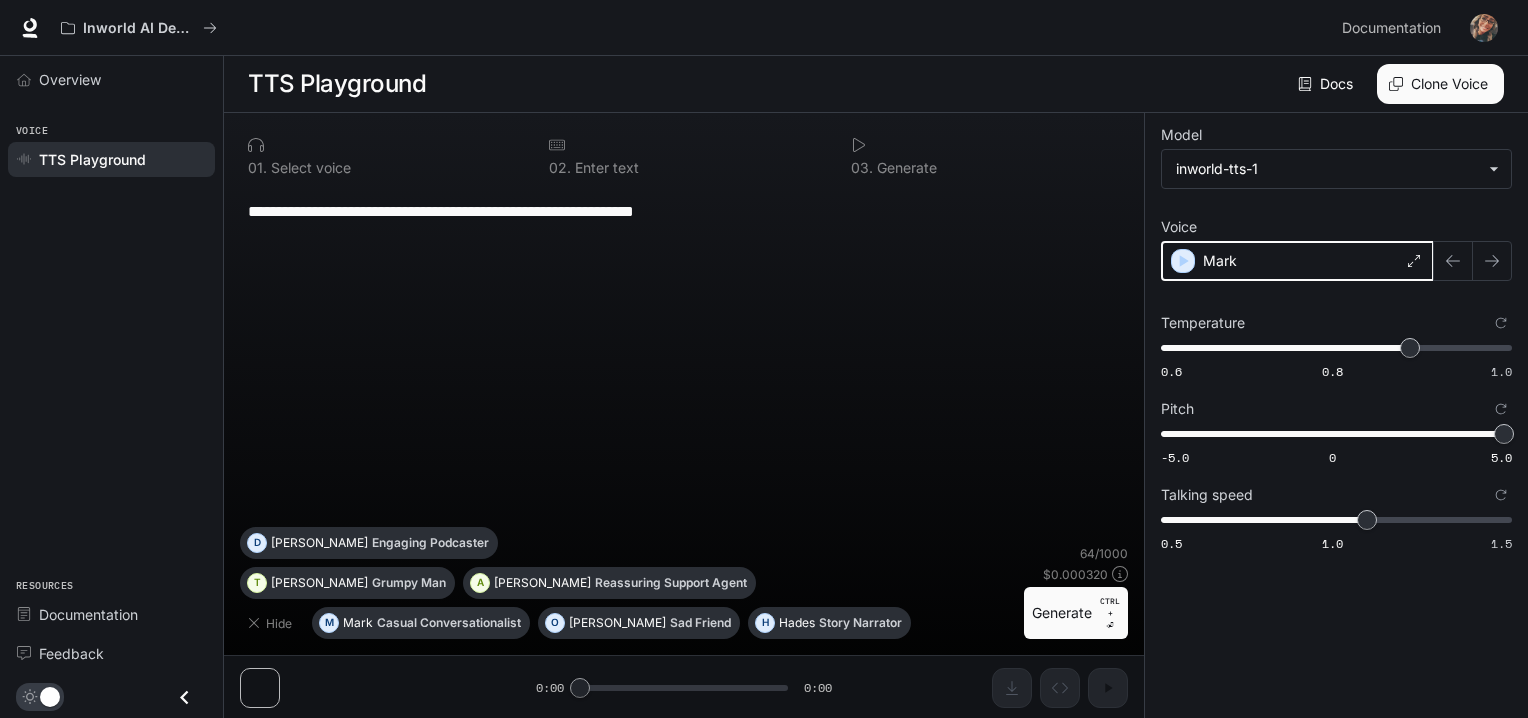 click 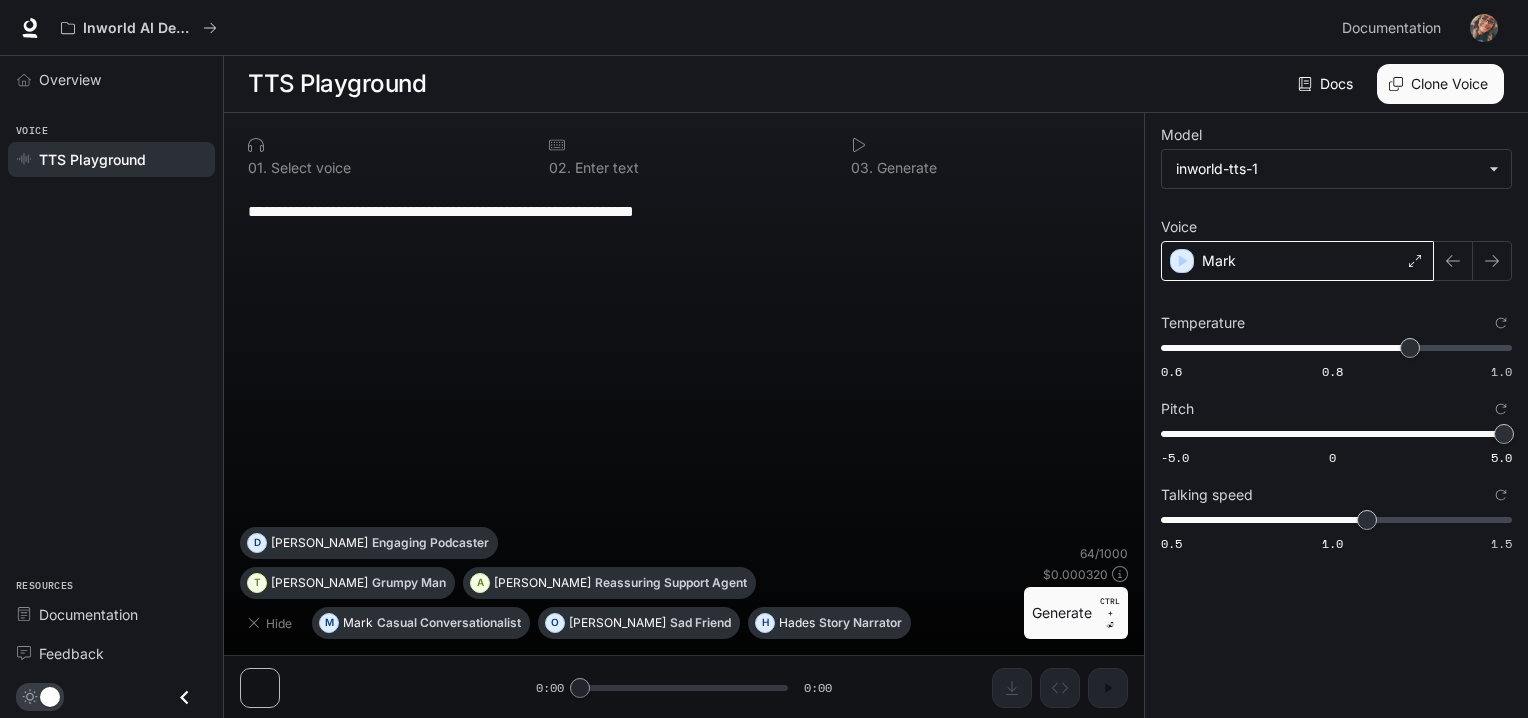 click on "Mark" at bounding box center (1297, 261) 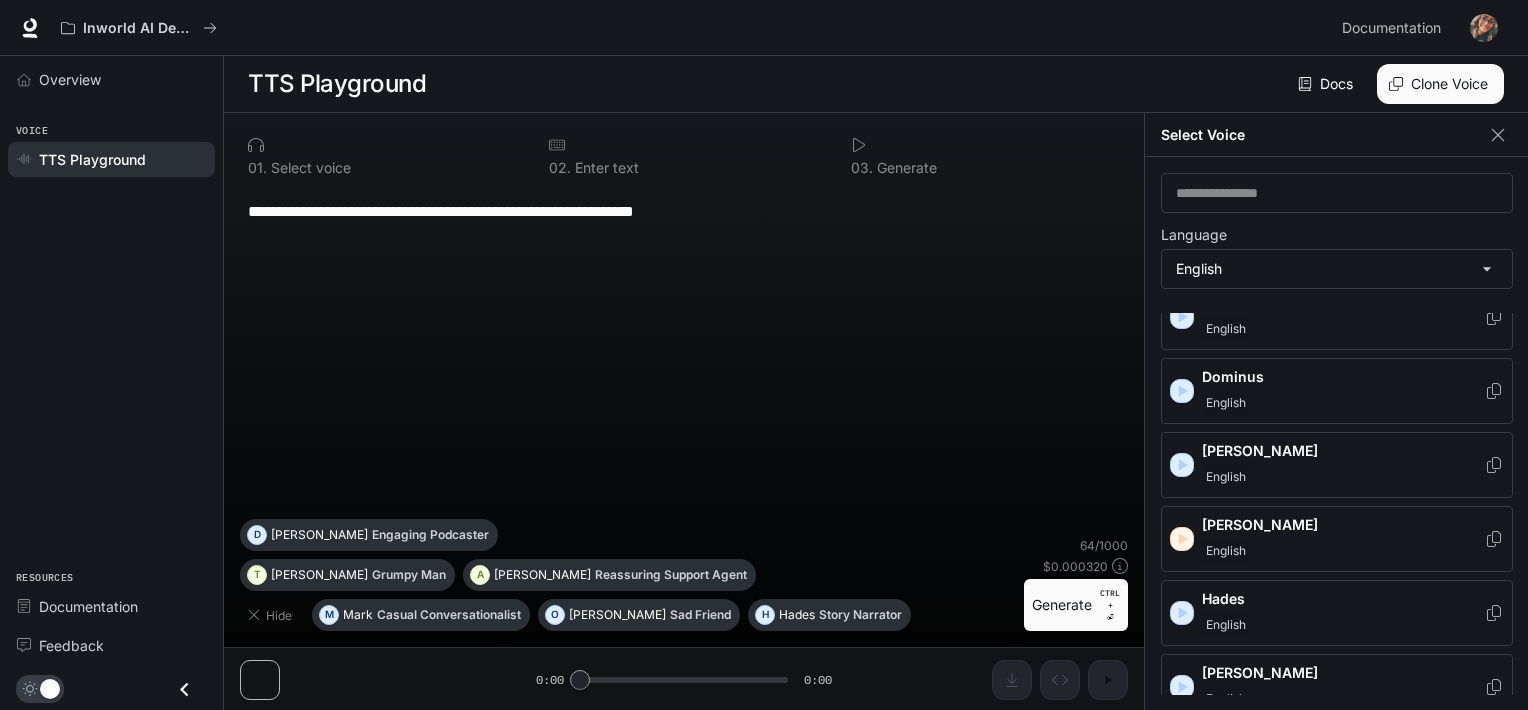 scroll, scrollTop: 365, scrollLeft: 0, axis: vertical 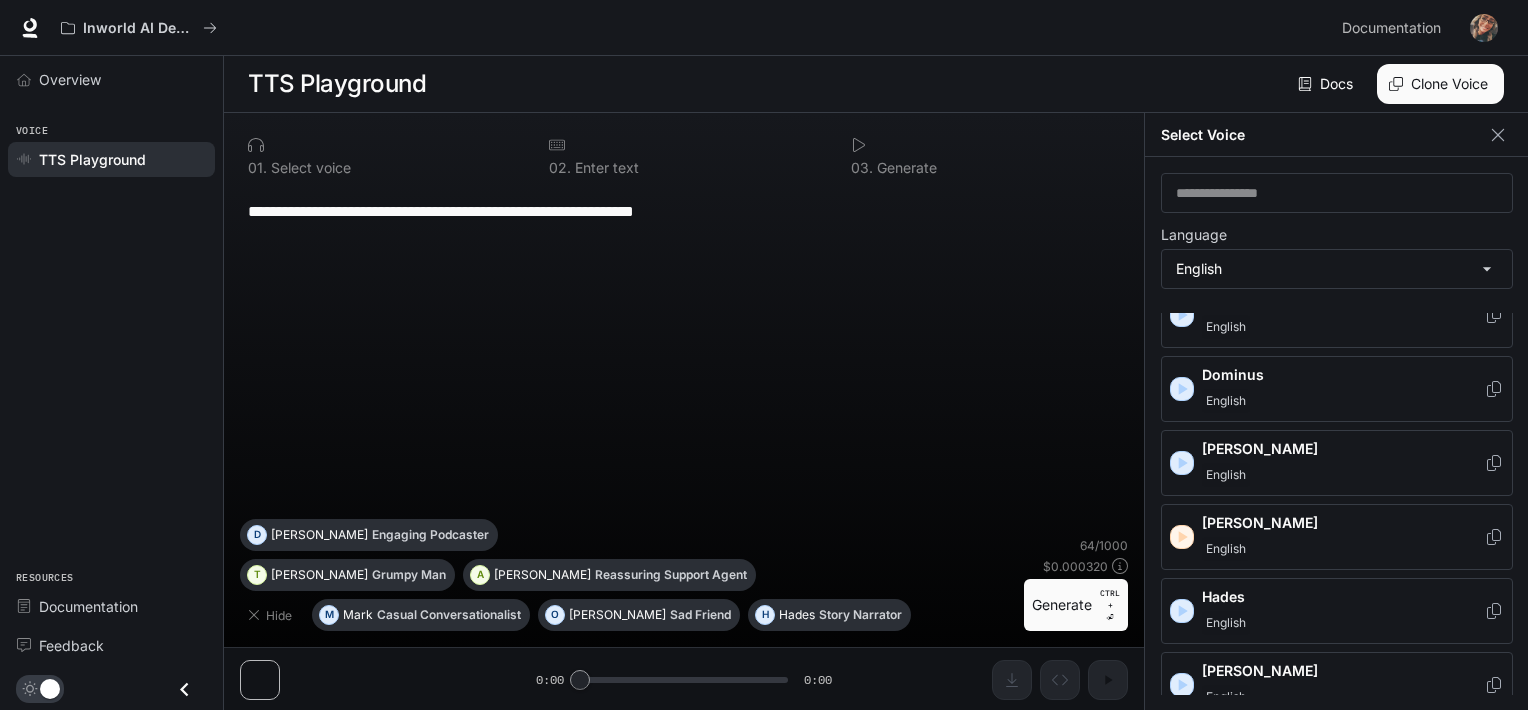 drag, startPoint x: 1192, startPoint y: 610, endPoint x: 1307, endPoint y: -121, distance: 739.99054 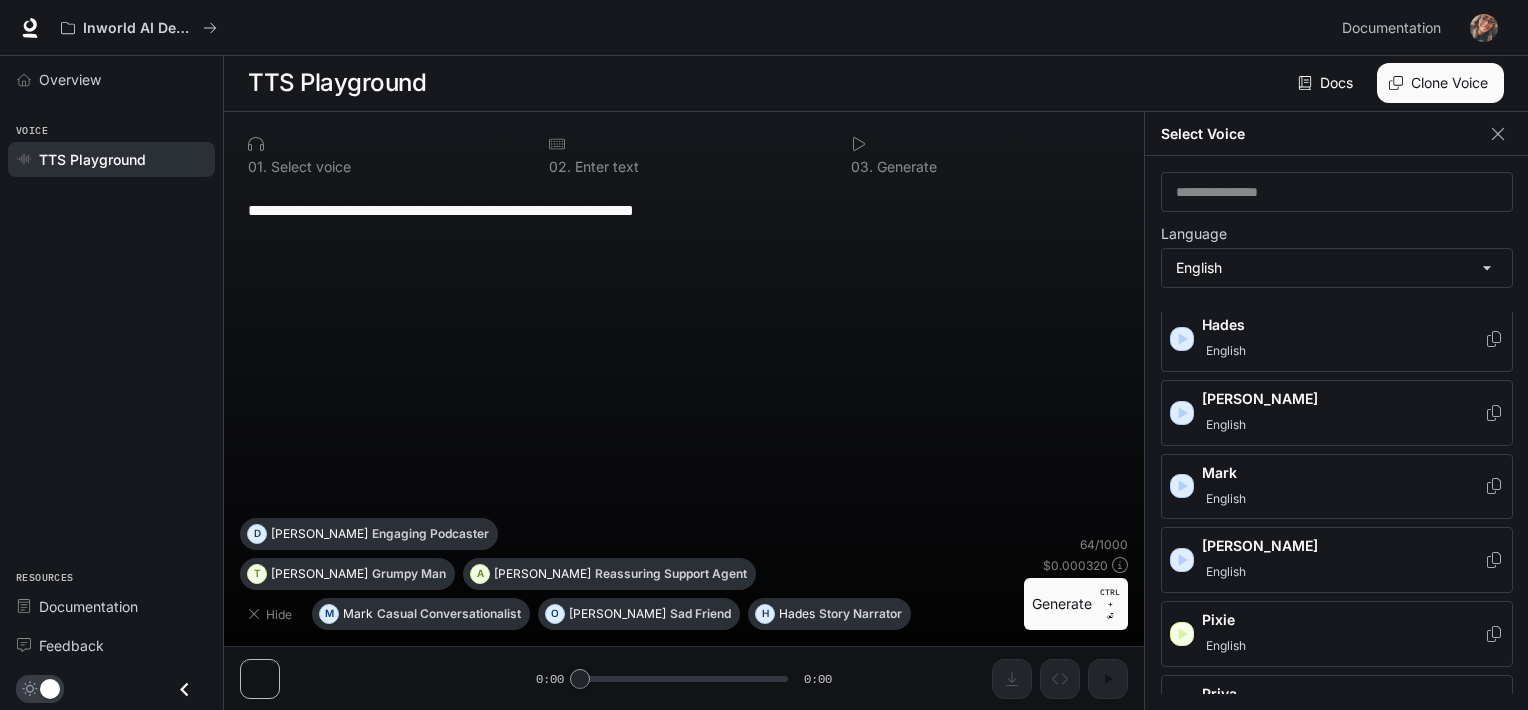 scroll, scrollTop: 686, scrollLeft: 0, axis: vertical 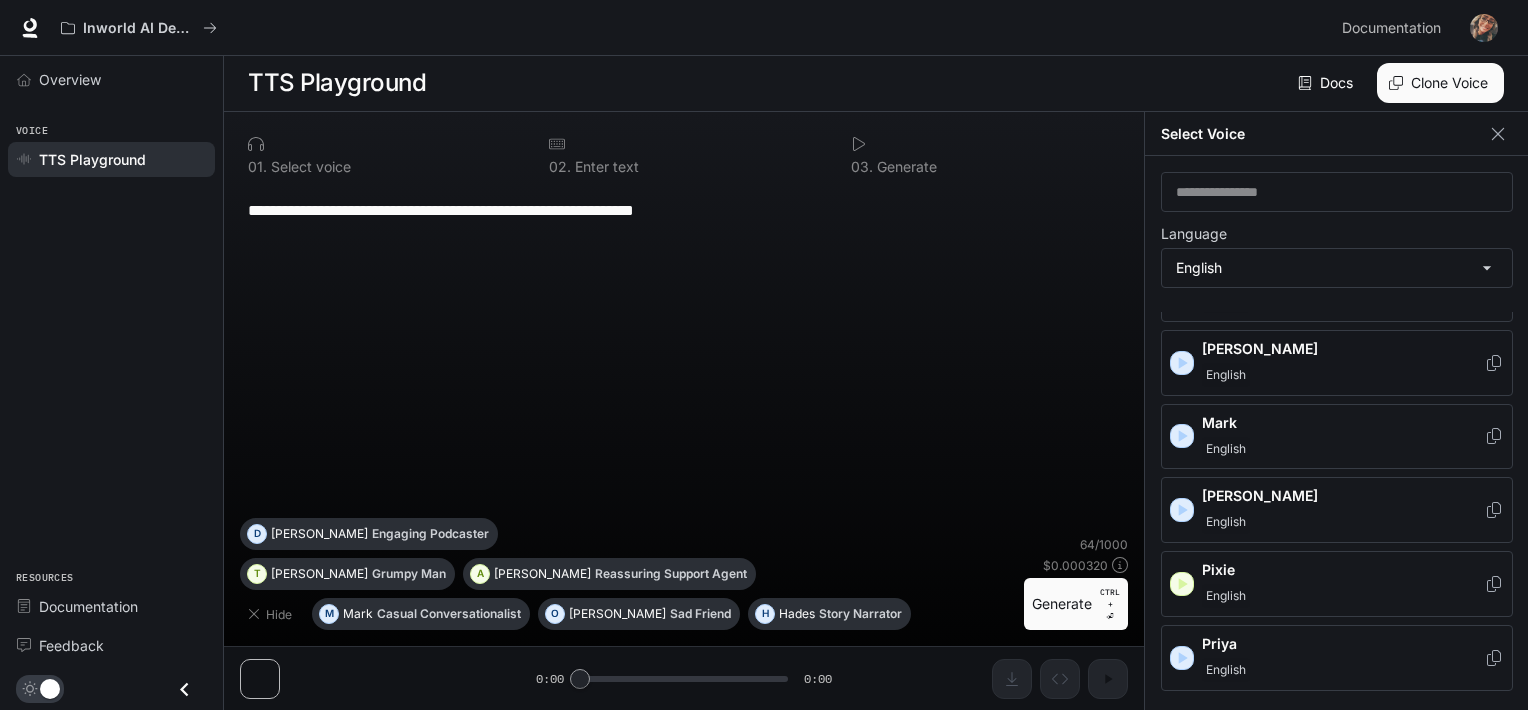 click 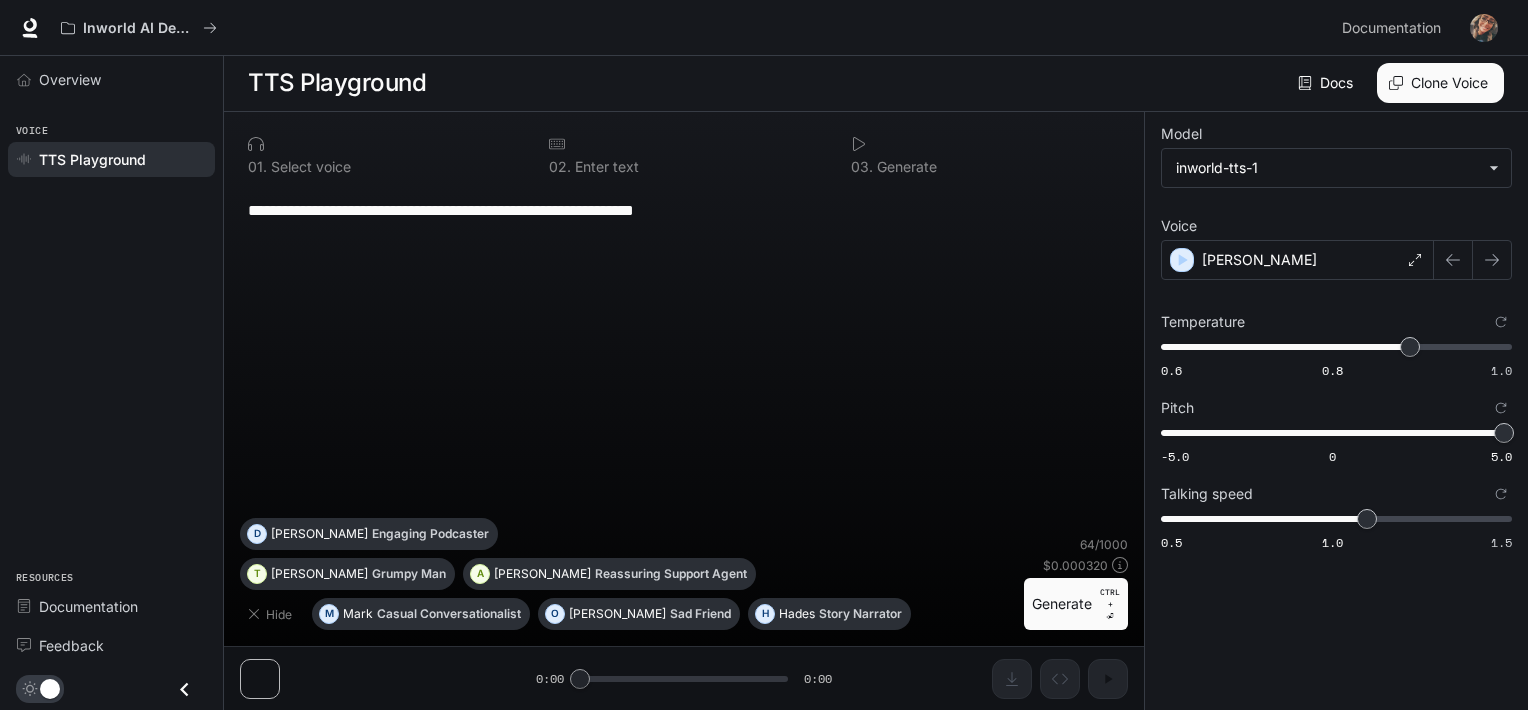 scroll, scrollTop: 0, scrollLeft: 0, axis: both 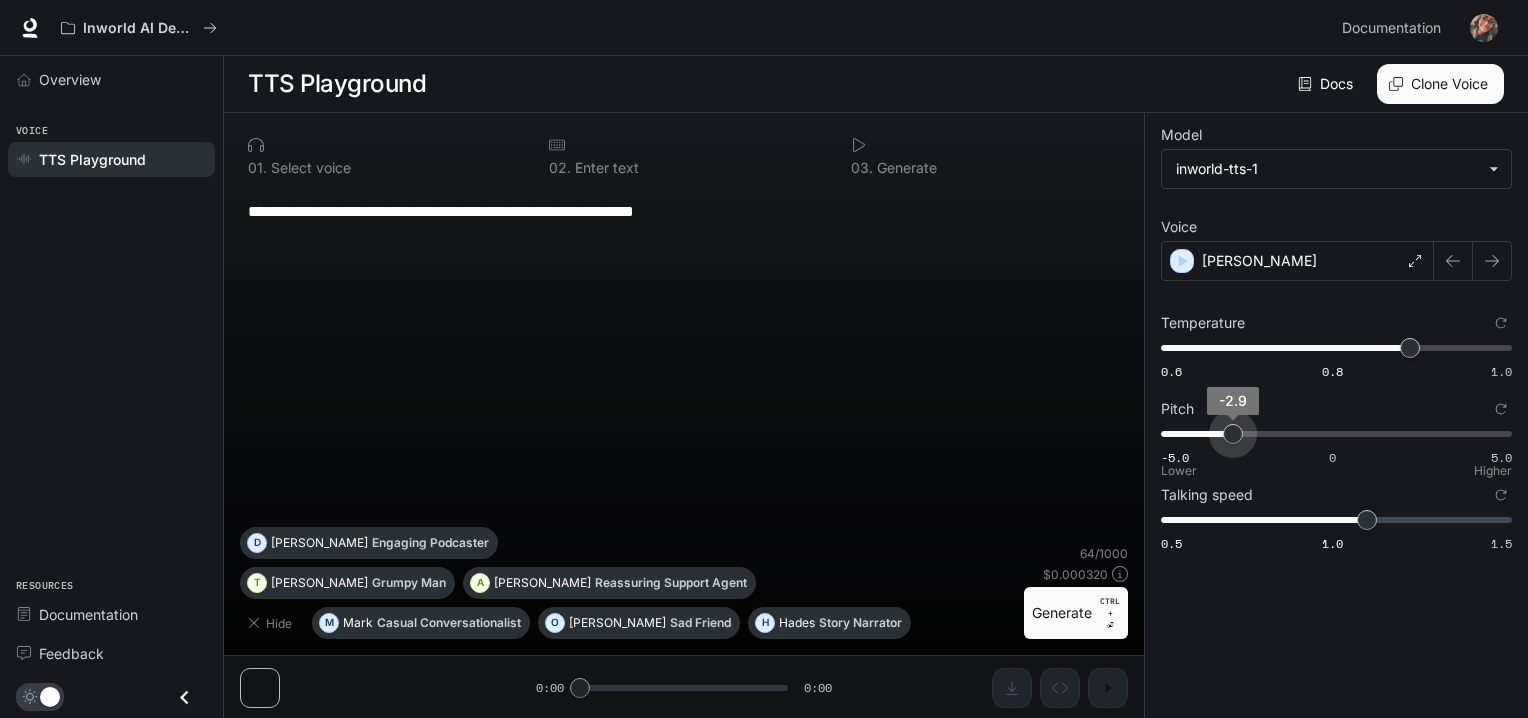 drag, startPoint x: 1508, startPoint y: 433, endPoint x: 1232, endPoint y: 448, distance: 276.40732 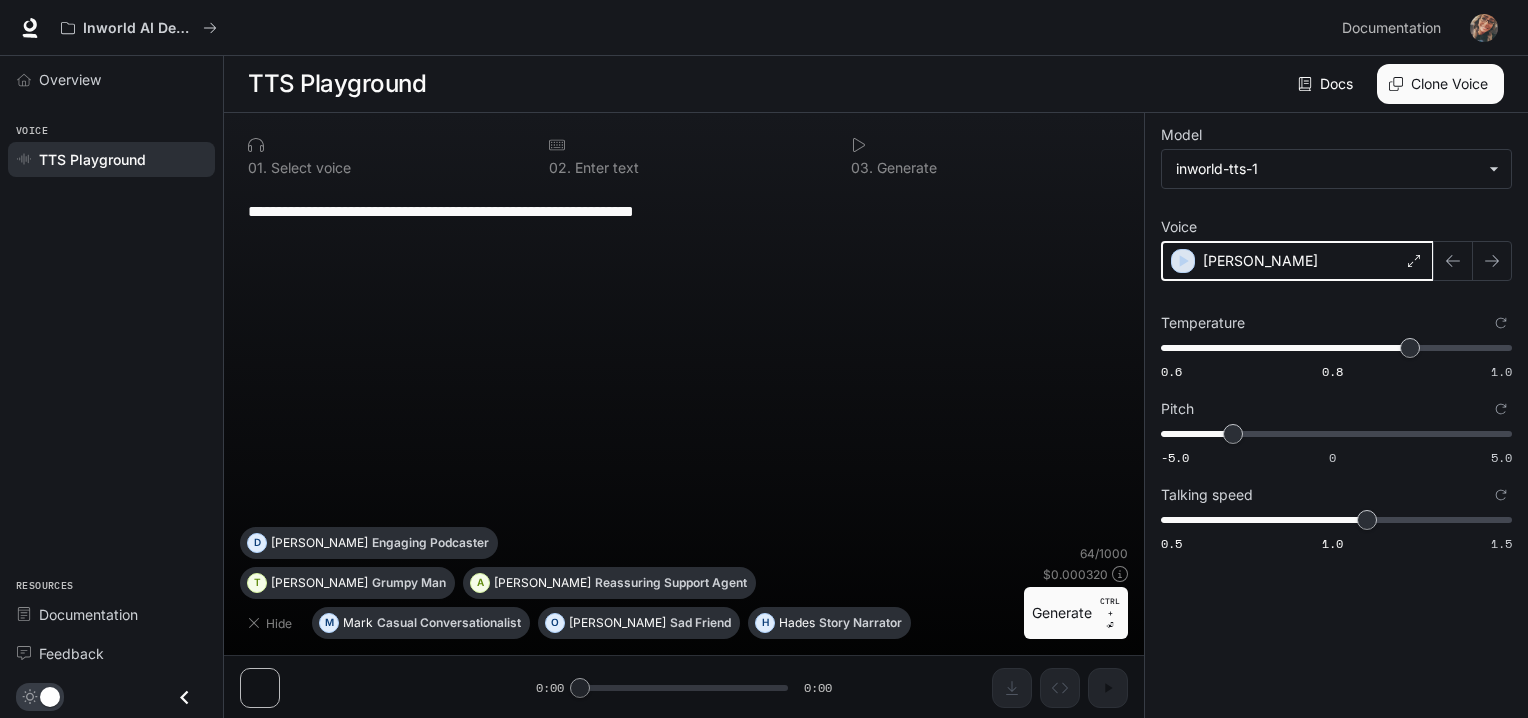 click 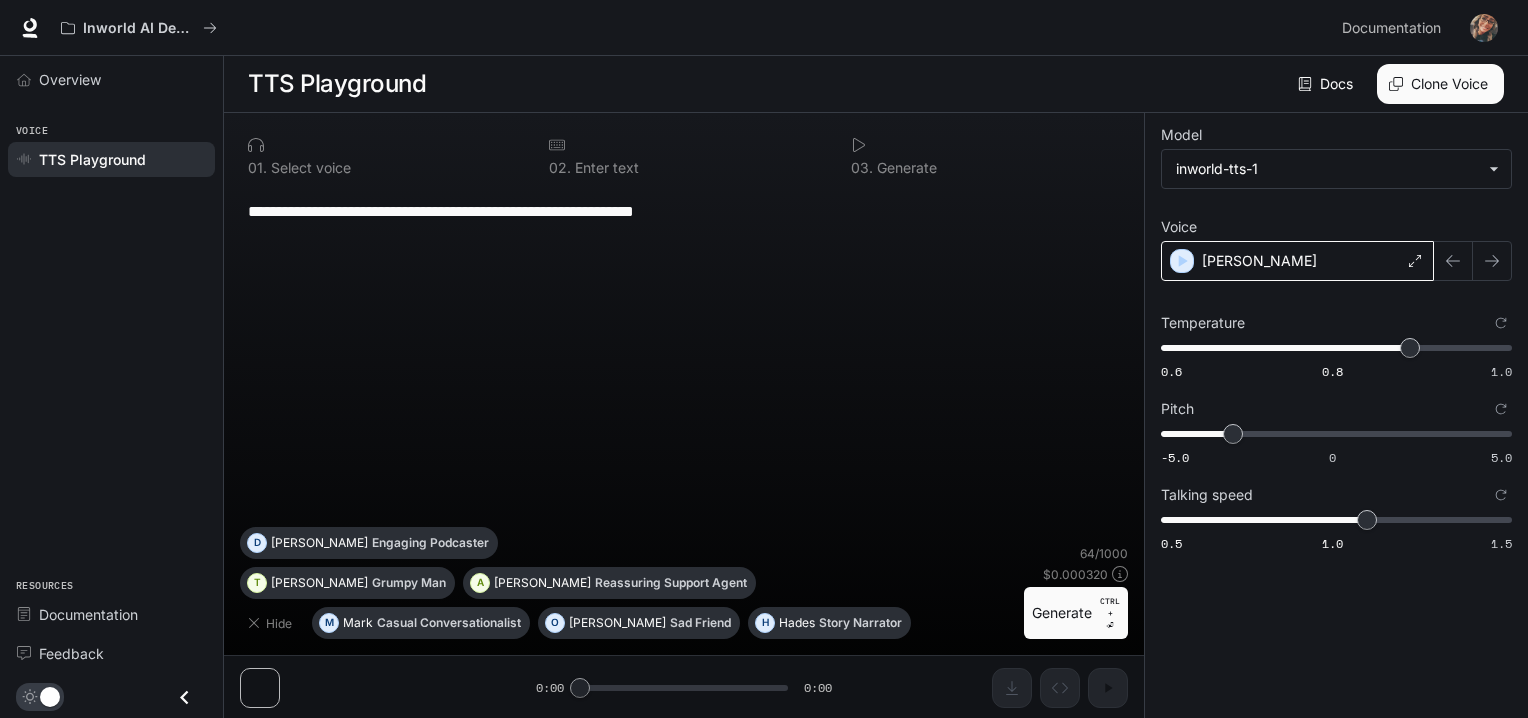 click on "Julia" at bounding box center [1259, 261] 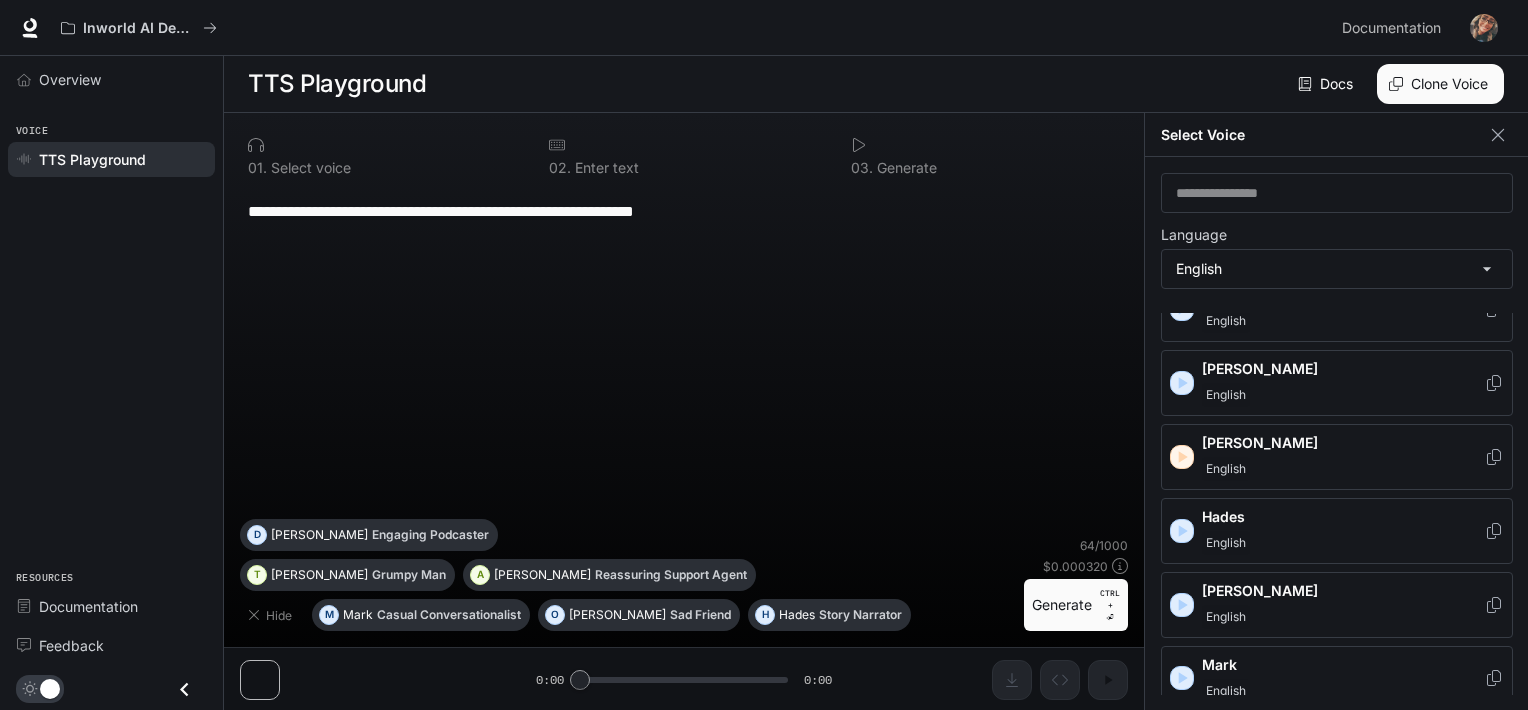 scroll, scrollTop: 446, scrollLeft: 0, axis: vertical 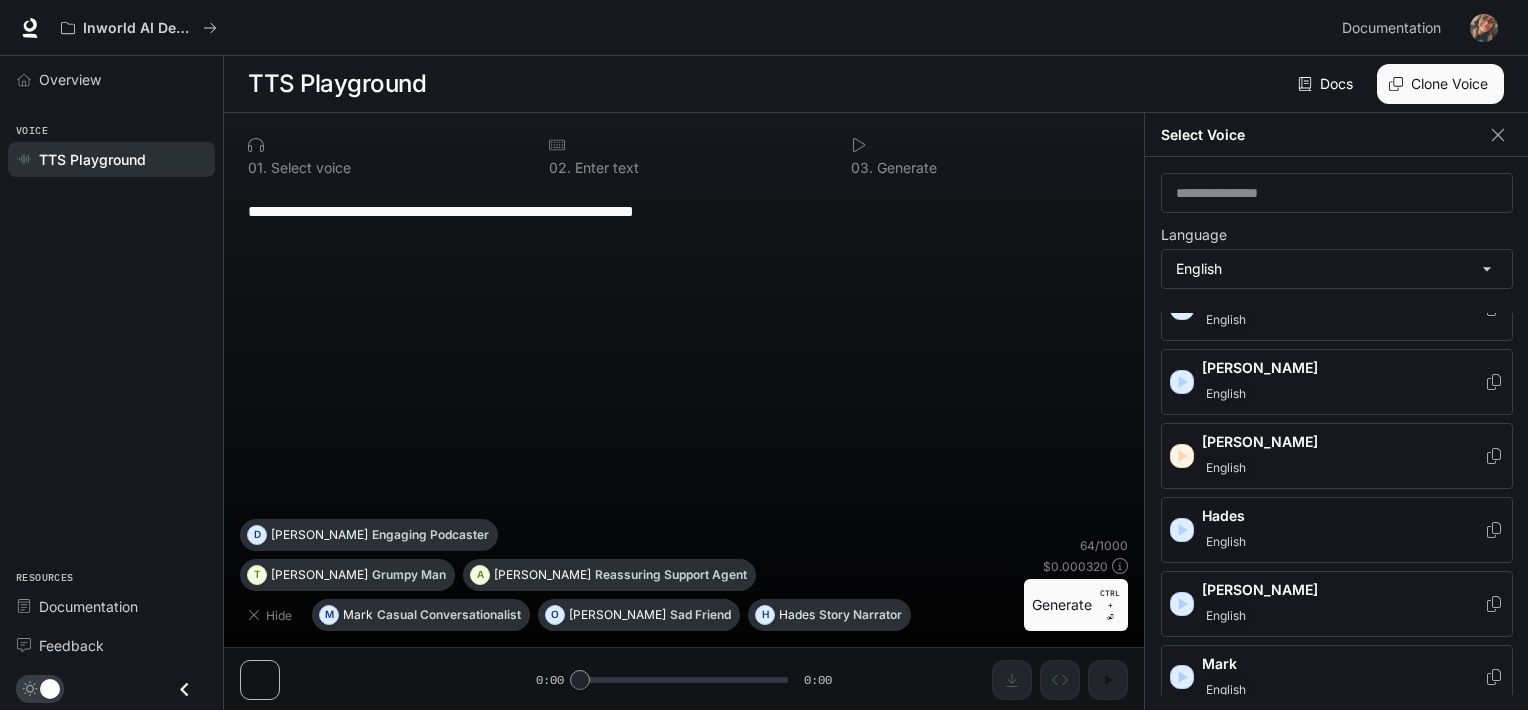 click 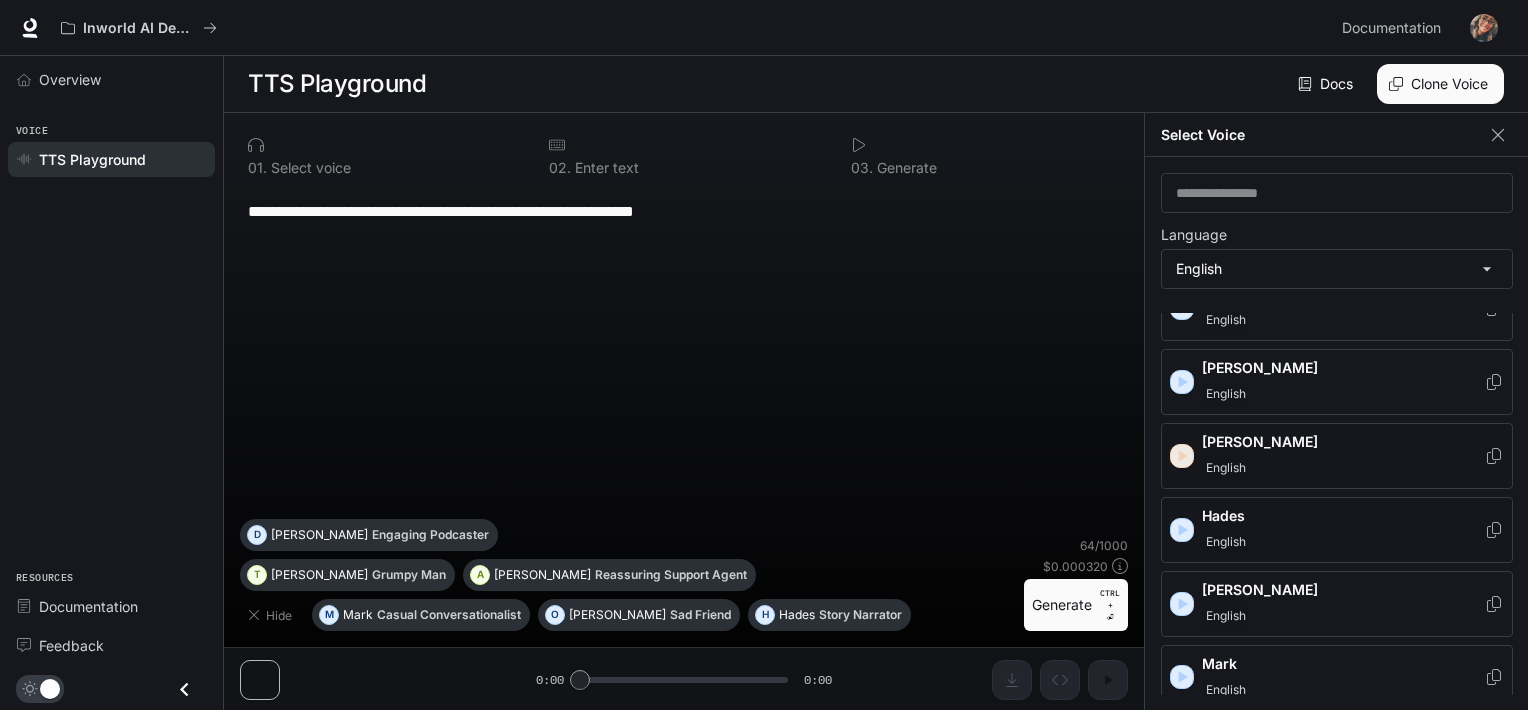 click 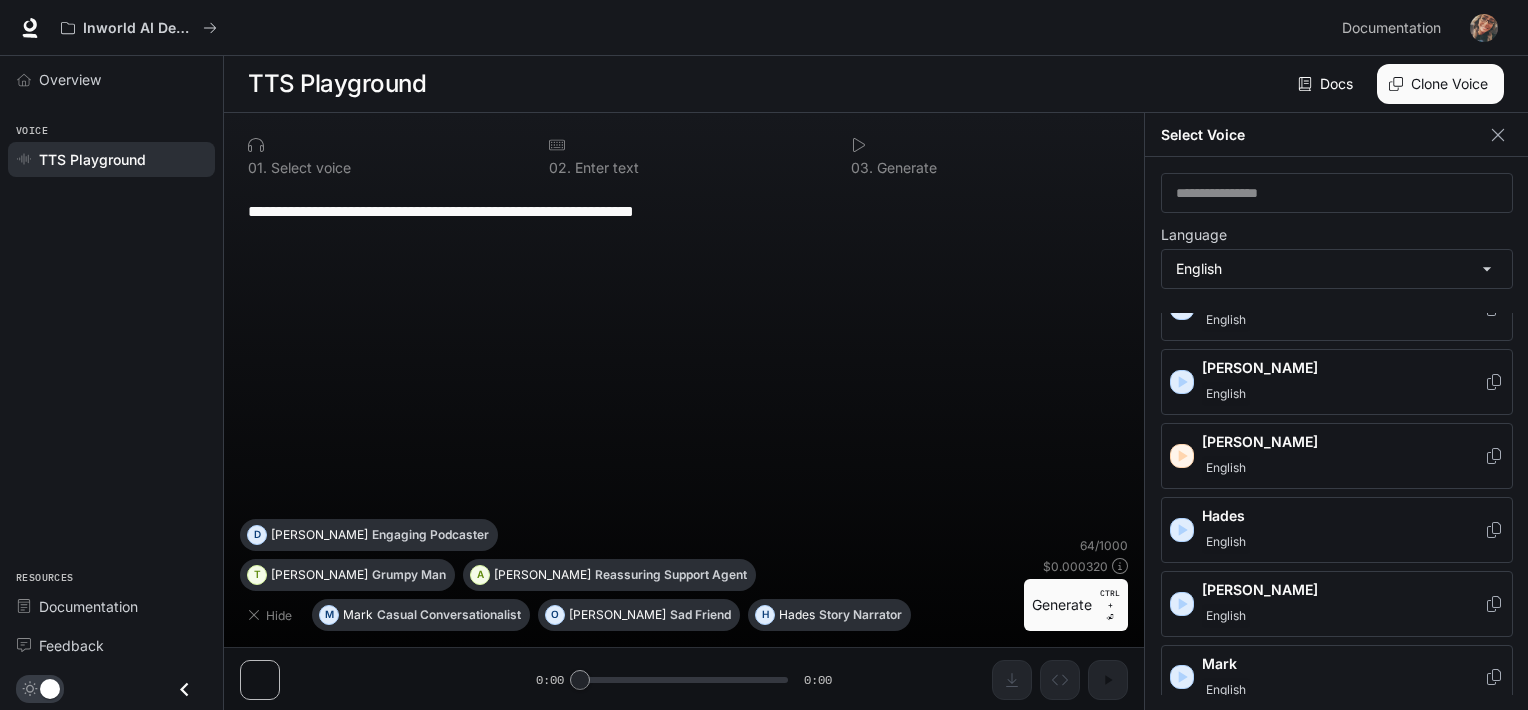 click 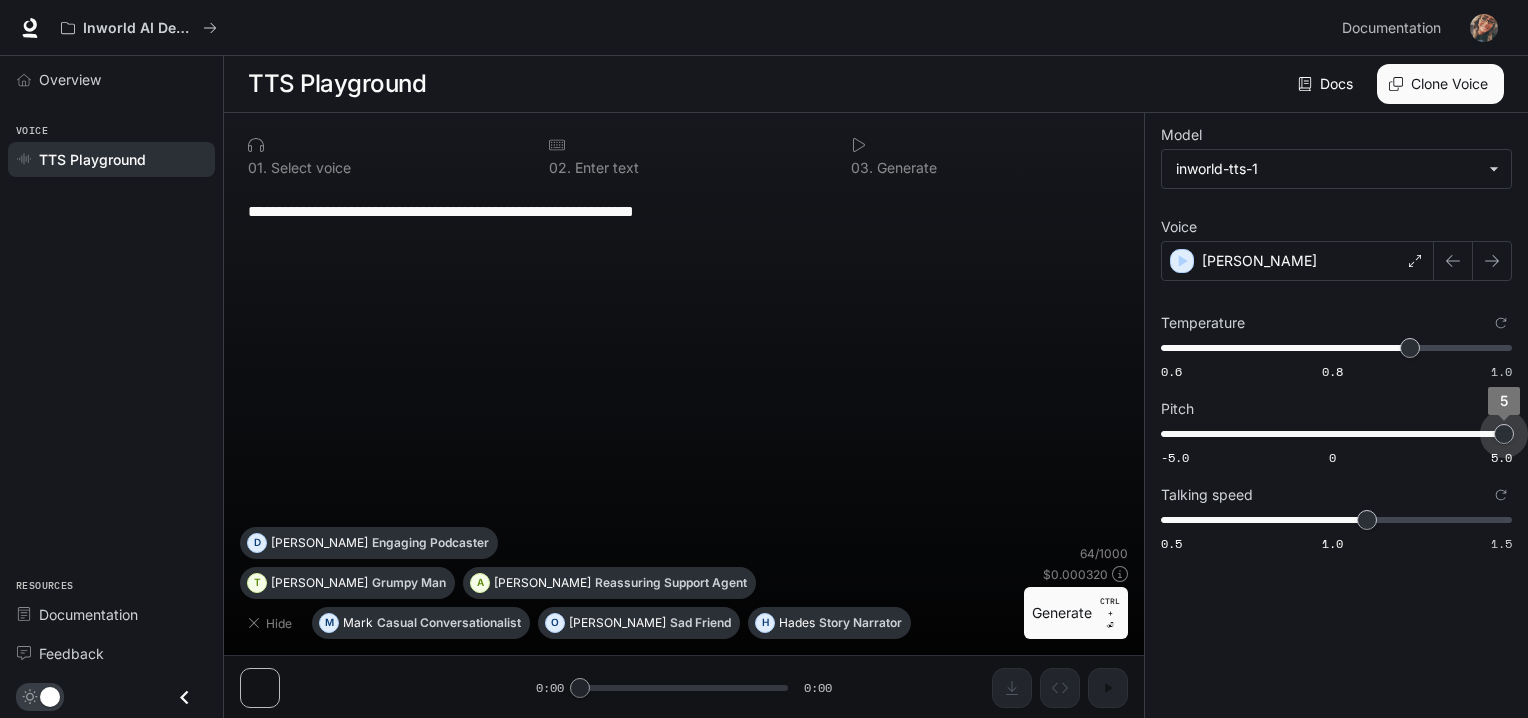 type on "*" 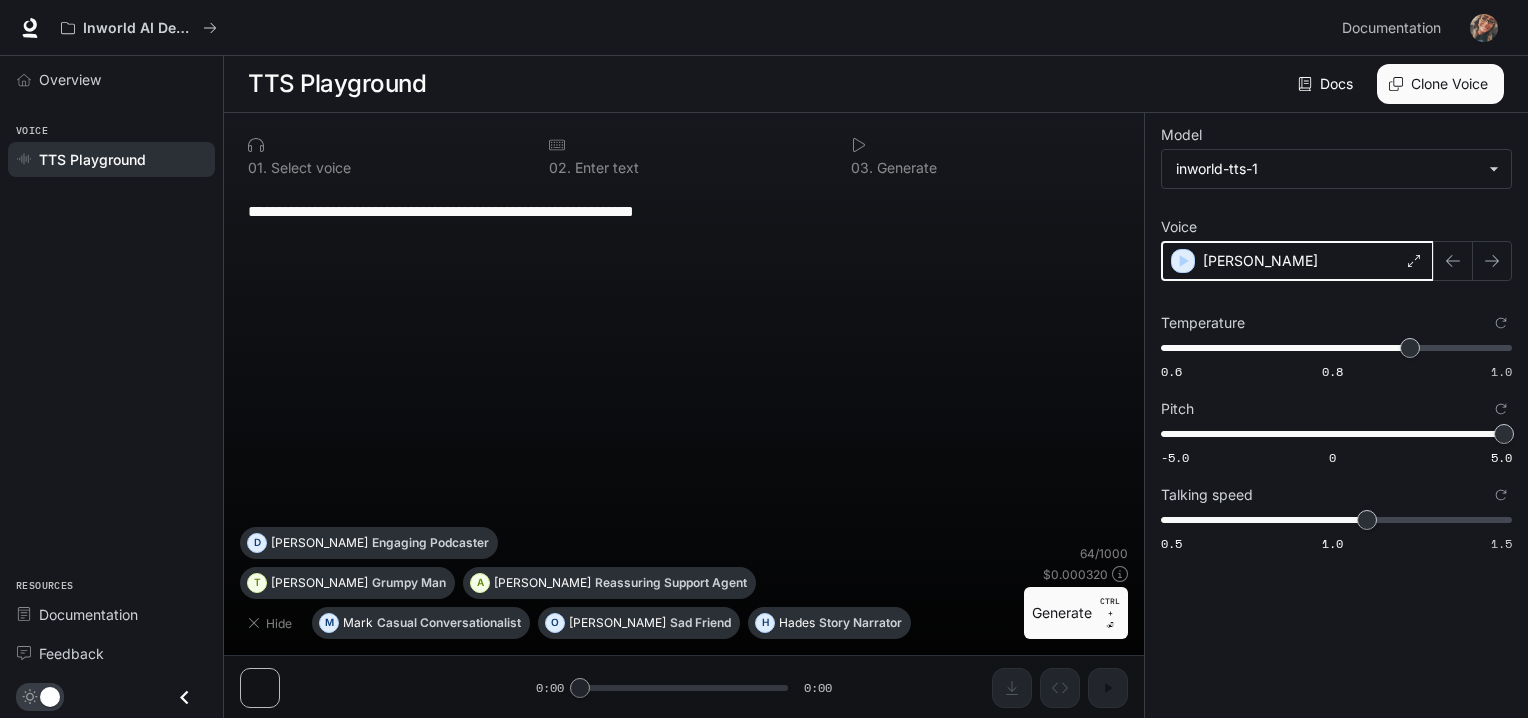 click 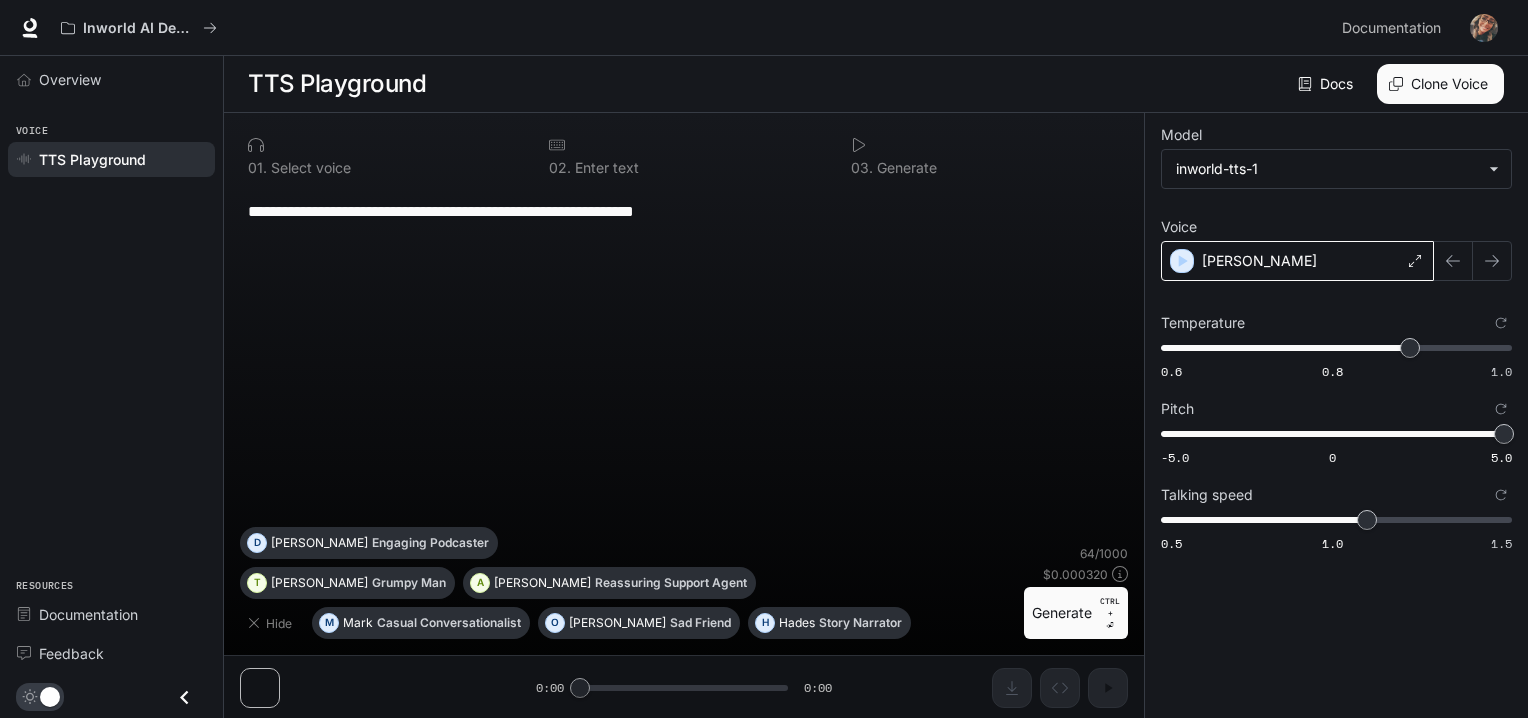 click on "Edward" at bounding box center [1297, 261] 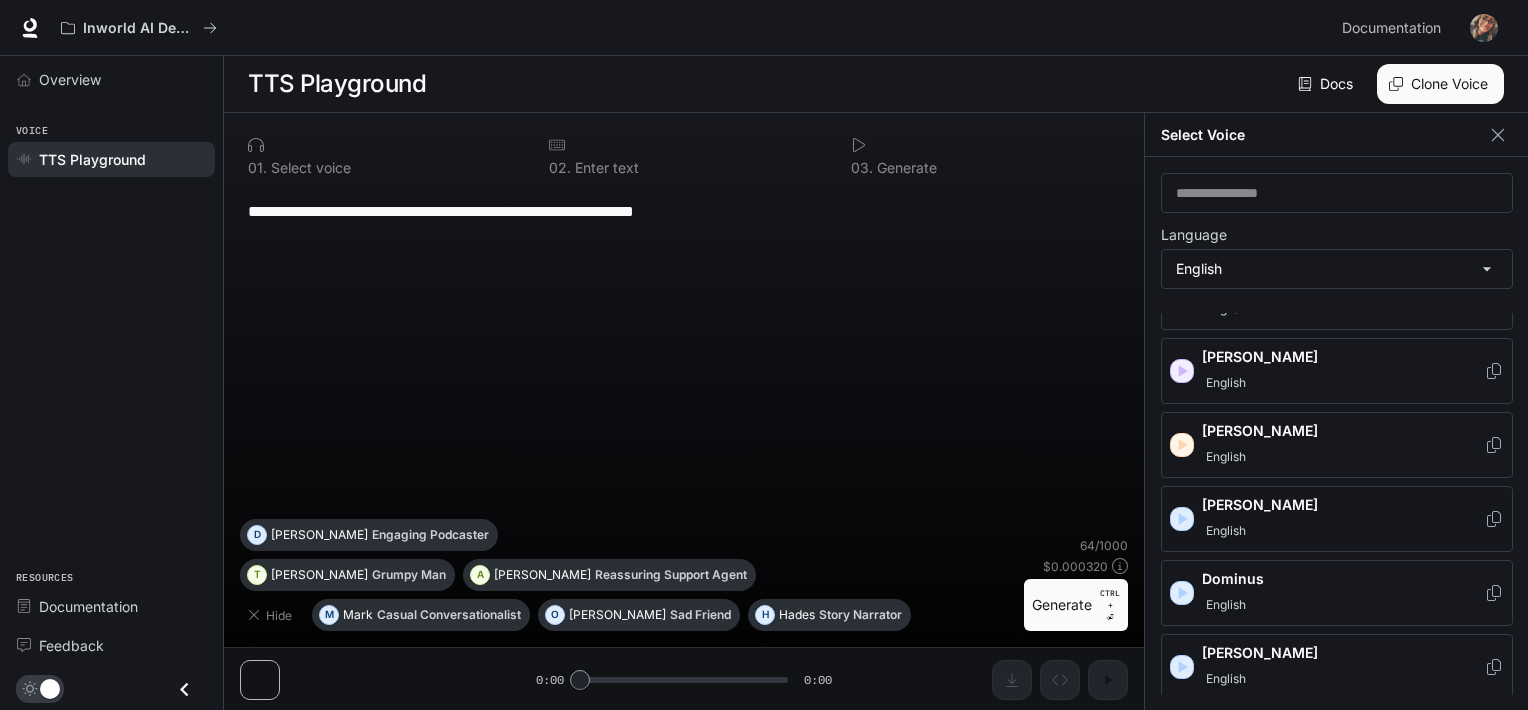 scroll, scrollTop: 160, scrollLeft: 0, axis: vertical 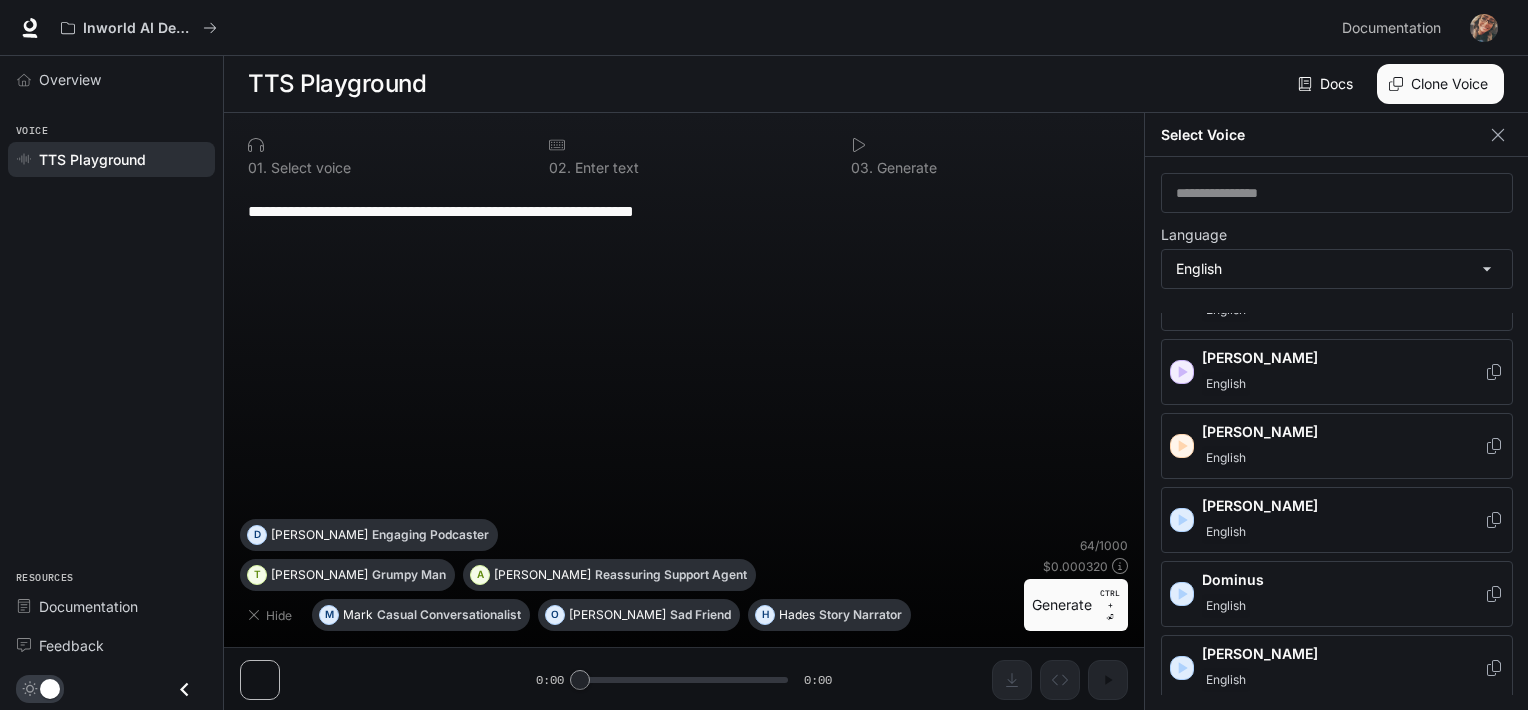 click 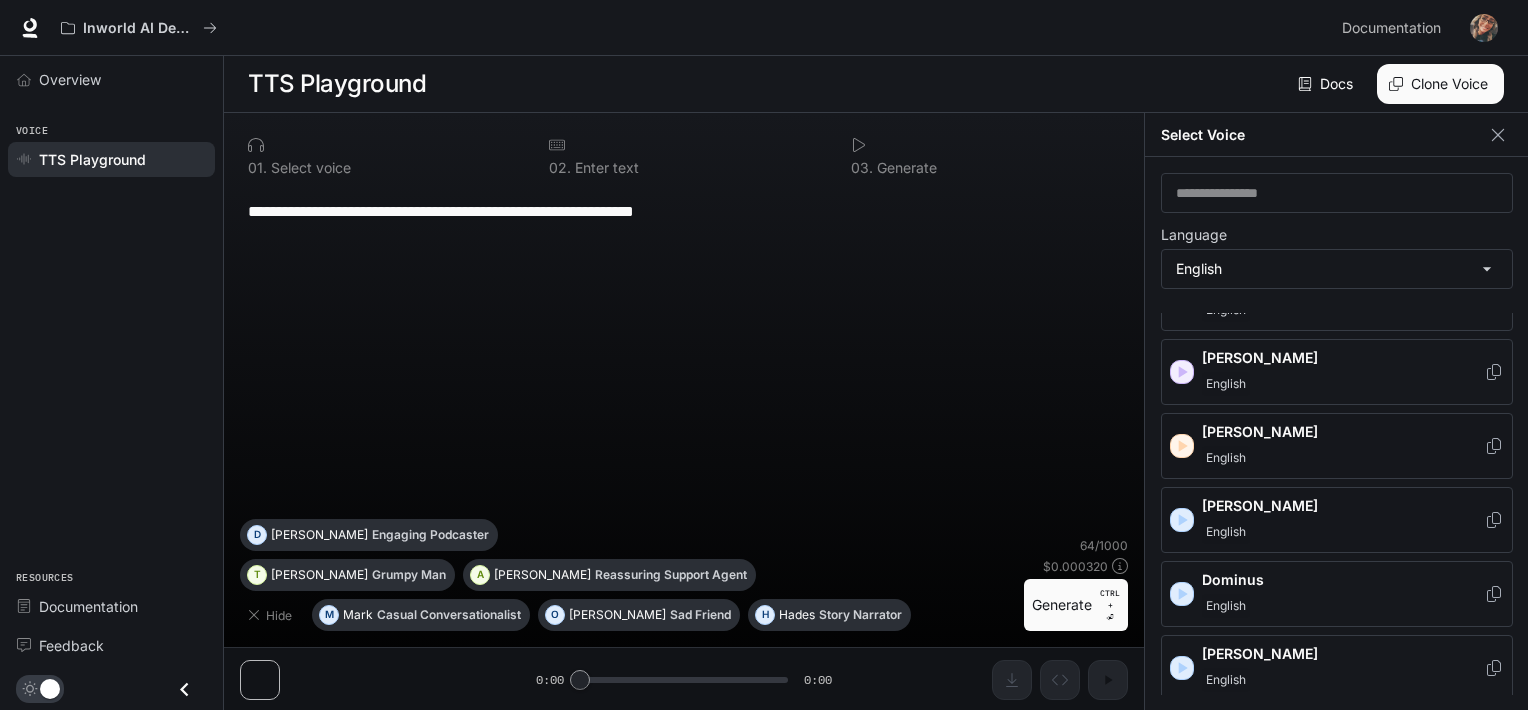 click 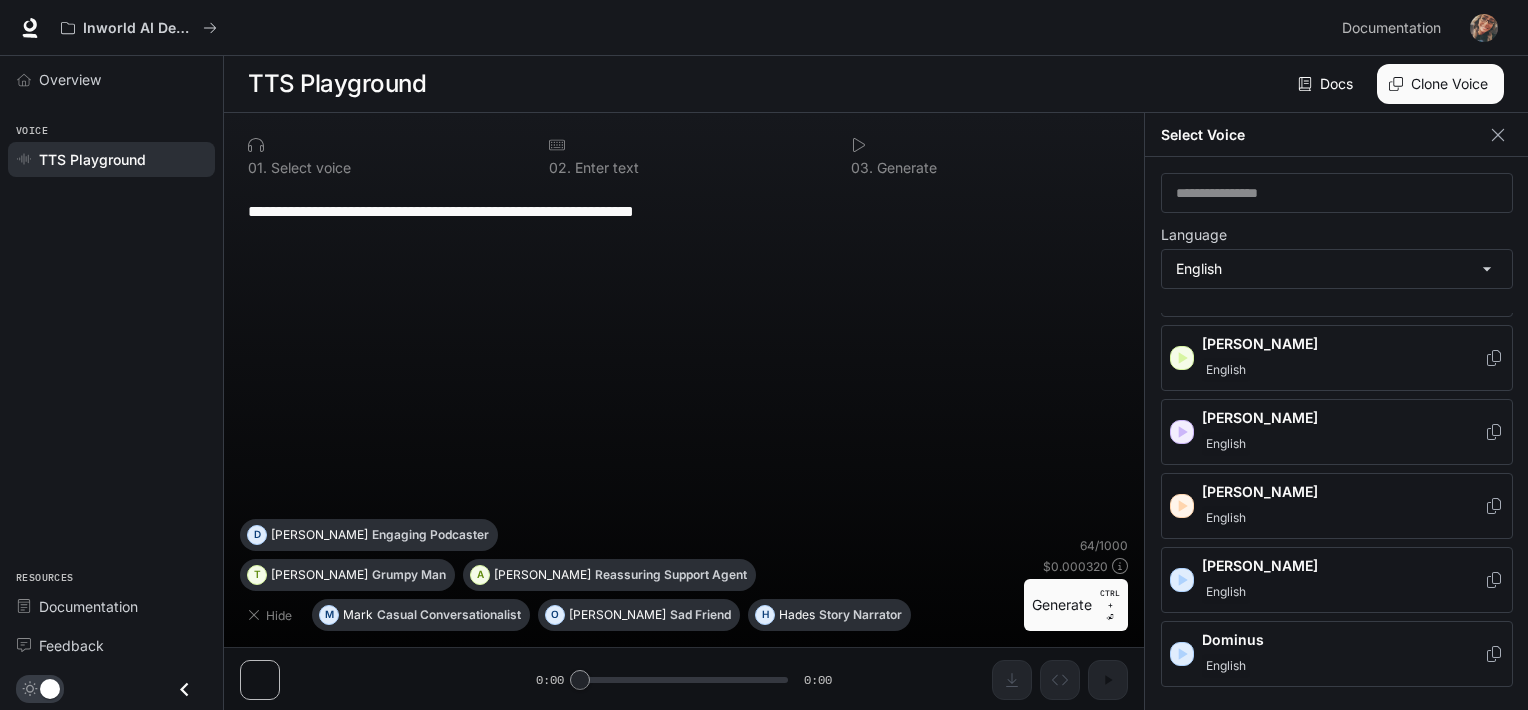 scroll, scrollTop: 99, scrollLeft: 0, axis: vertical 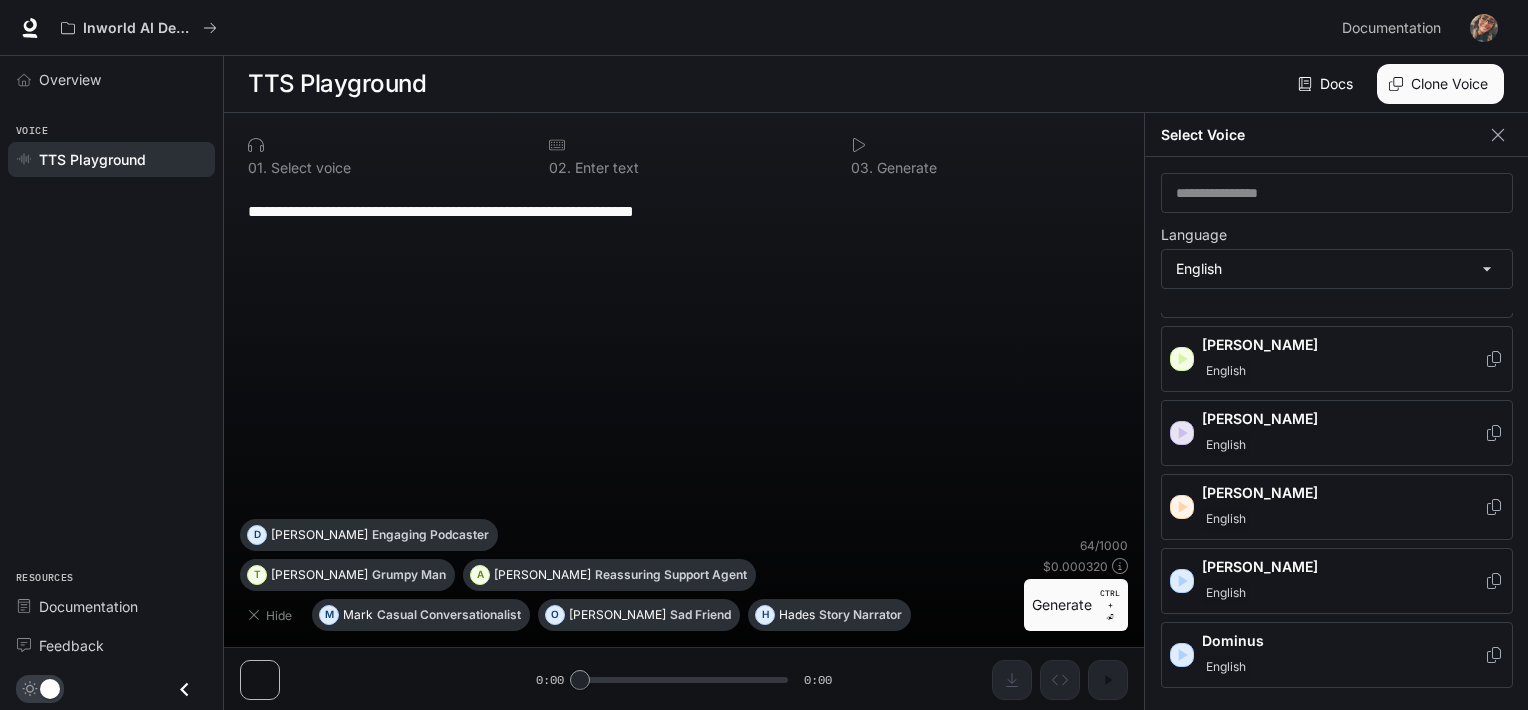 click 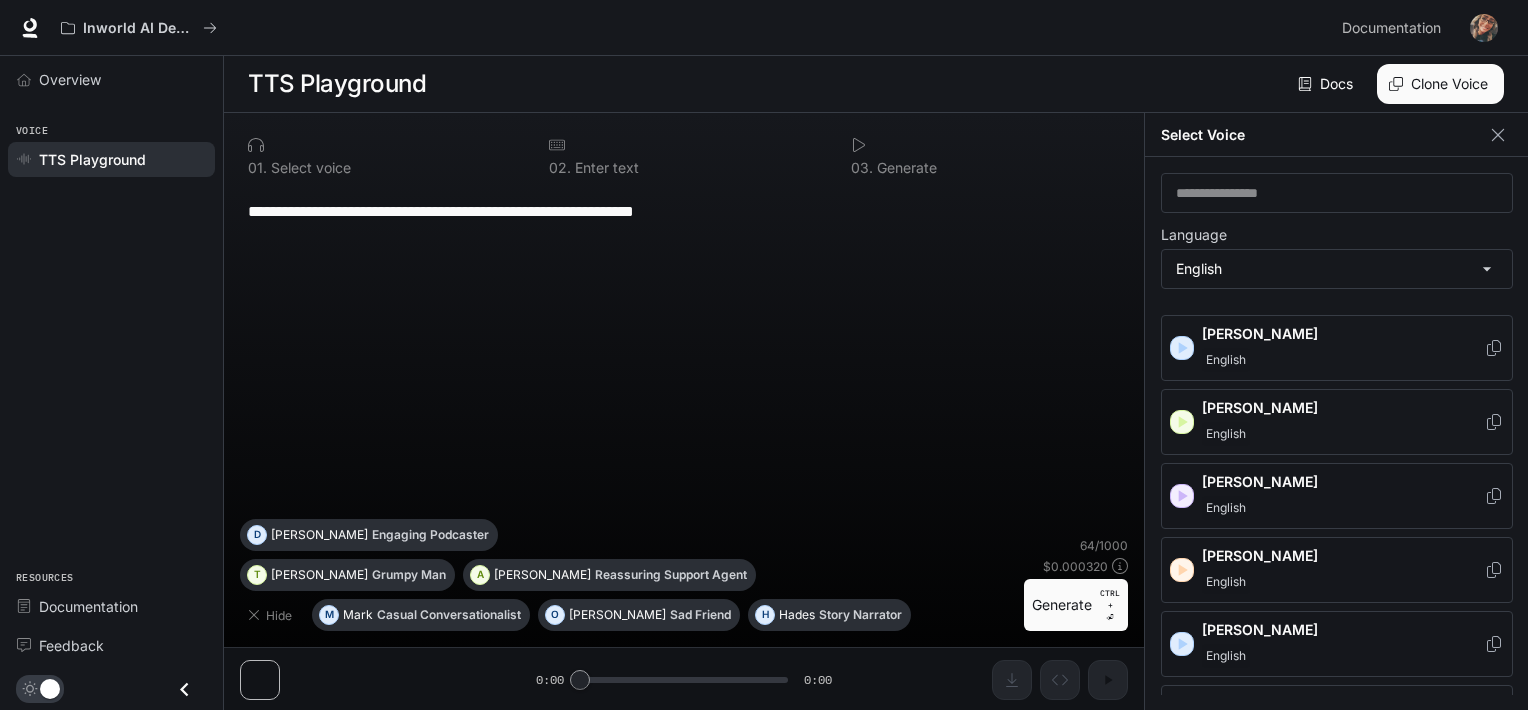 scroll, scrollTop: 33, scrollLeft: 0, axis: vertical 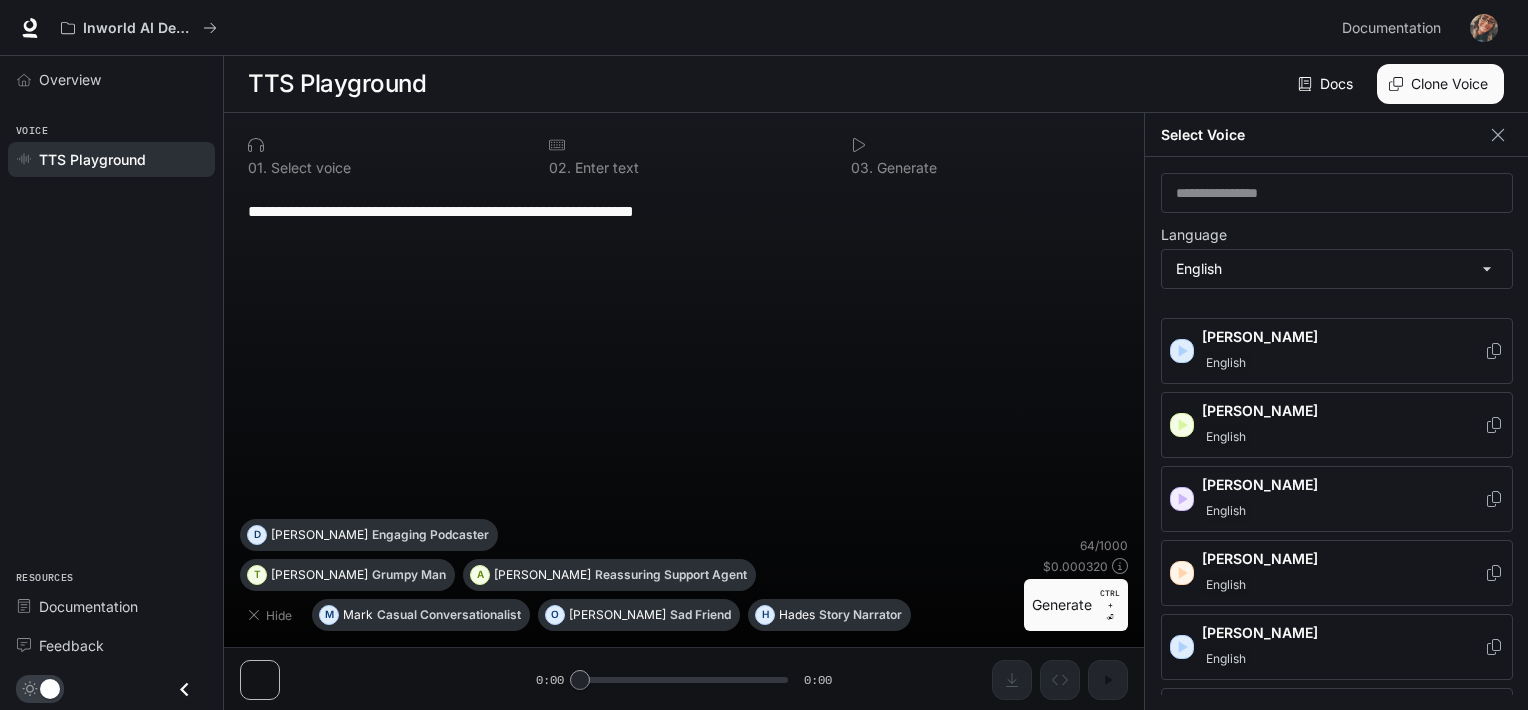 click 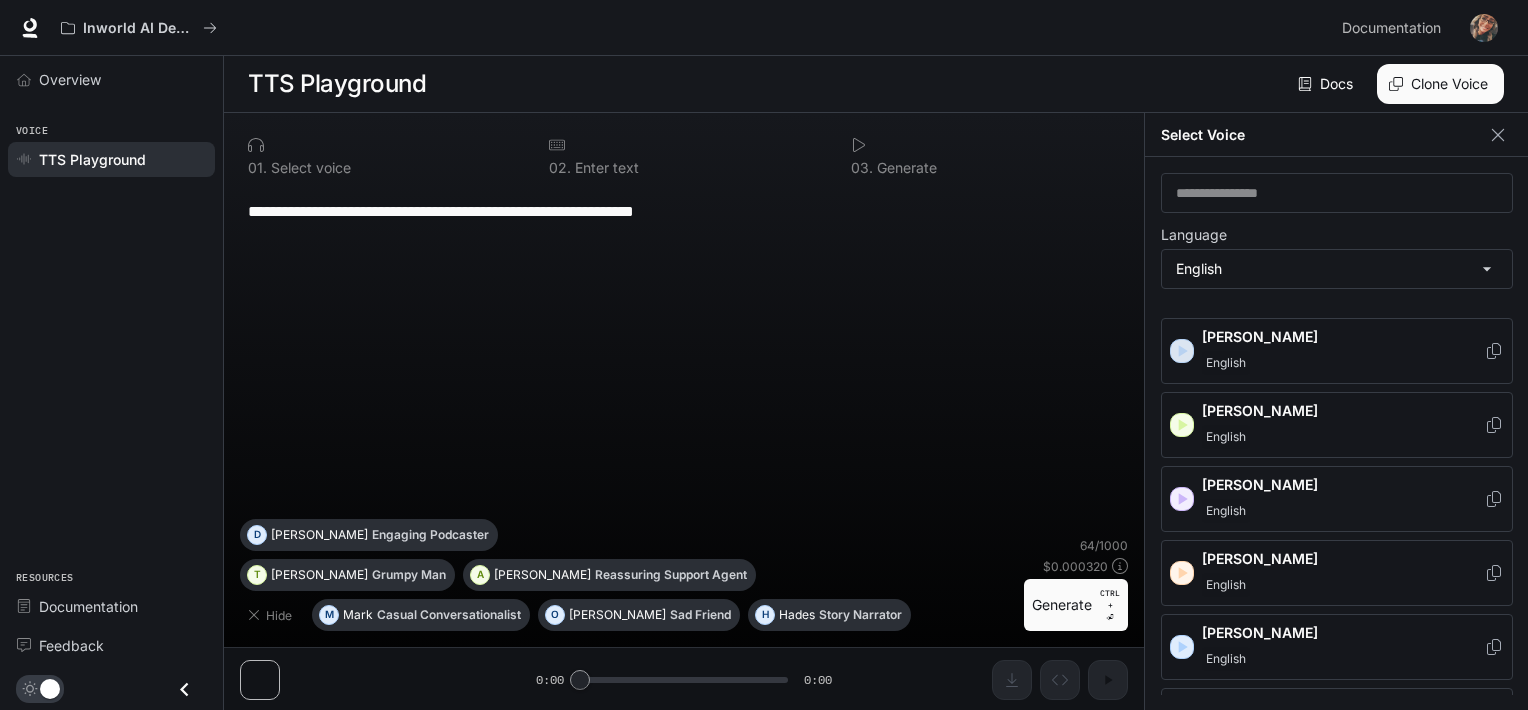click 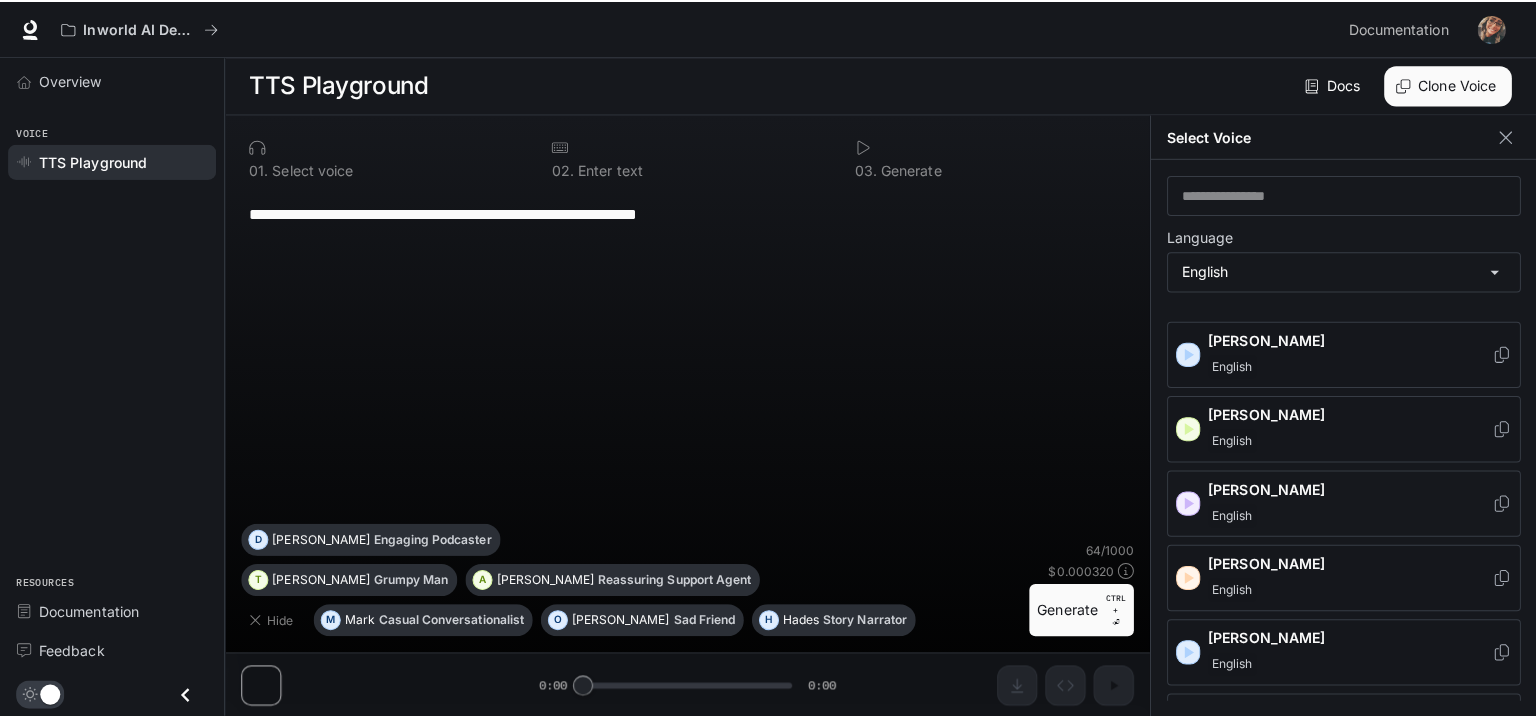 scroll, scrollTop: 0, scrollLeft: 0, axis: both 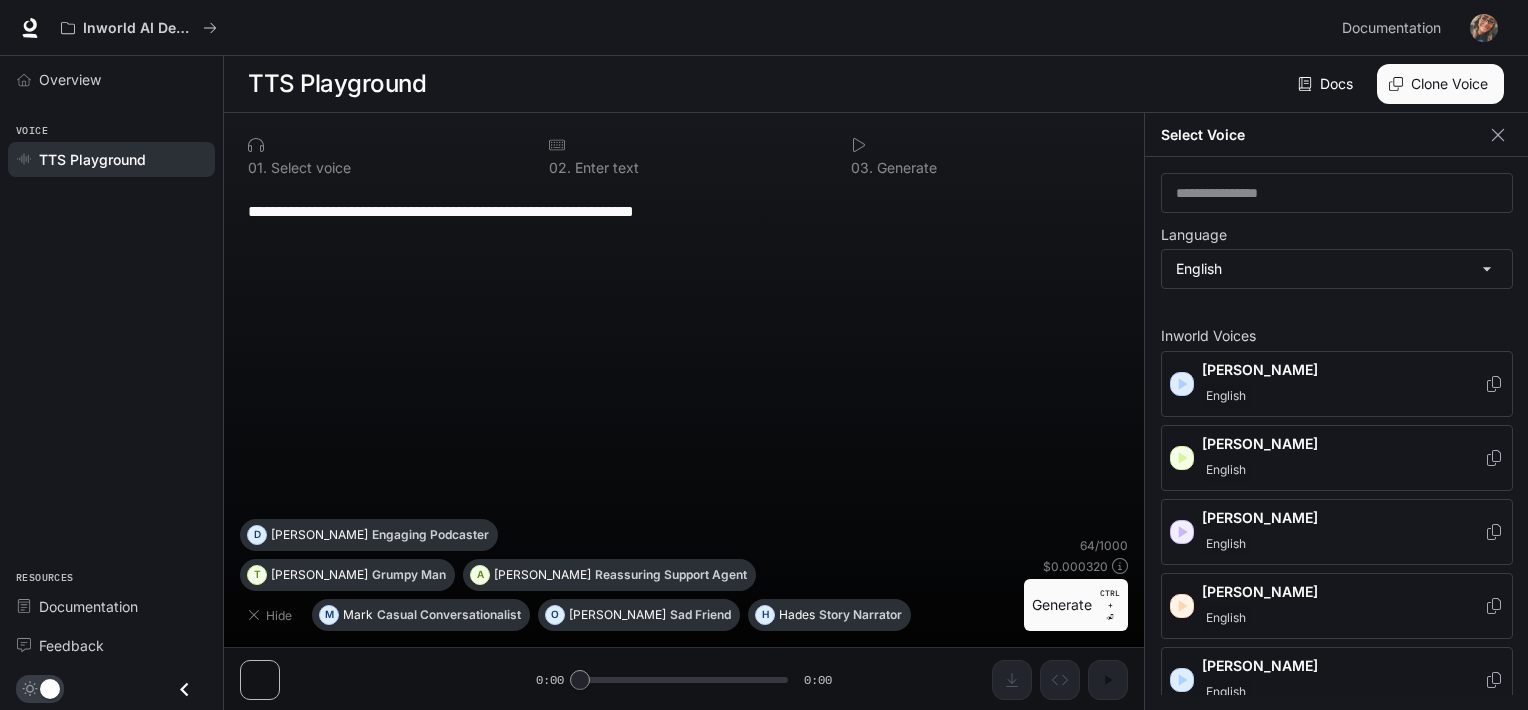click on "English" at bounding box center [1343, 396] 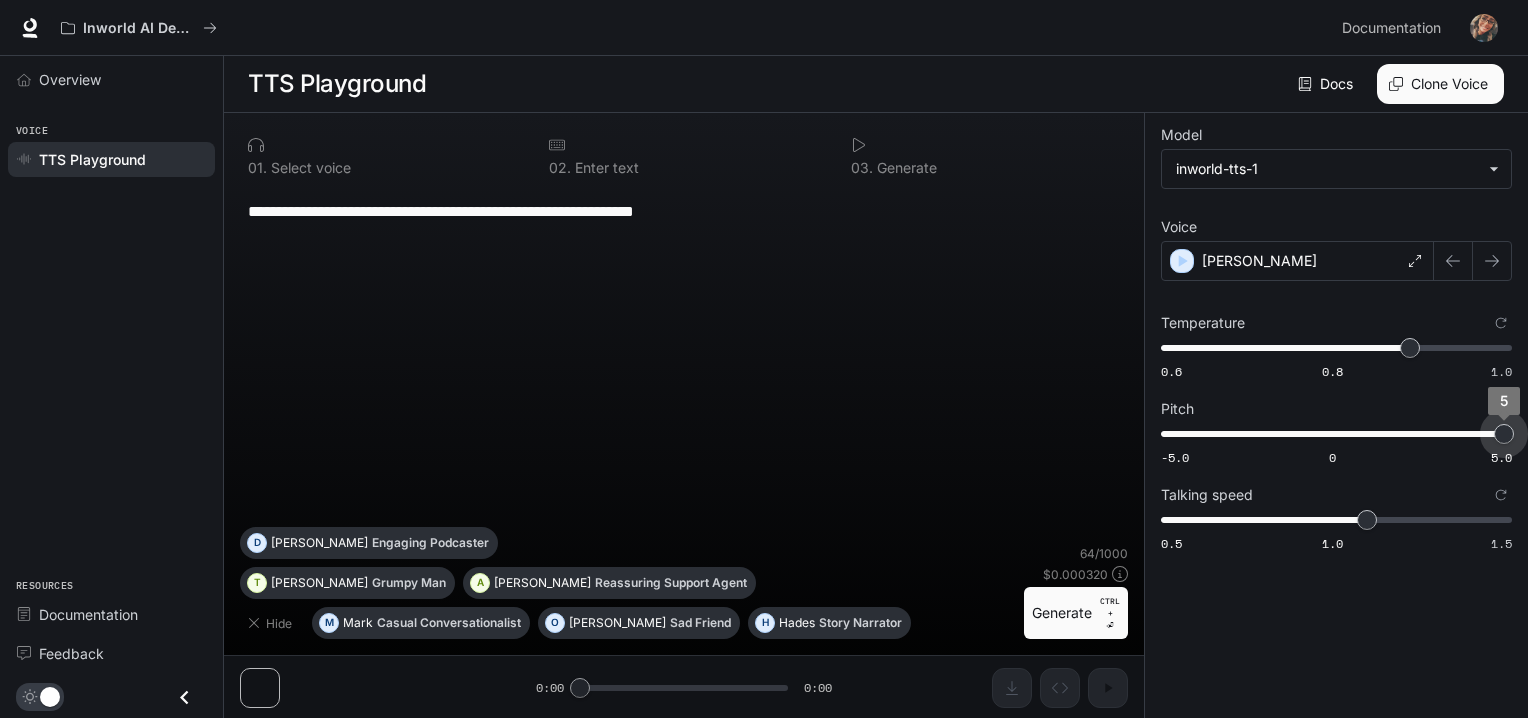 drag, startPoint x: 1510, startPoint y: 430, endPoint x: 1535, endPoint y: 457, distance: 36.796738 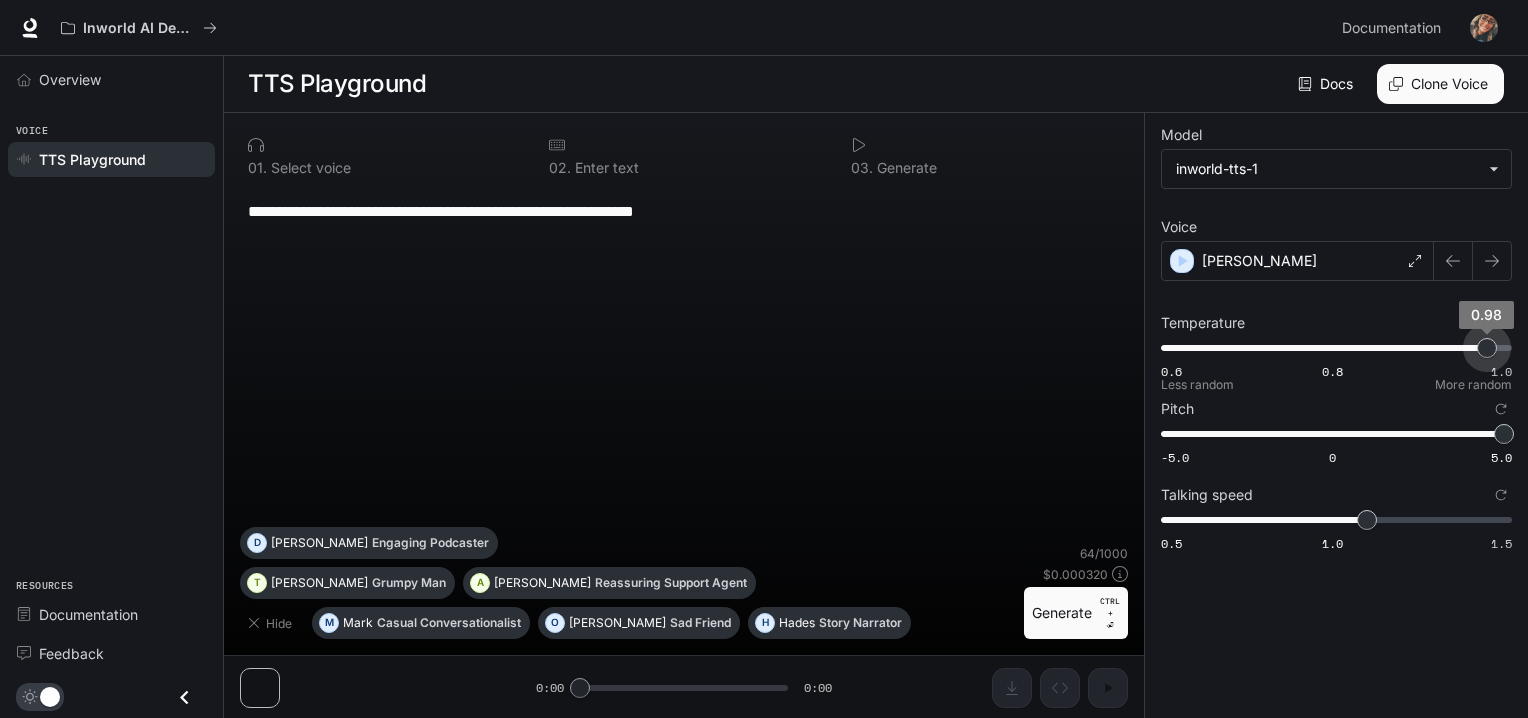 drag, startPoint x: 1408, startPoint y: 357, endPoint x: 1486, endPoint y: 364, distance: 78.31347 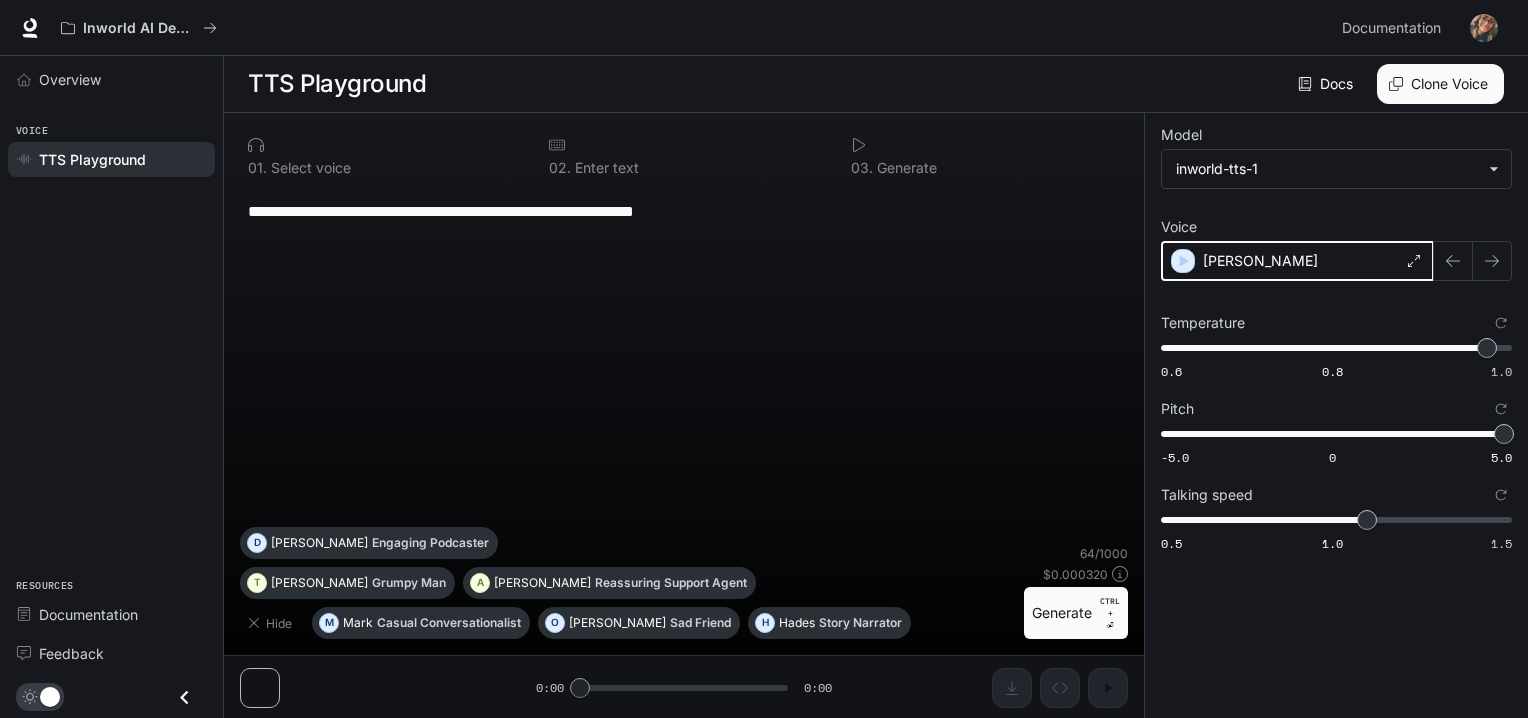 click 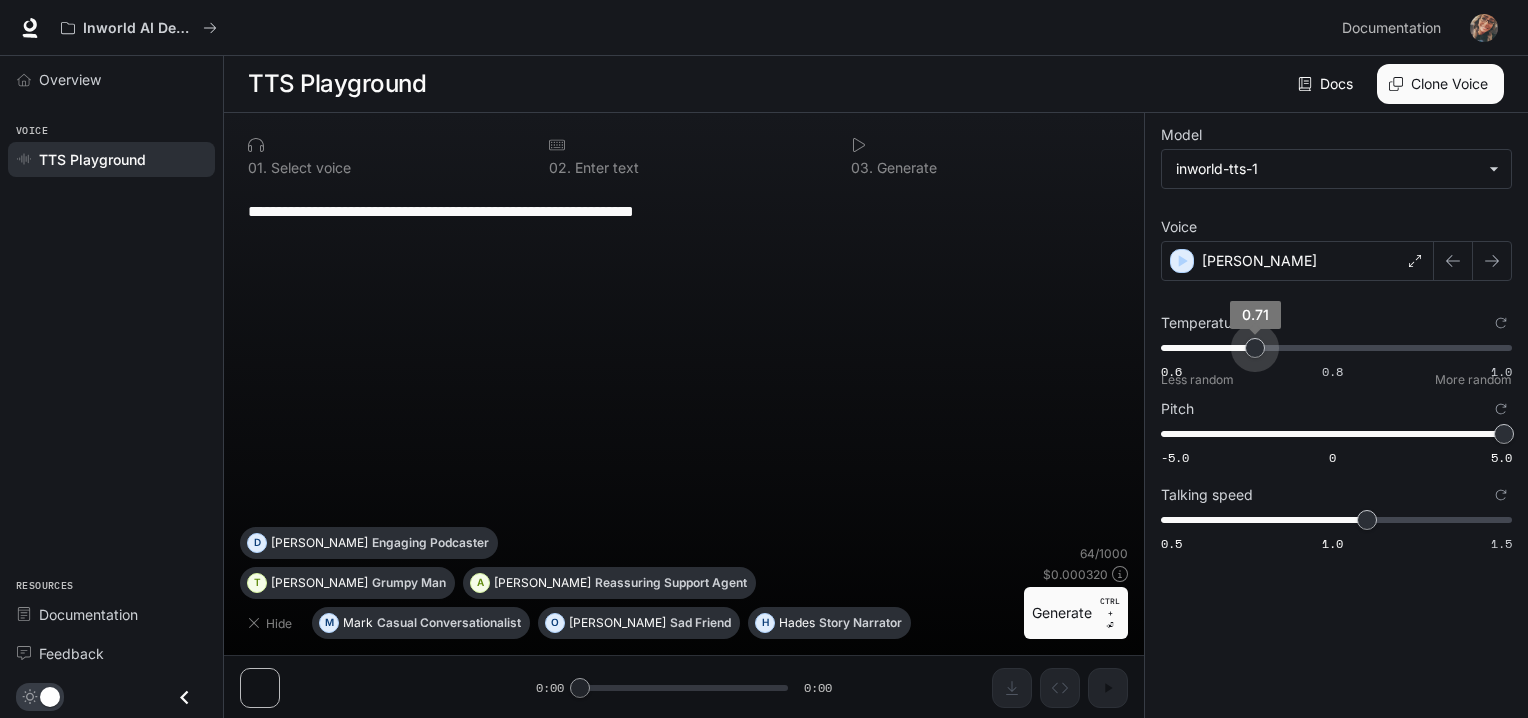 drag, startPoint x: 1483, startPoint y: 340, endPoint x: 1228, endPoint y: 399, distance: 261.7365 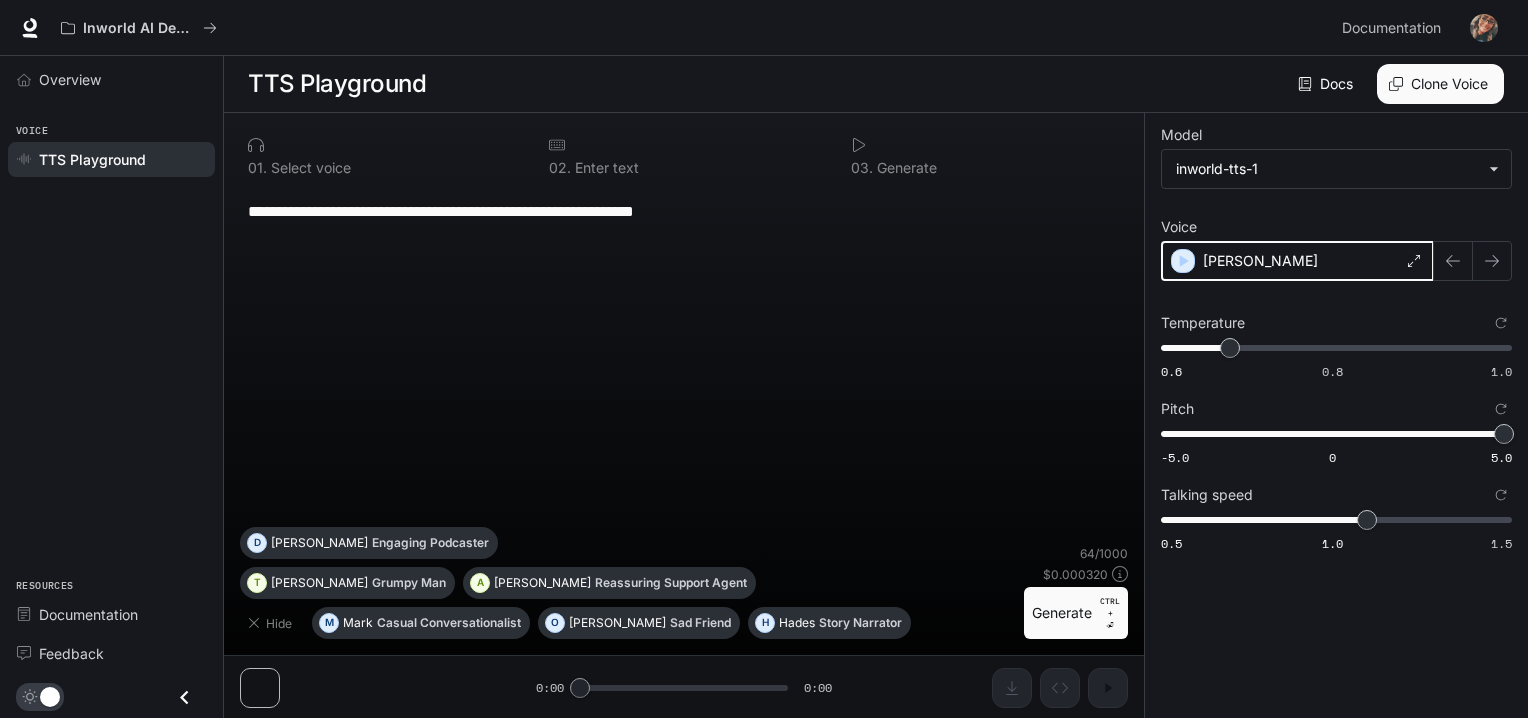 click 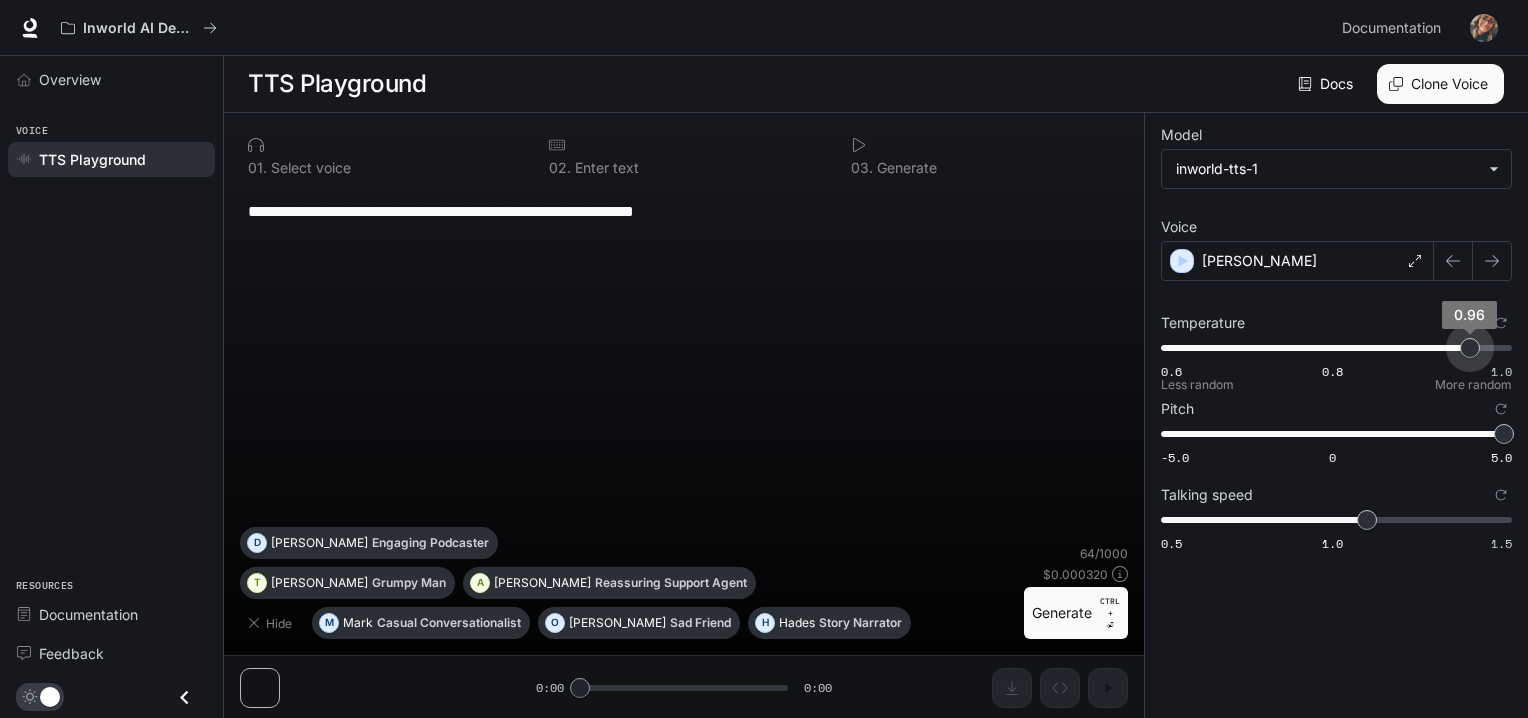 drag, startPoint x: 1235, startPoint y: 351, endPoint x: 1471, endPoint y: 357, distance: 236.07626 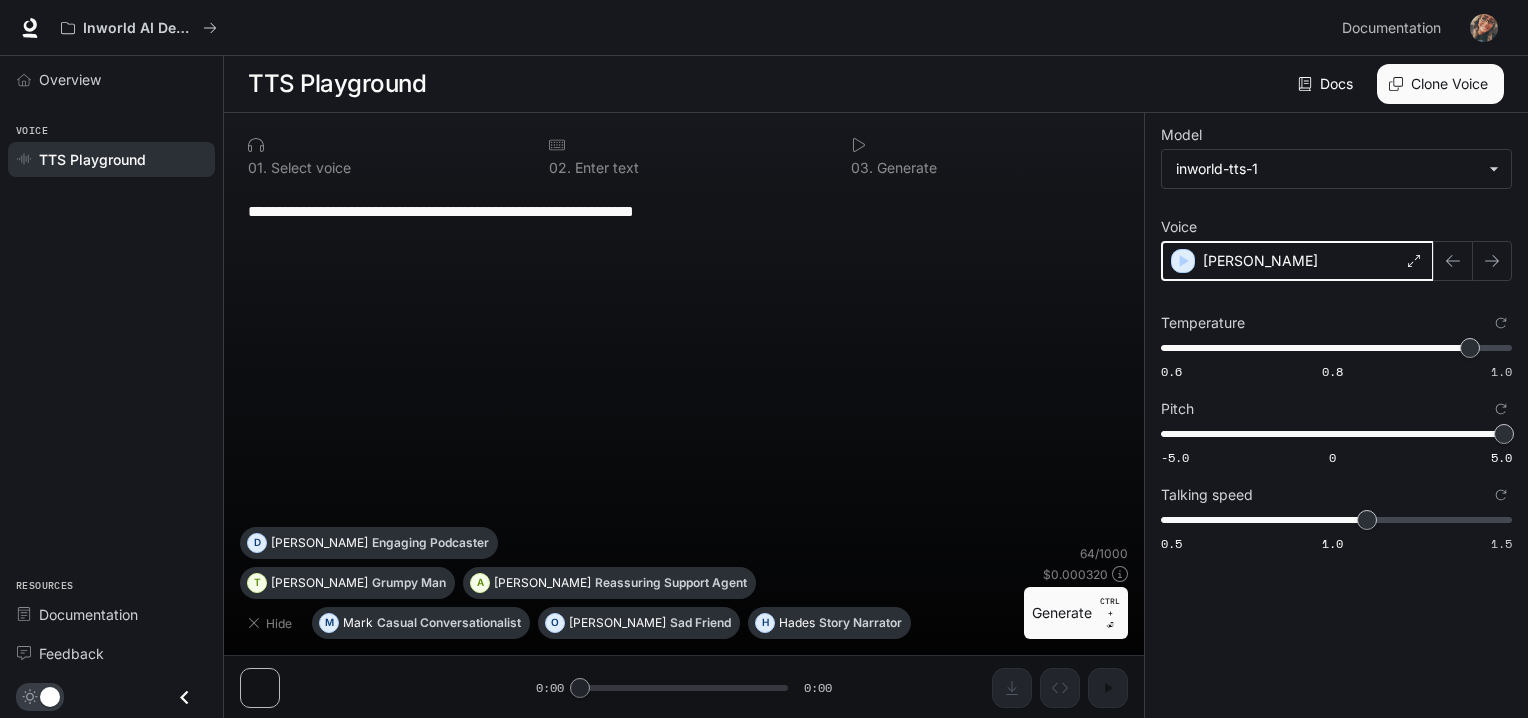 click 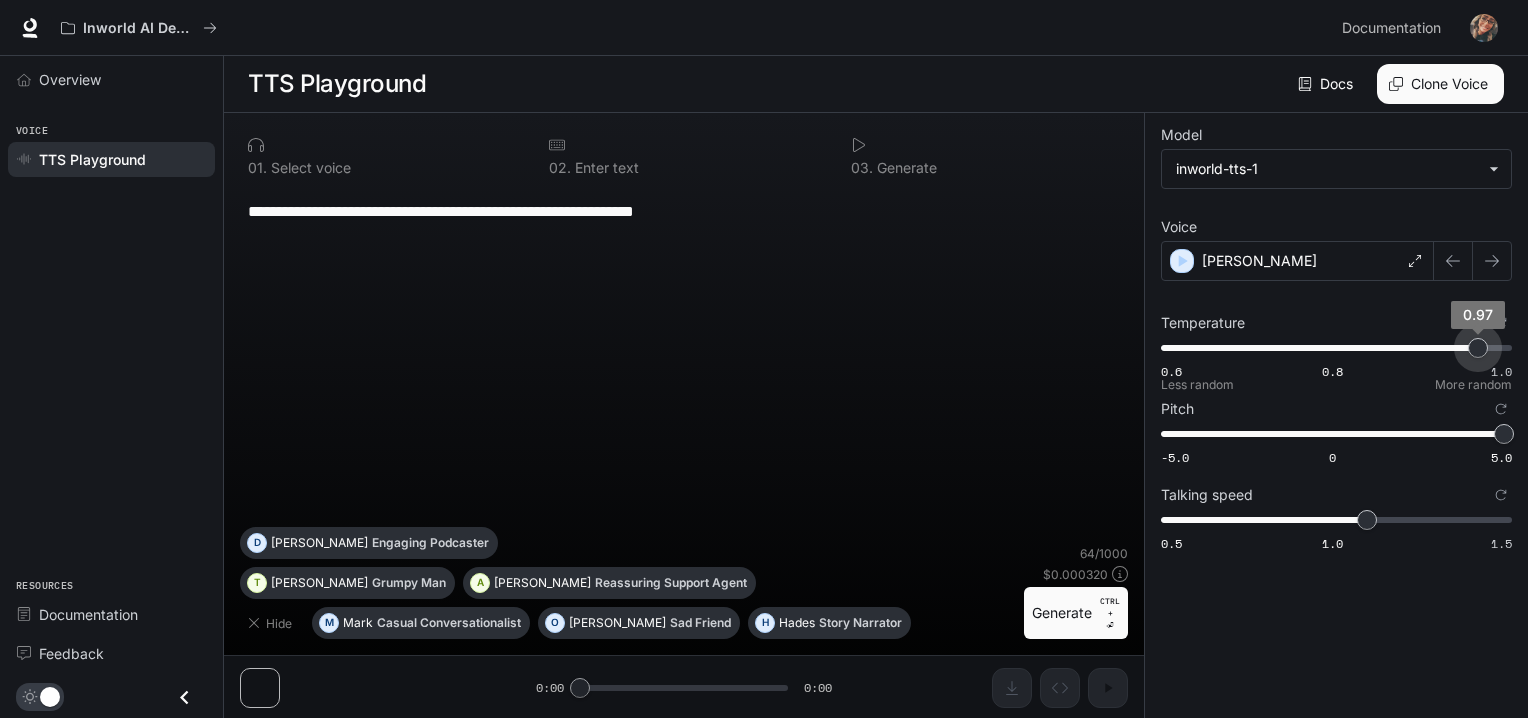type on "****" 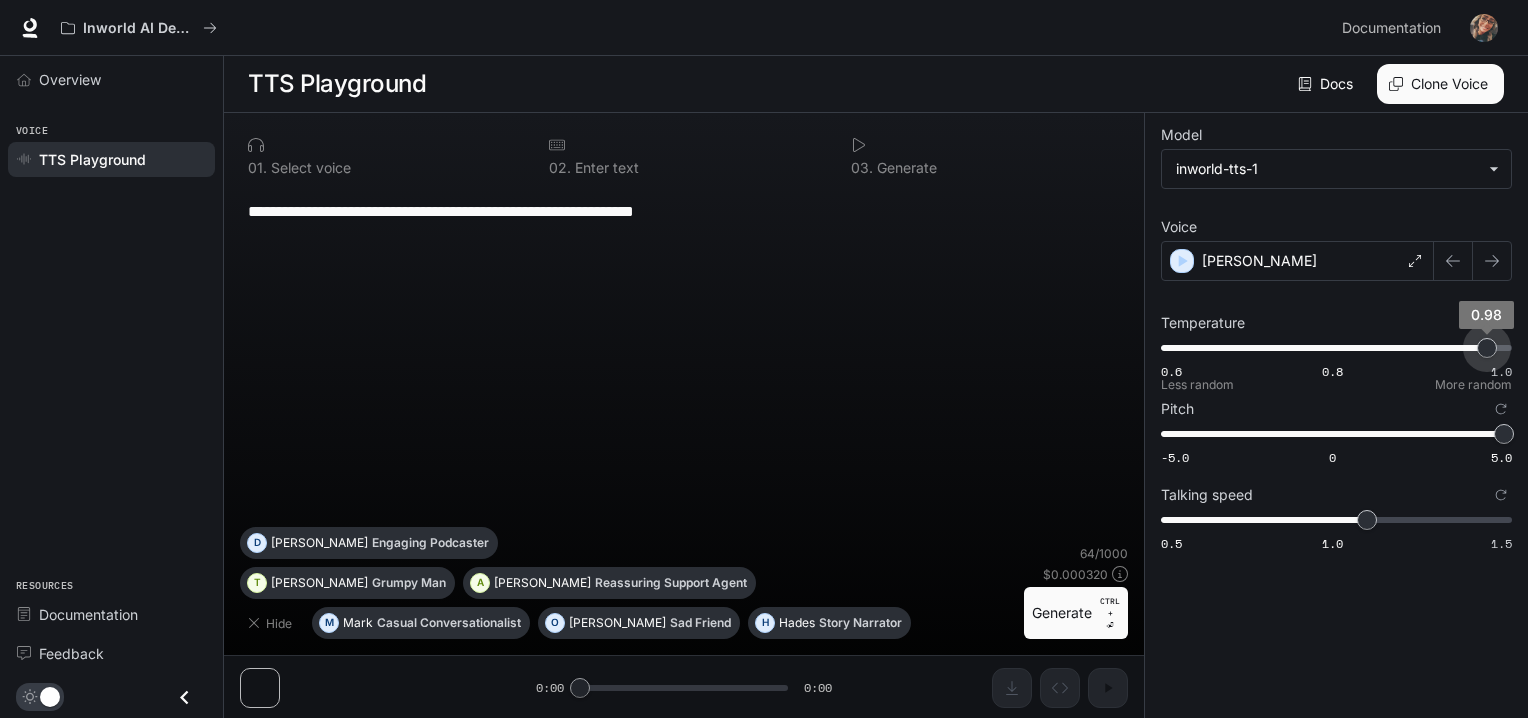 drag, startPoint x: 1475, startPoint y: 347, endPoint x: 1487, endPoint y: 346, distance: 12.0415945 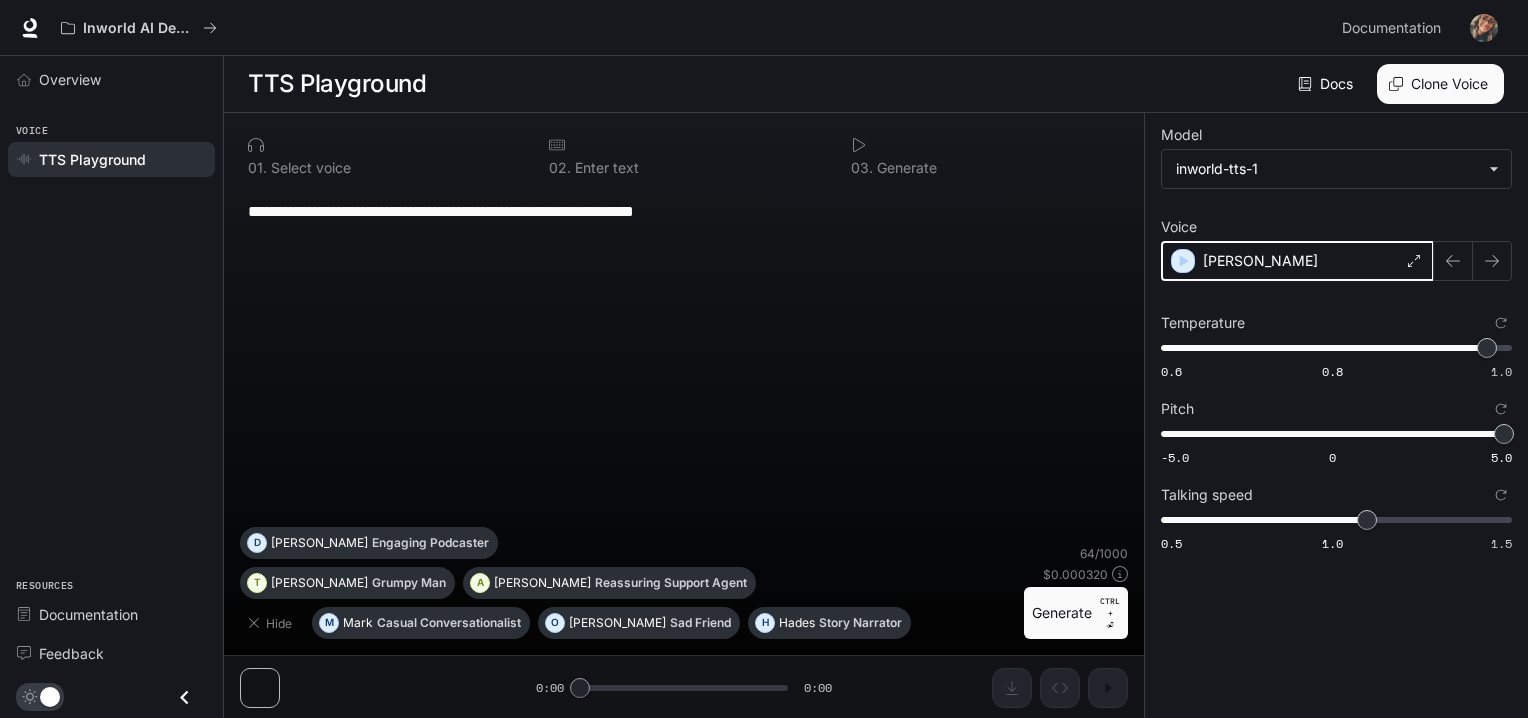 click 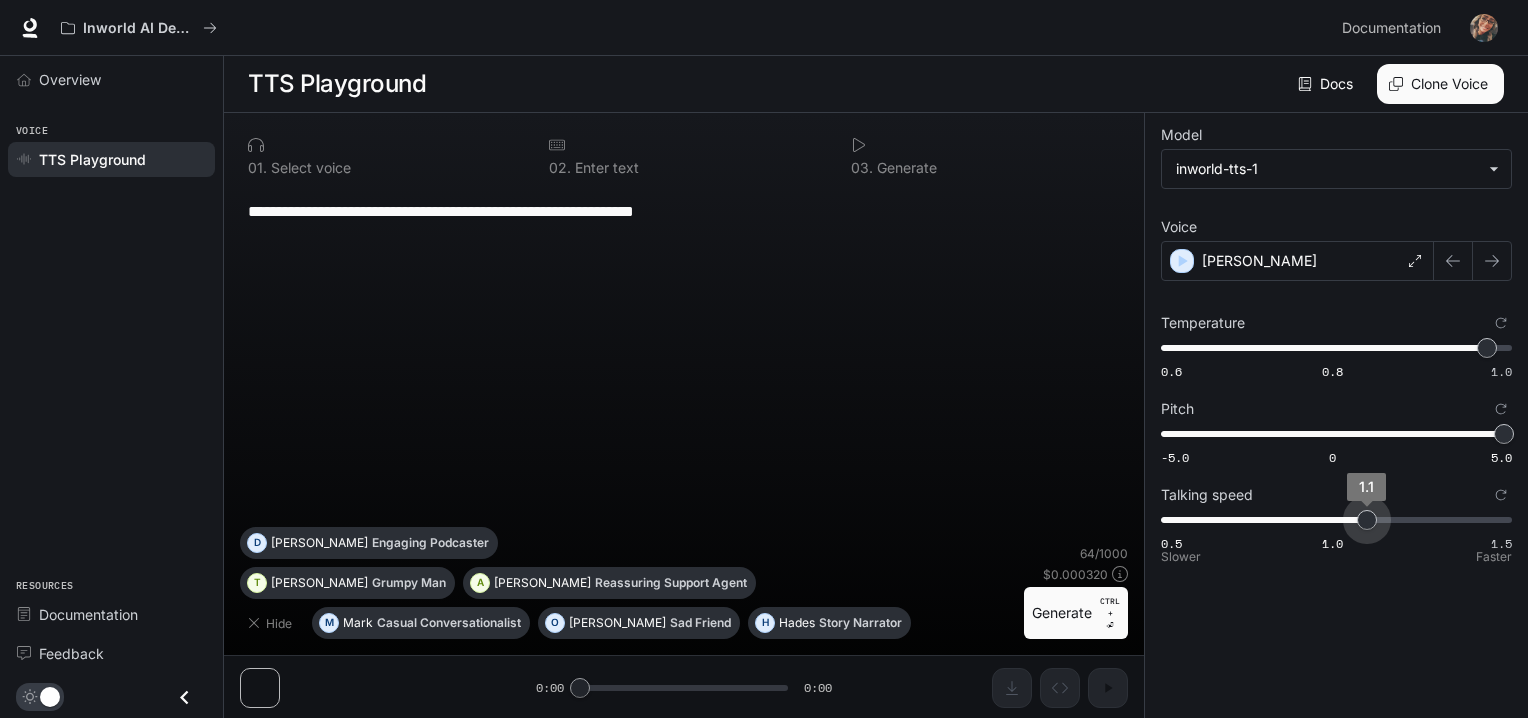 type on "***" 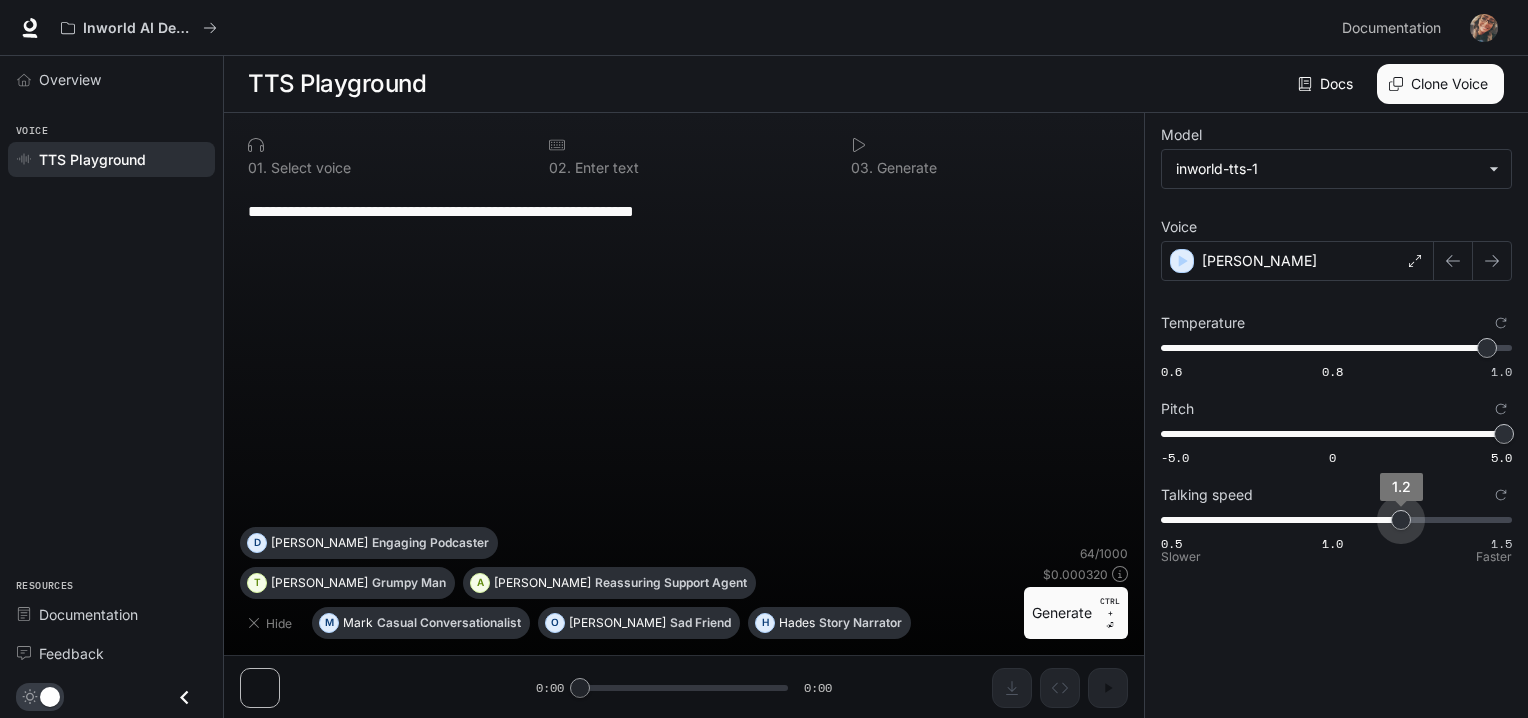 drag, startPoint x: 1365, startPoint y: 511, endPoint x: 1401, endPoint y: 523, distance: 37.94733 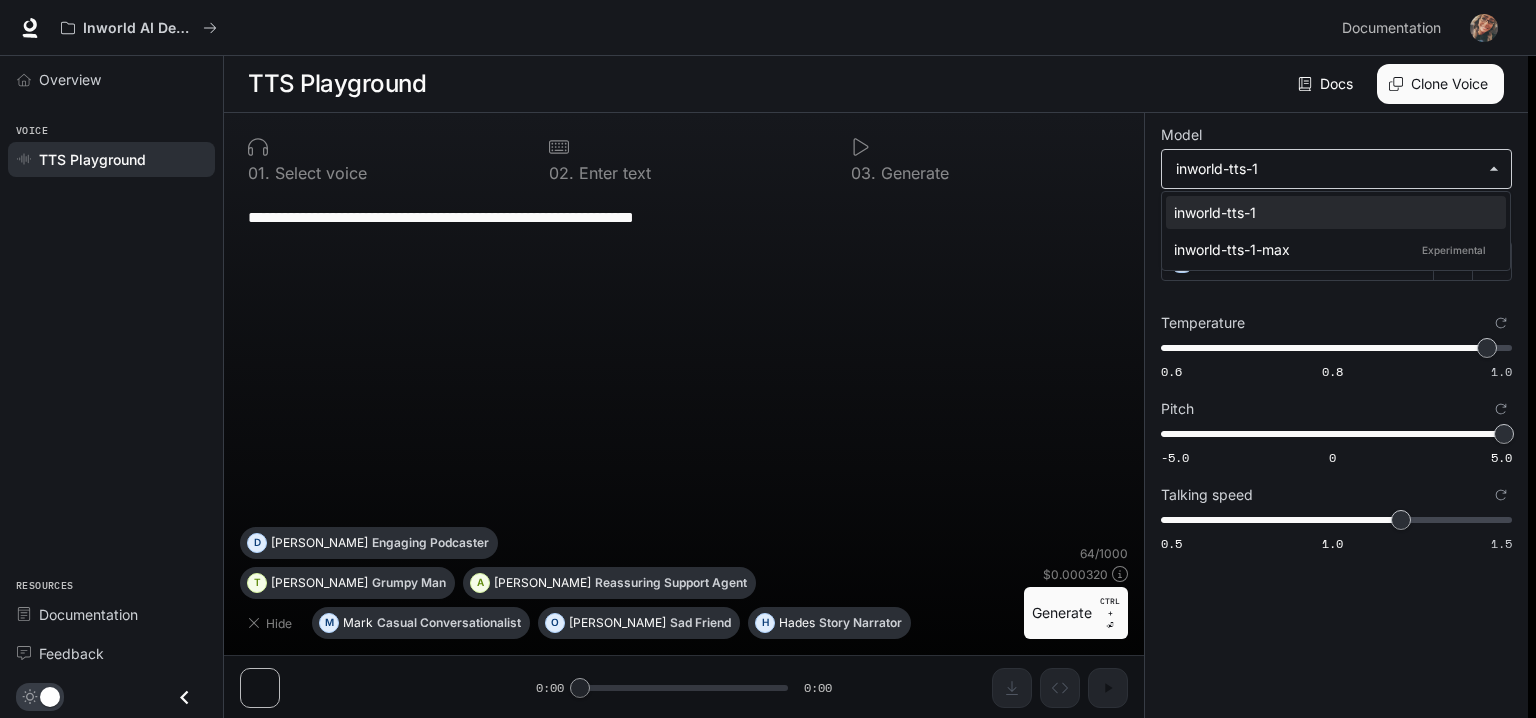 click on "**********" at bounding box center [768, 359] 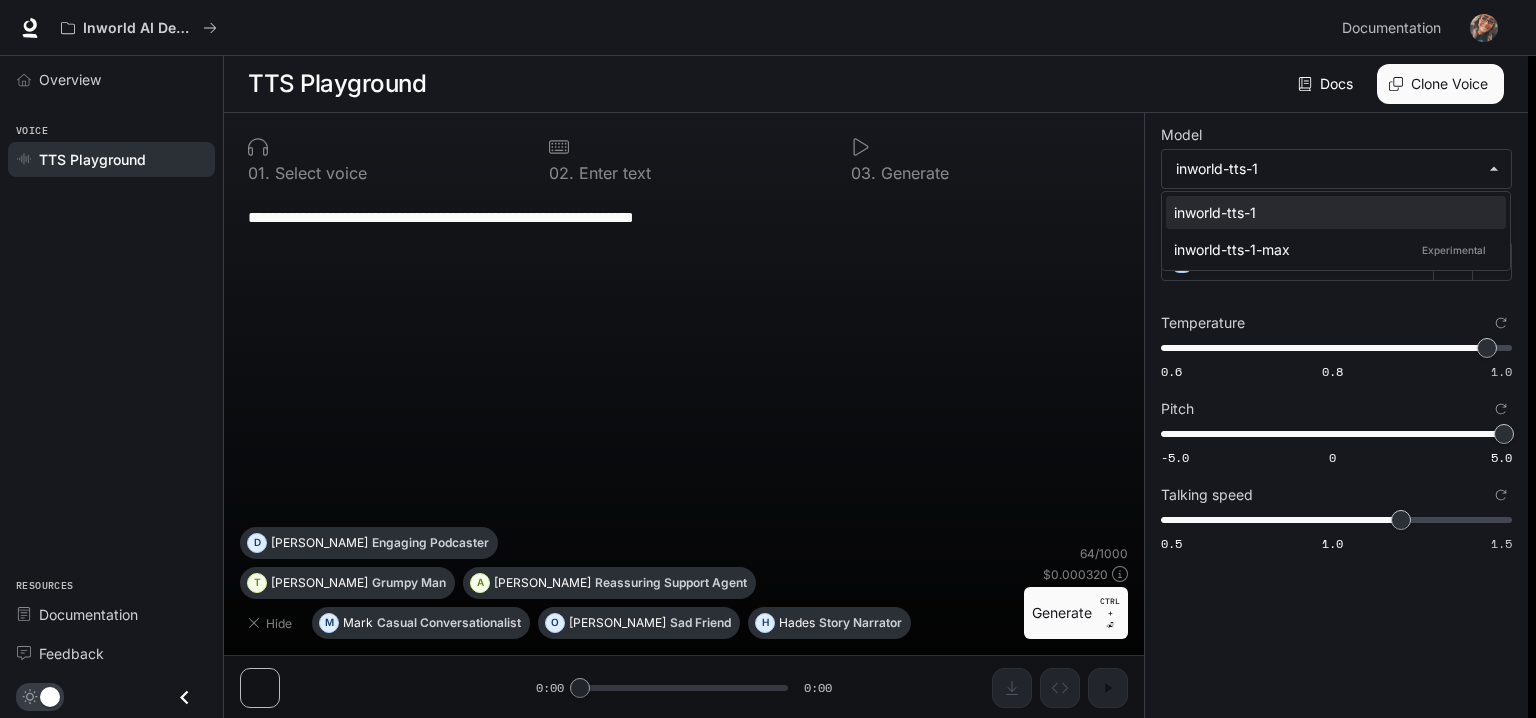 click at bounding box center (768, 359) 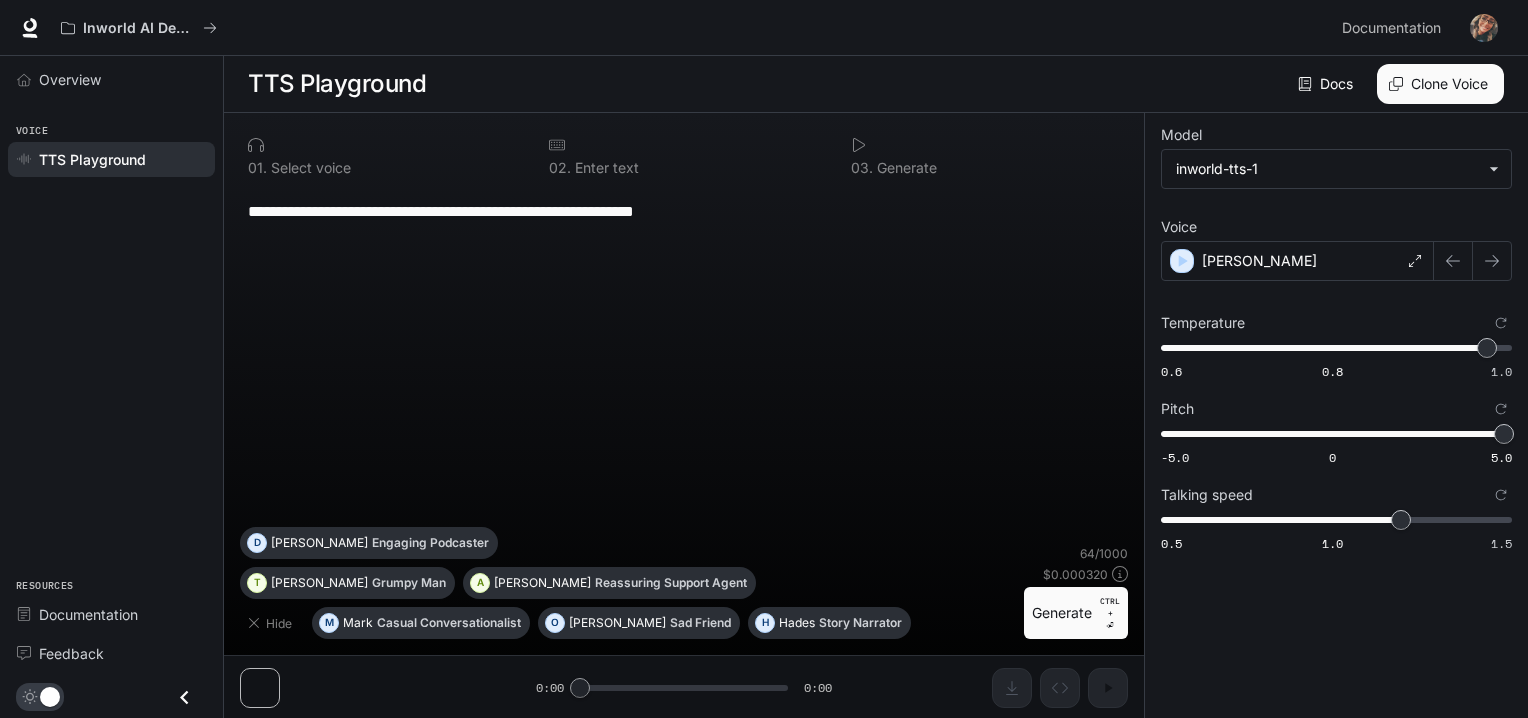 click on "Clone Voice" at bounding box center [1440, 84] 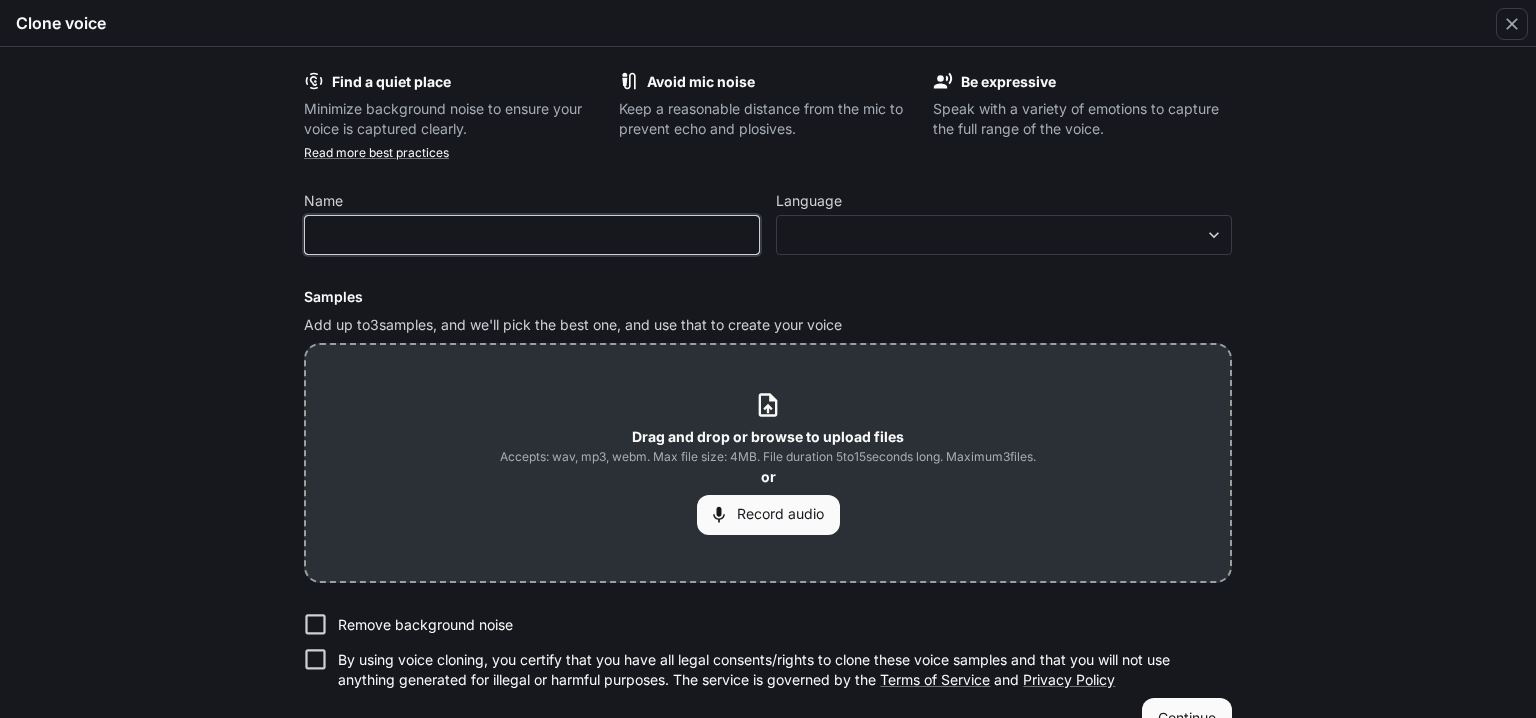 click at bounding box center (532, 235) 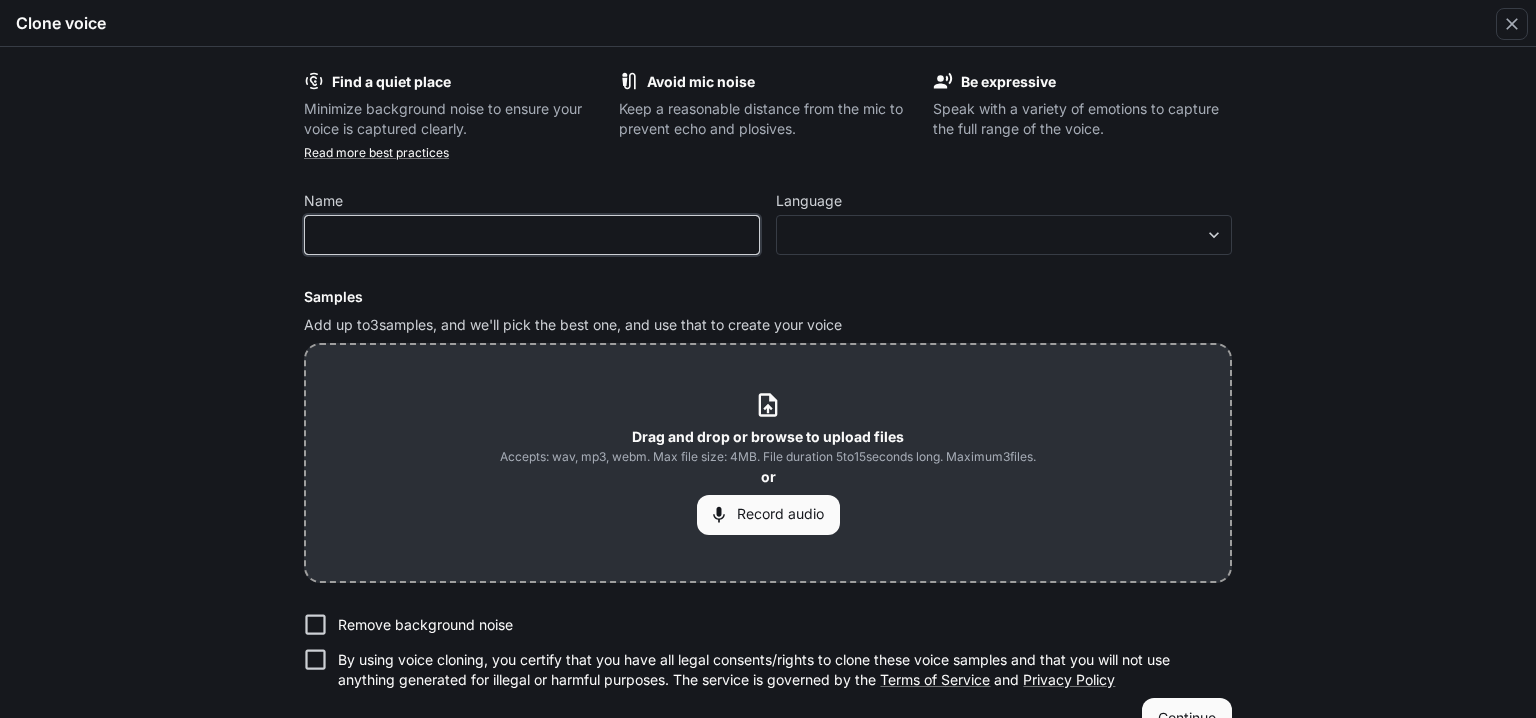 scroll, scrollTop: 44, scrollLeft: 0, axis: vertical 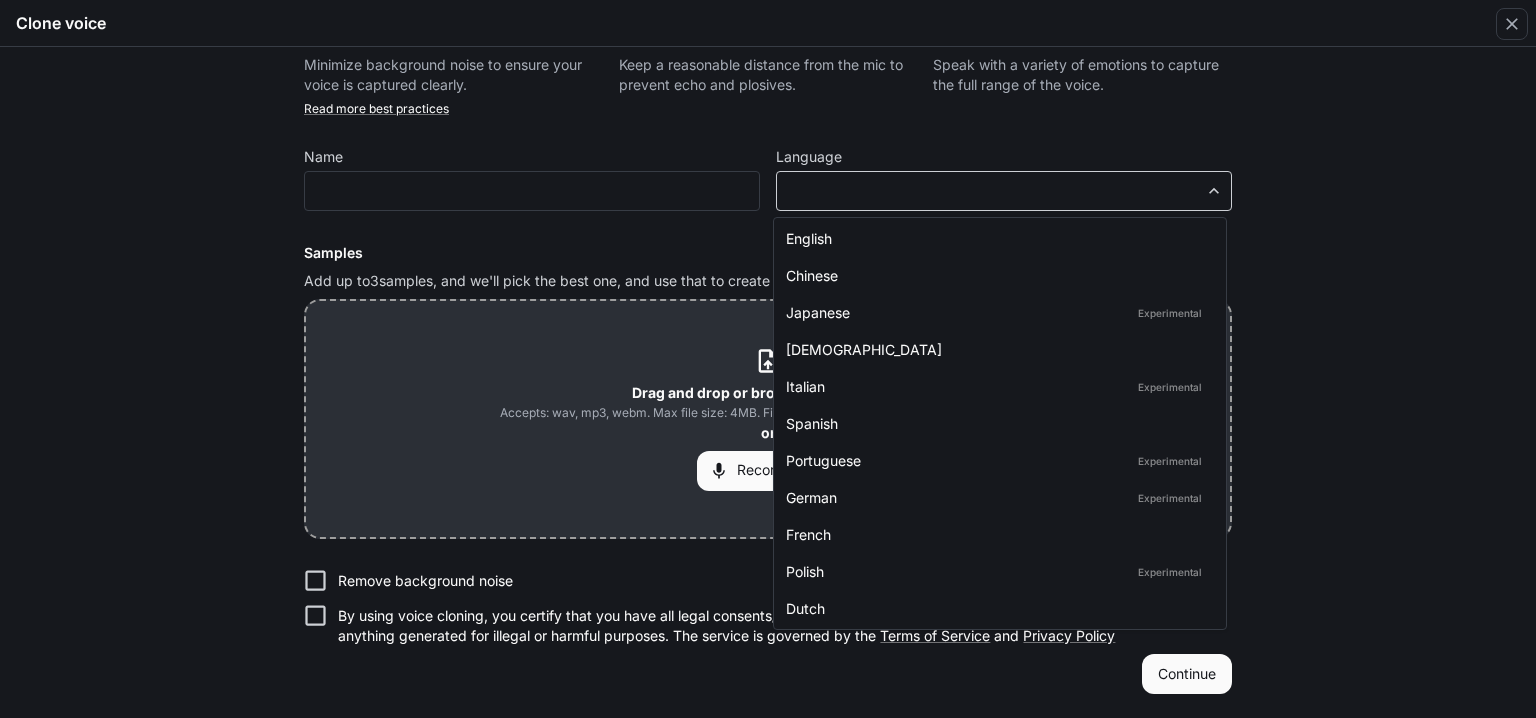 click on "**********" at bounding box center [768, 359] 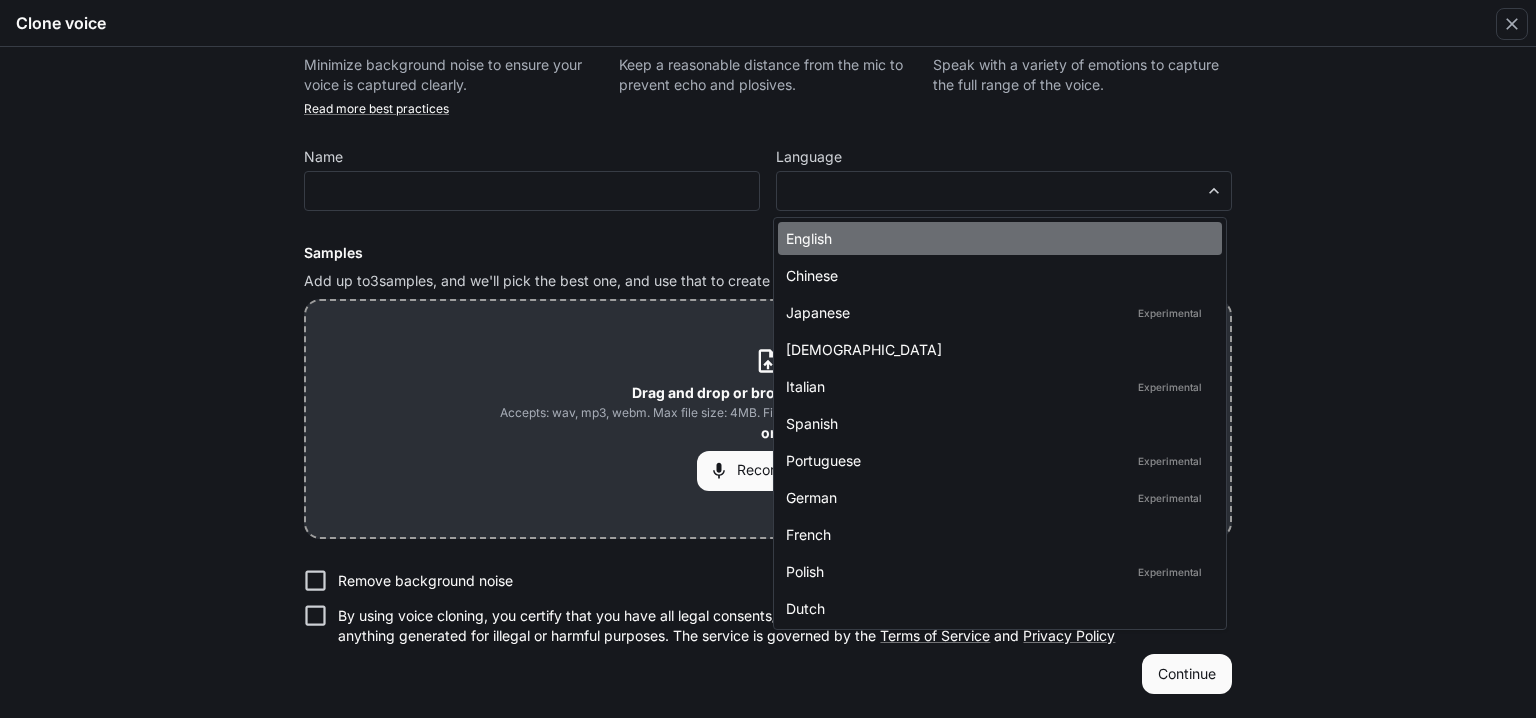 click on "English" at bounding box center (1000, 238) 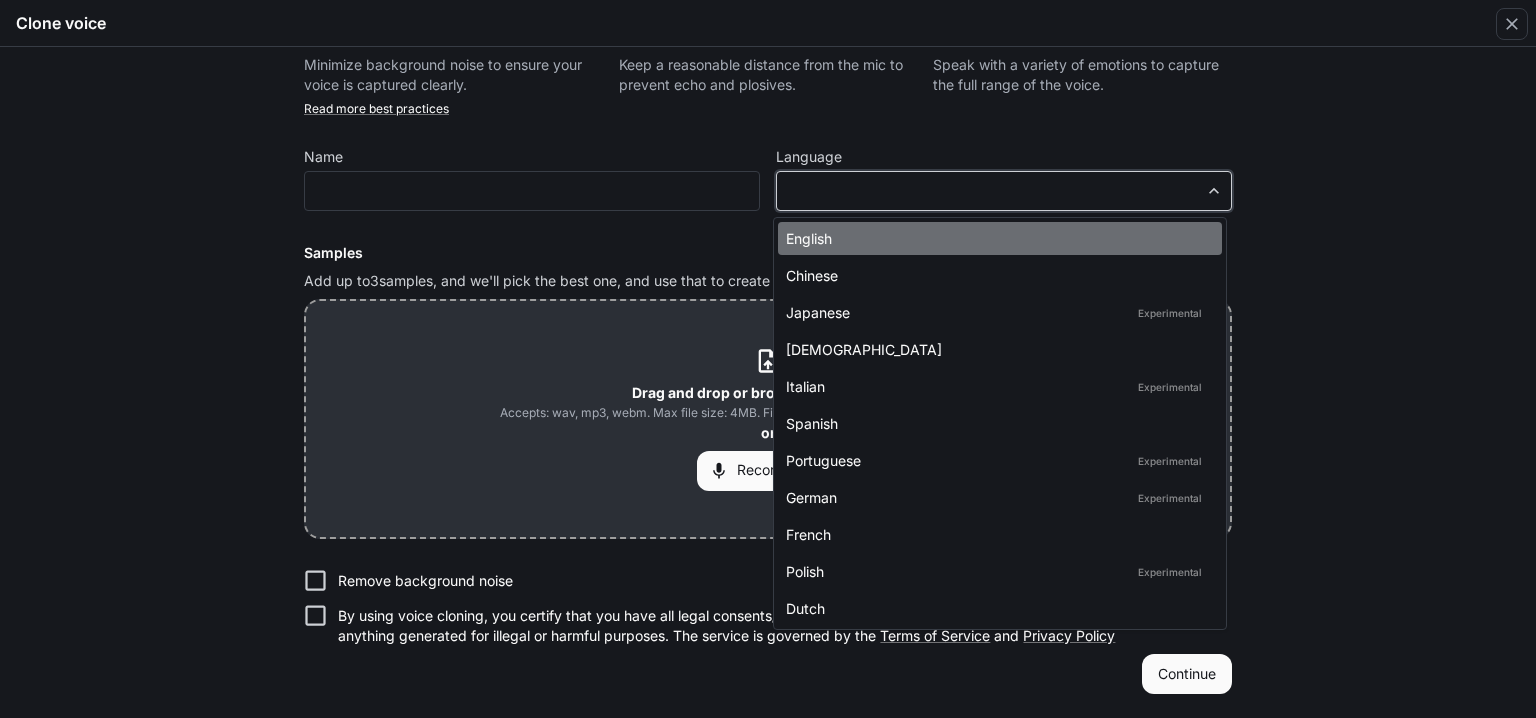 type on "*****" 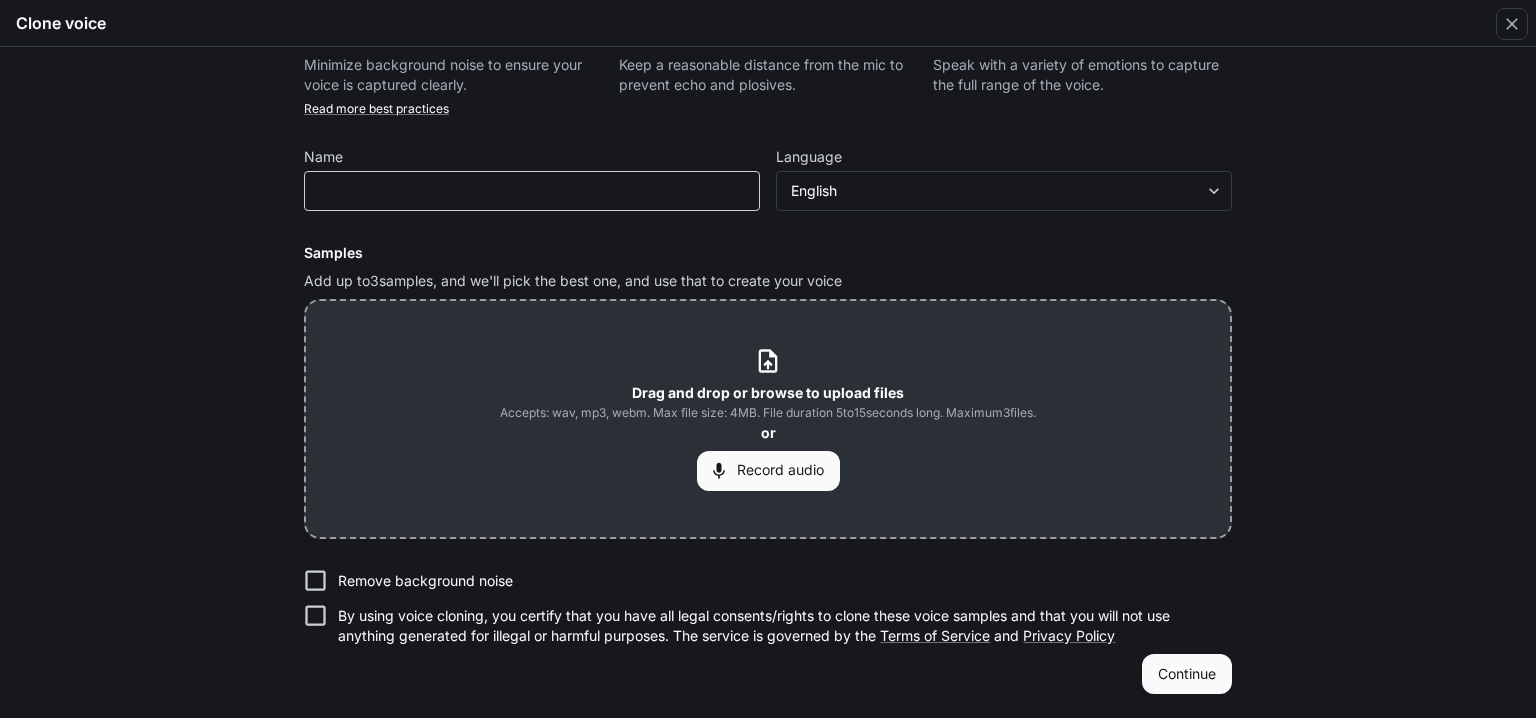 click on "​" at bounding box center (532, 191) 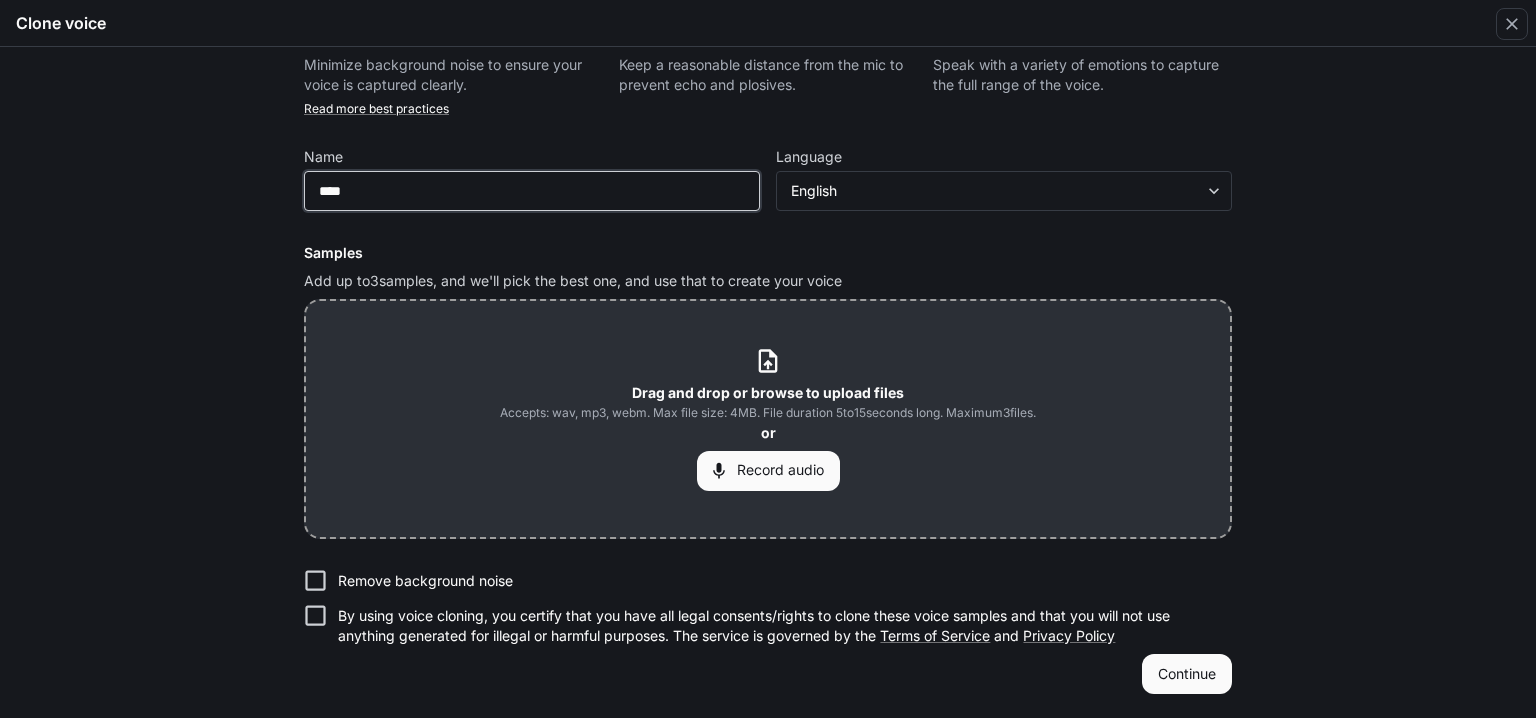 type on "****" 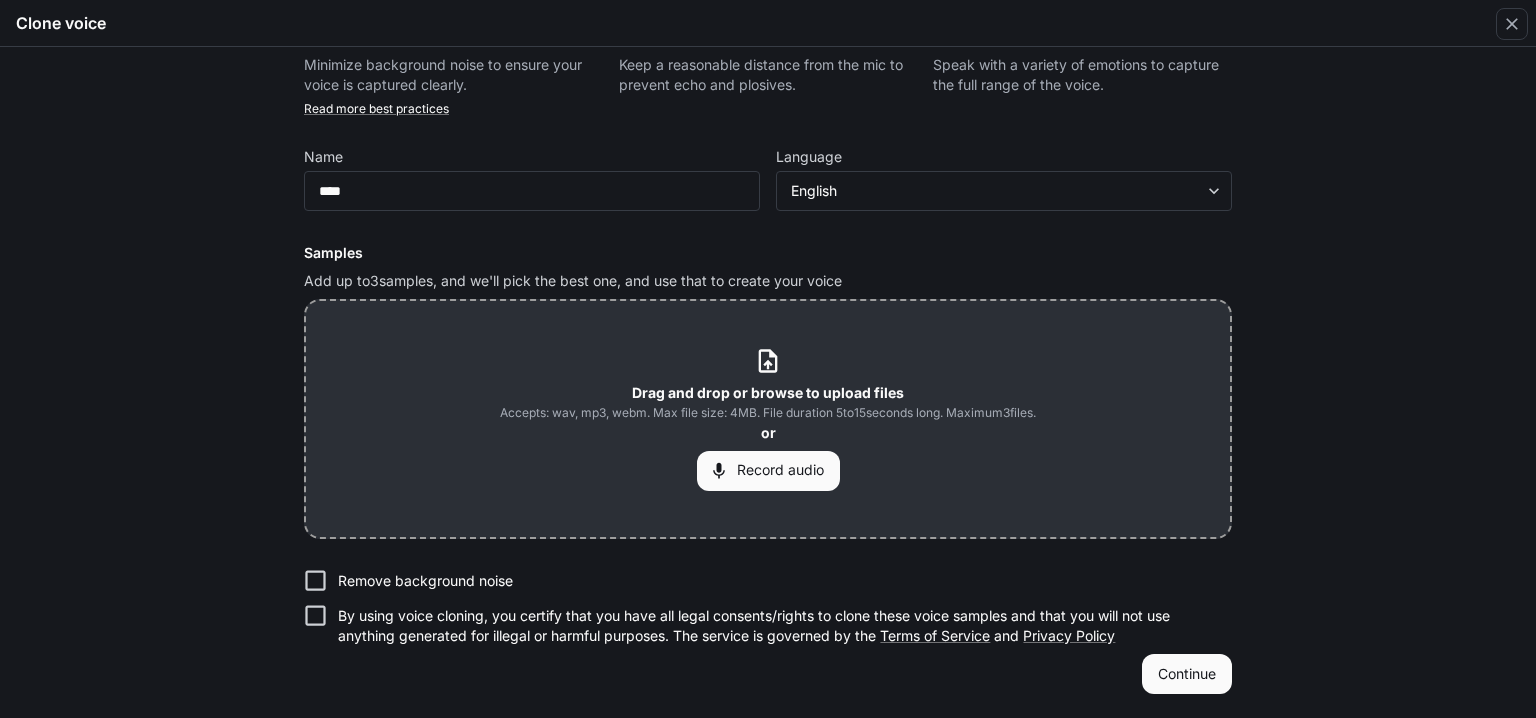 click on "Record audio" at bounding box center (768, 471) 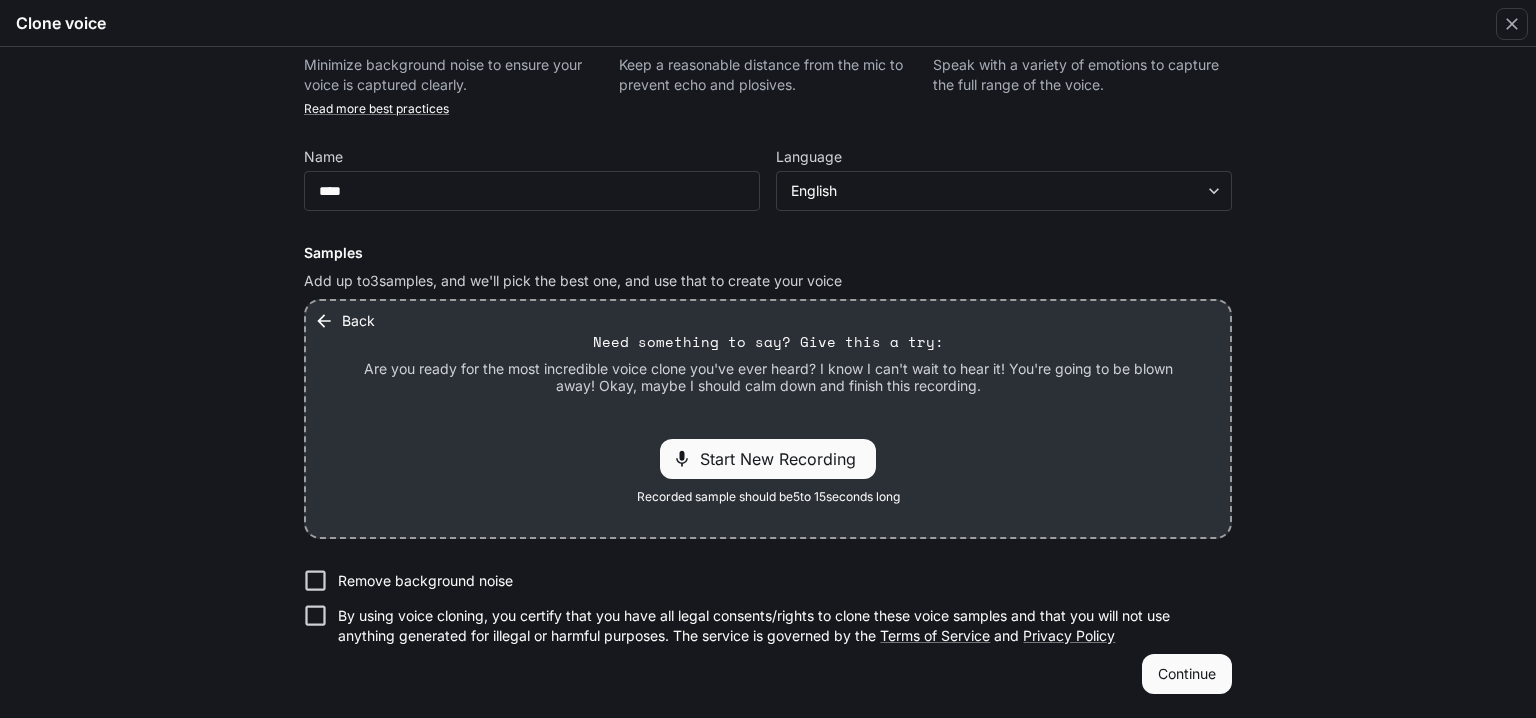 click on "Start New Recording" at bounding box center [784, 459] 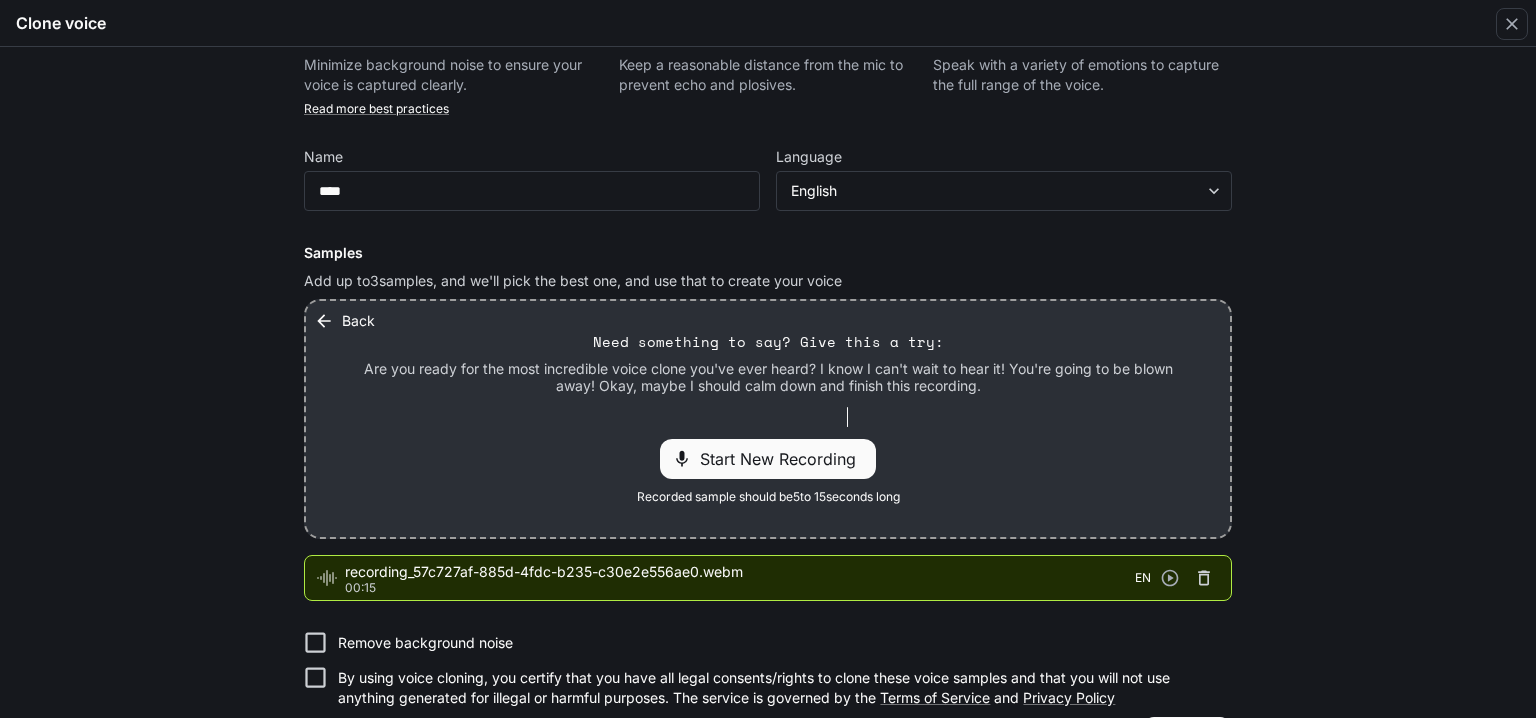 click 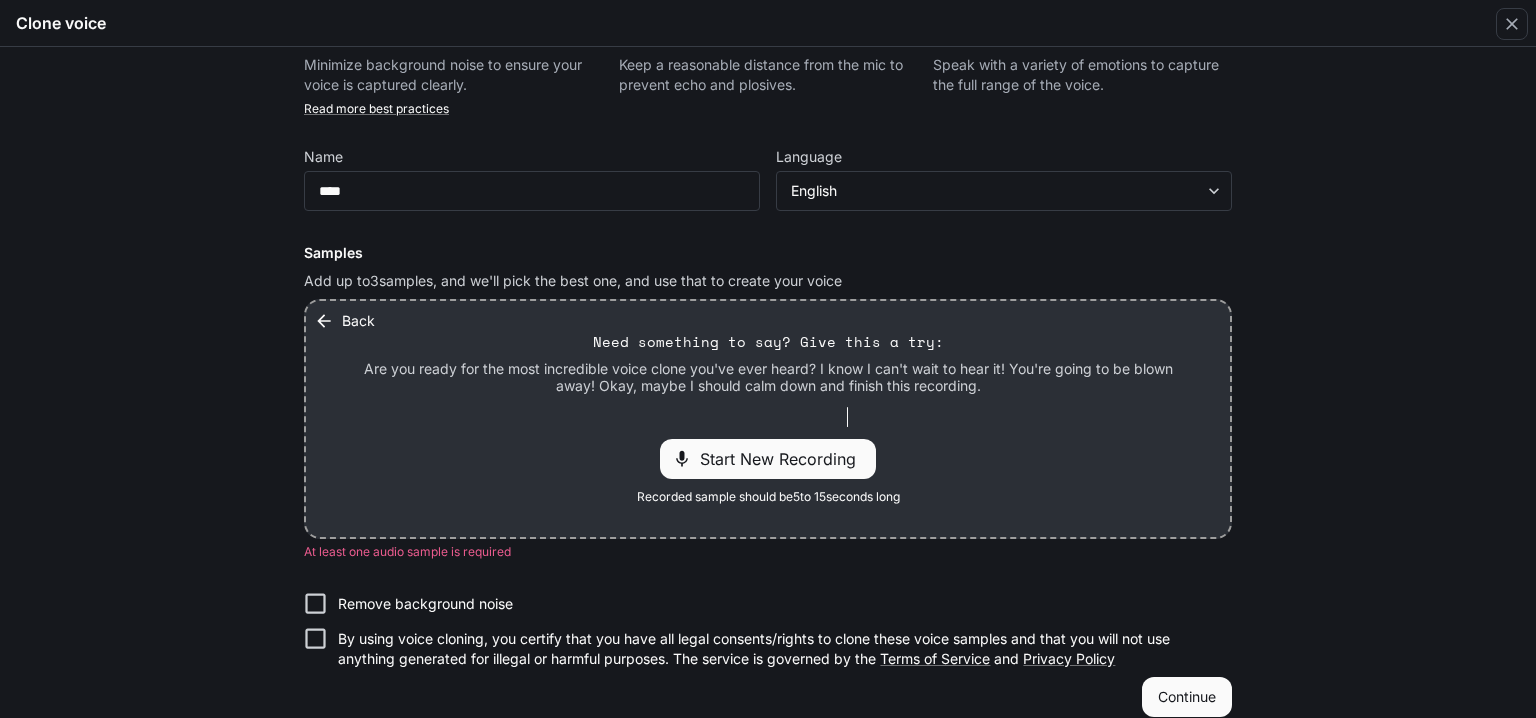 click on "Start New Recording" at bounding box center (784, 459) 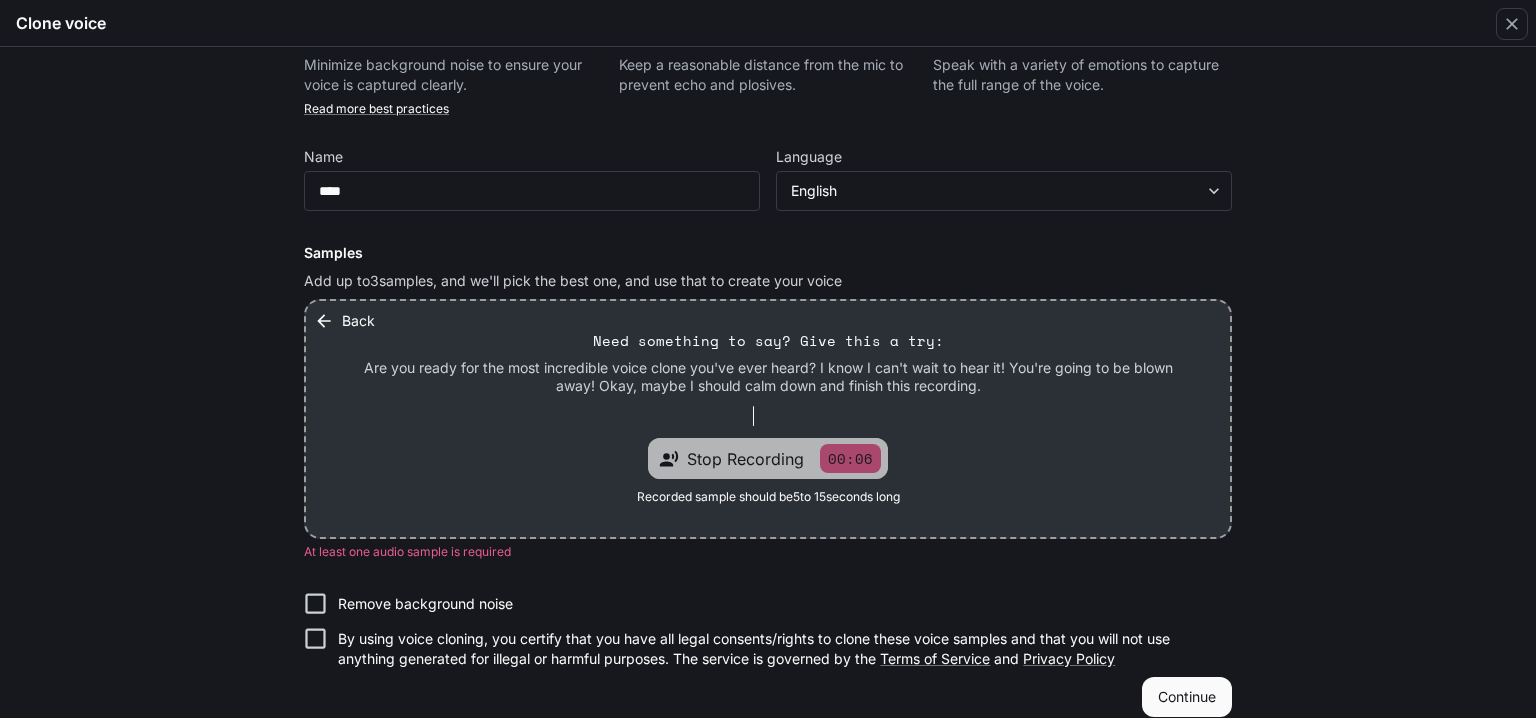 click on "Stop Recording 00:06" at bounding box center [784, 458] 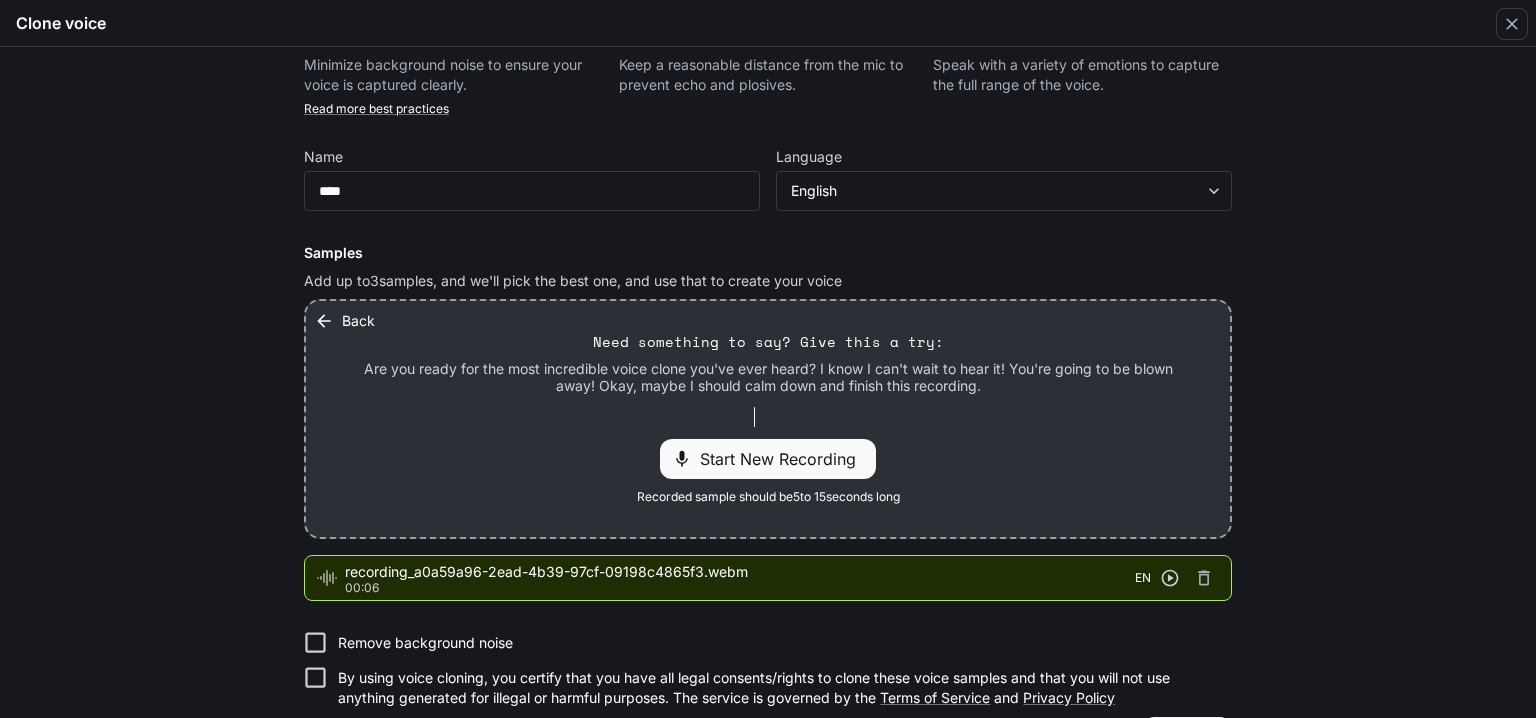 scroll, scrollTop: 105, scrollLeft: 0, axis: vertical 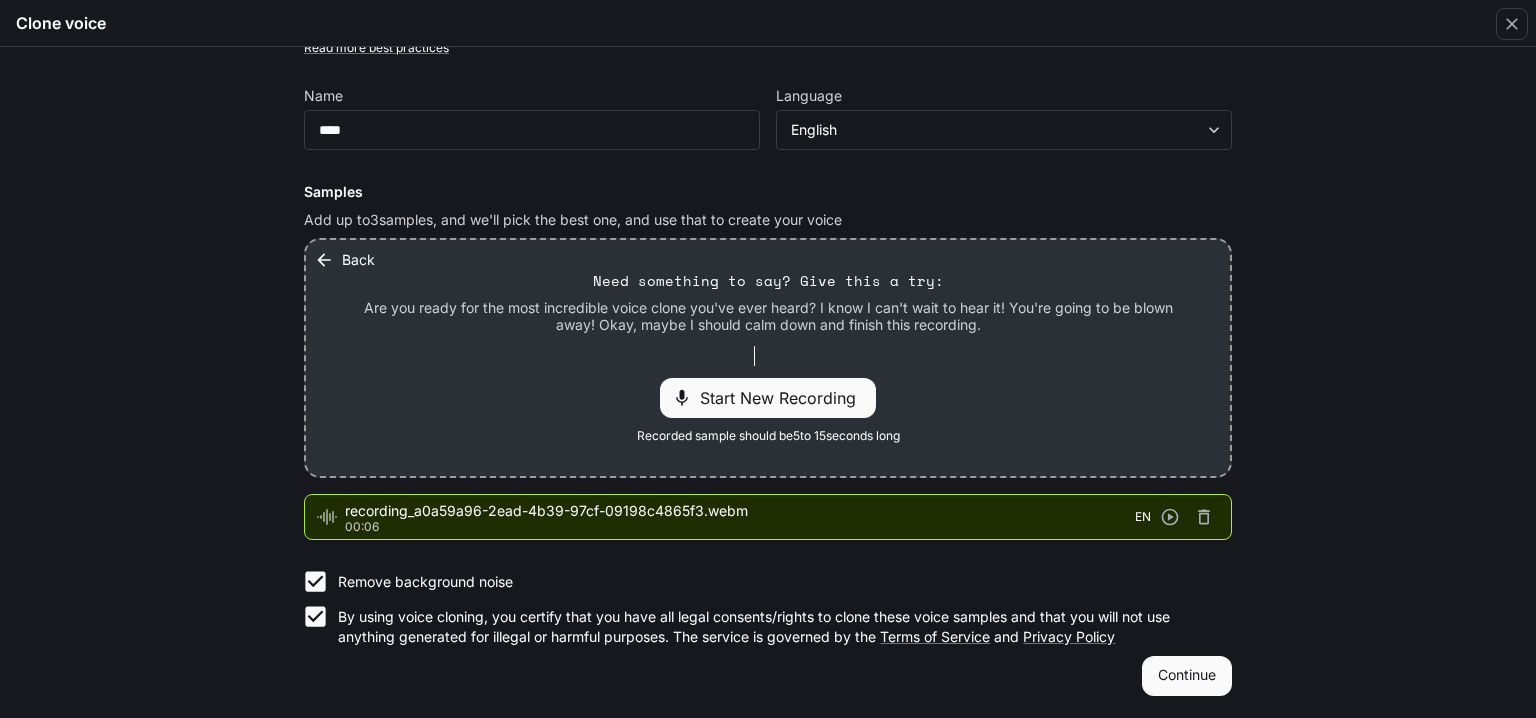 click on "Continue" at bounding box center [1187, 676] 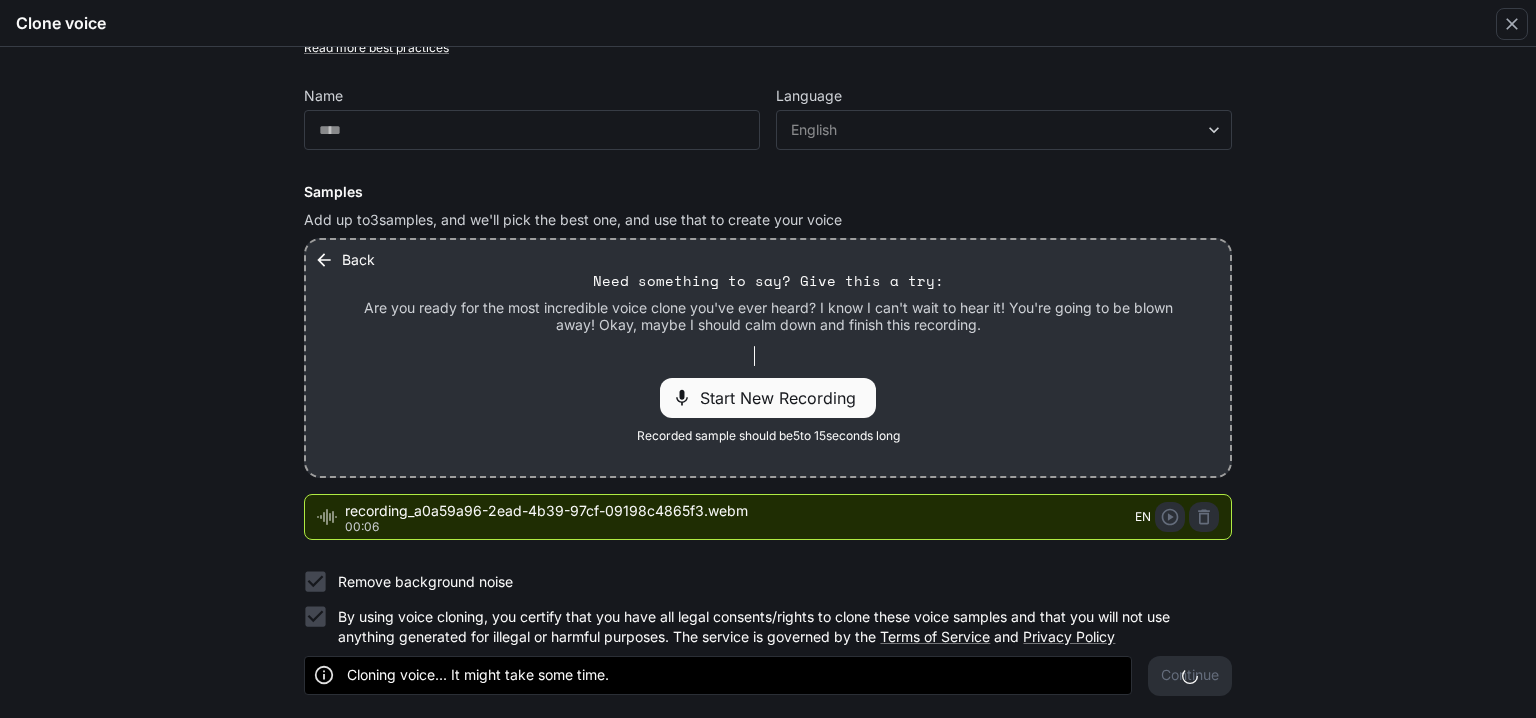 scroll, scrollTop: 0, scrollLeft: 0, axis: both 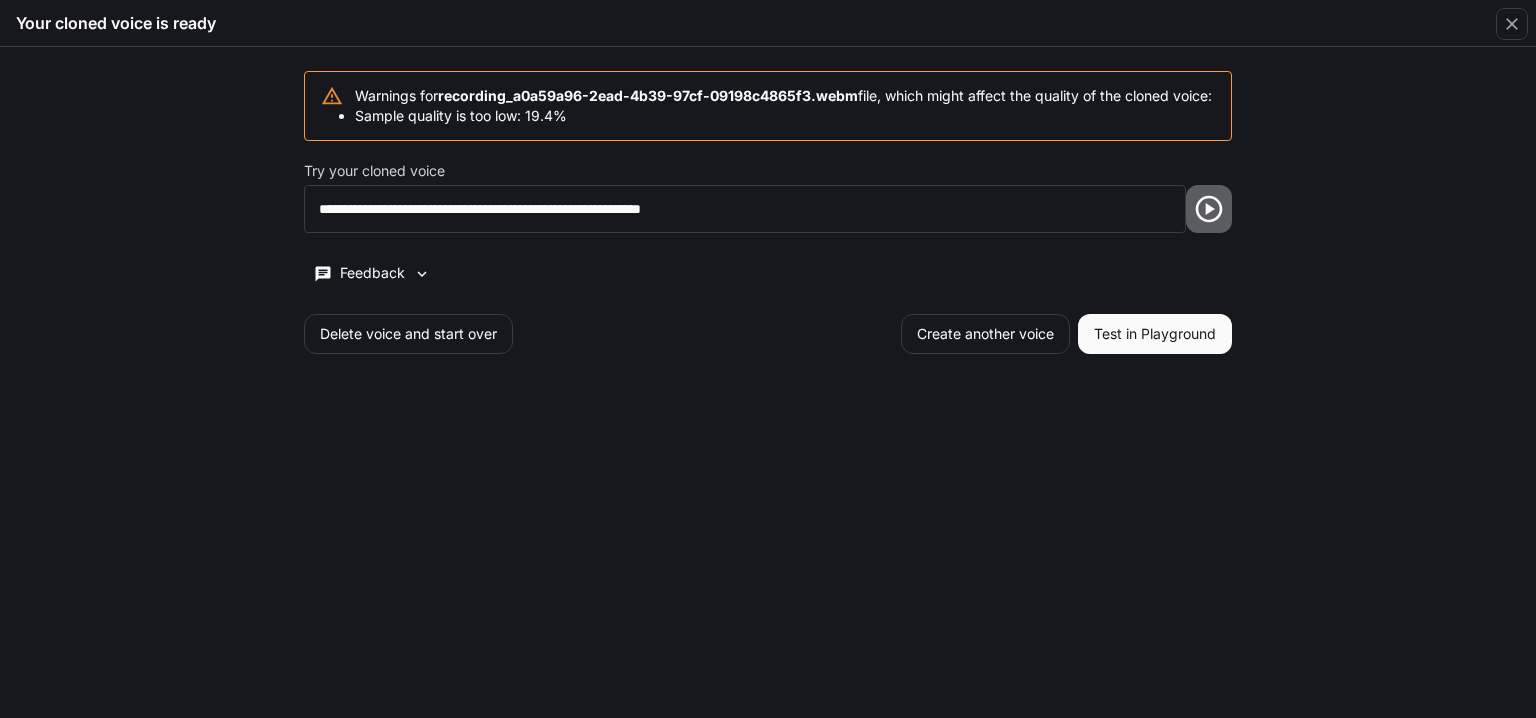 click 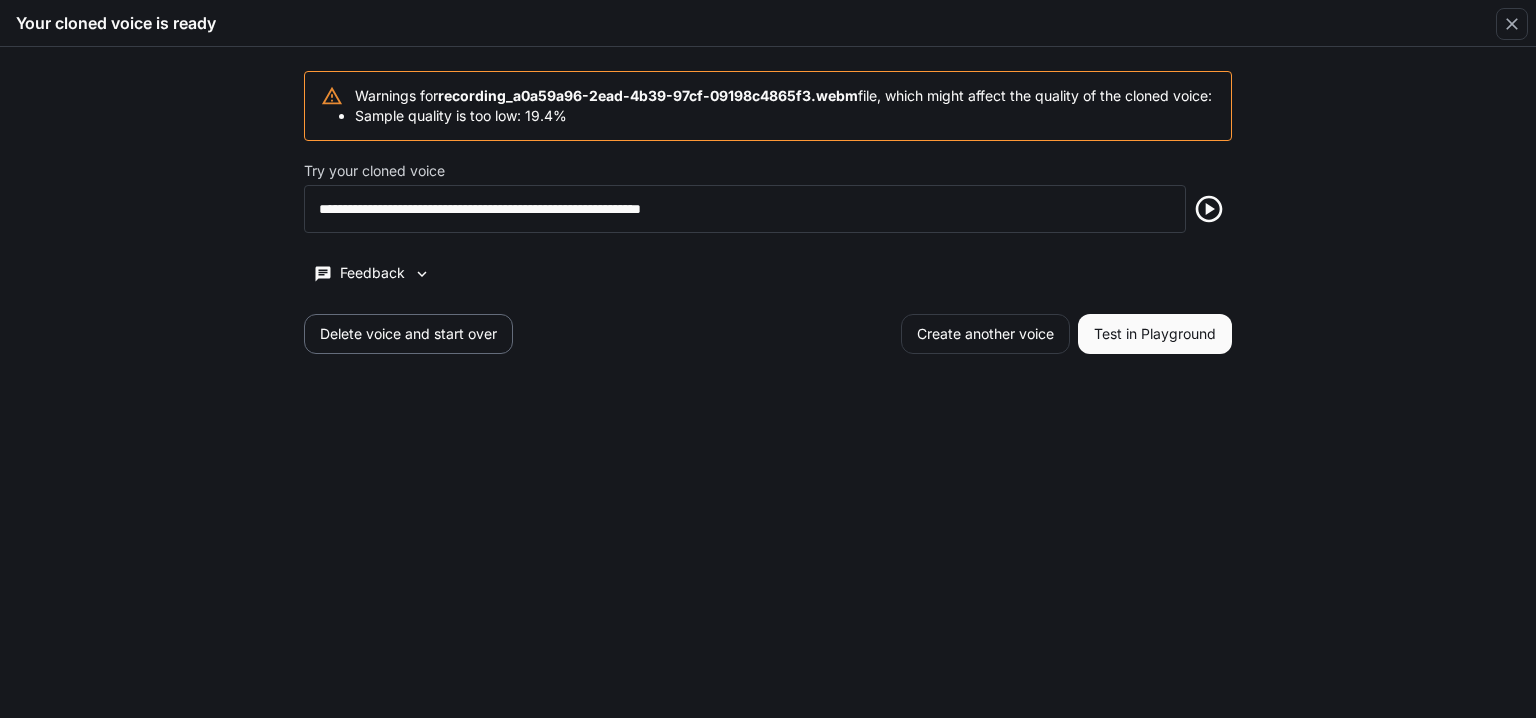 click on "Delete voice and start over" at bounding box center [408, 334] 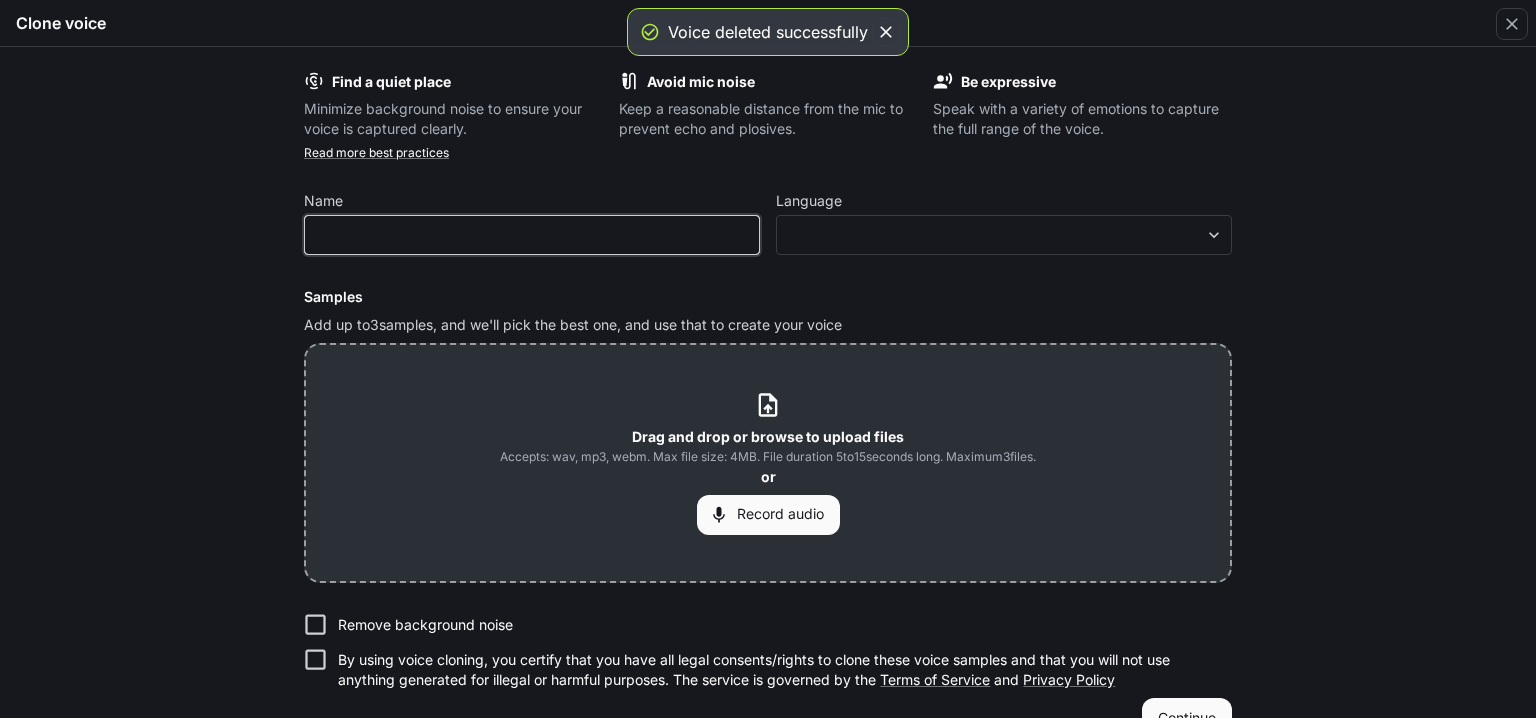 click at bounding box center (532, 235) 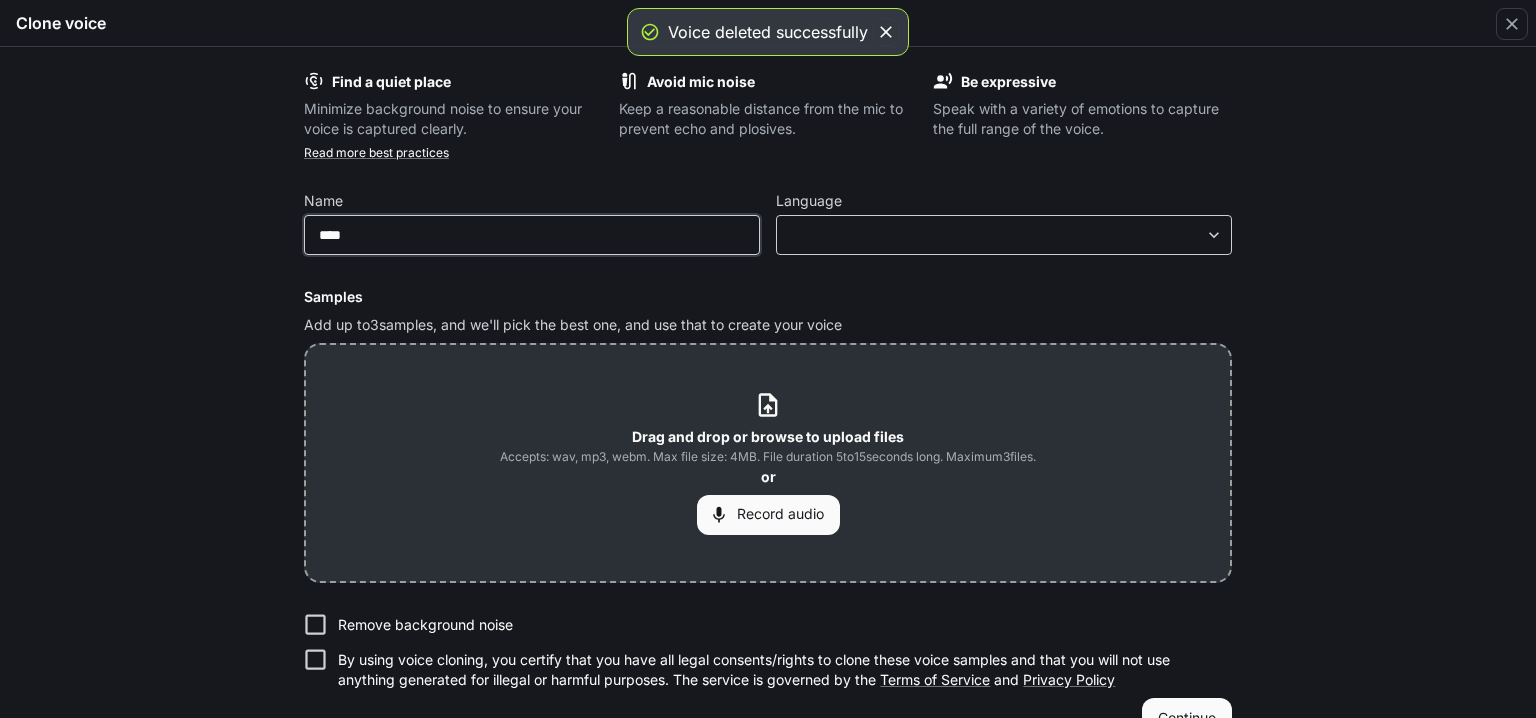 type on "****" 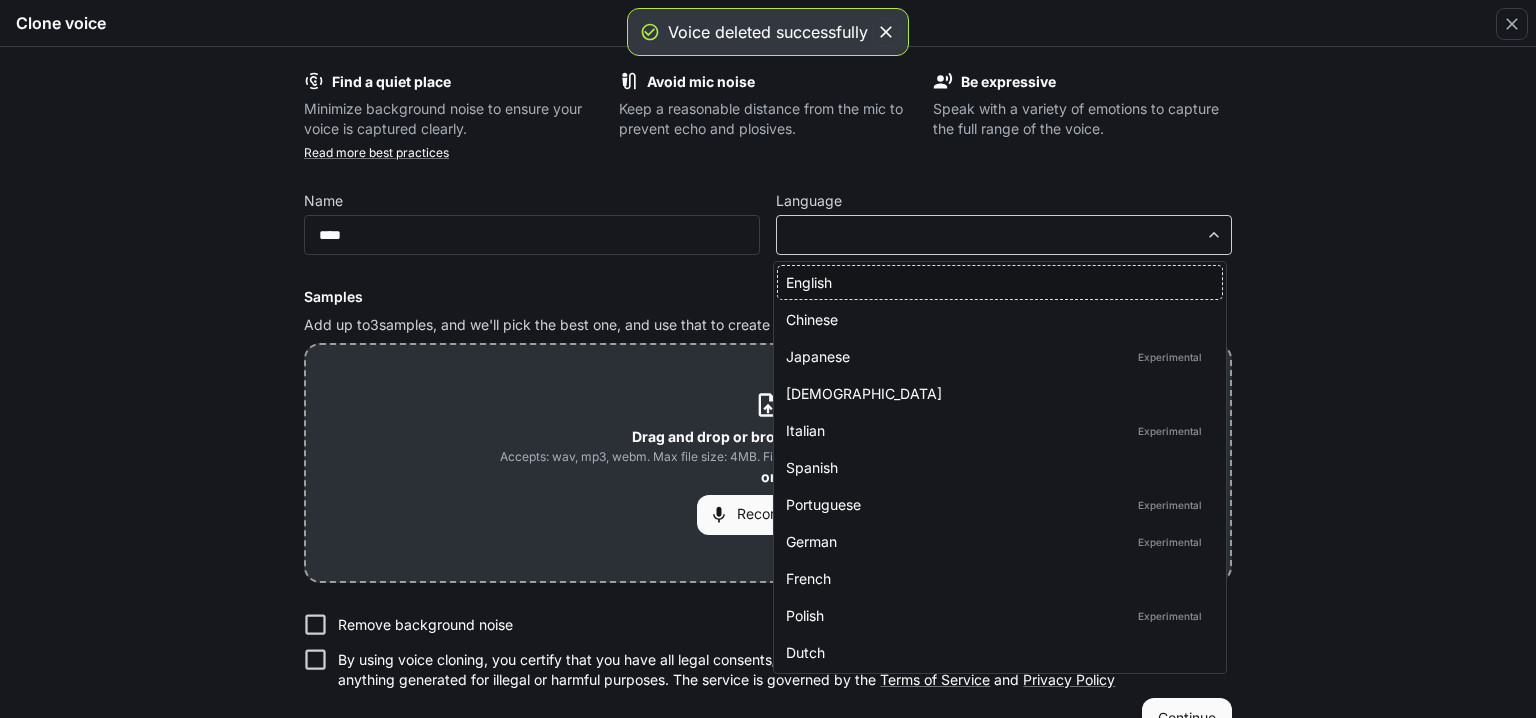click on "**********" at bounding box center (768, 359) 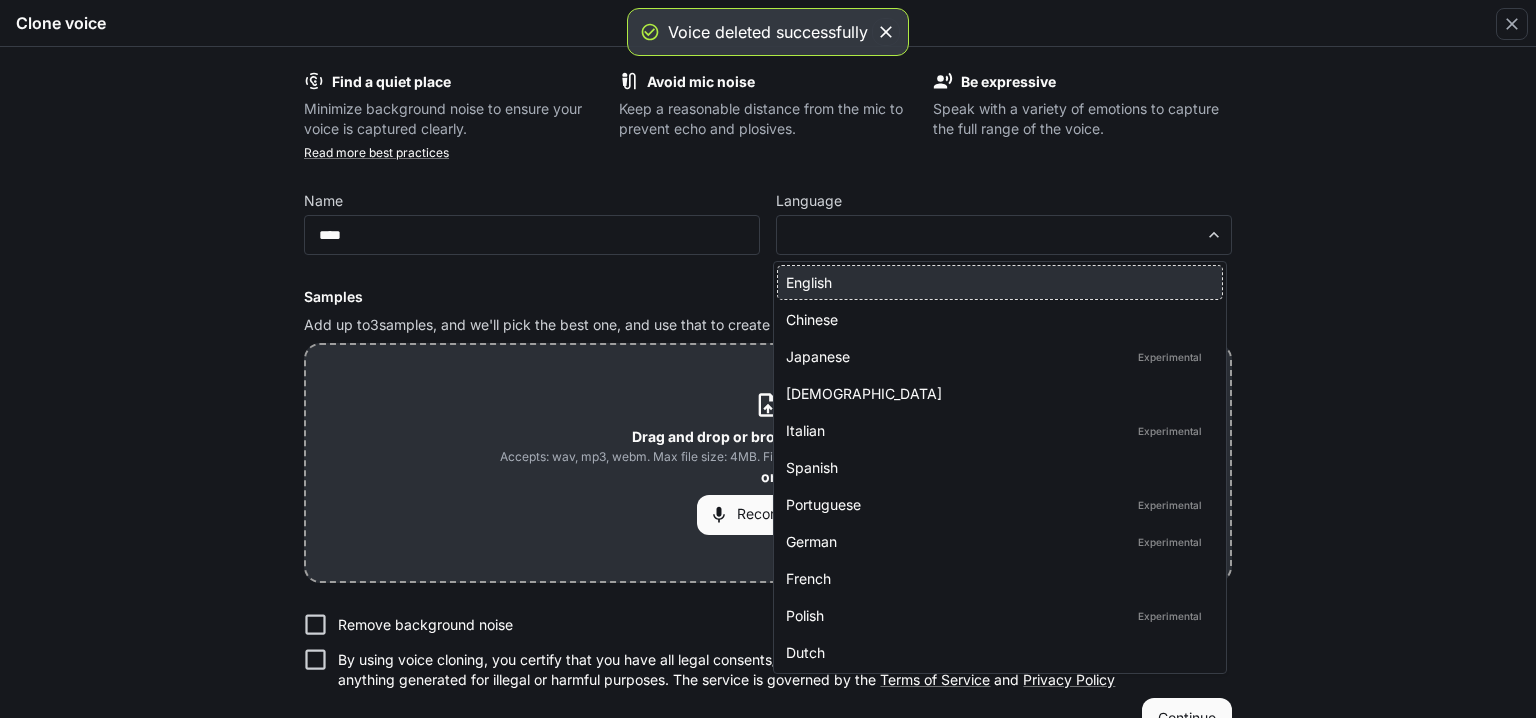 click on "English" at bounding box center [996, 282] 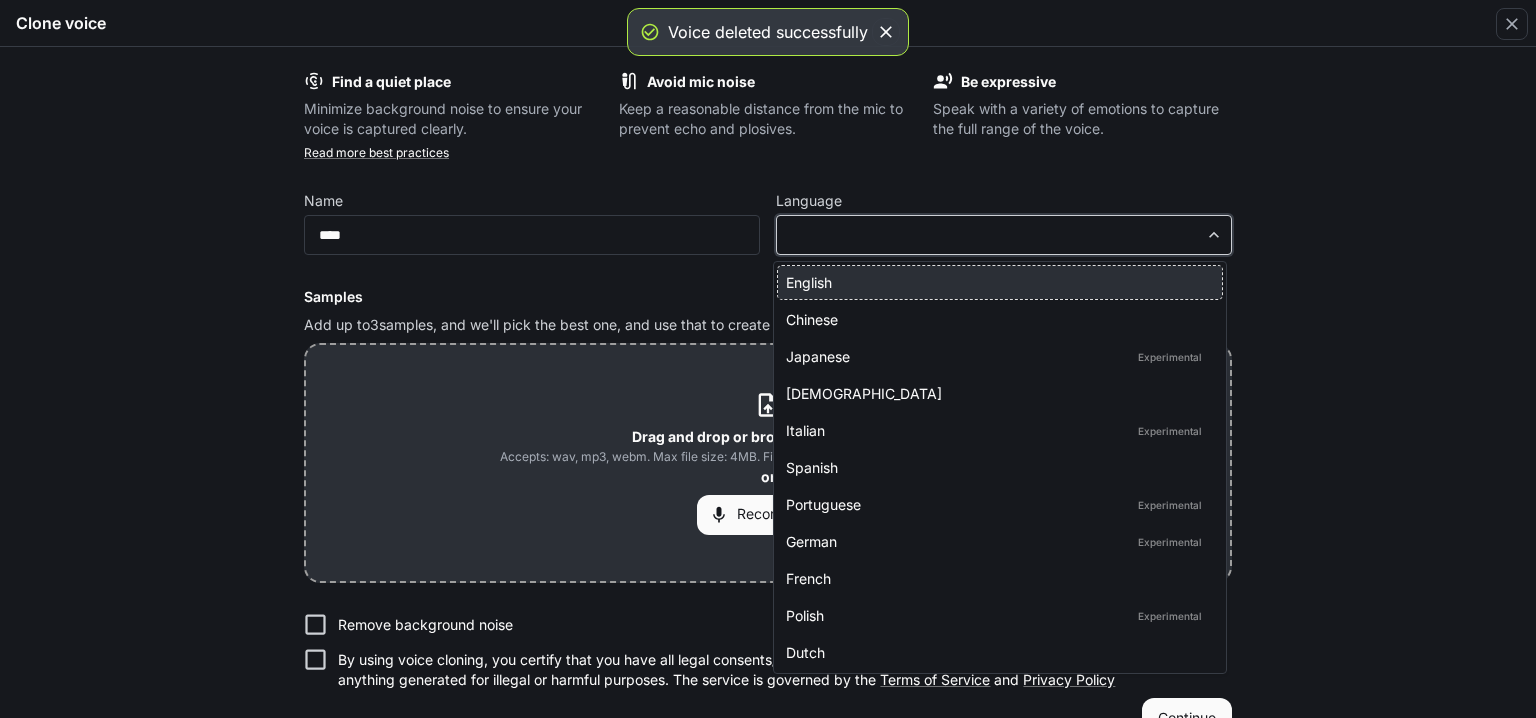 type on "*****" 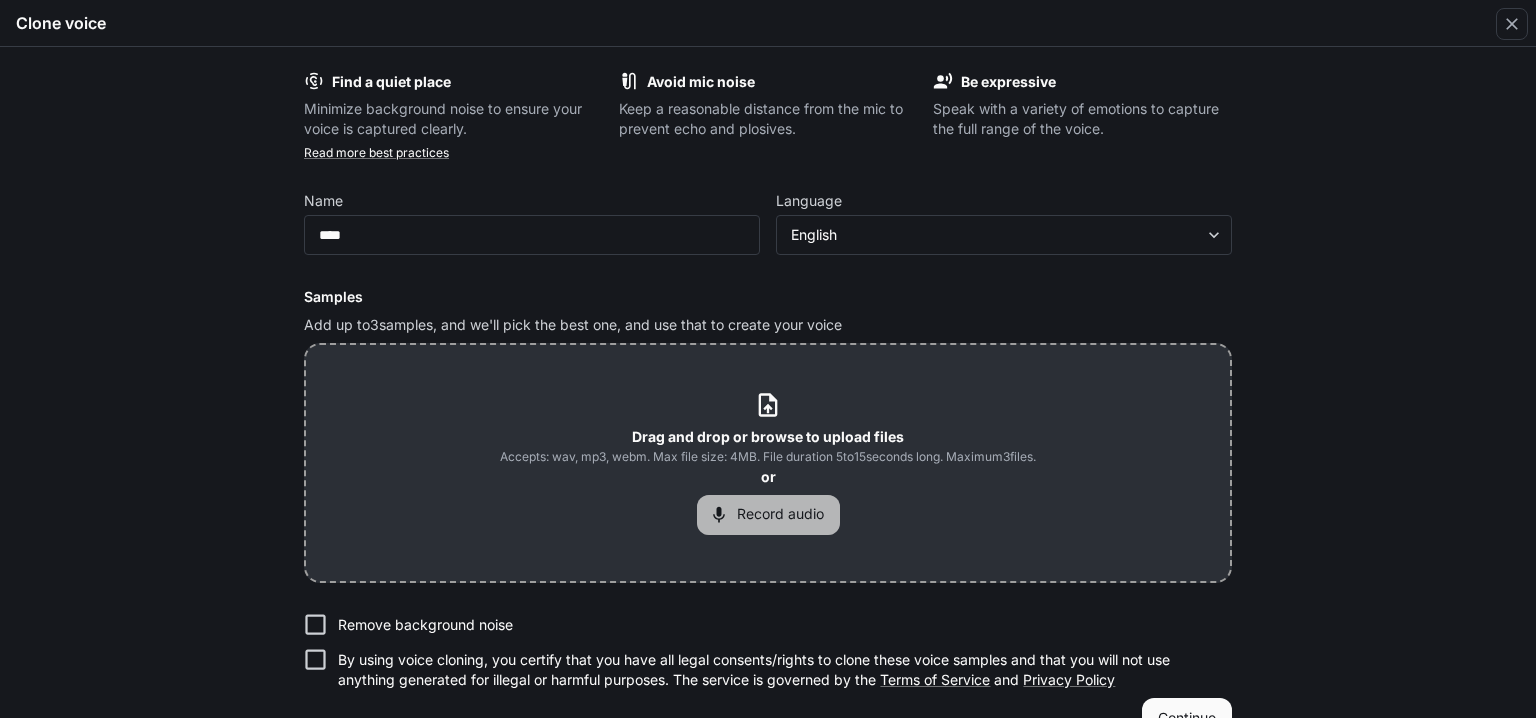 click on "Record audio" at bounding box center [768, 515] 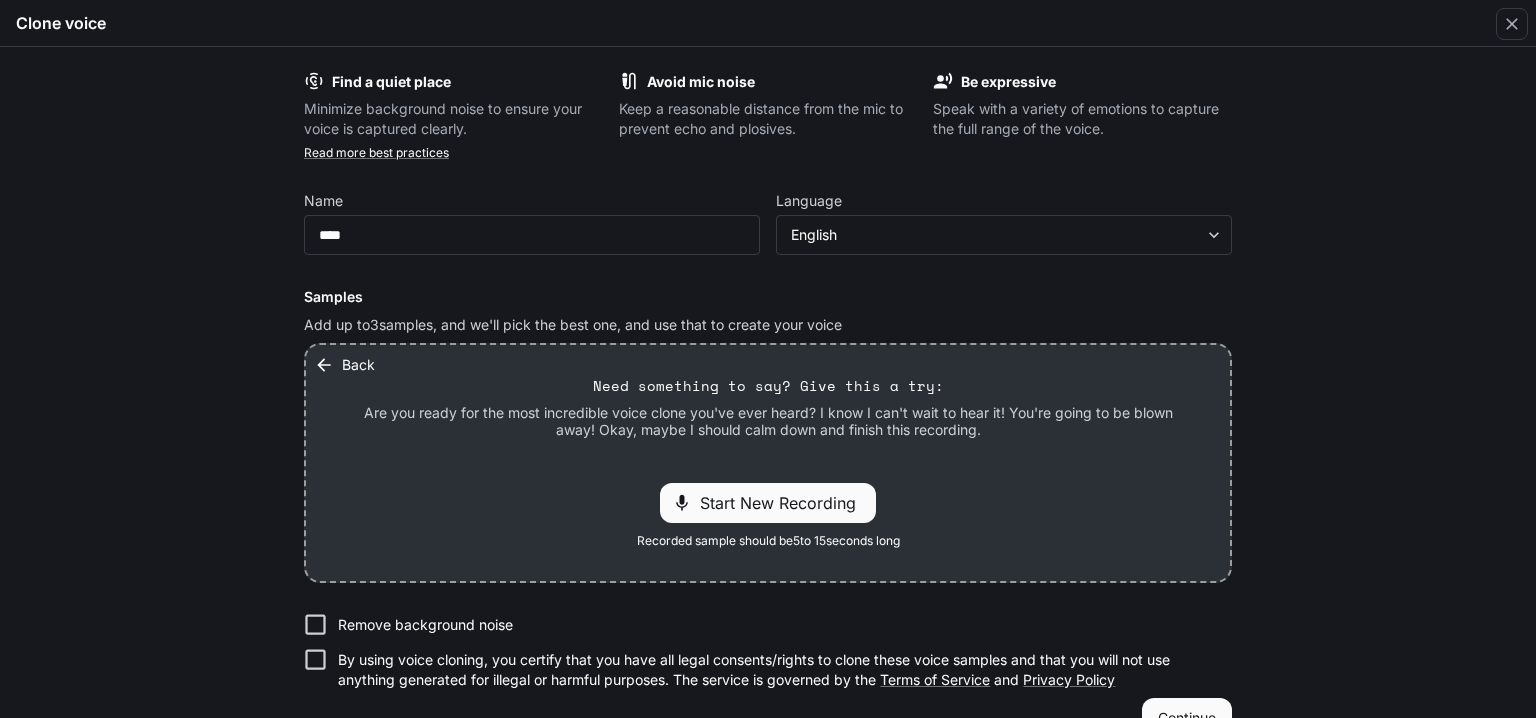 click on "Start New Recording" at bounding box center [768, 503] 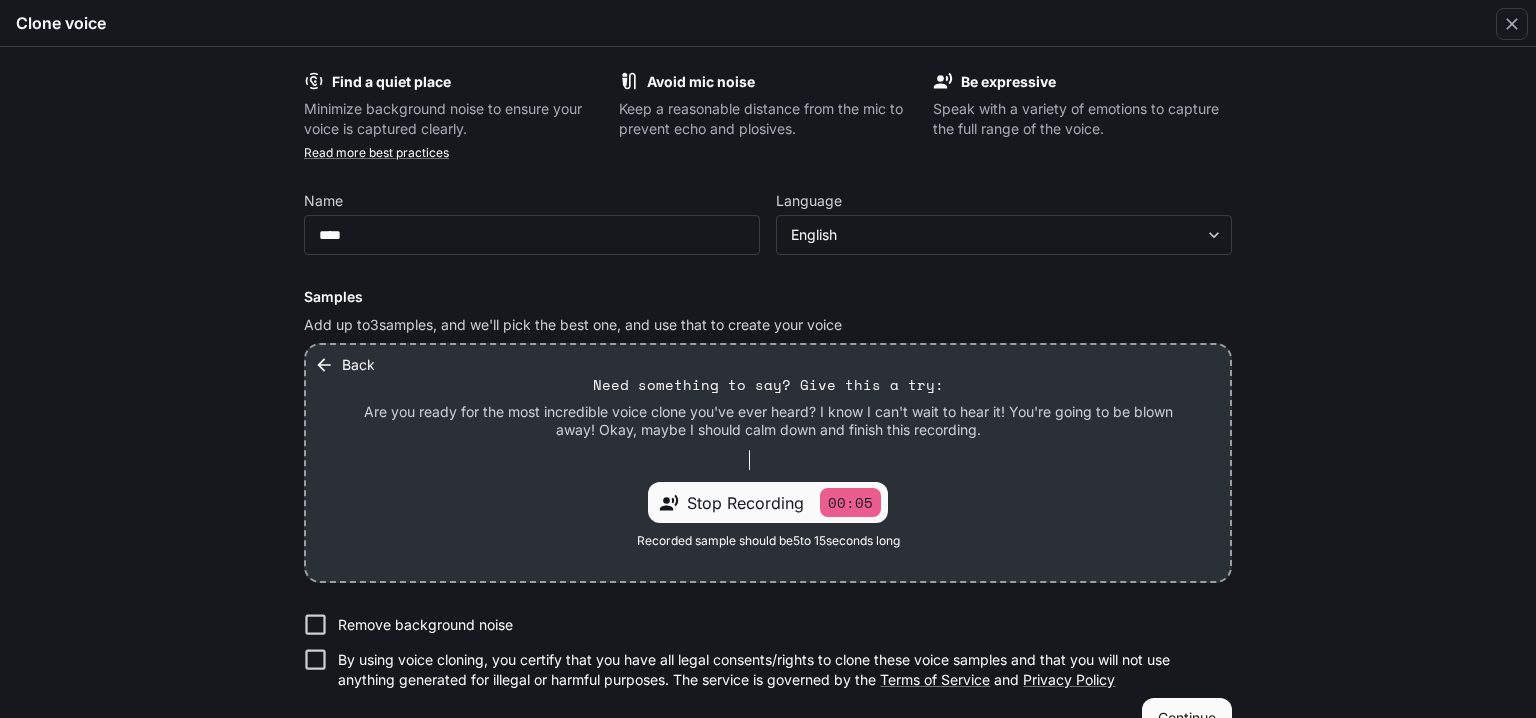 click on "Stop Recording 00:05" at bounding box center [768, 502] 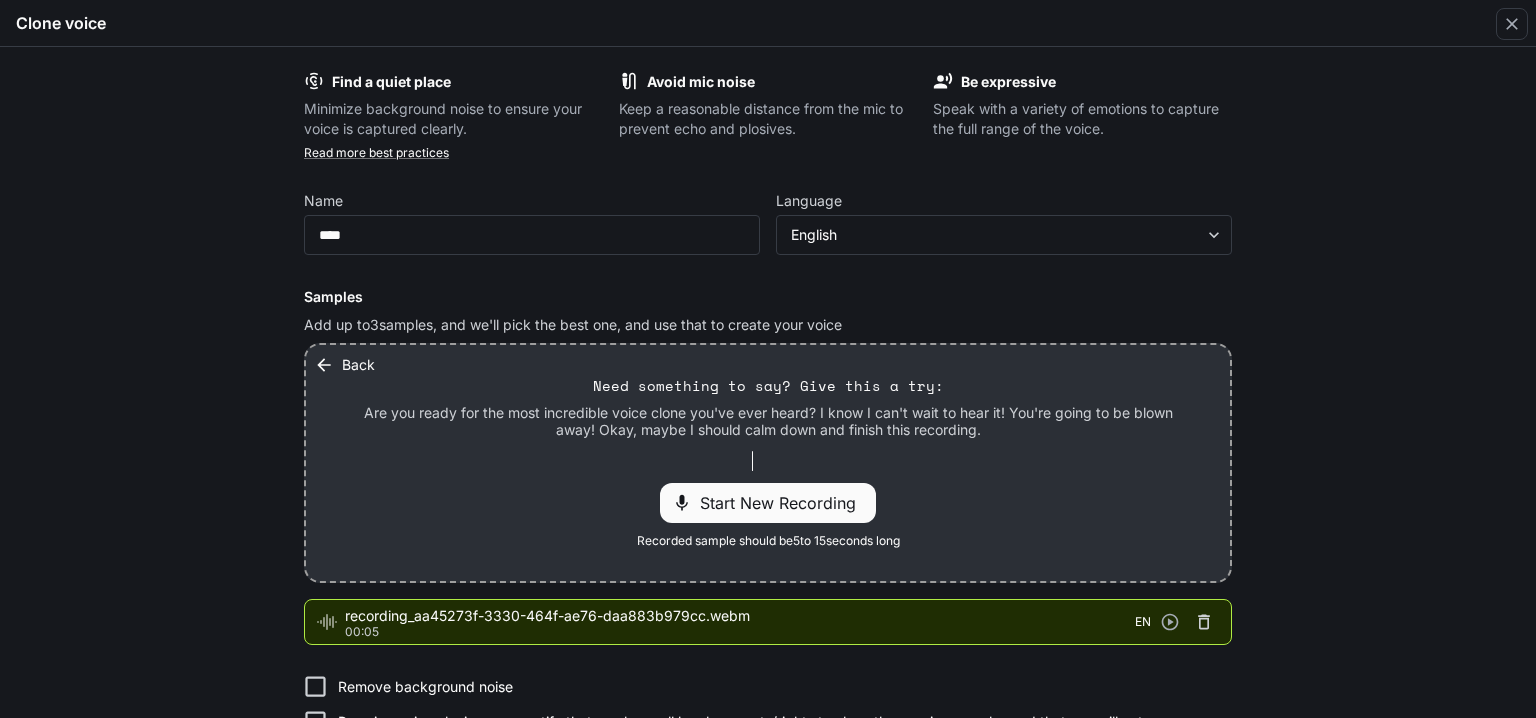 click 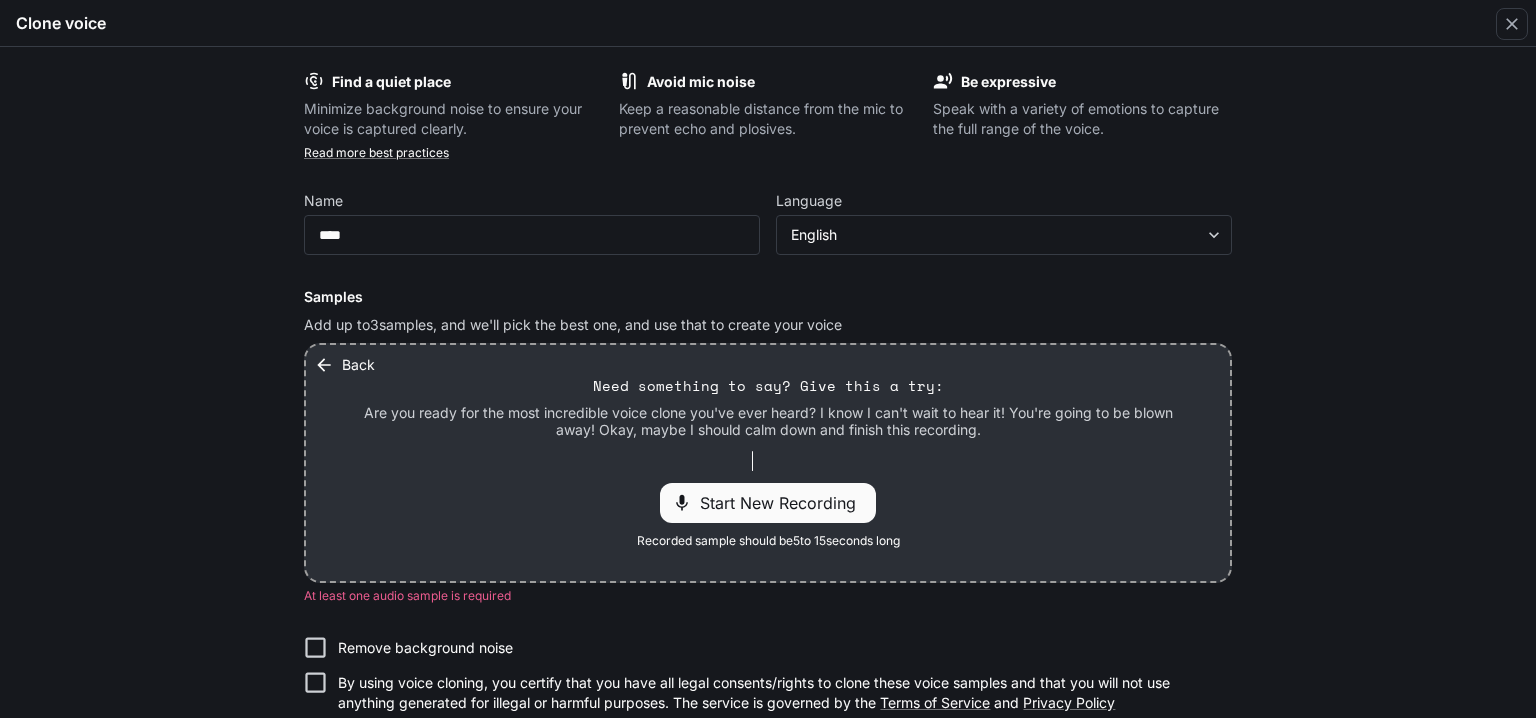 click on "Back Need something to say? Give this a try: Are you ready for the most incredible voice clone you've ever heard? I know I can't wait to hear it! You're going to be blown away! Okay, maybe I should calm down and finish this recording. Start New Recording Recorded sample should be  5  to   15  seconds long" at bounding box center [768, 463] 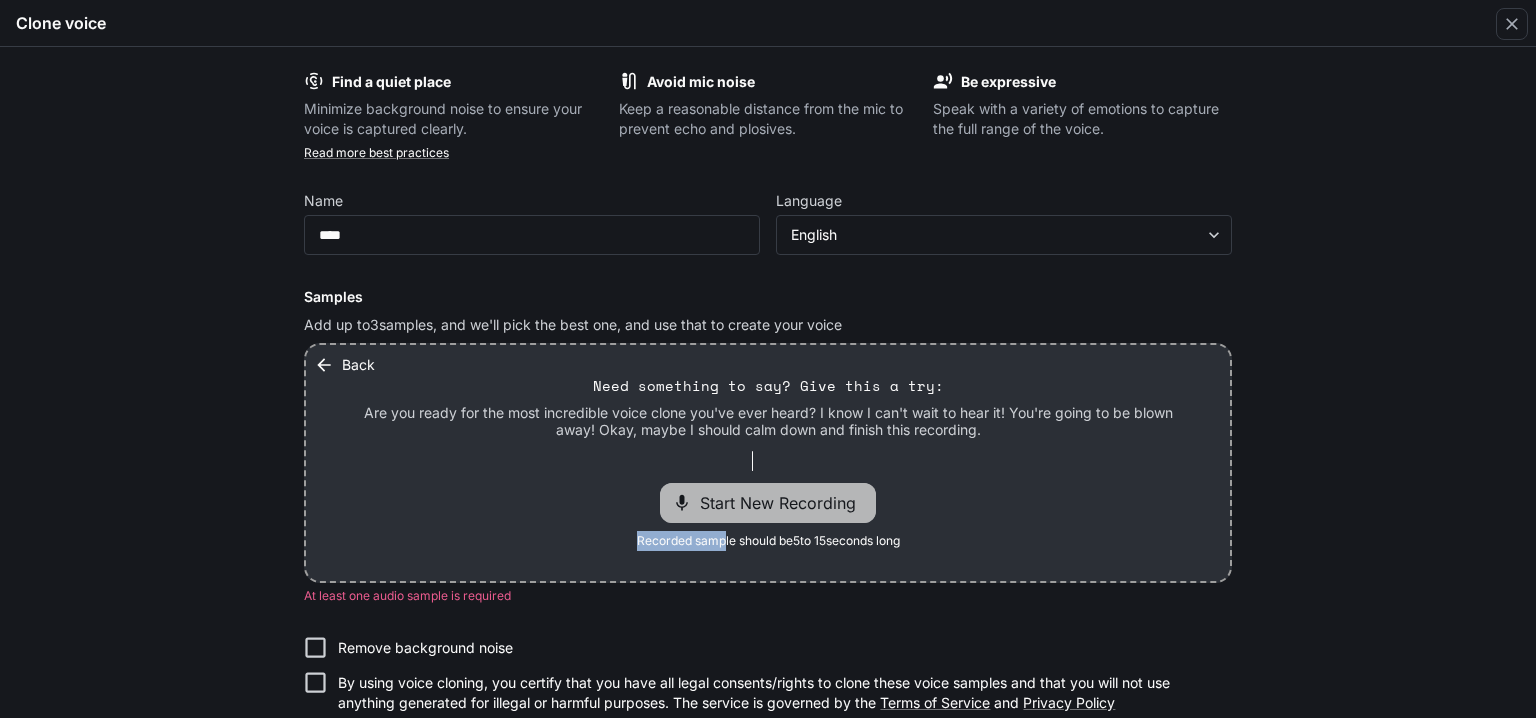 click on "Start New Recording" at bounding box center [784, 503] 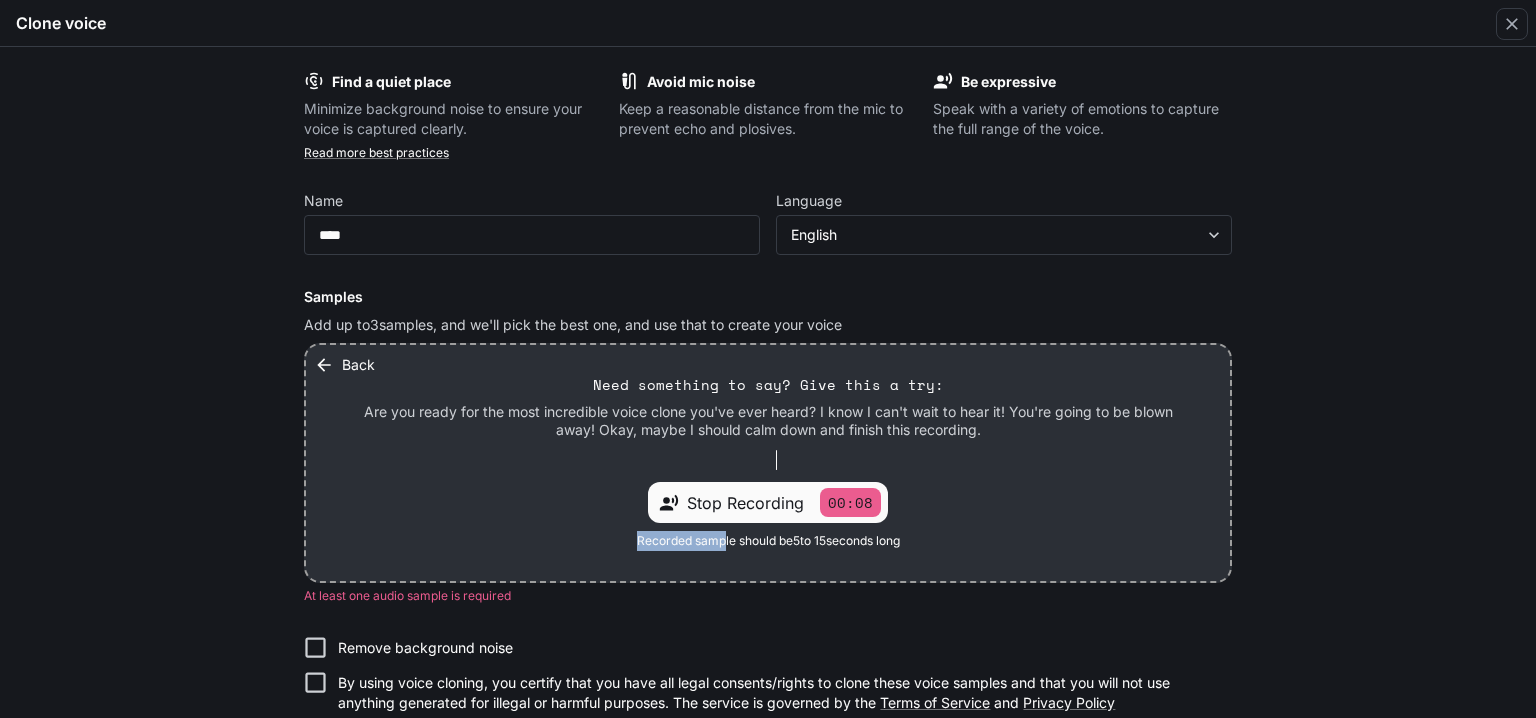 click on "Stop Recording" at bounding box center [745, 503] 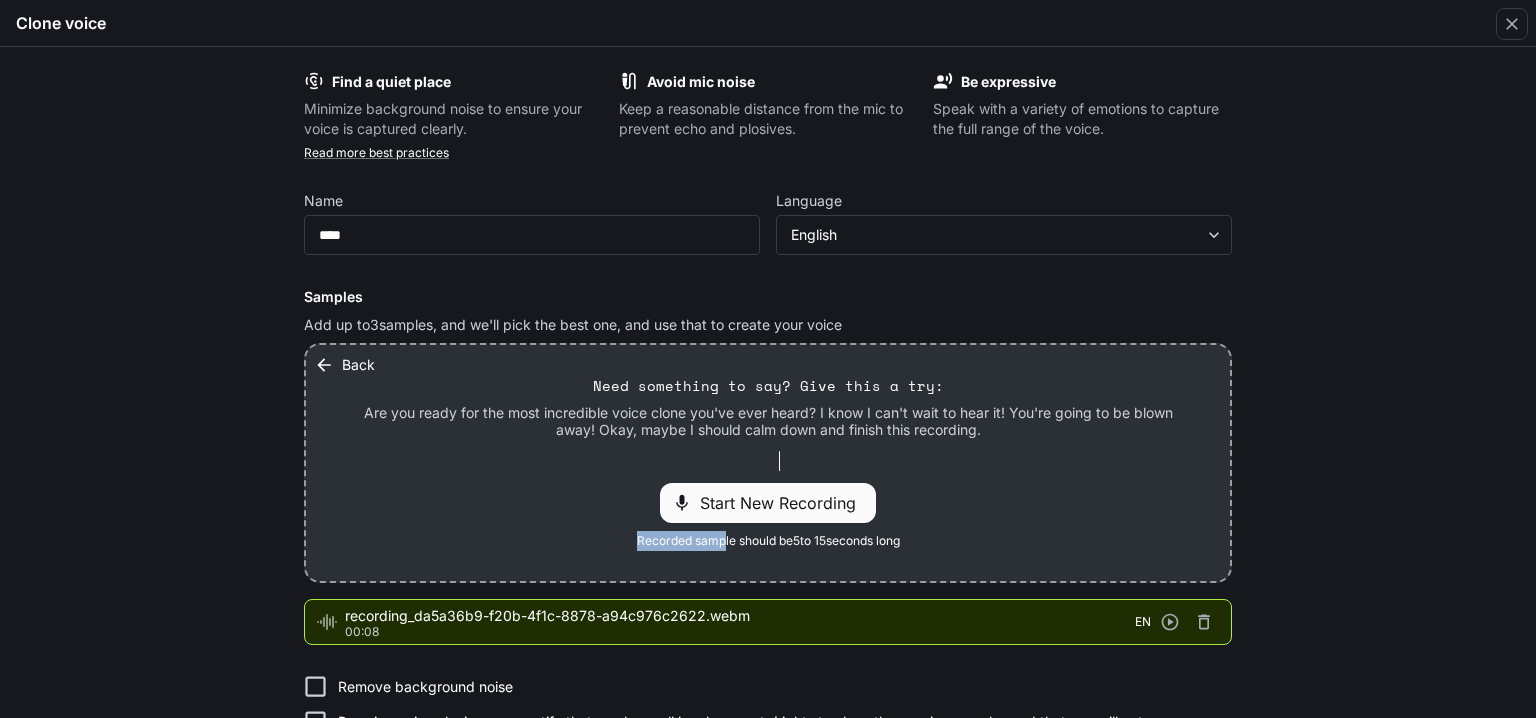 scroll, scrollTop: 105, scrollLeft: 0, axis: vertical 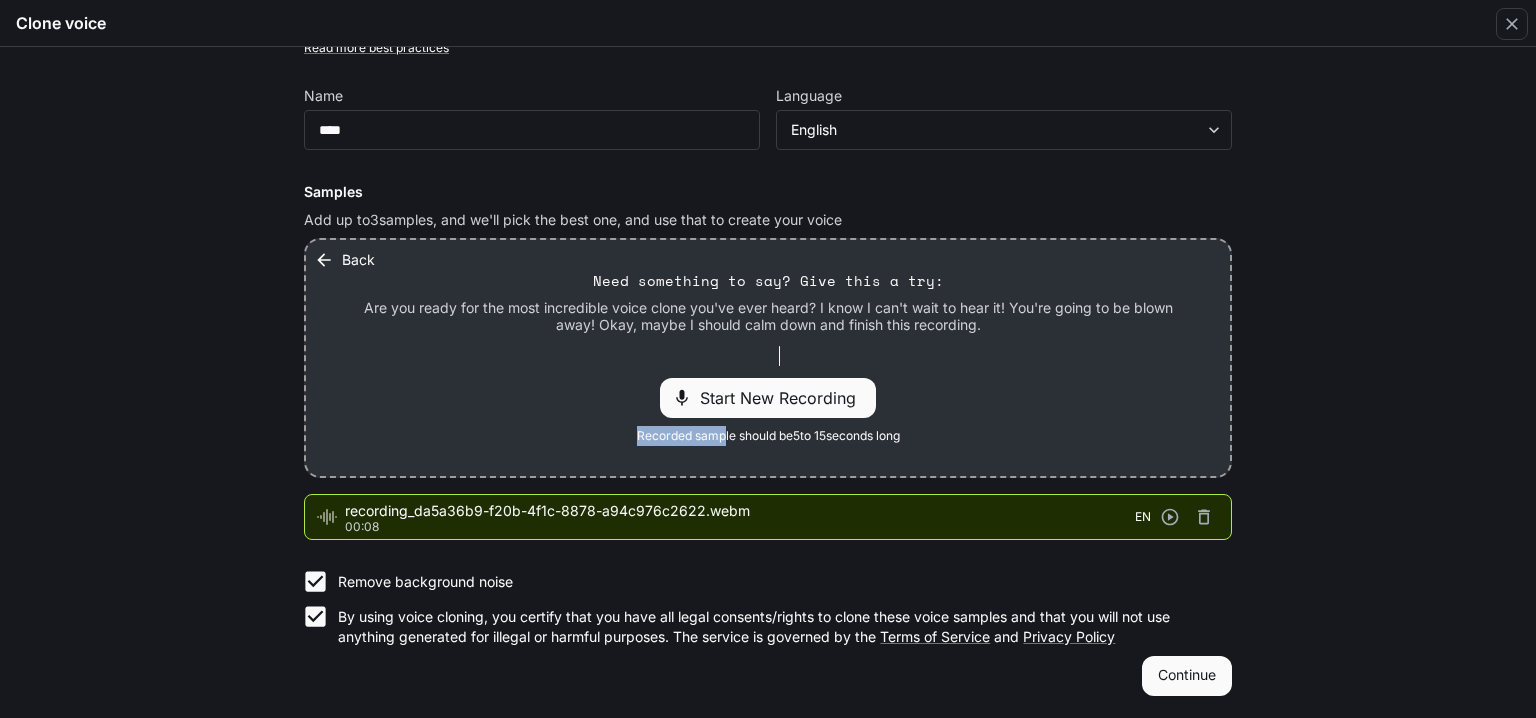 click on "Continue" at bounding box center (1187, 676) 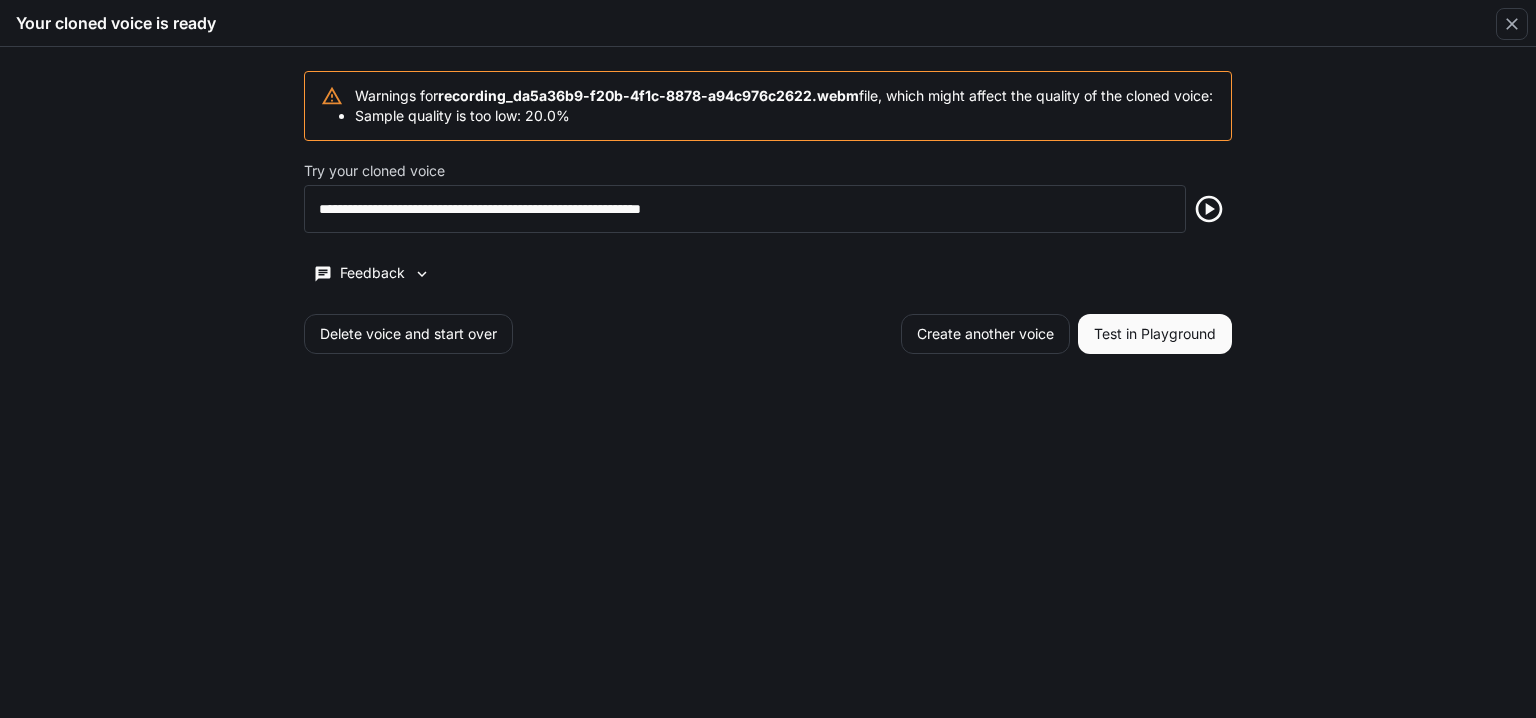 scroll, scrollTop: 0, scrollLeft: 0, axis: both 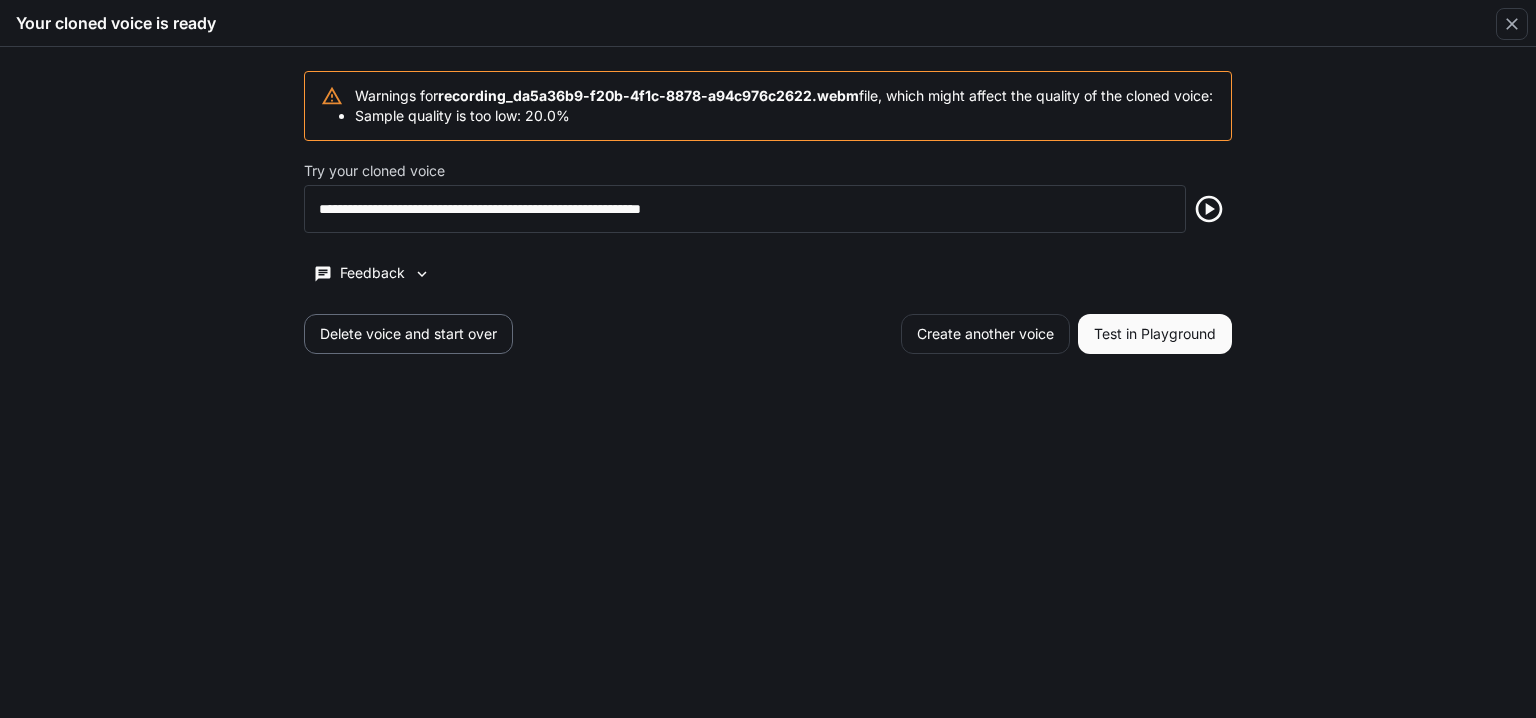 click on "Delete voice and start over" at bounding box center [408, 334] 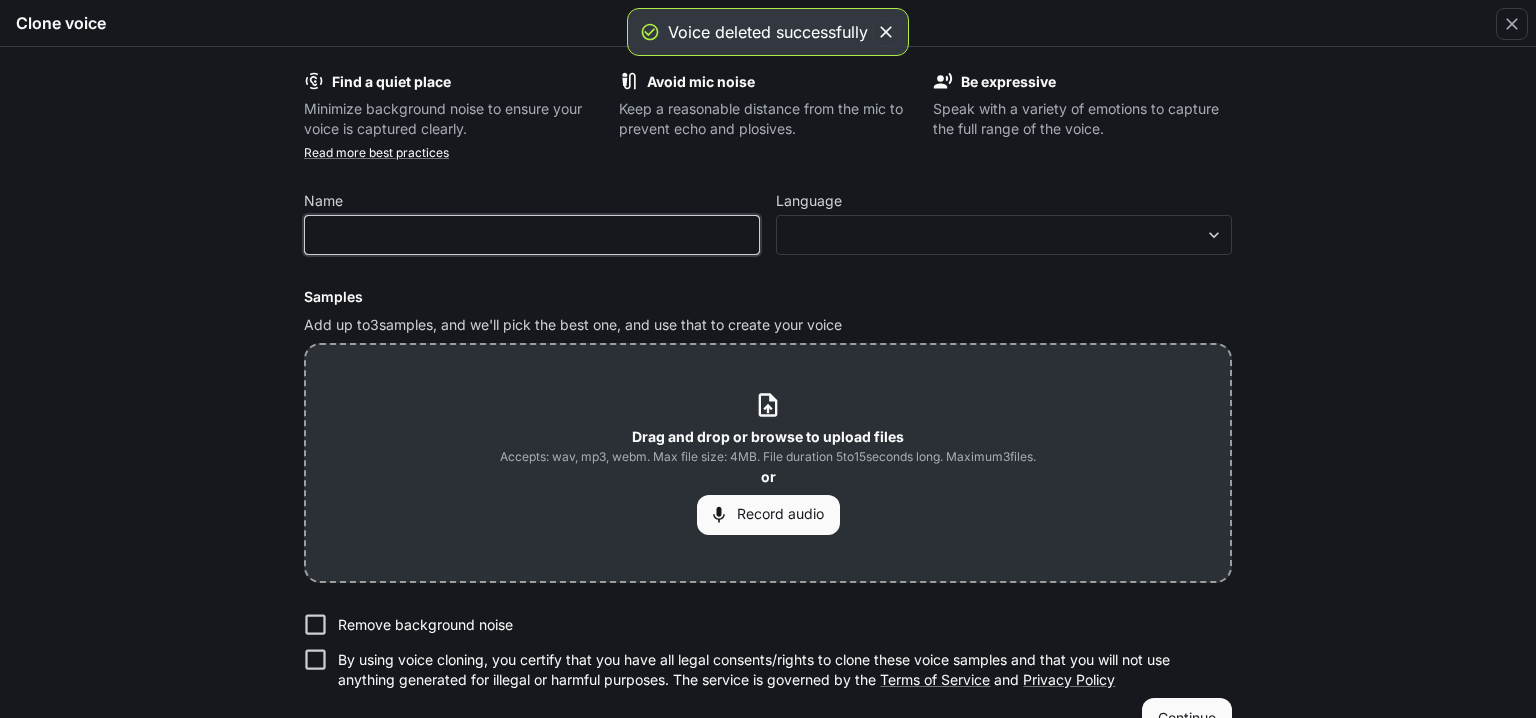 click at bounding box center [532, 235] 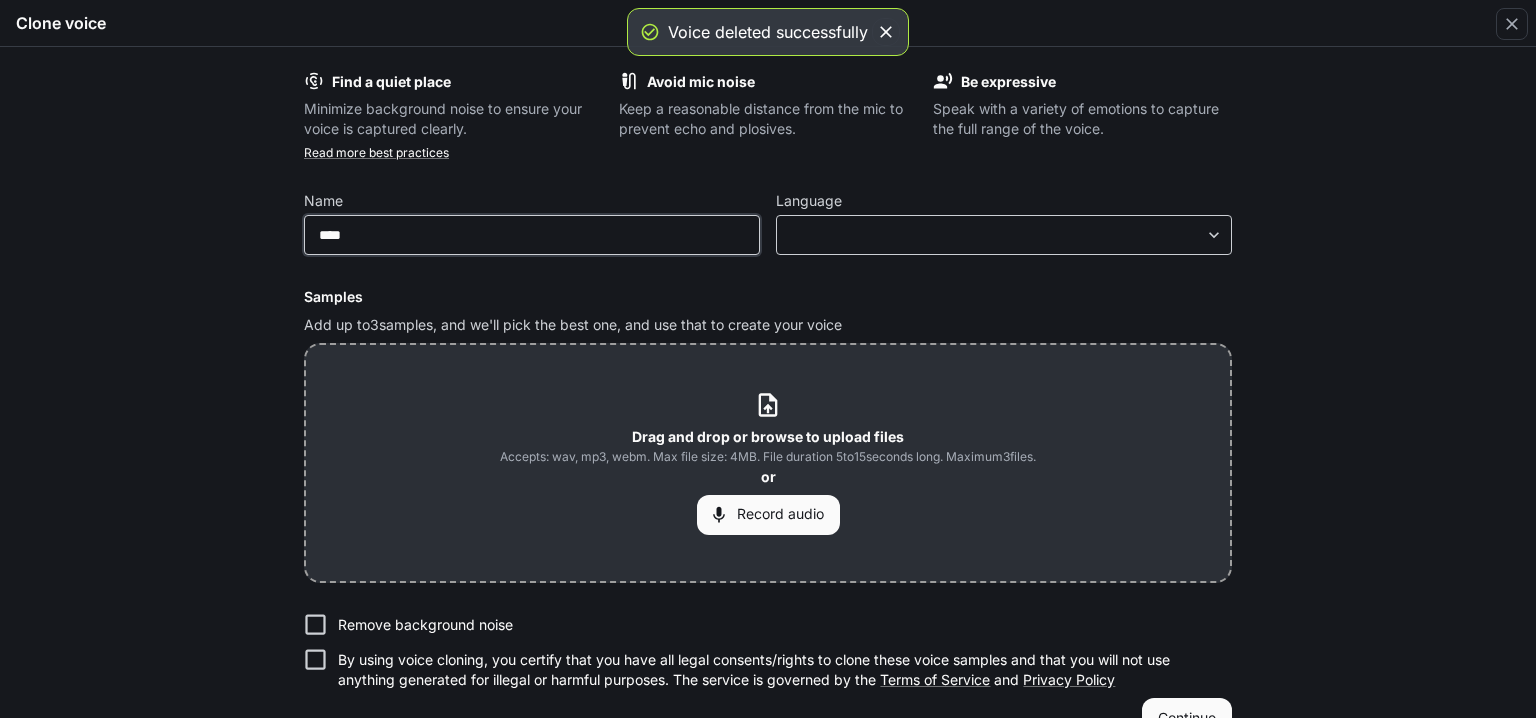 type on "****" 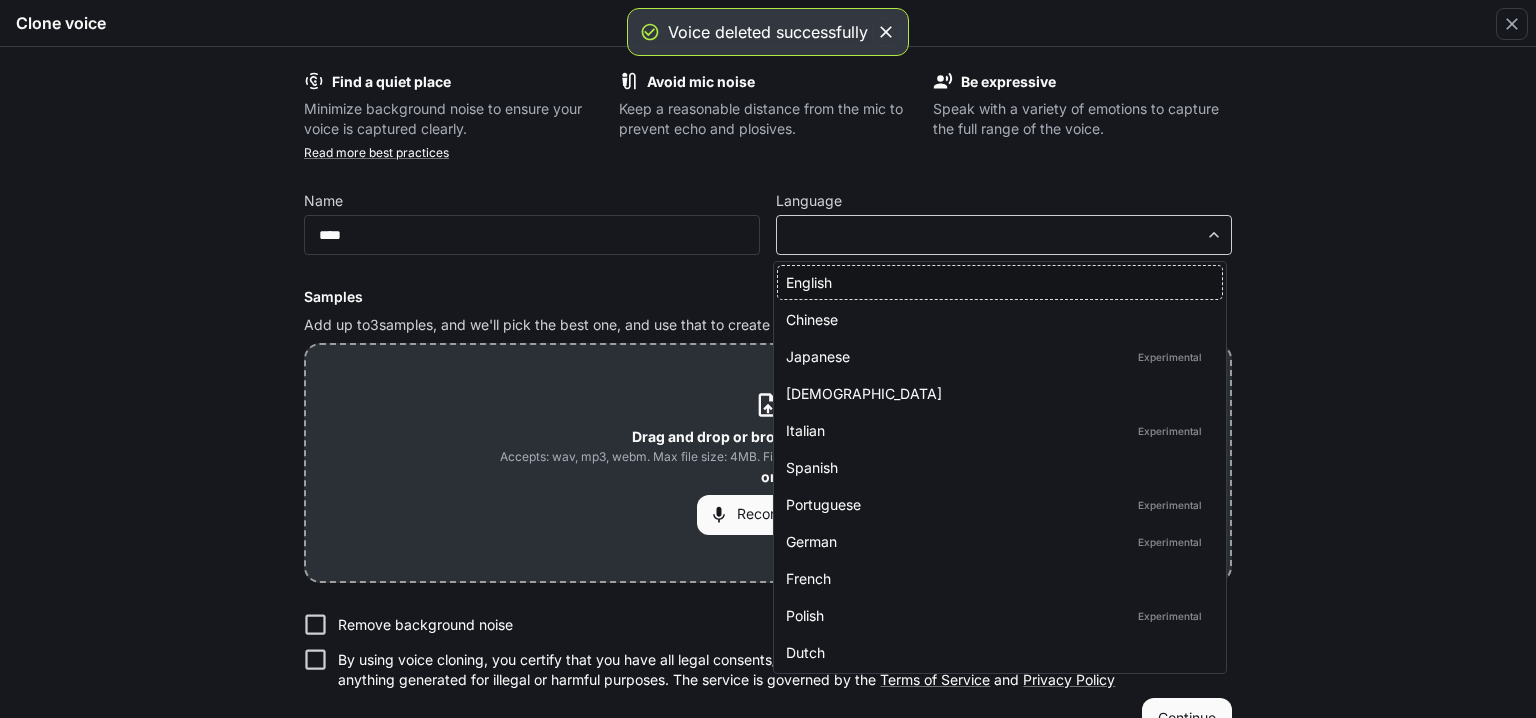click on "**********" at bounding box center (768, 359) 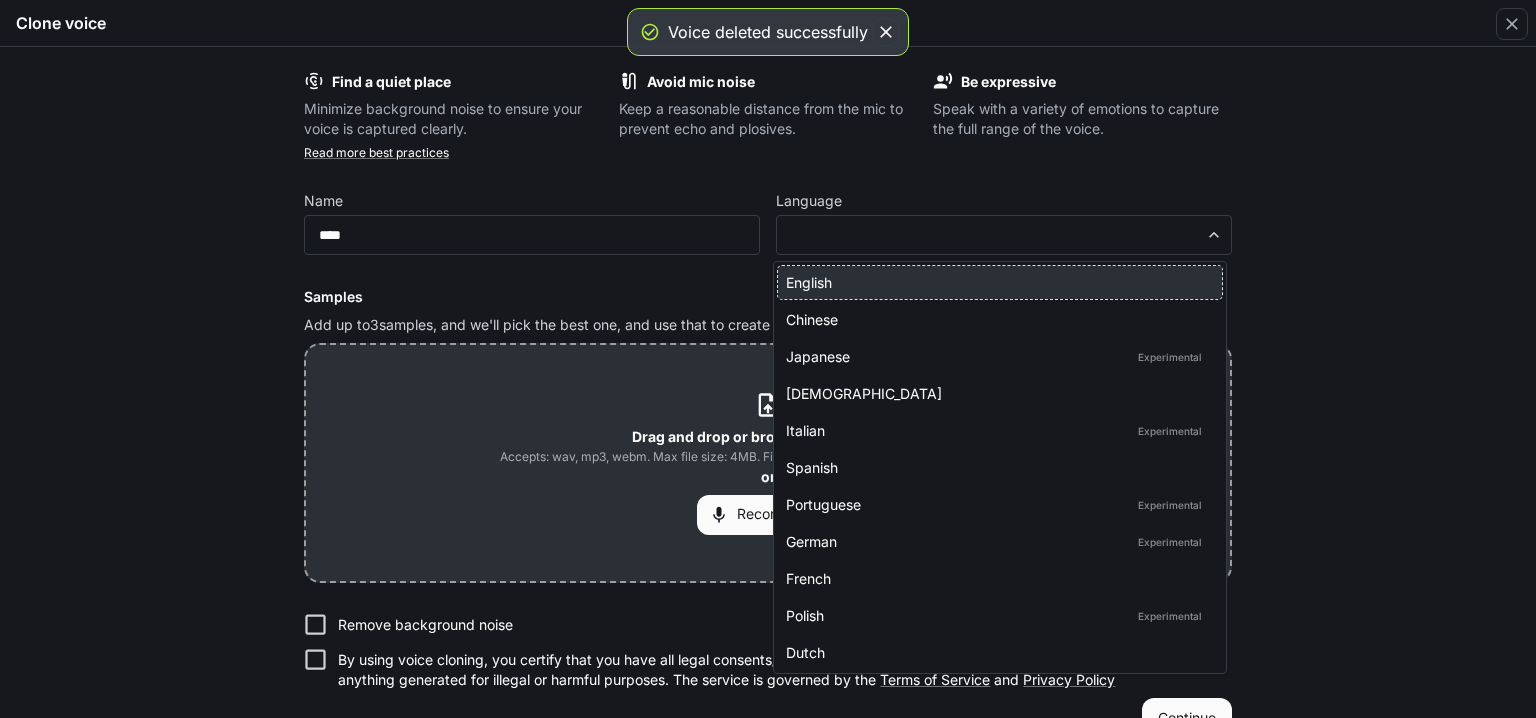 click on "English" at bounding box center (1000, 282) 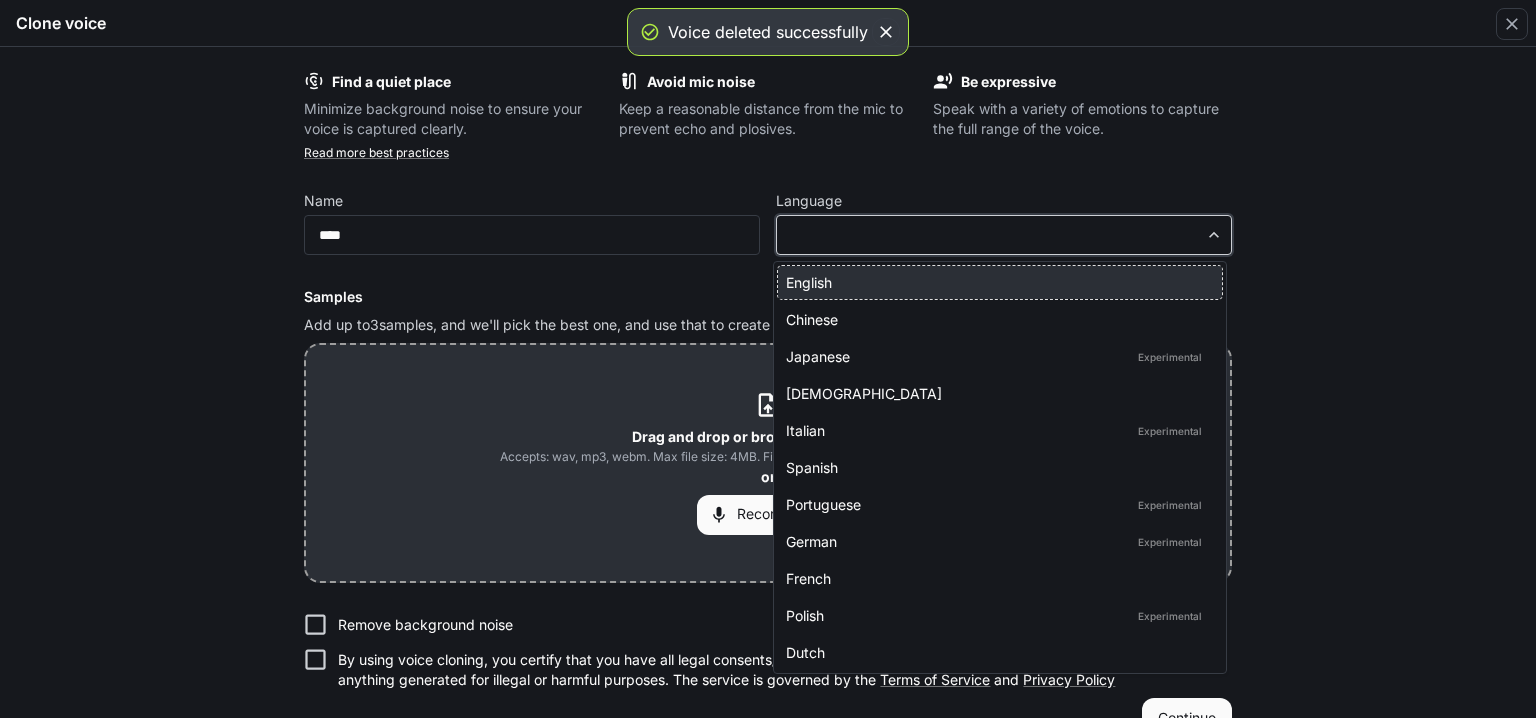 type on "*****" 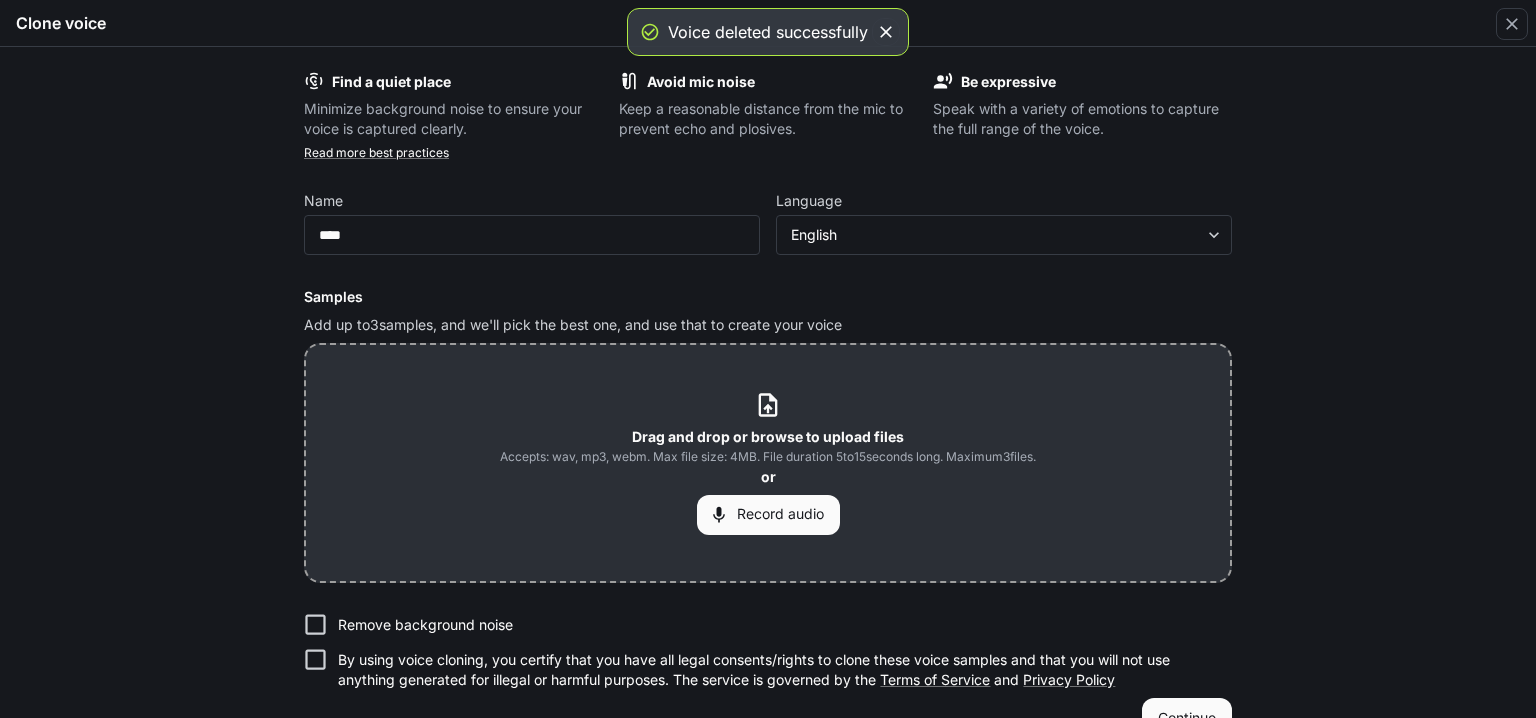 click on "Record audio" at bounding box center [768, 515] 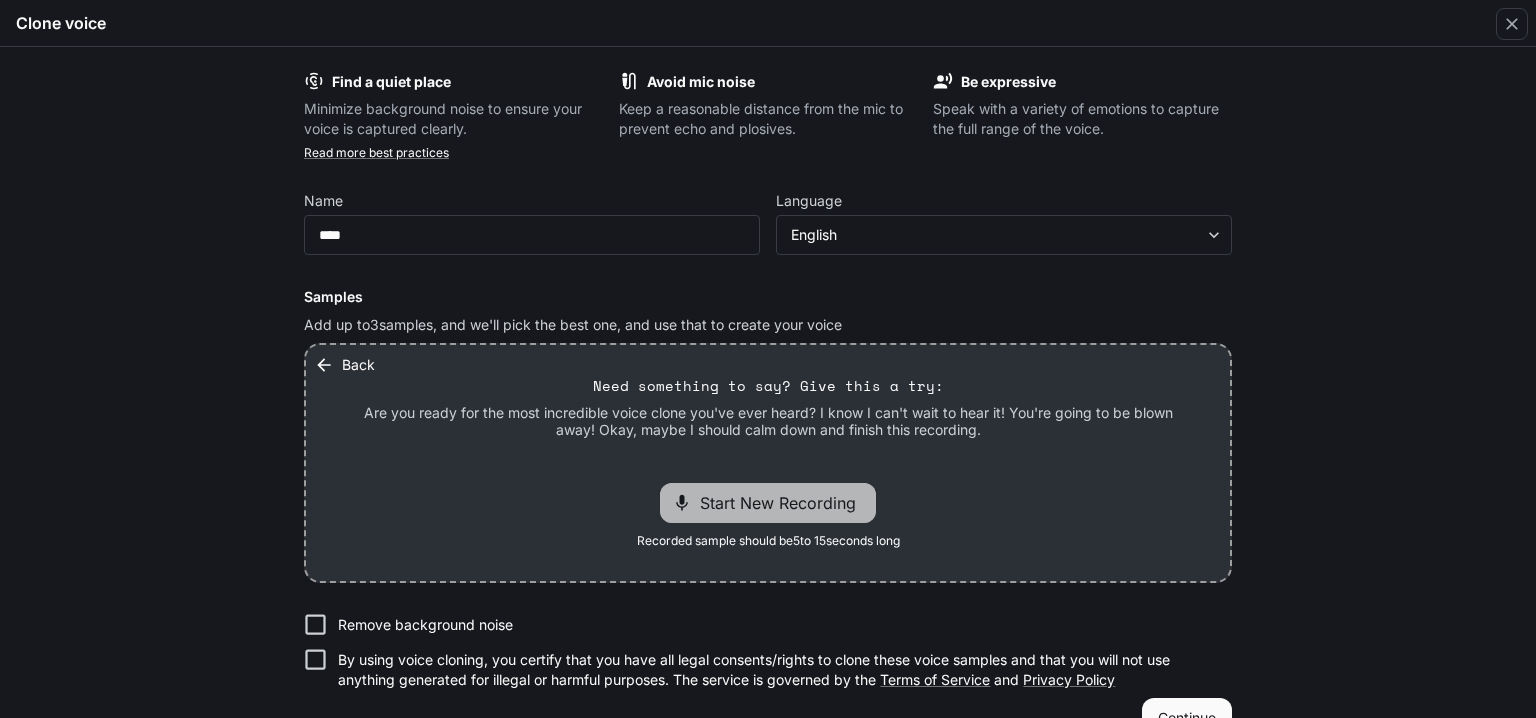click on "Start New Recording" at bounding box center [784, 503] 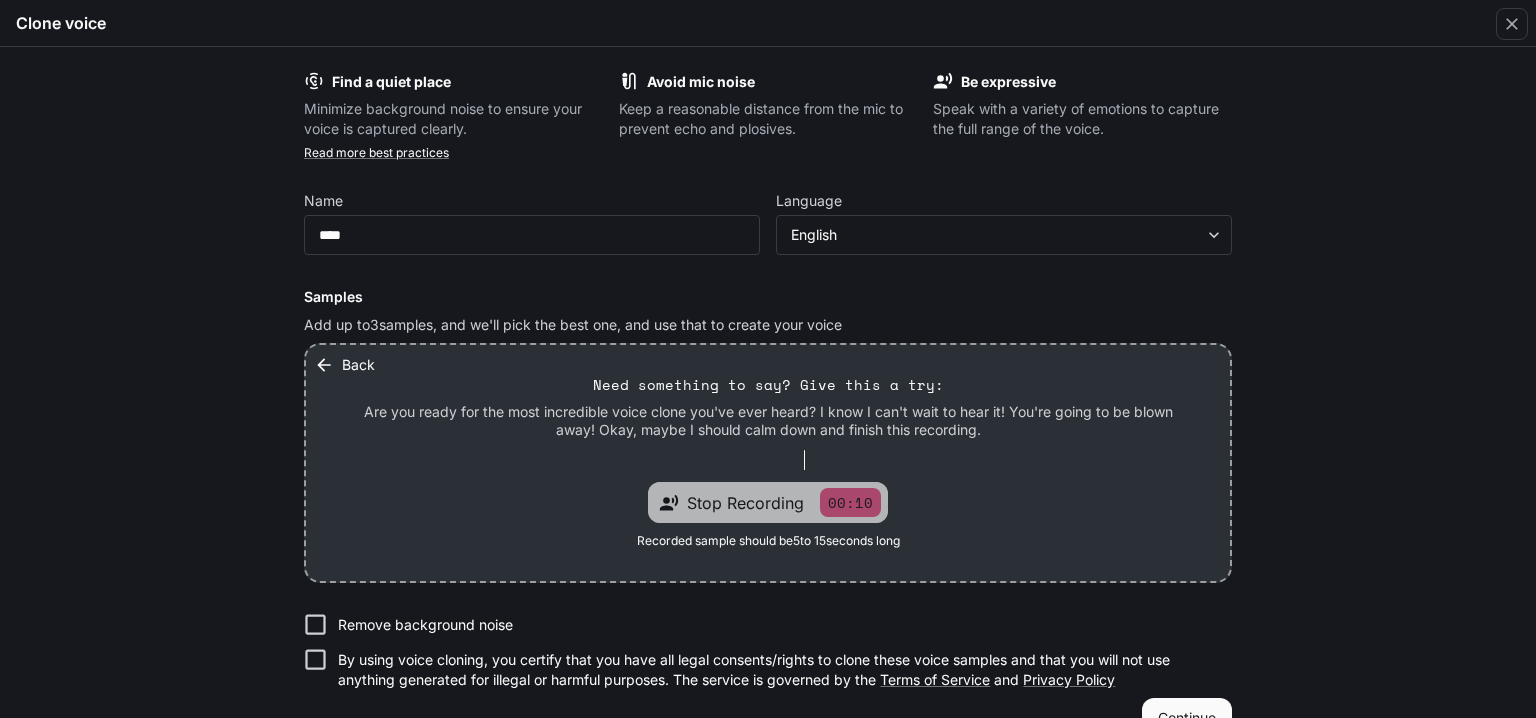 click on "Stop Recording" at bounding box center (745, 503) 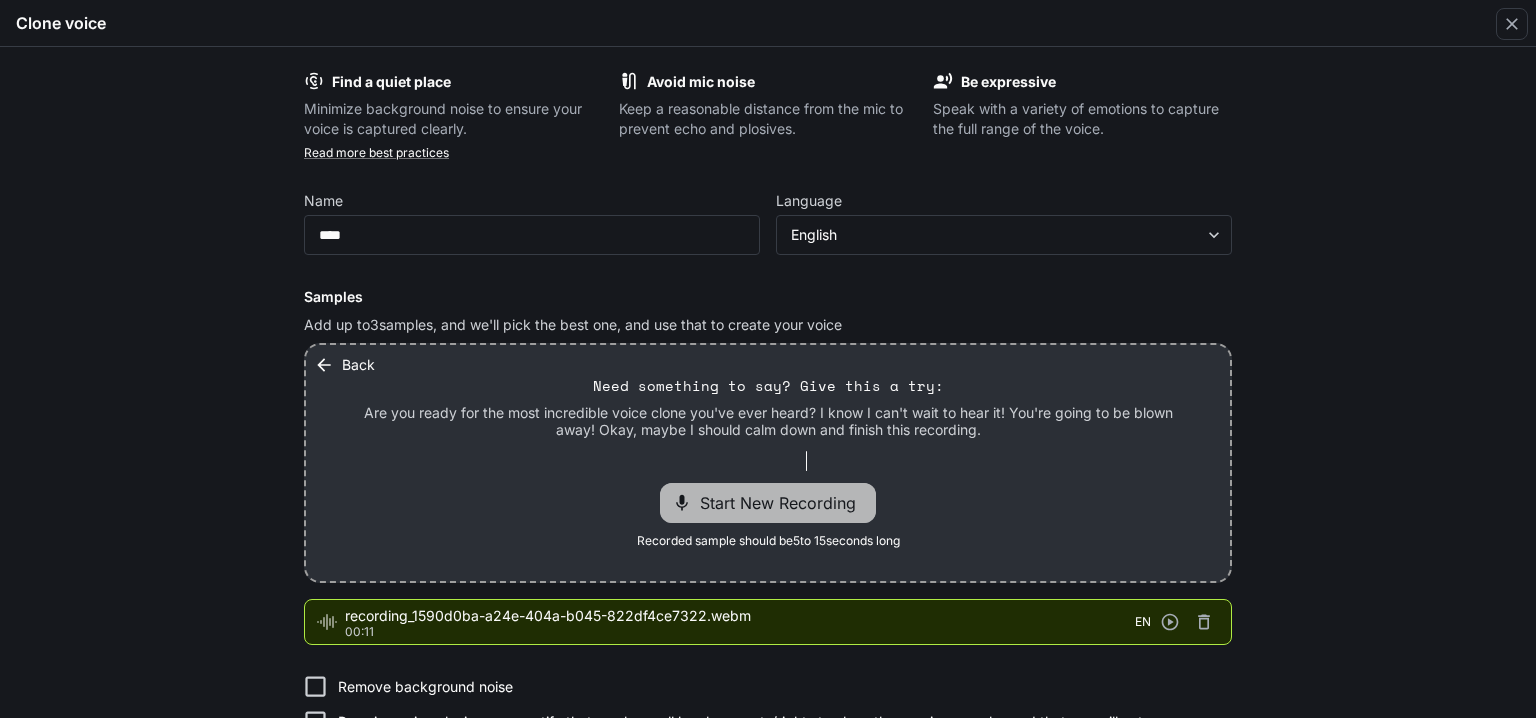 click on "Start New Recording" at bounding box center (784, 503) 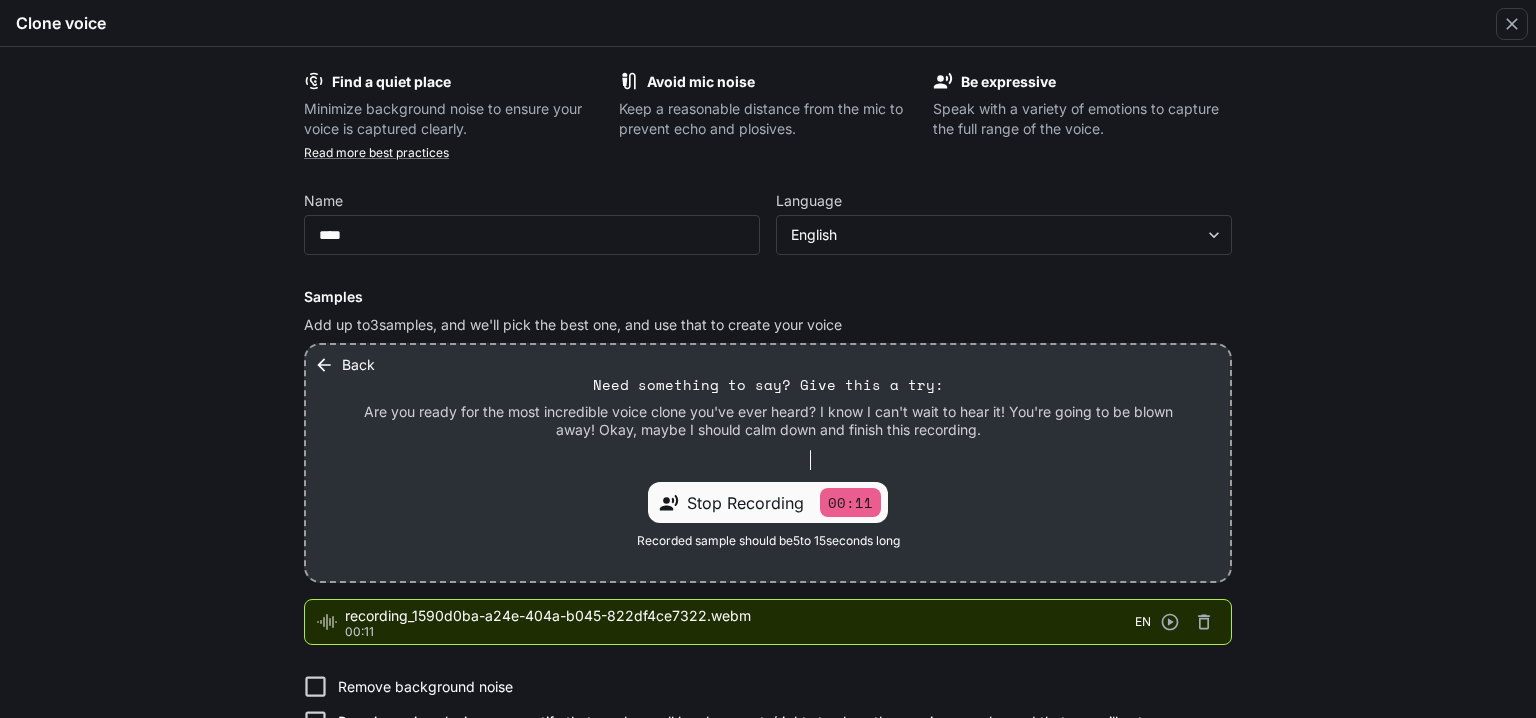 click on "Stop Recording" at bounding box center [745, 503] 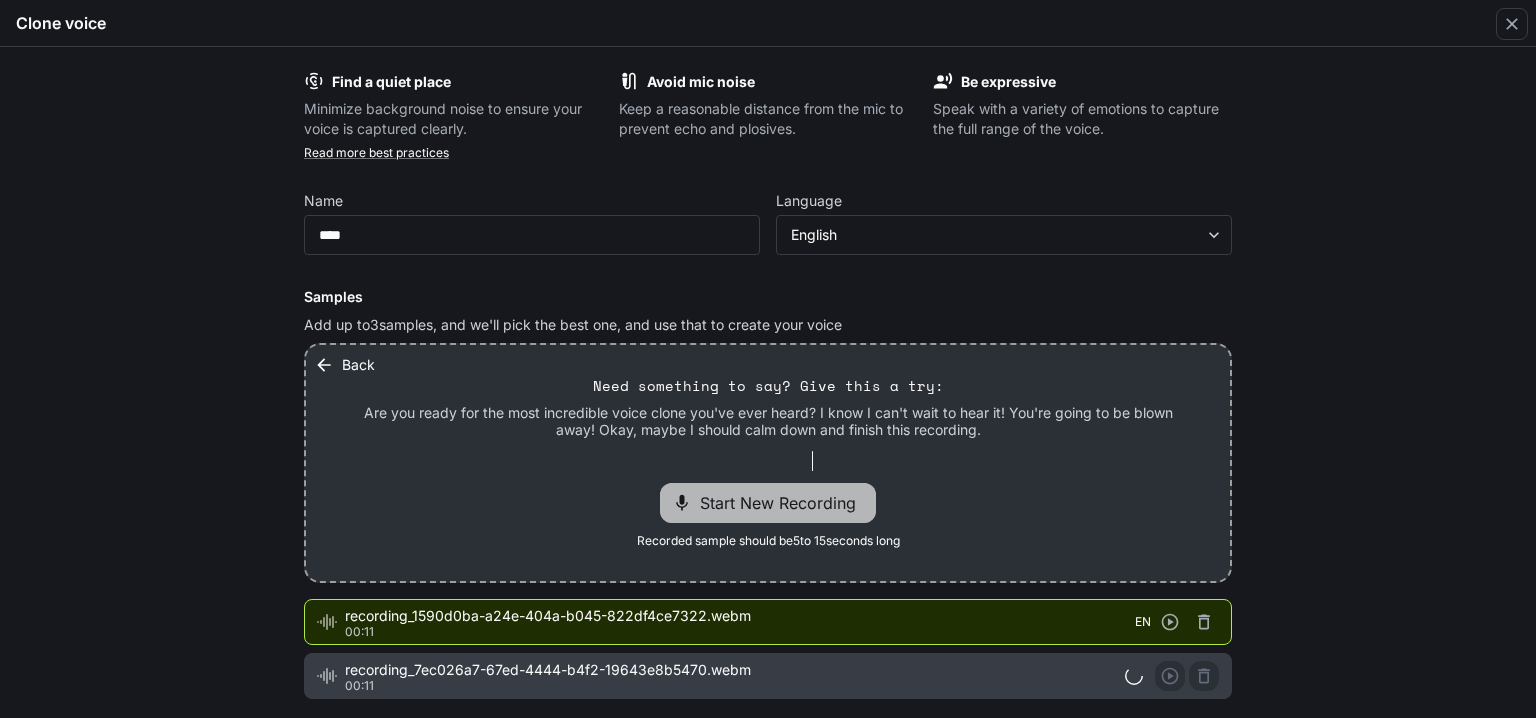 click on "Start New Recording" at bounding box center (784, 503) 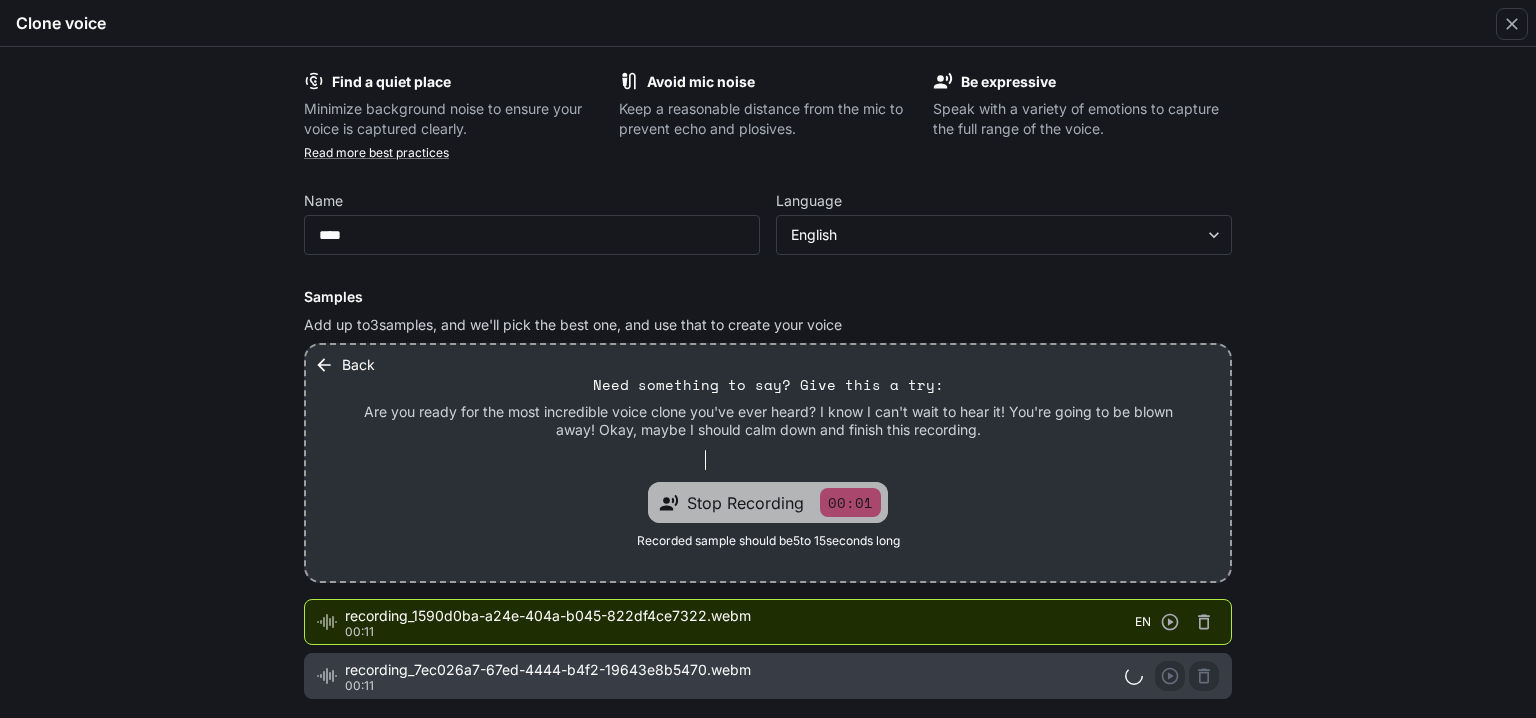 click on "Stop Recording" at bounding box center [745, 503] 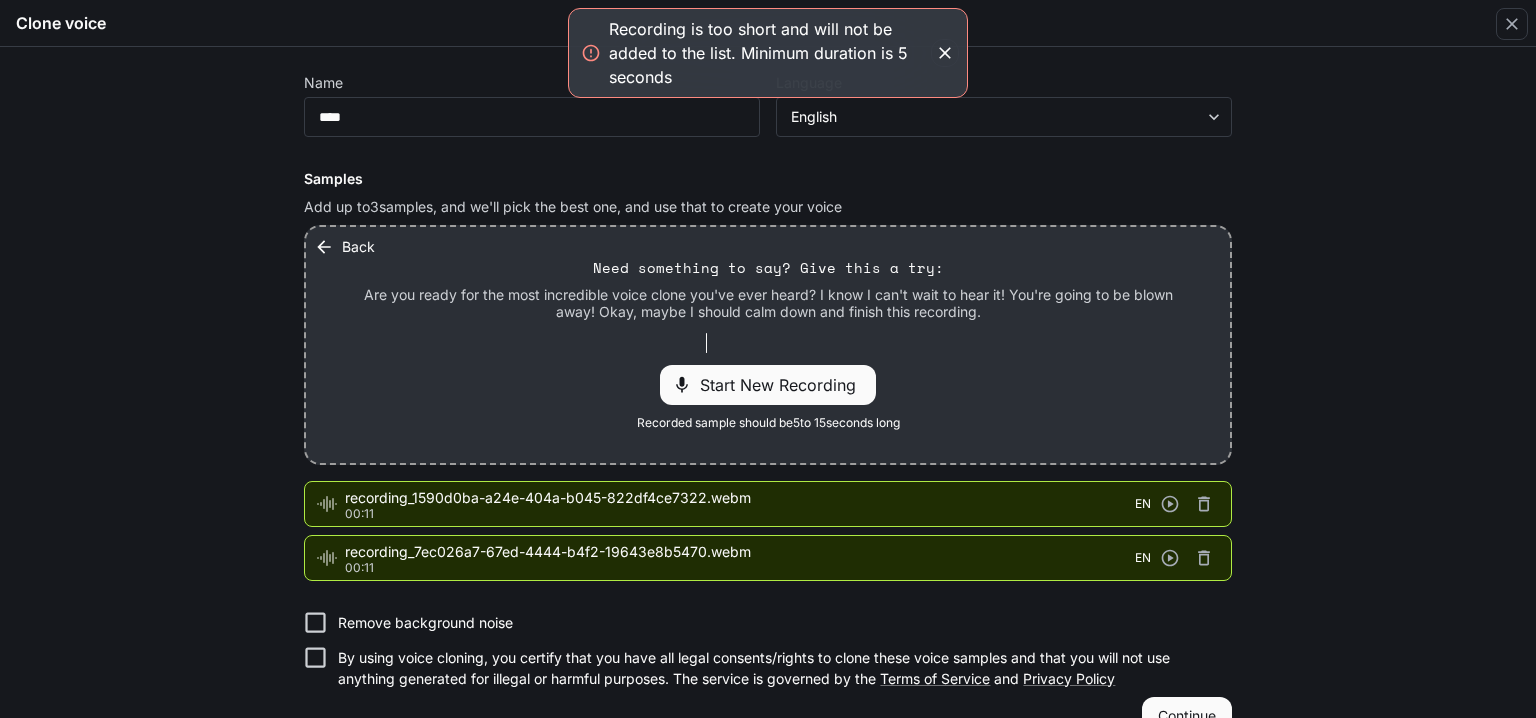scroll, scrollTop: 159, scrollLeft: 0, axis: vertical 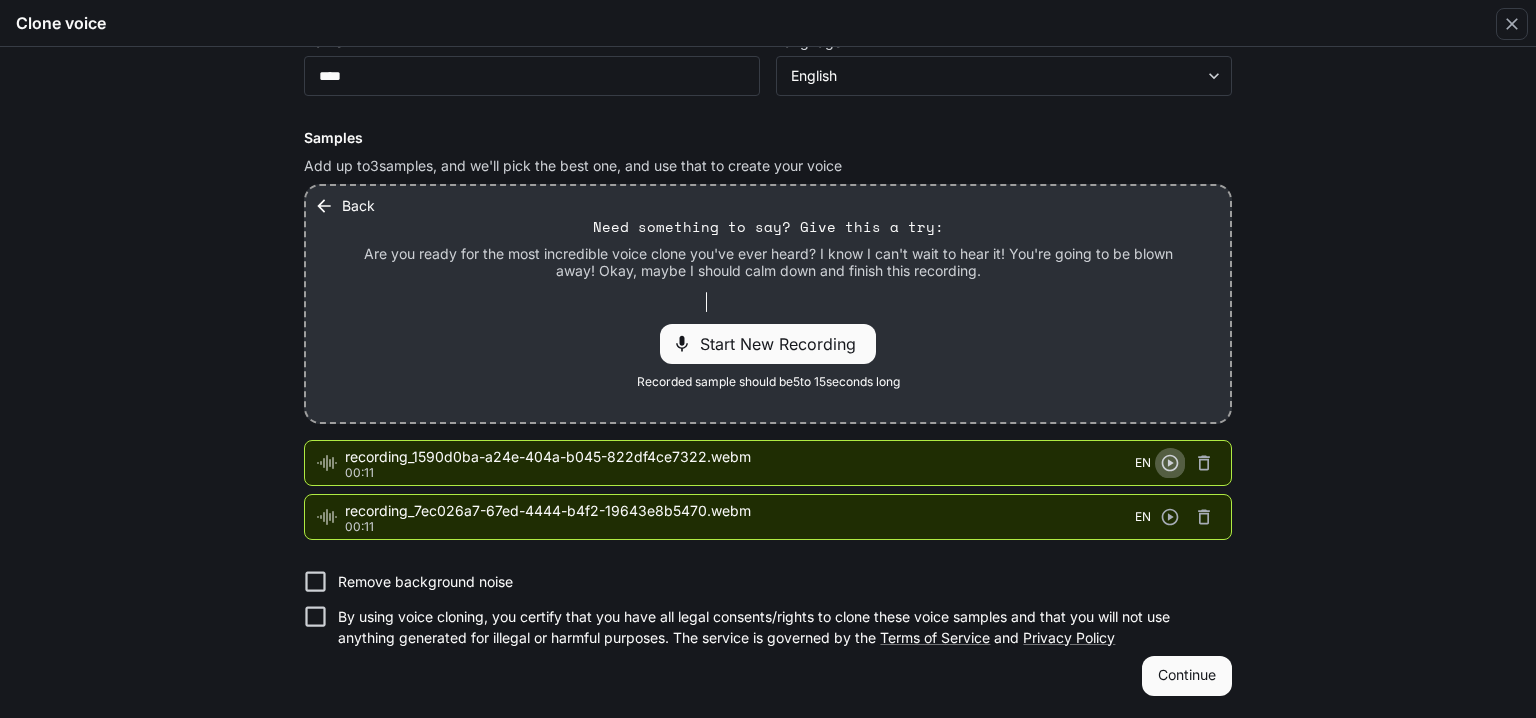click 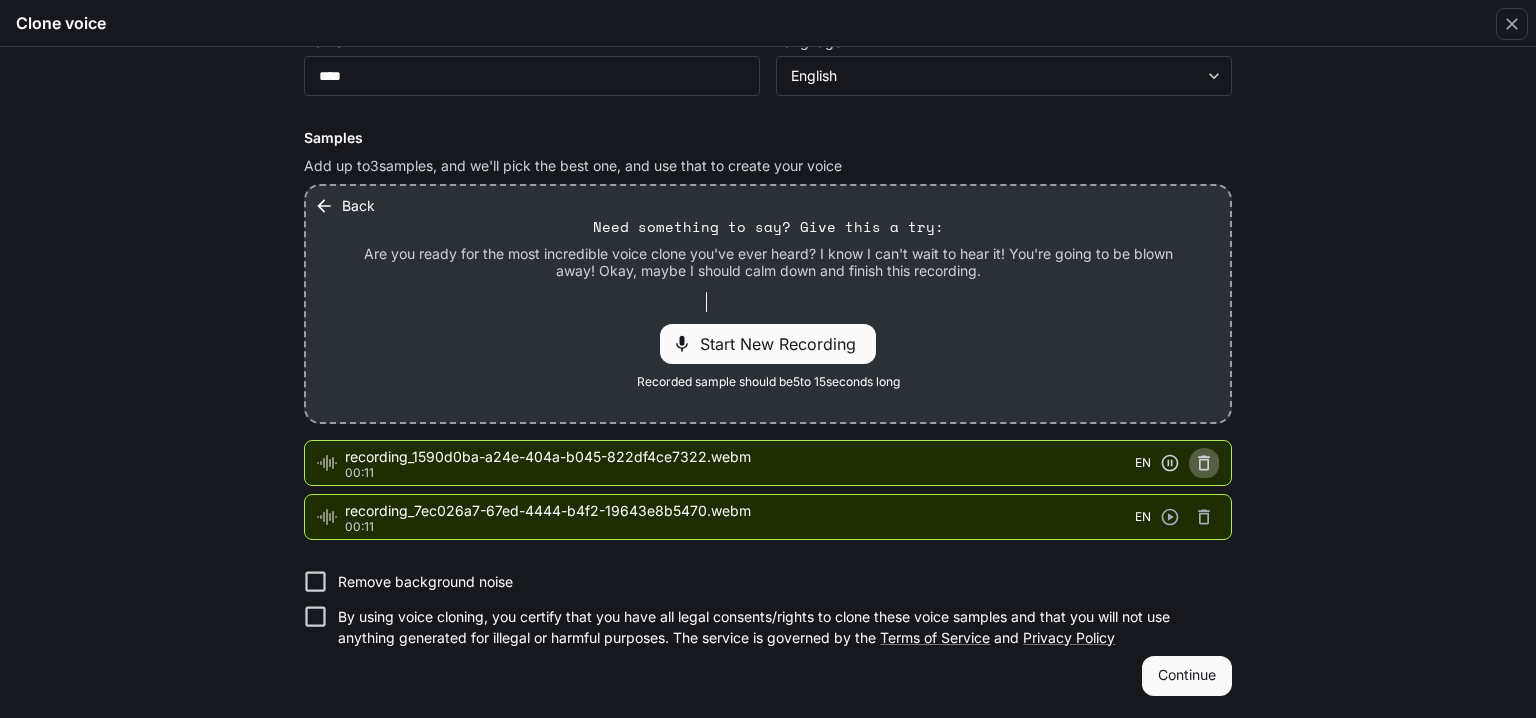 click 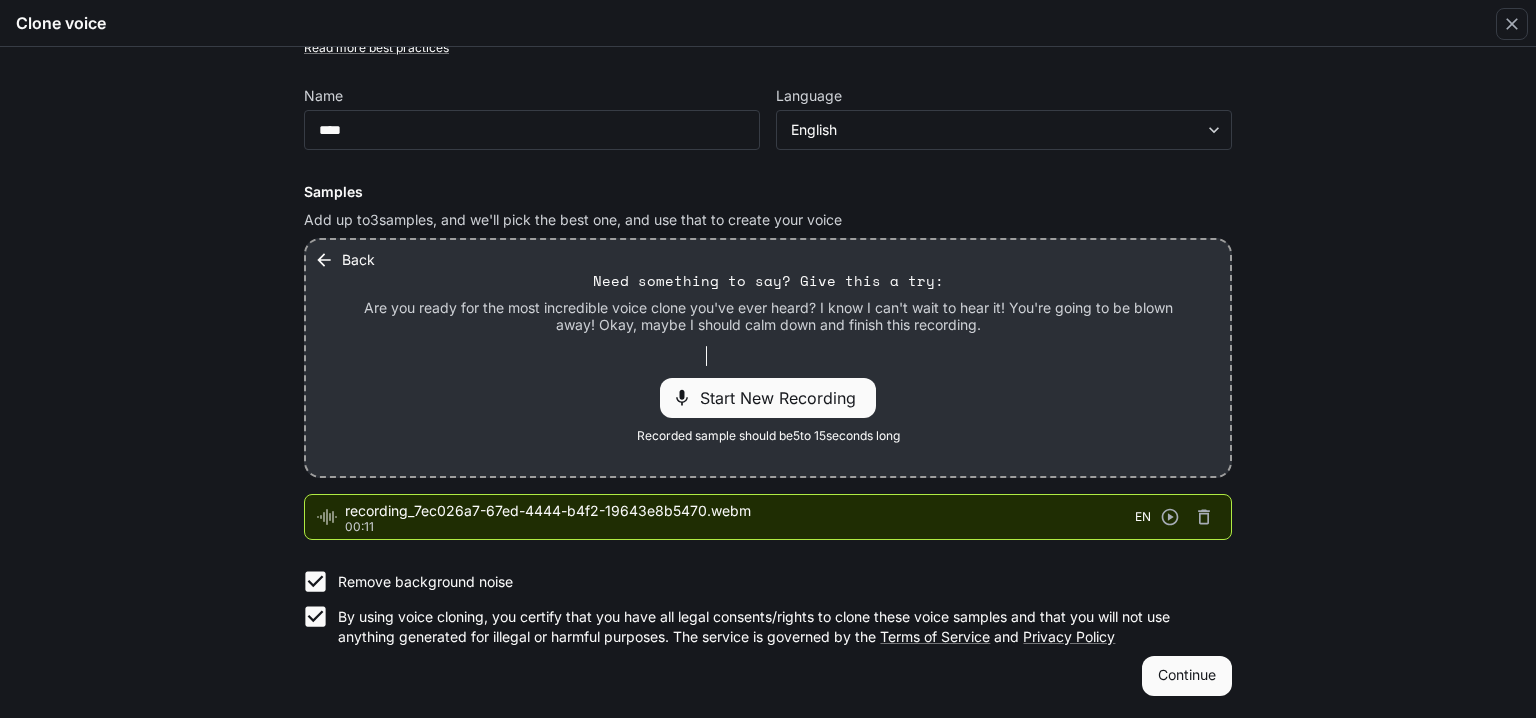 click on "Continue" at bounding box center (1187, 676) 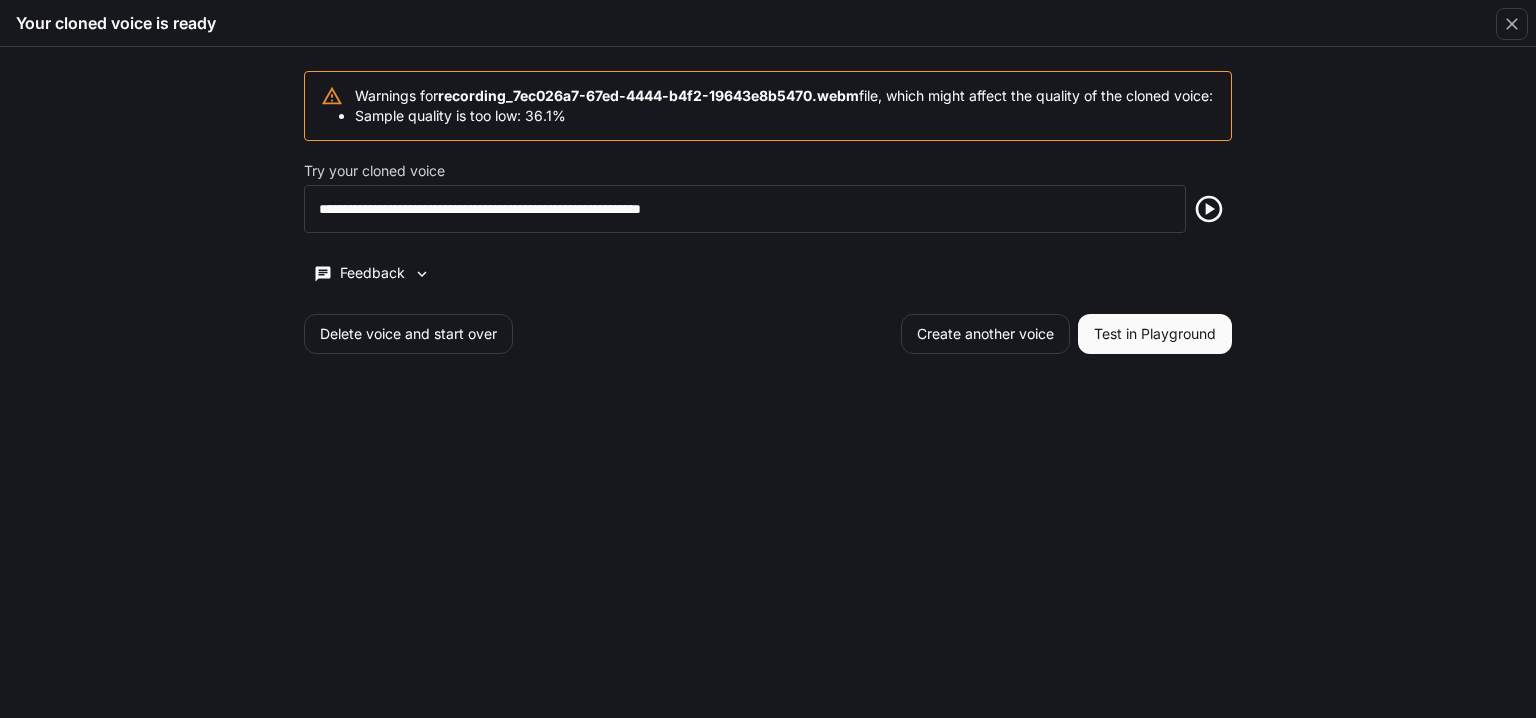 scroll, scrollTop: 0, scrollLeft: 0, axis: both 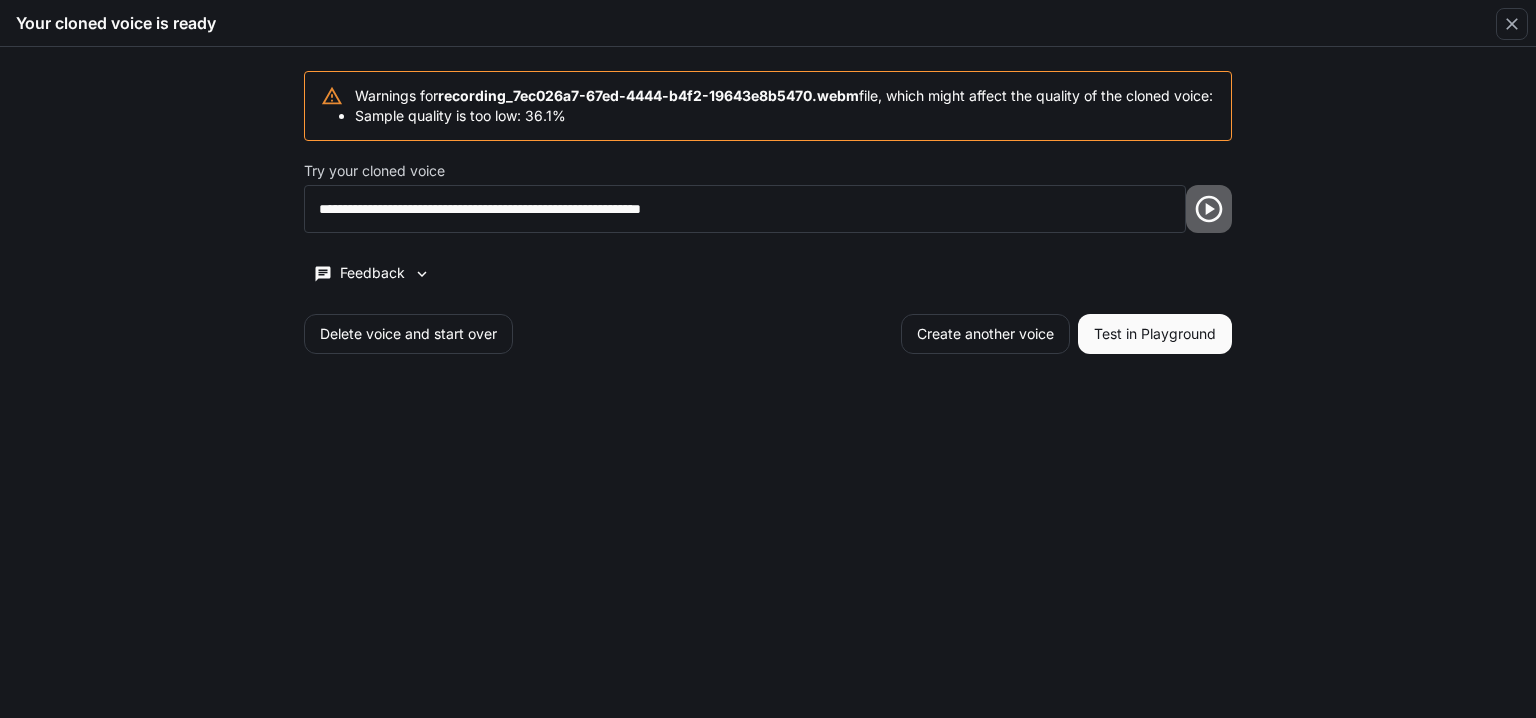 click 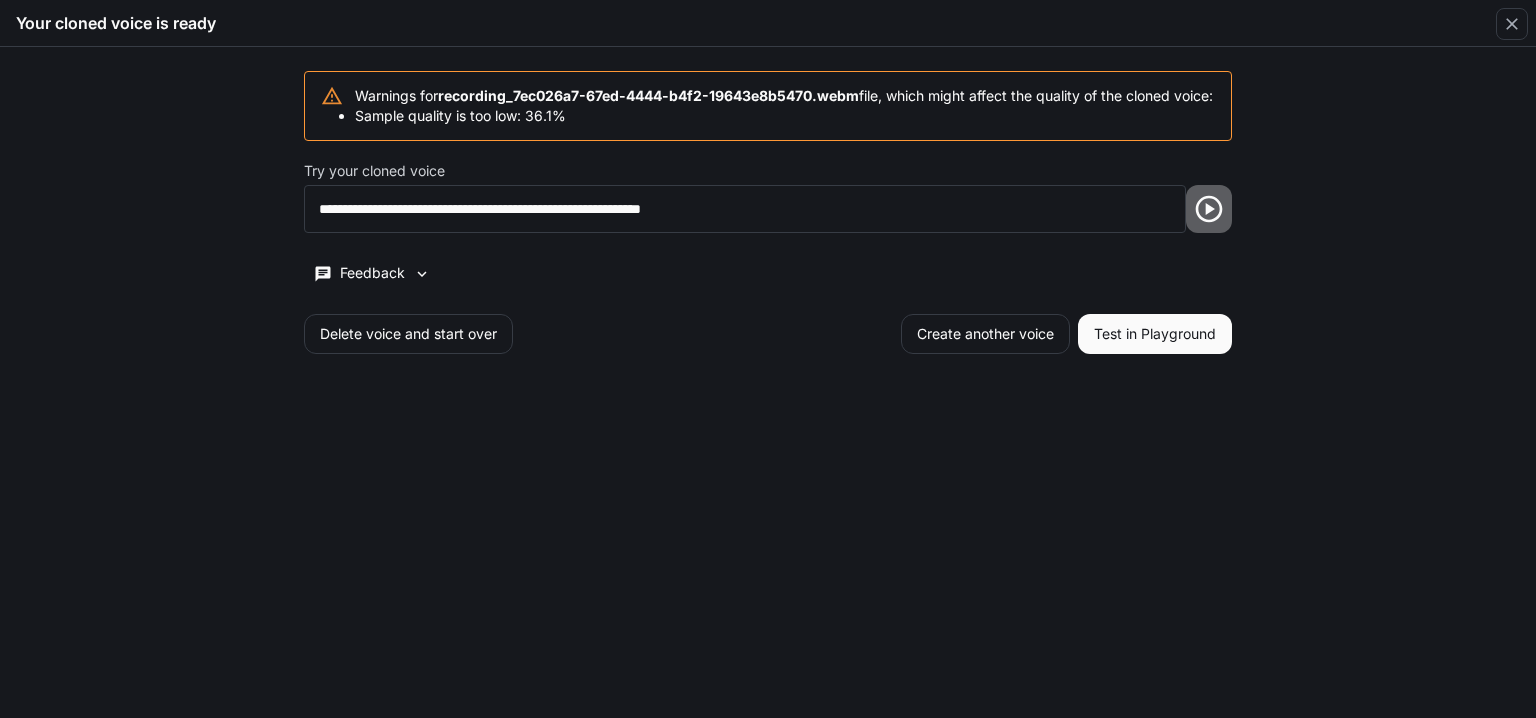 click 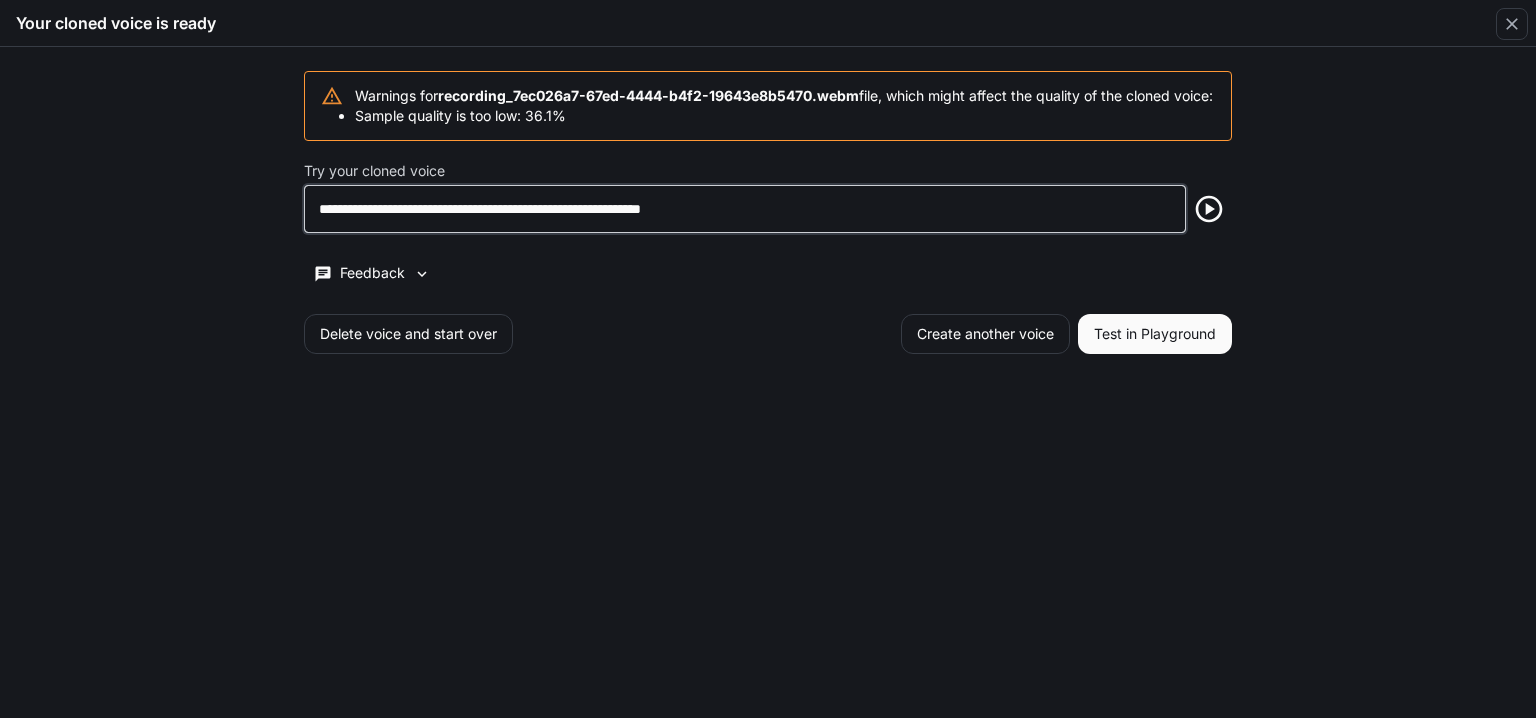 click on "**********" at bounding box center (745, 209) 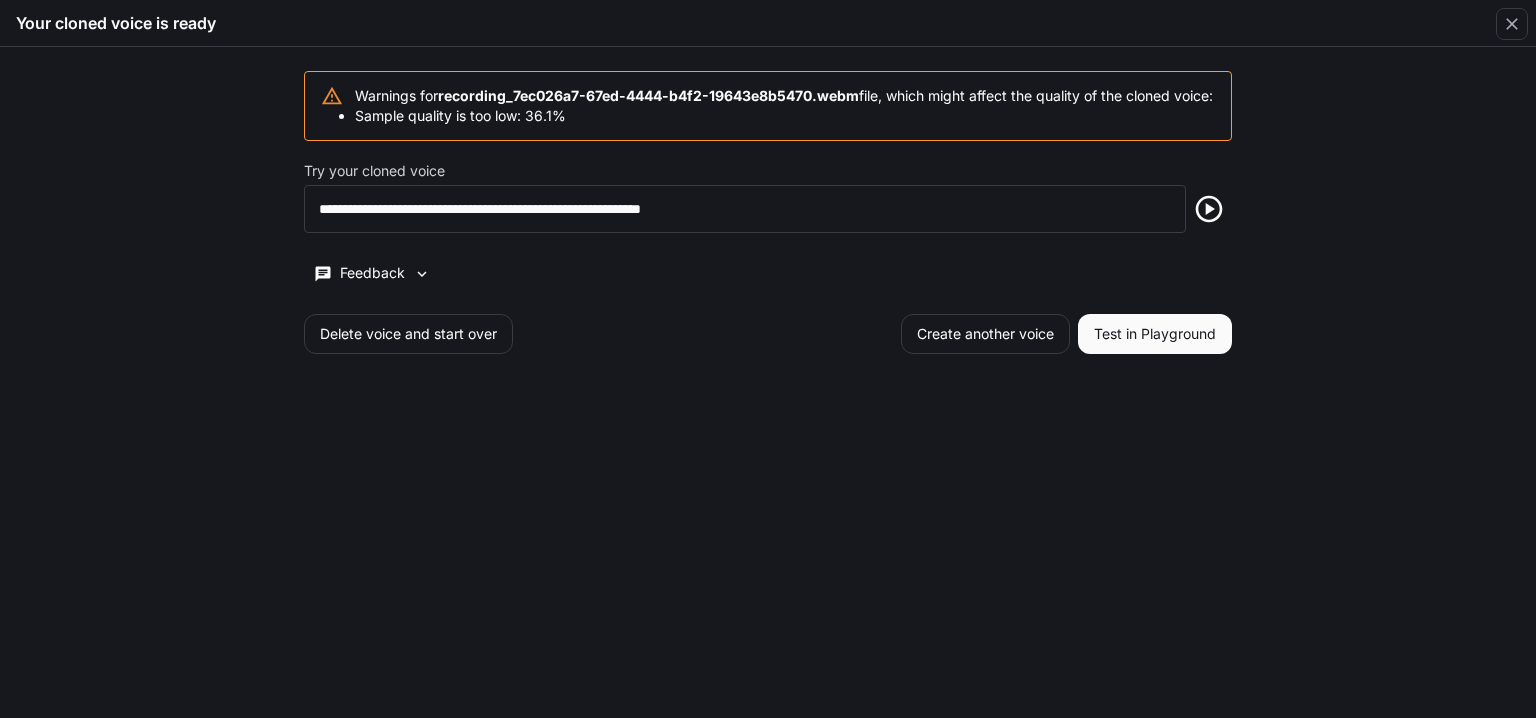 click 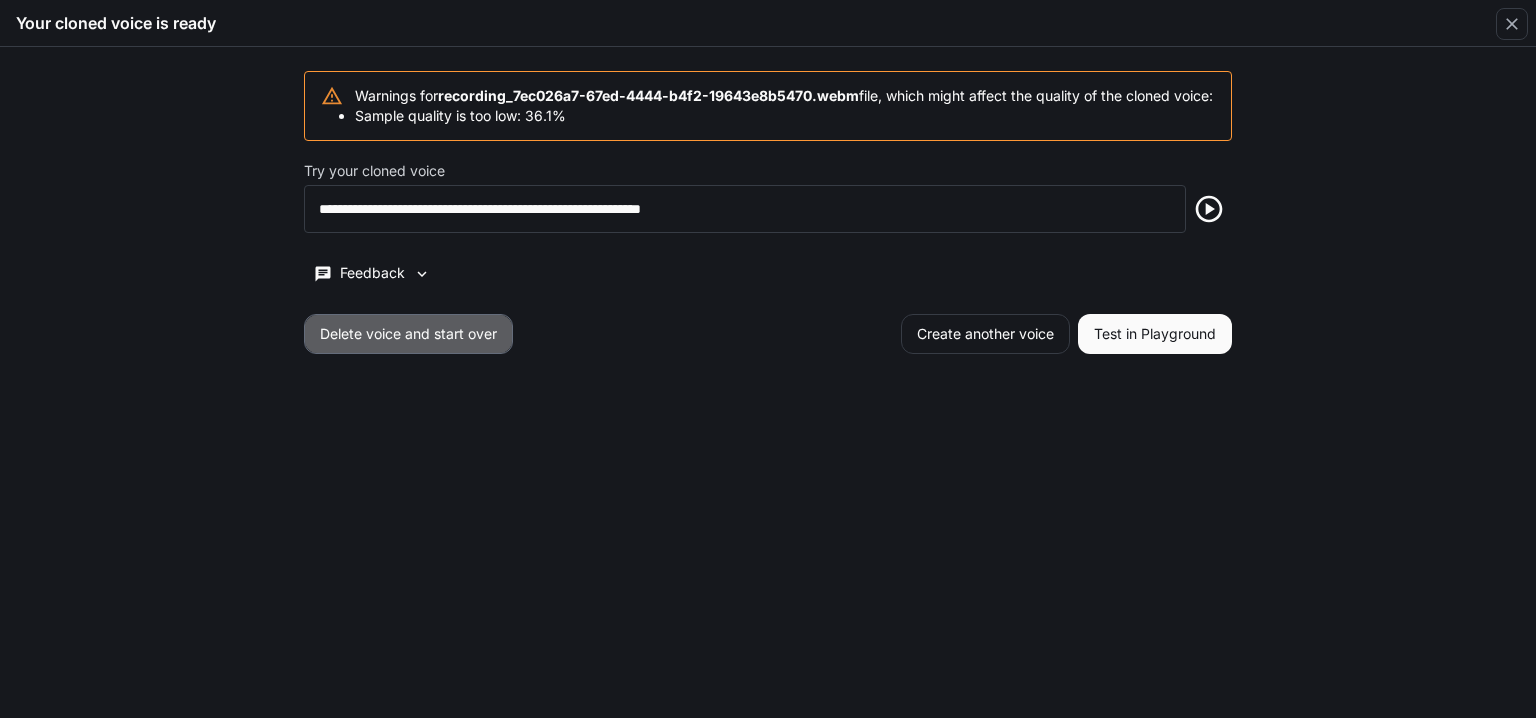 click on "Delete voice and start over" at bounding box center [408, 334] 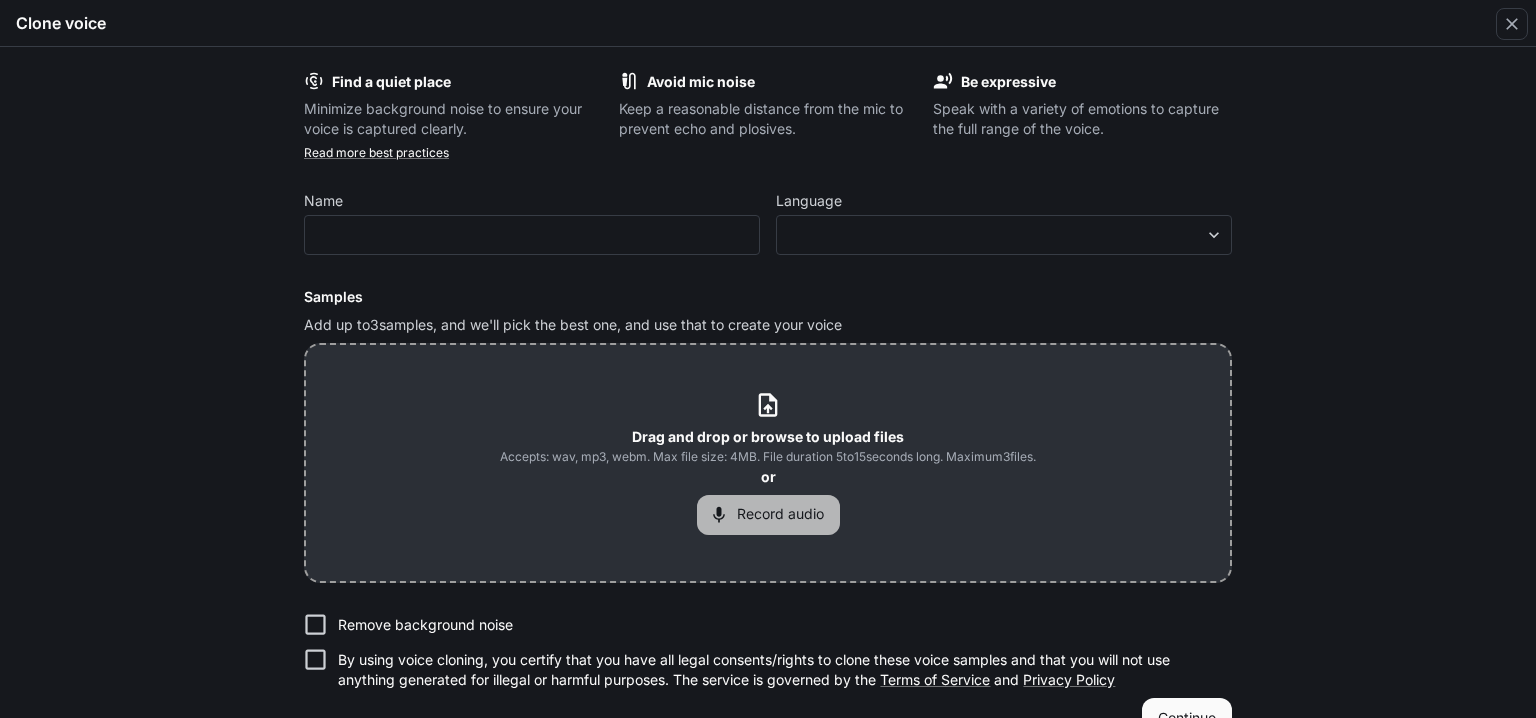 click on "Record audio" at bounding box center (768, 515) 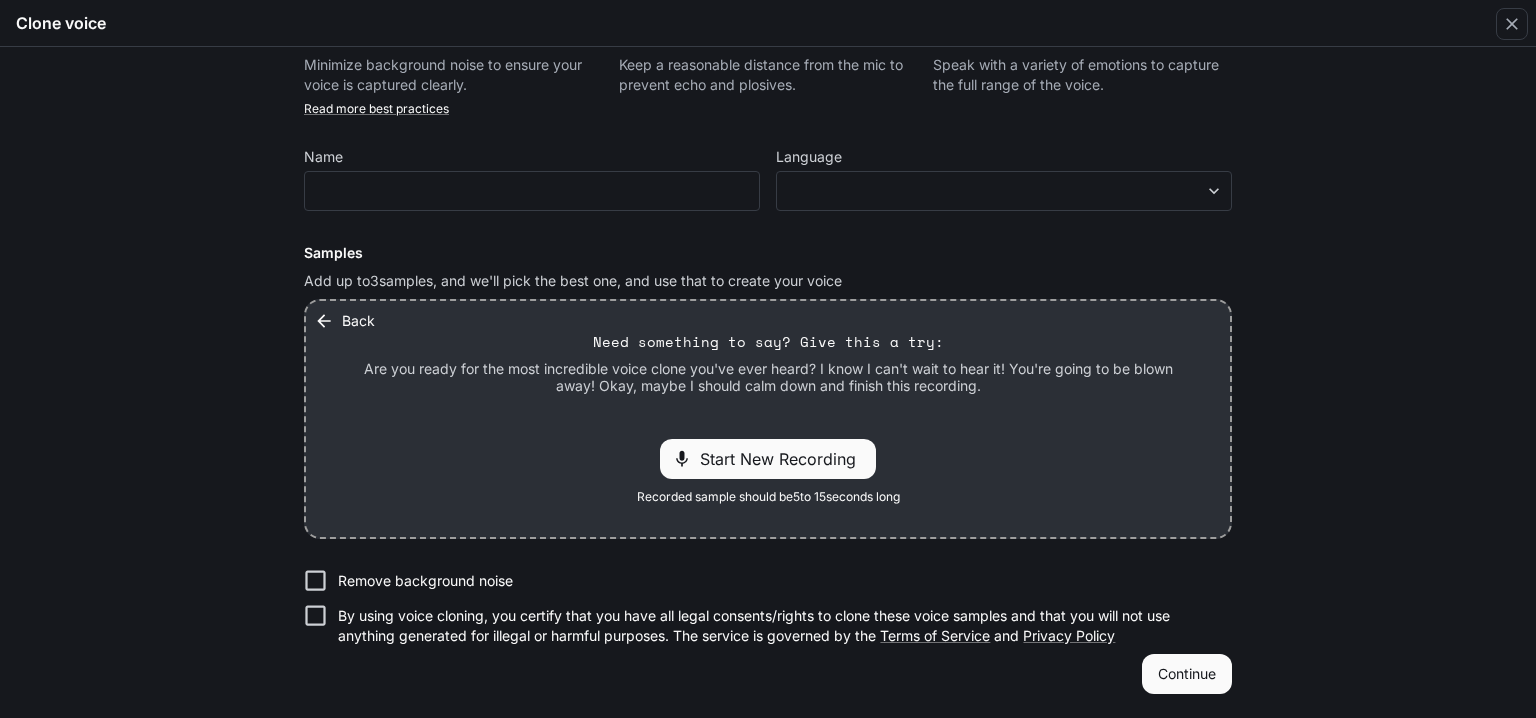 scroll, scrollTop: 0, scrollLeft: 0, axis: both 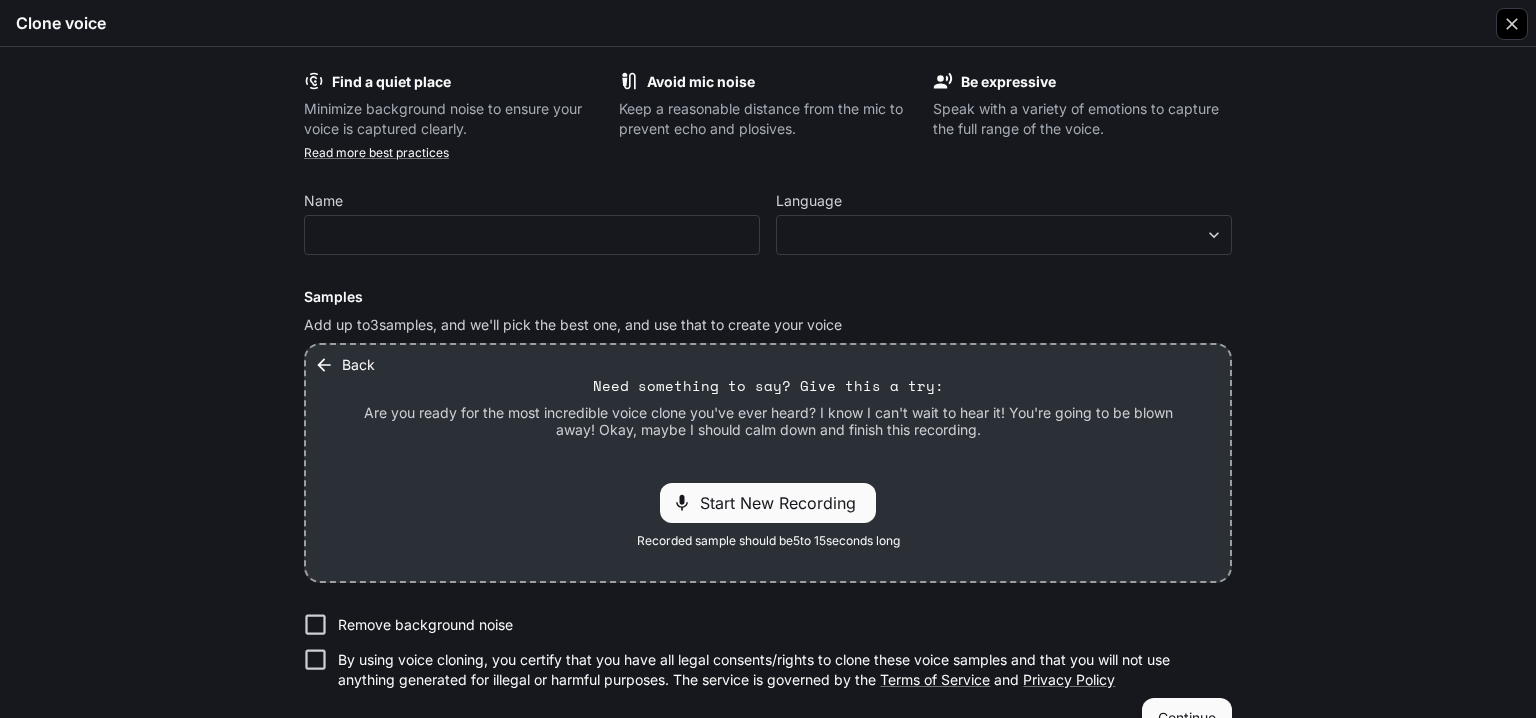 click at bounding box center (1512, 24) 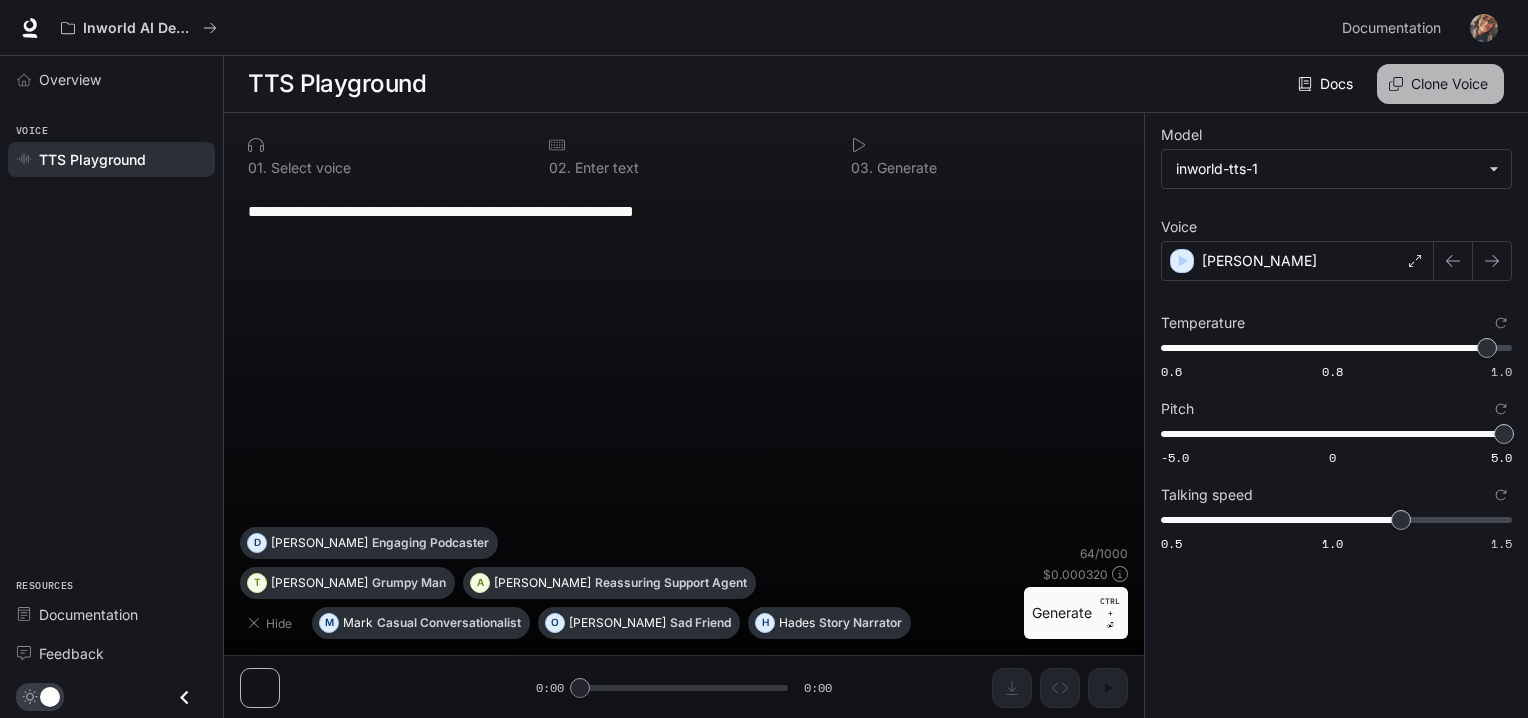 click on "Clone Voice" at bounding box center (1440, 84) 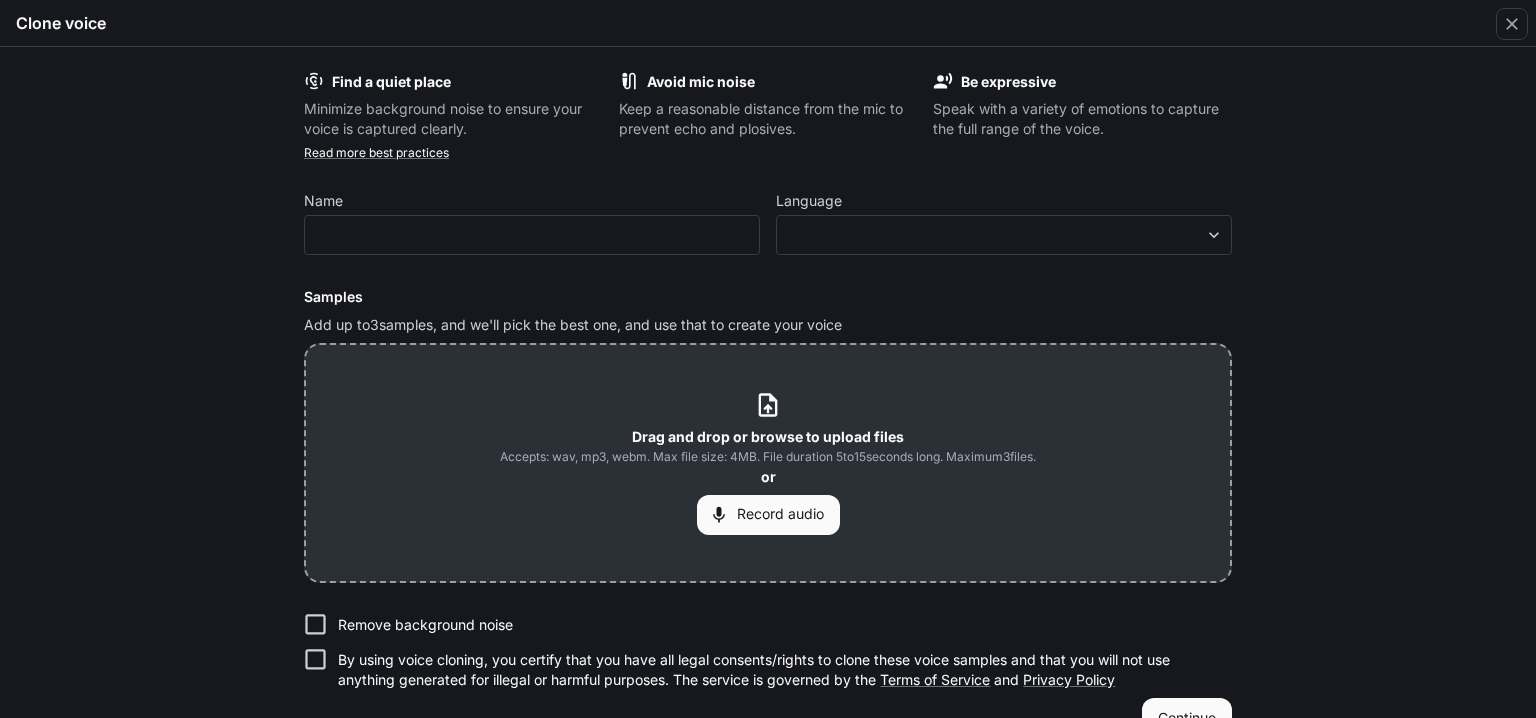 click on "Drag and drop or browse to upload files" at bounding box center (768, 436) 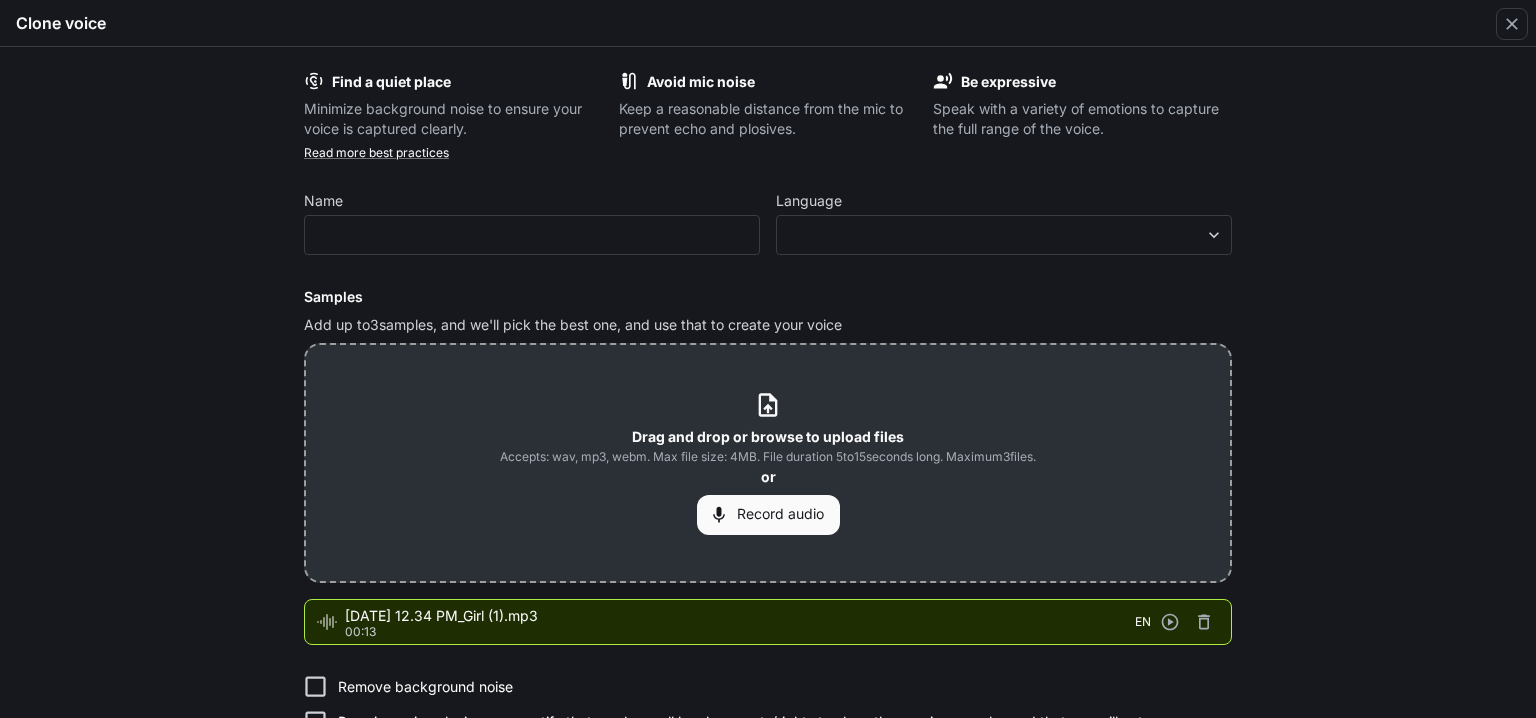 scroll, scrollTop: 105, scrollLeft: 0, axis: vertical 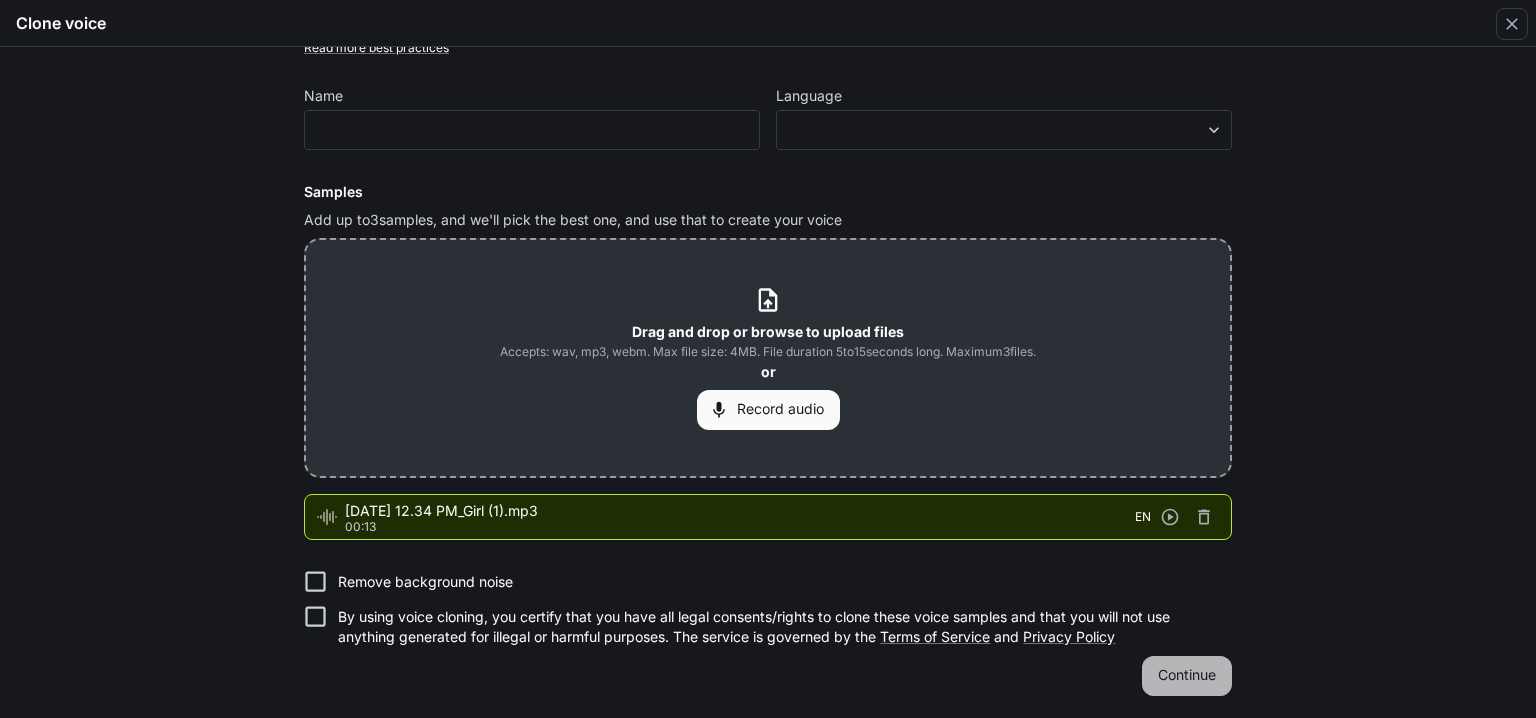 click on "Continue" at bounding box center [1187, 676] 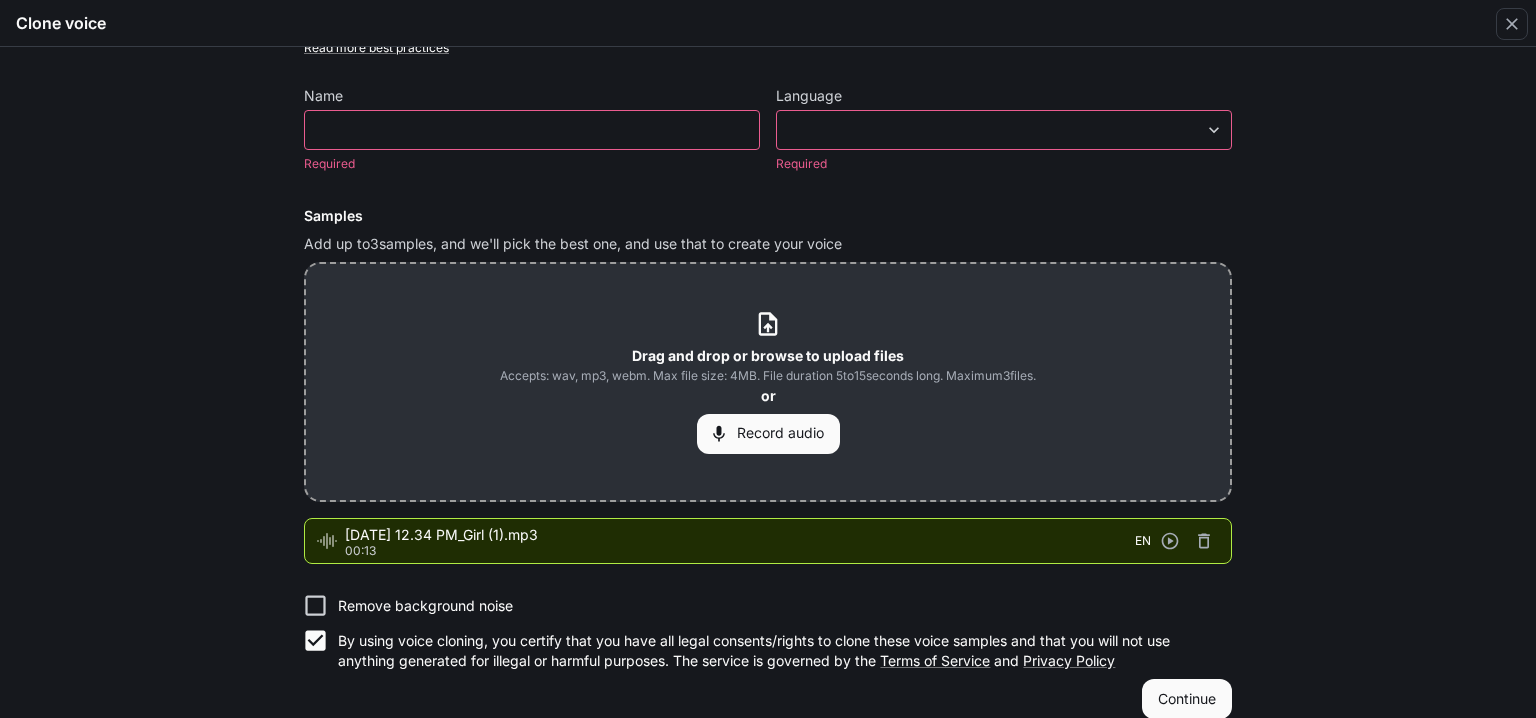 scroll, scrollTop: 129, scrollLeft: 0, axis: vertical 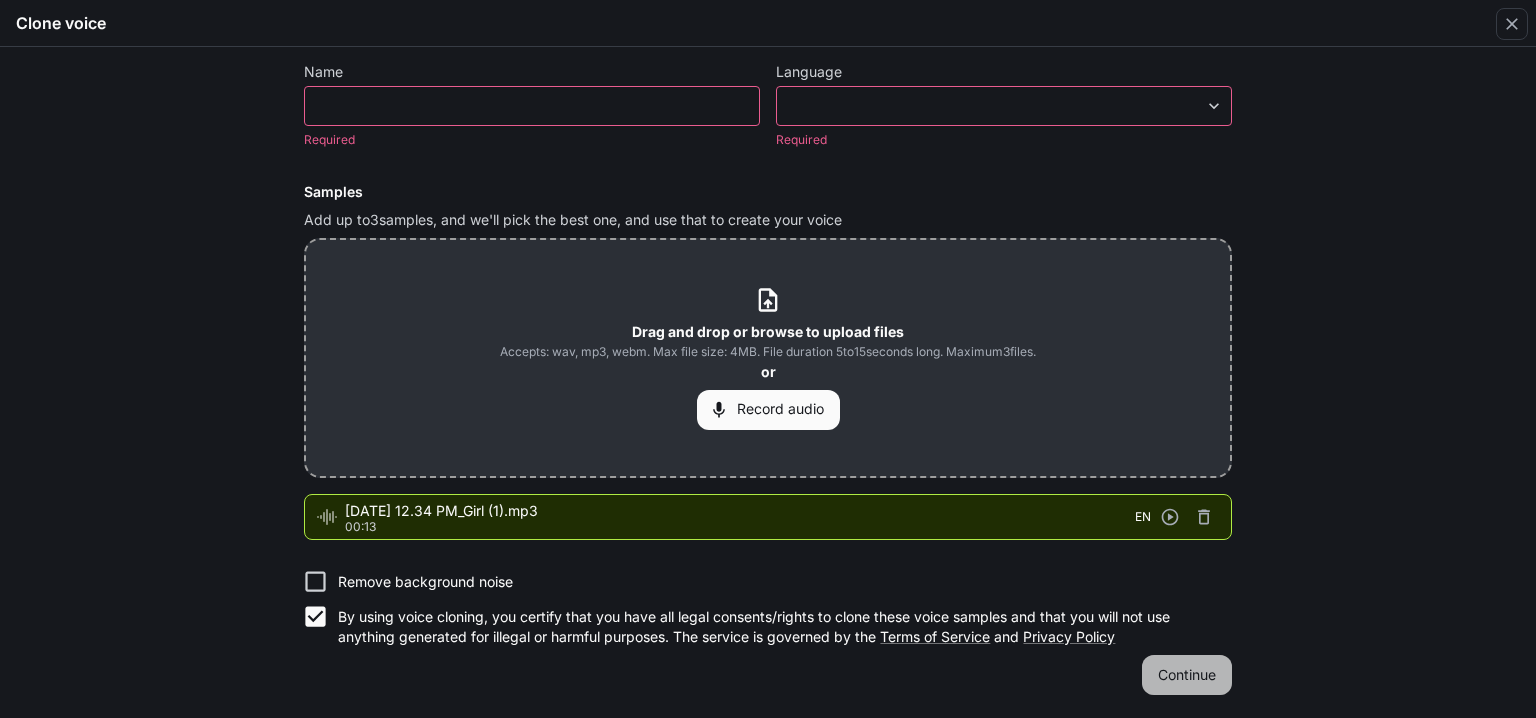 click on "Continue" at bounding box center (1187, 675) 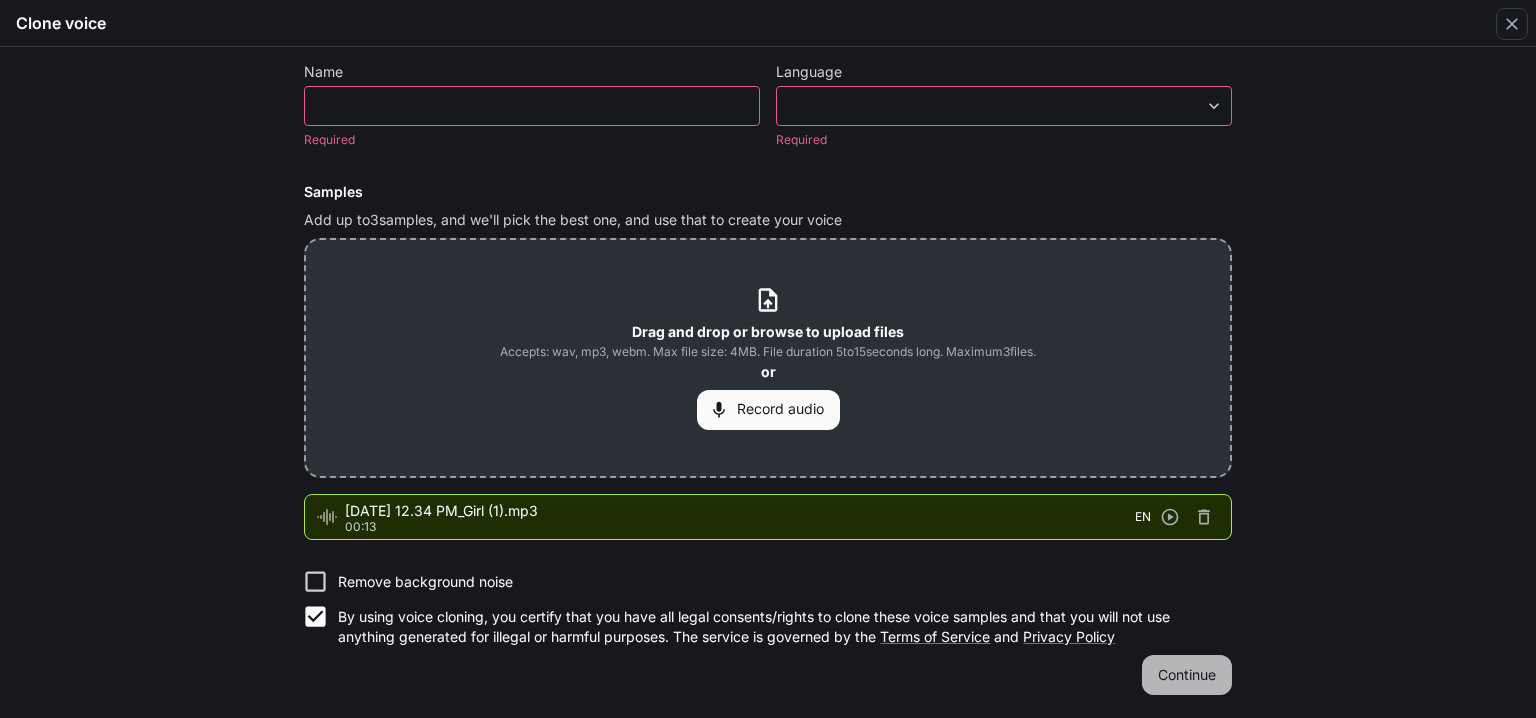 click on "Continue" at bounding box center (1187, 675) 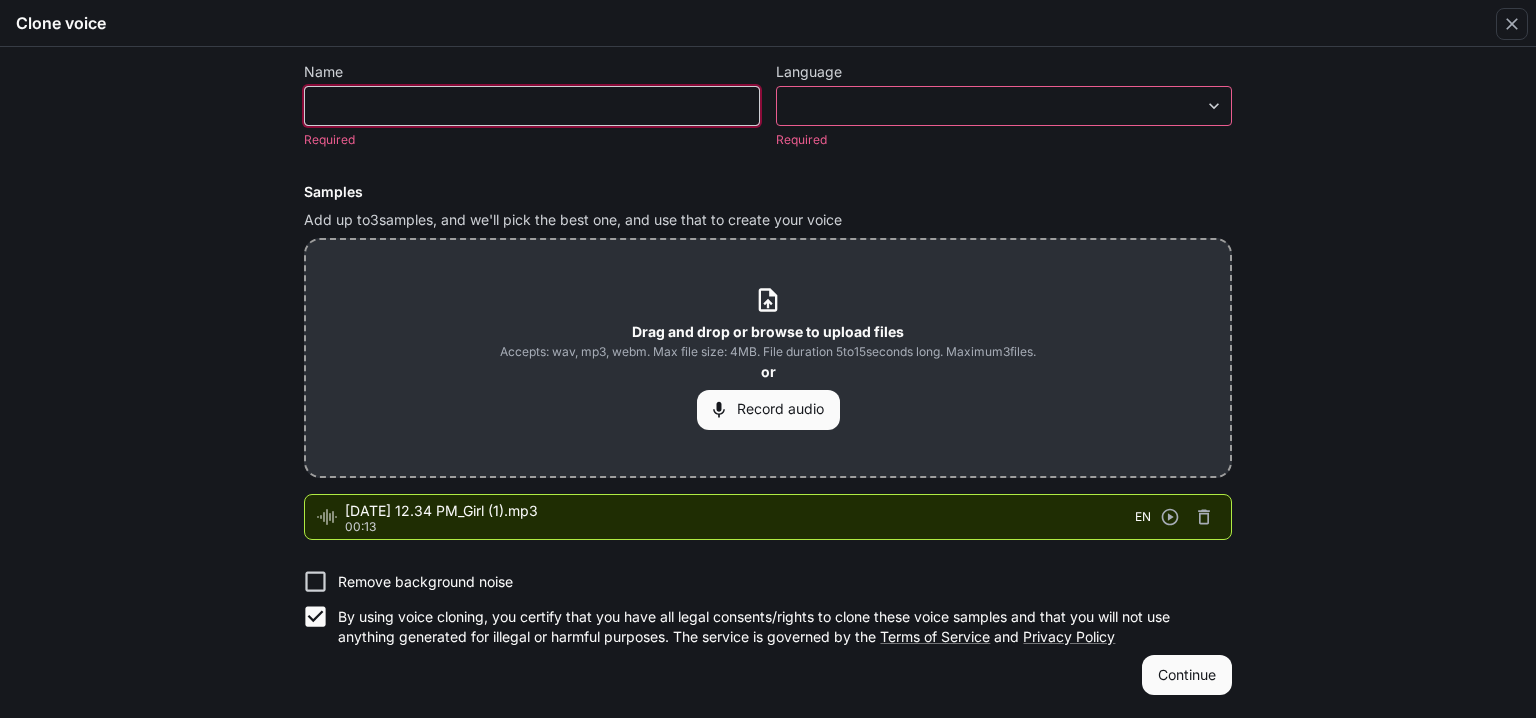click at bounding box center [532, 106] 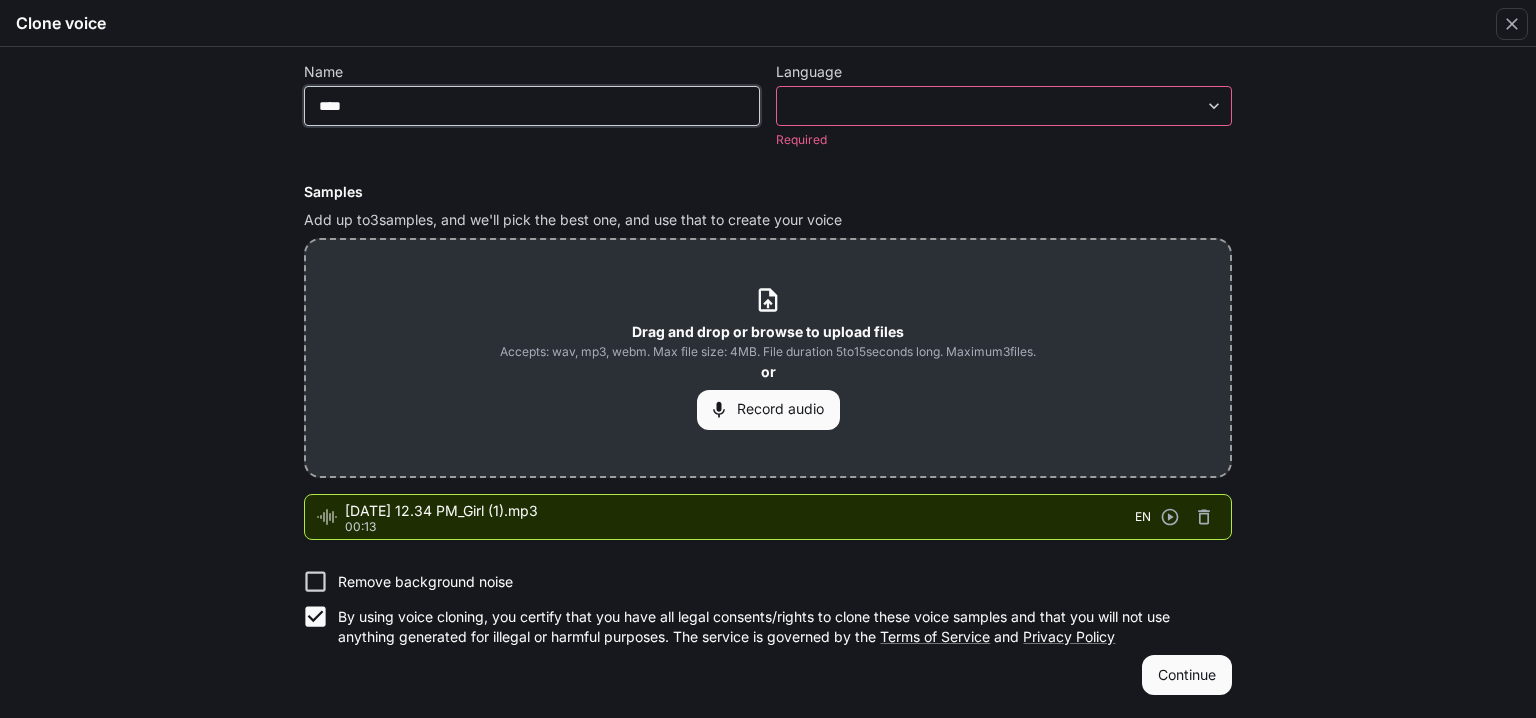type on "****" 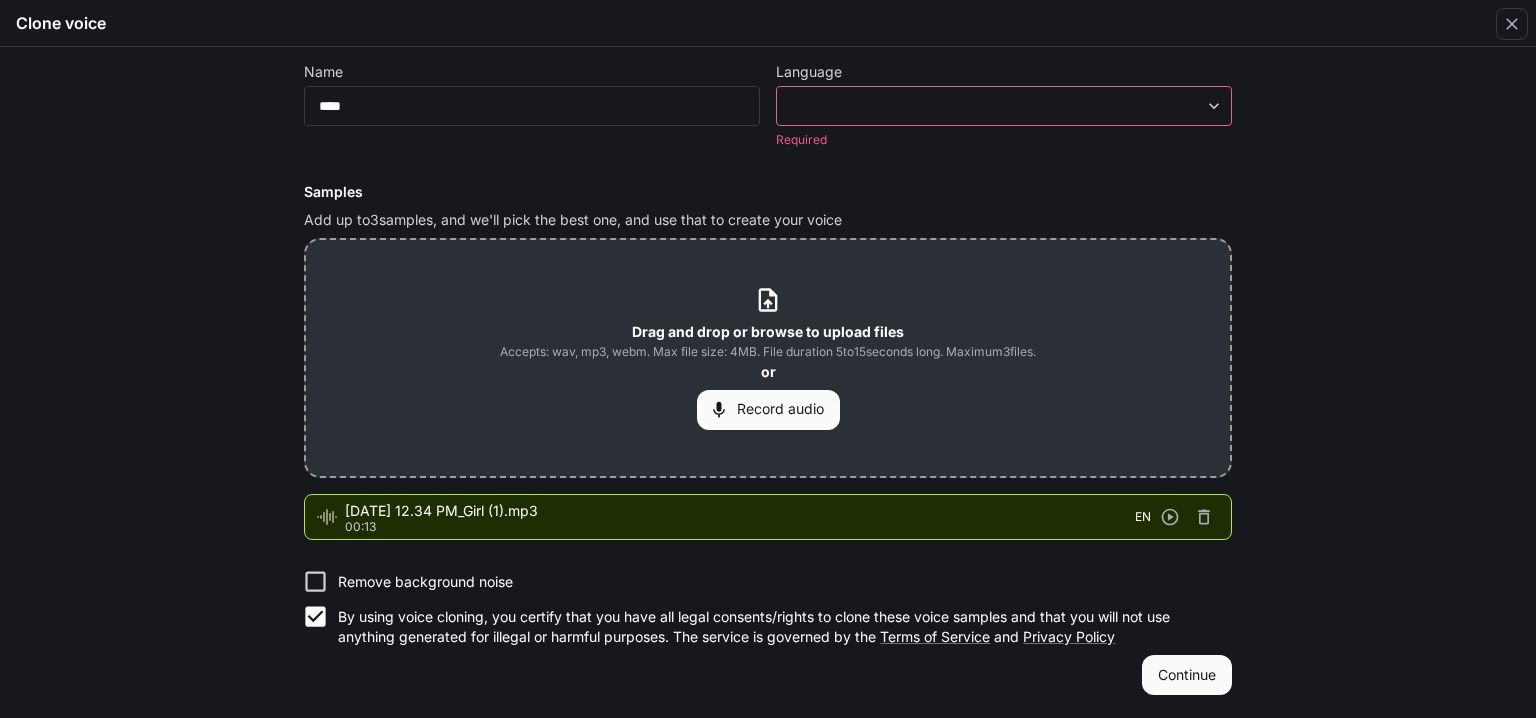 click on "**********" at bounding box center (768, 359) 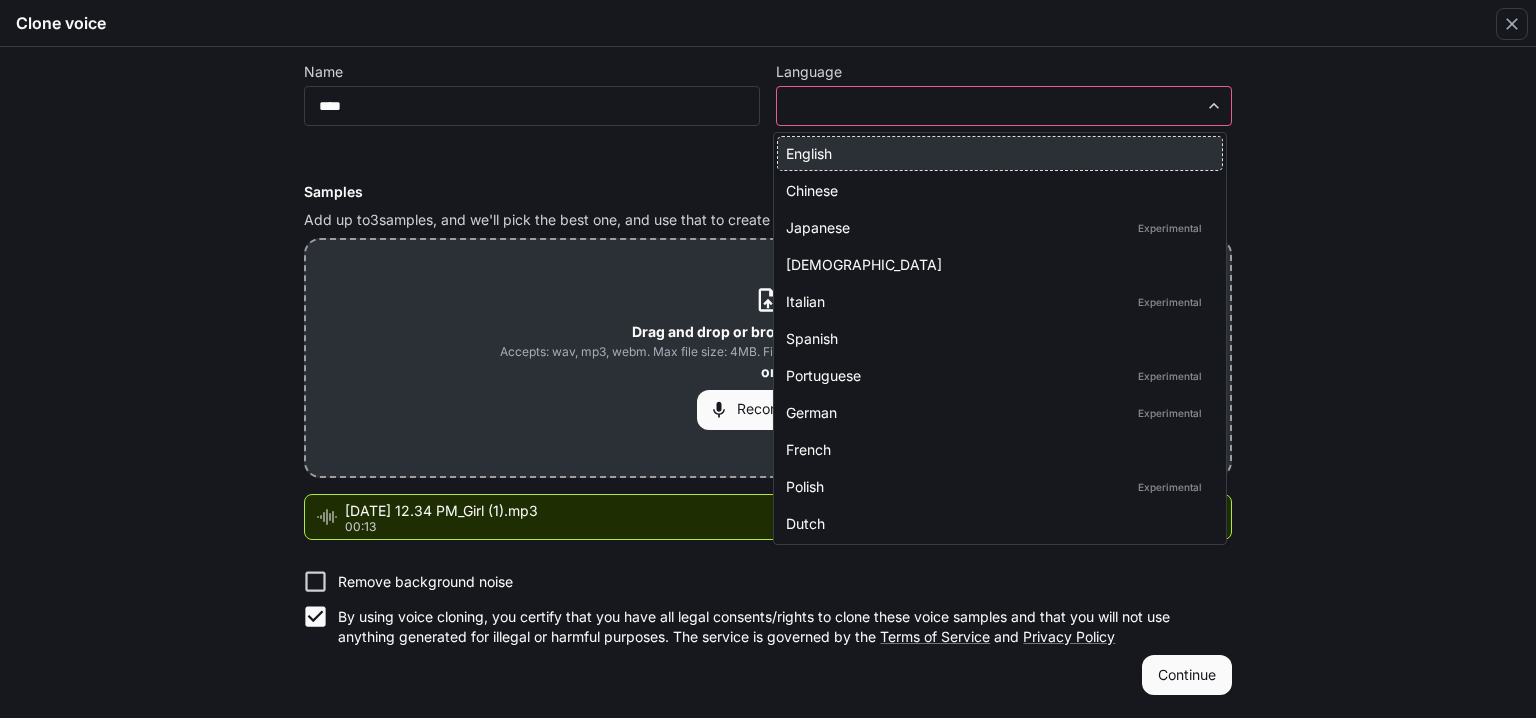 click on "English" at bounding box center (996, 153) 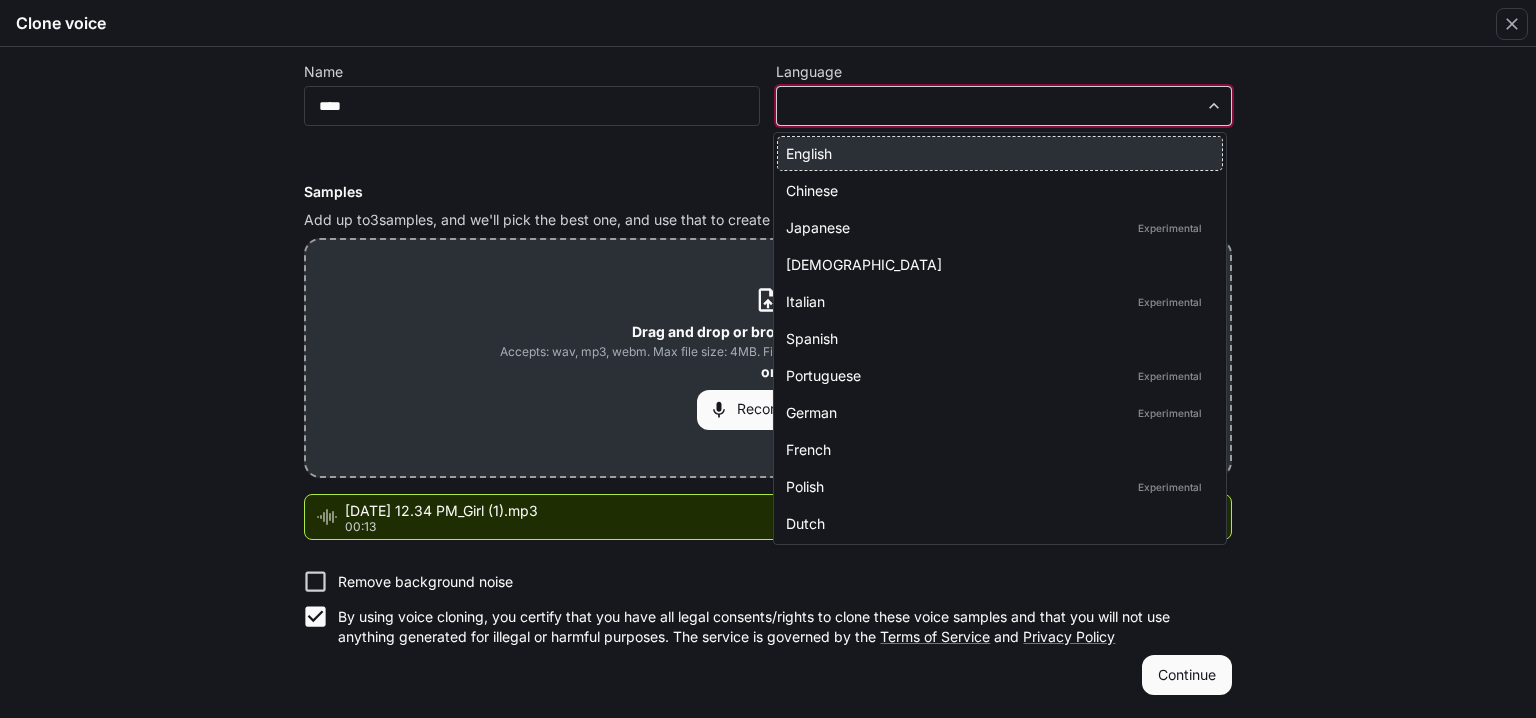type on "*****" 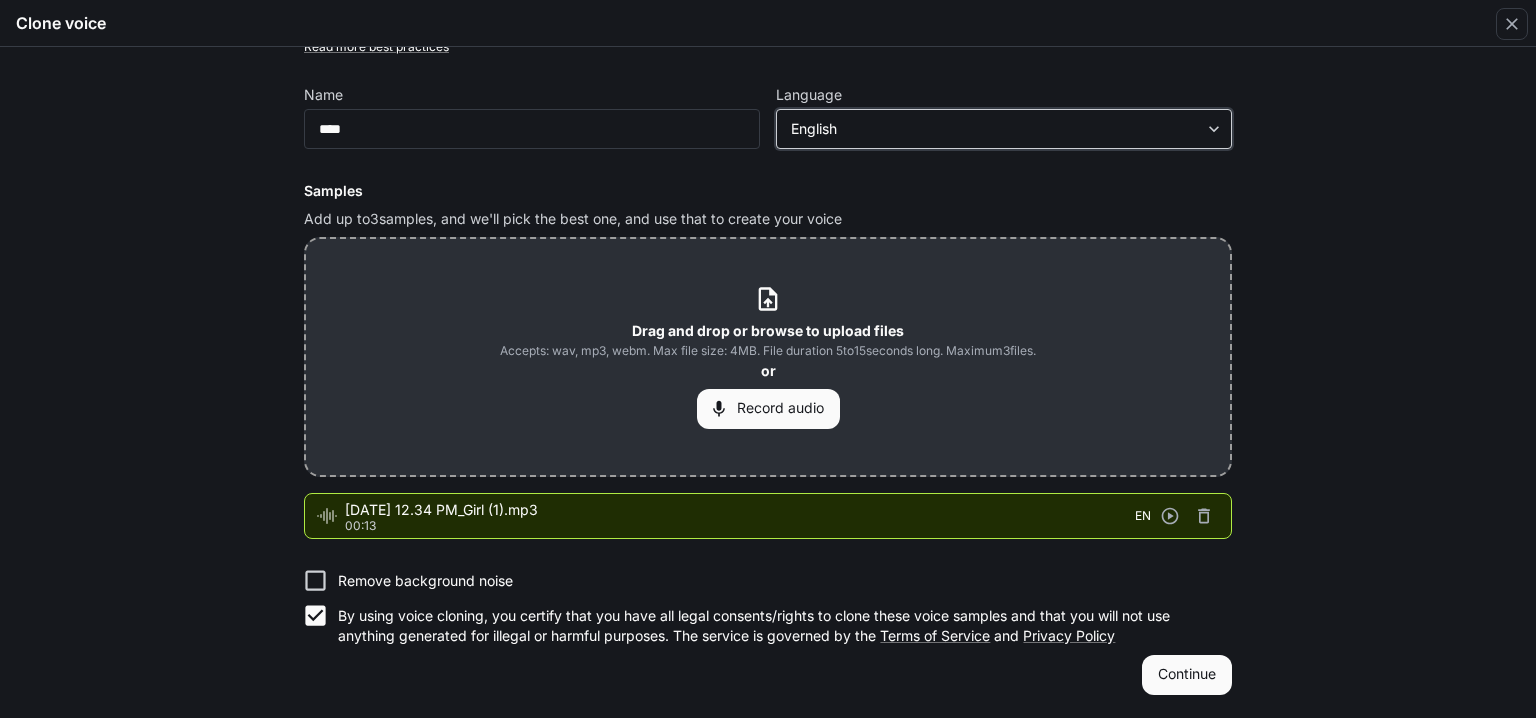 scroll, scrollTop: 105, scrollLeft: 0, axis: vertical 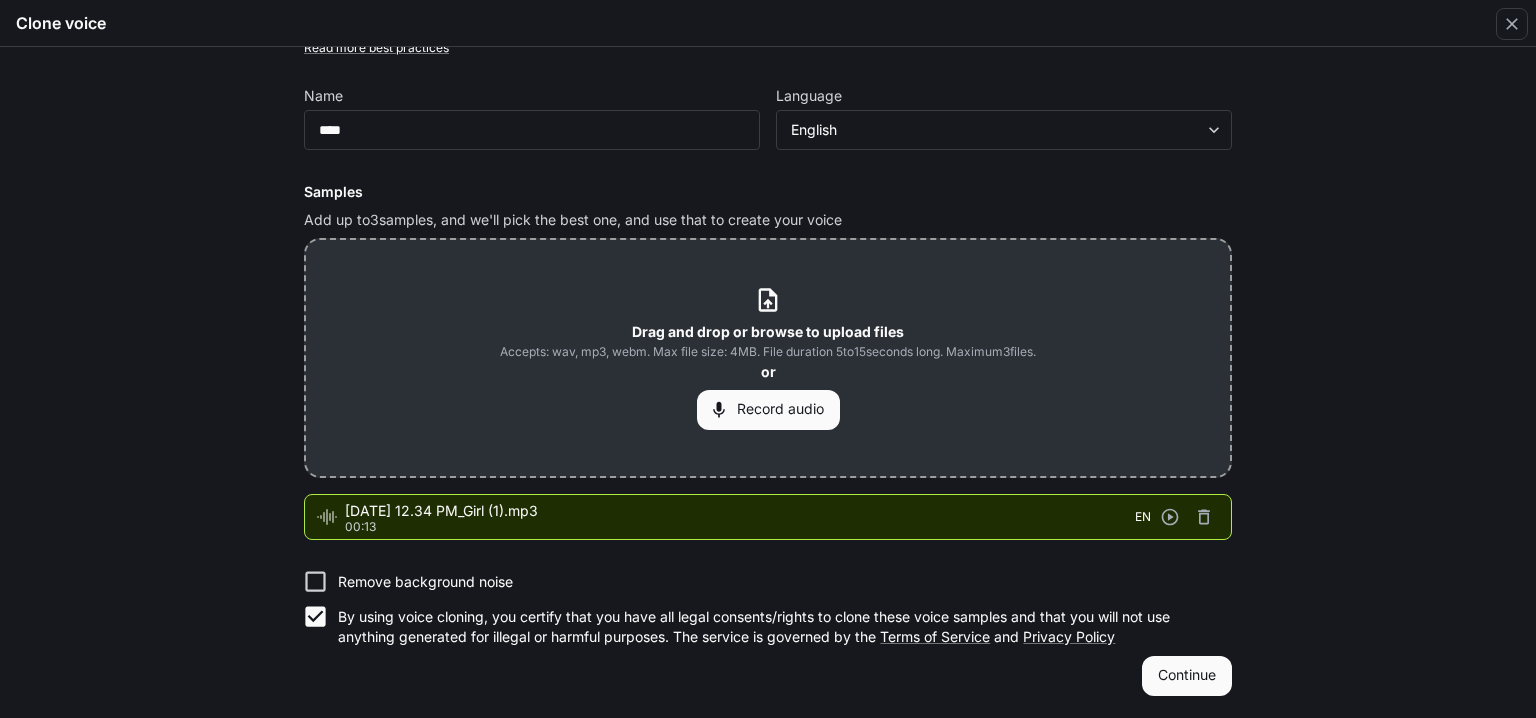 click on "Continue" at bounding box center [1187, 676] 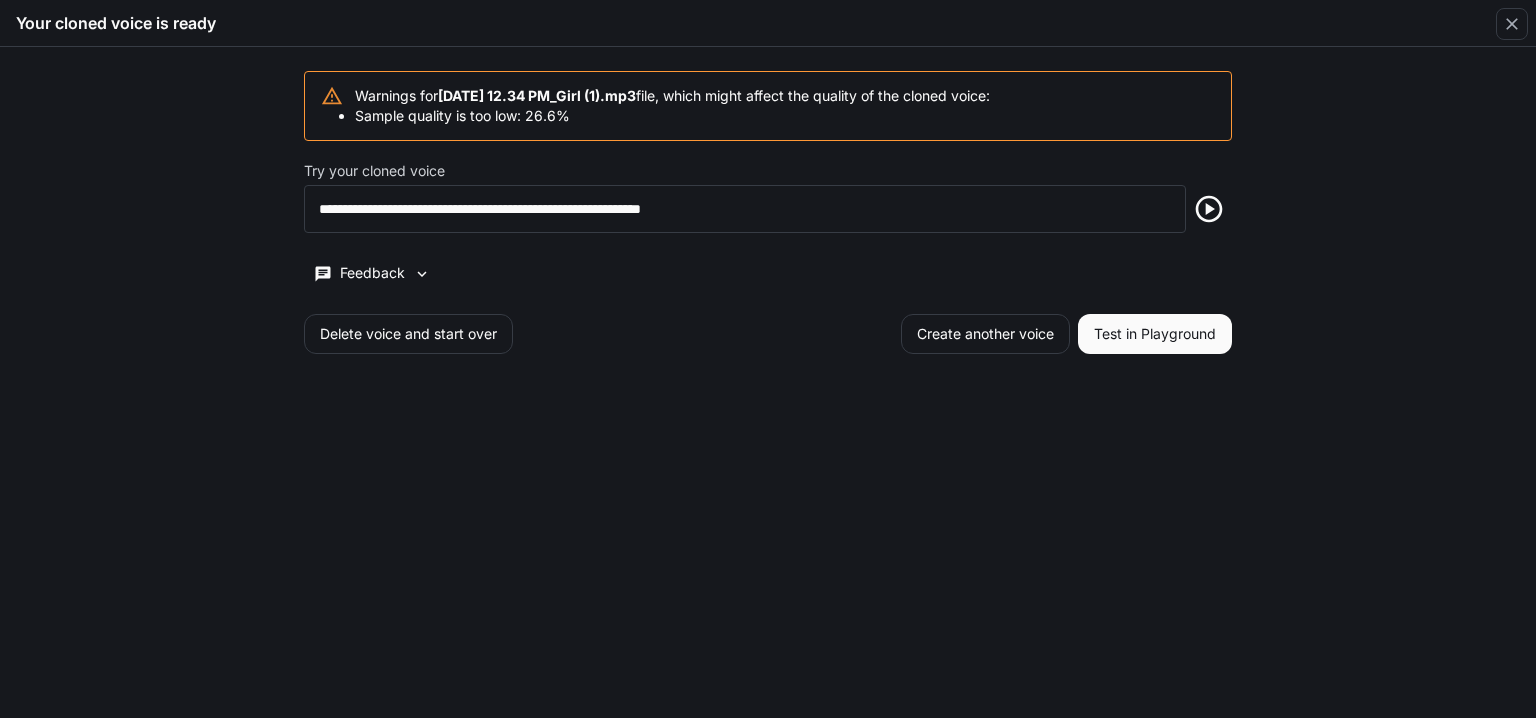 scroll, scrollTop: 0, scrollLeft: 0, axis: both 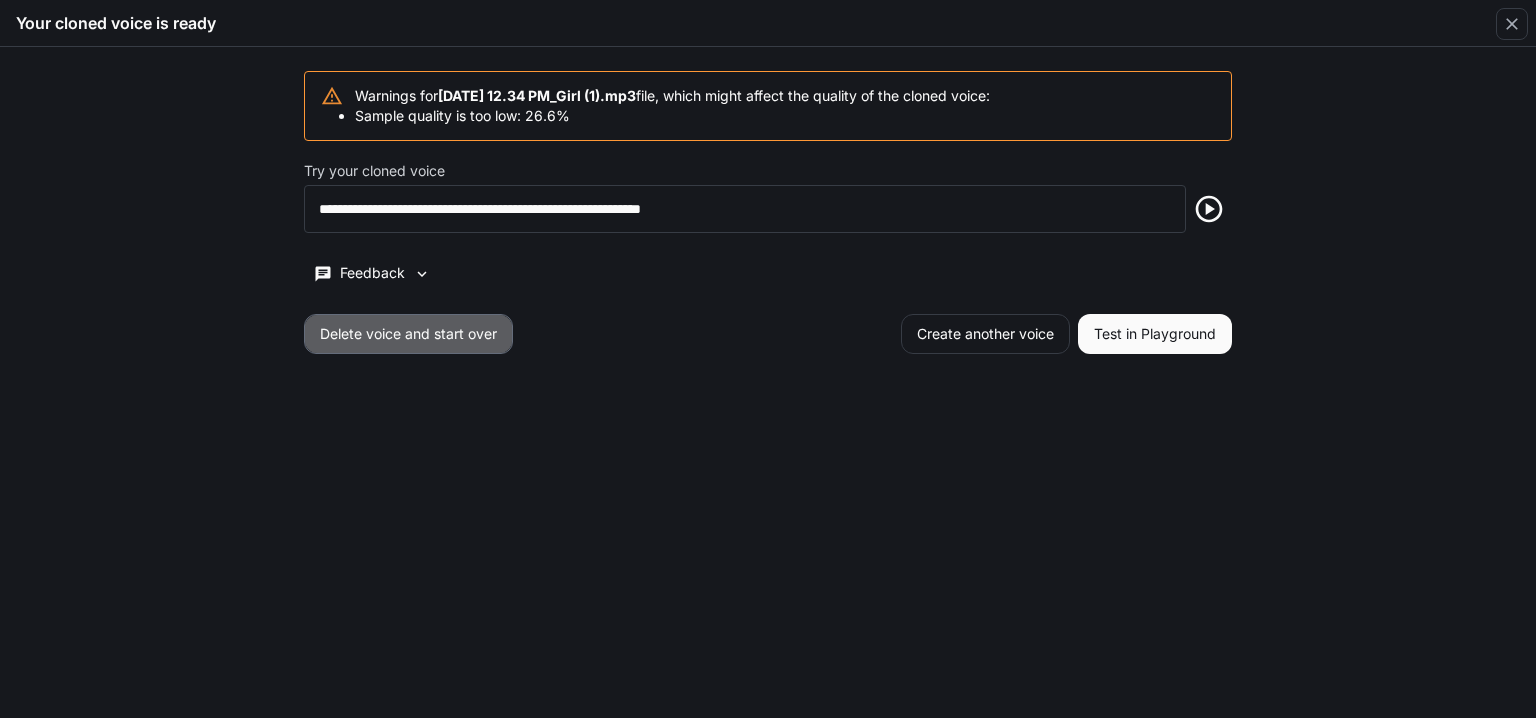click on "Delete voice and start over" at bounding box center [408, 334] 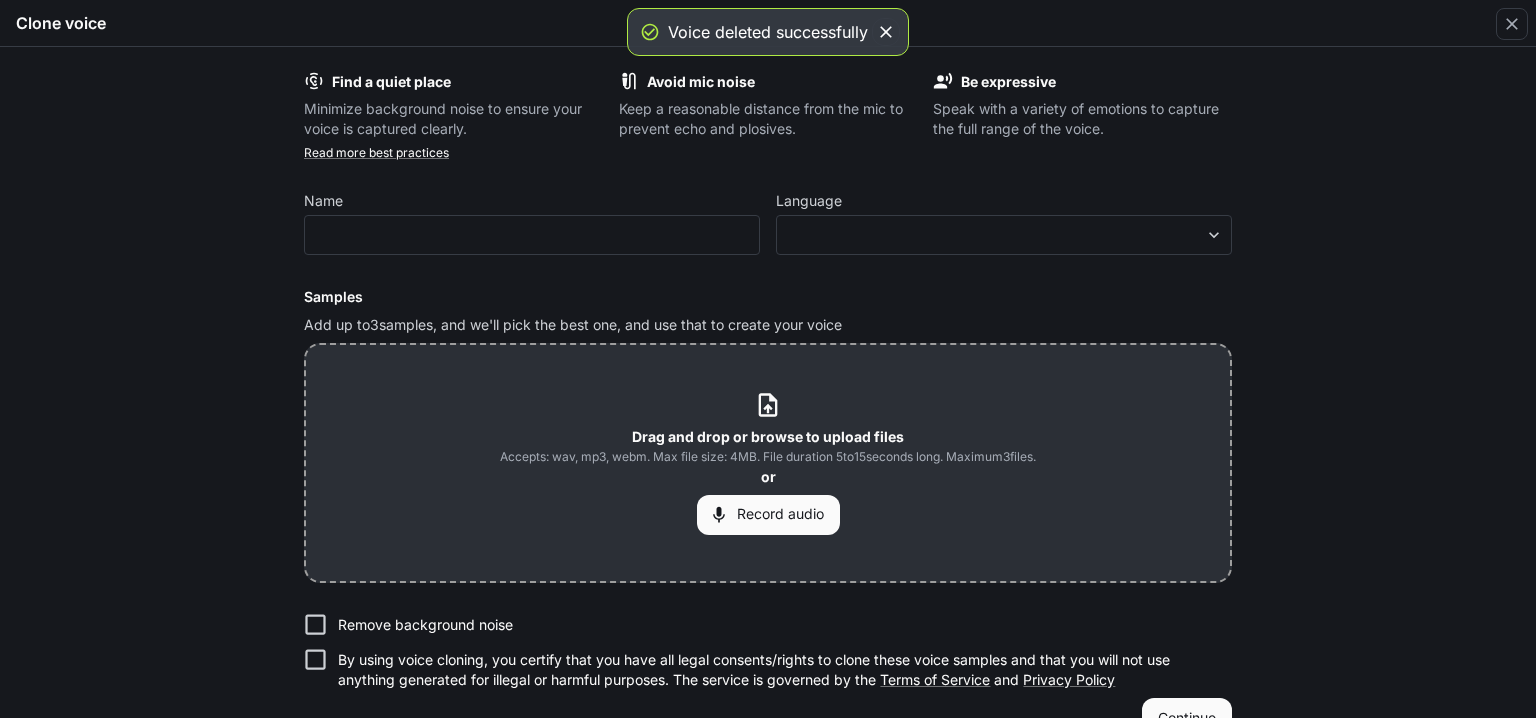 click on "Drag and drop or browse to upload files Accepts: wav, mp3, webm. Max file size: 4MB. File duration   5  to  15  seconds long. Maximum  3  files. or Record audio" at bounding box center [768, 462] 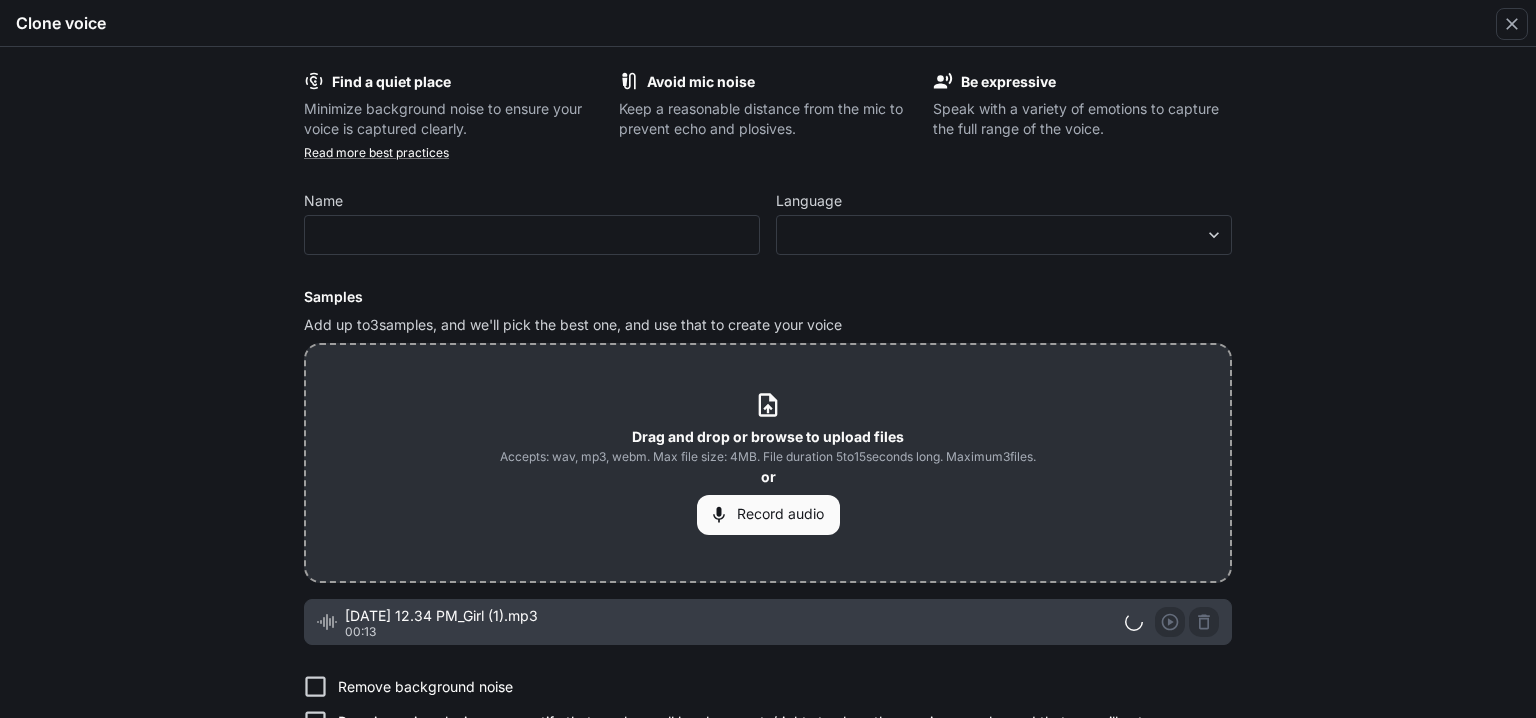 scroll, scrollTop: 105, scrollLeft: 0, axis: vertical 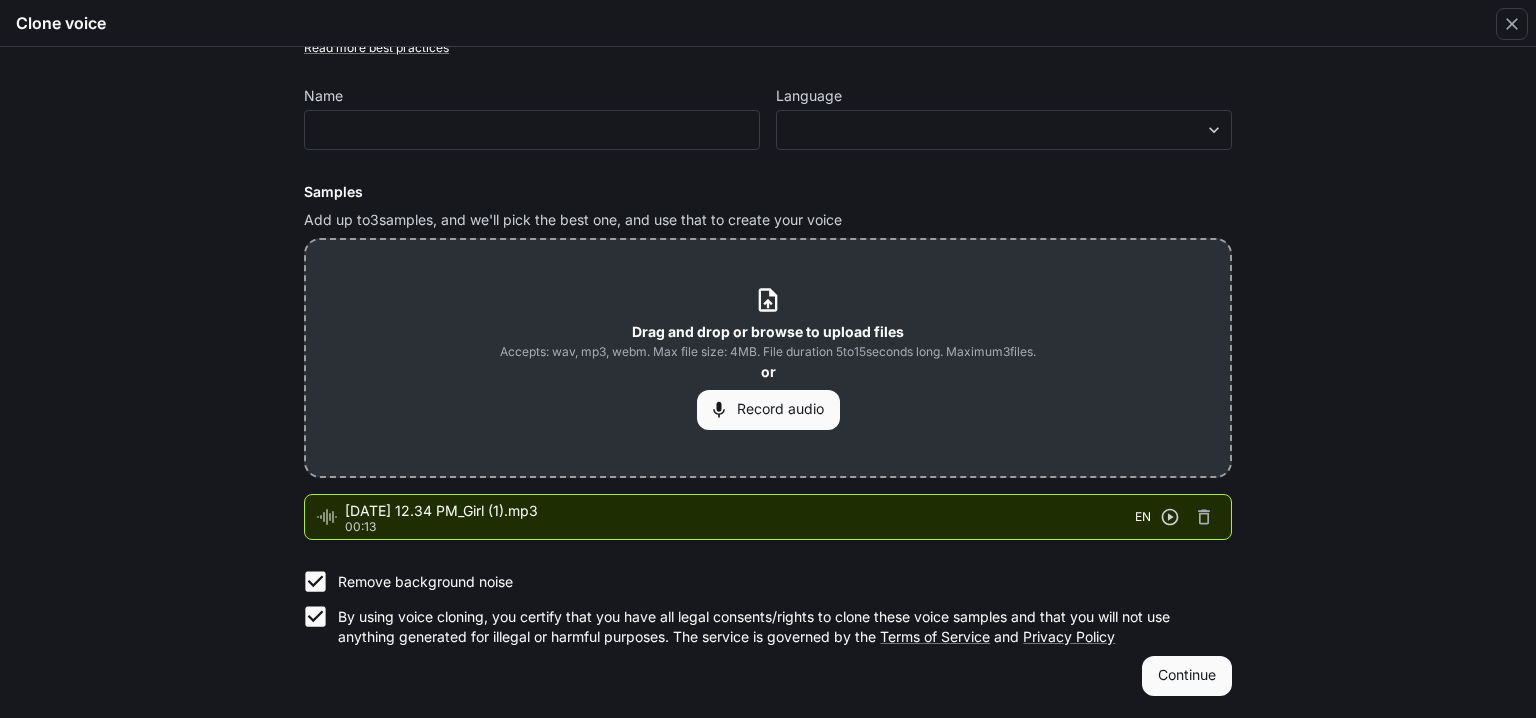 click 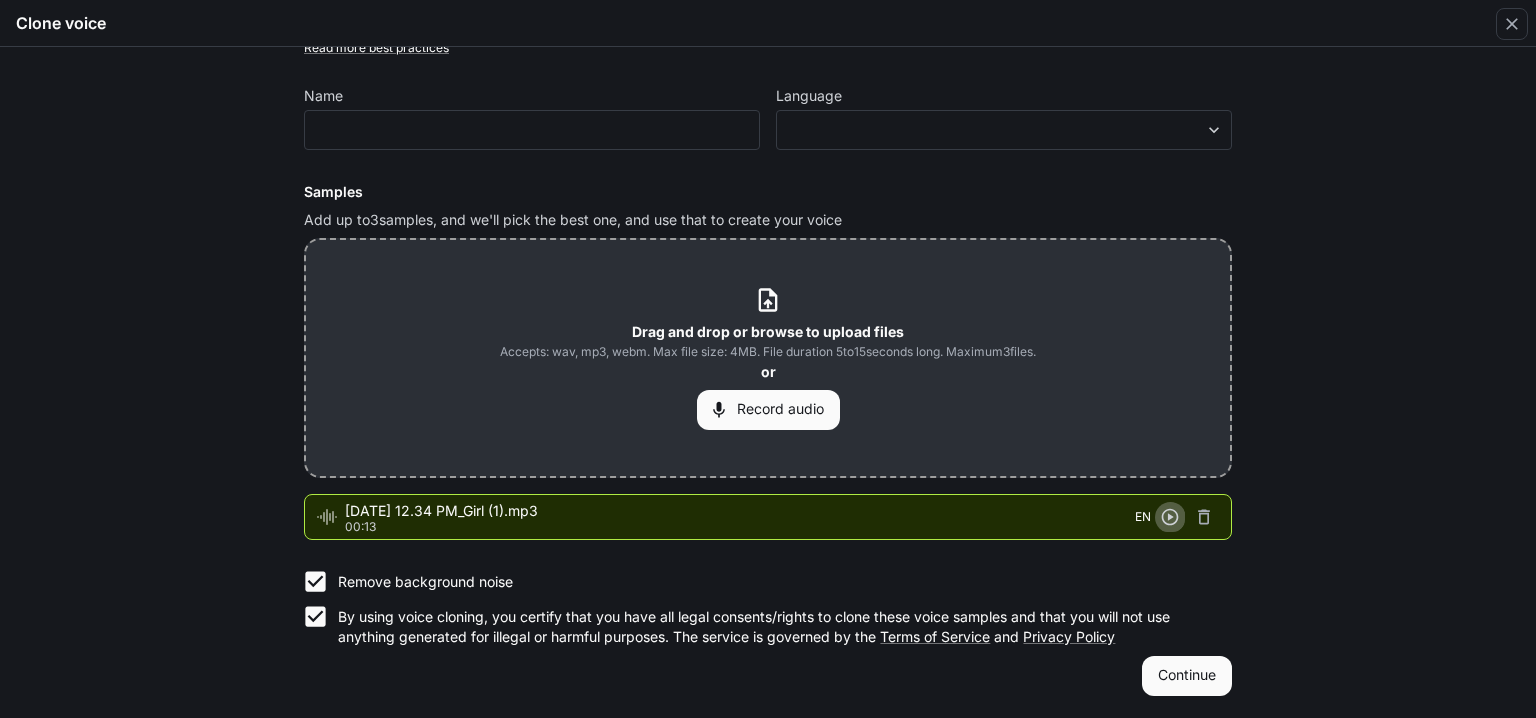 click 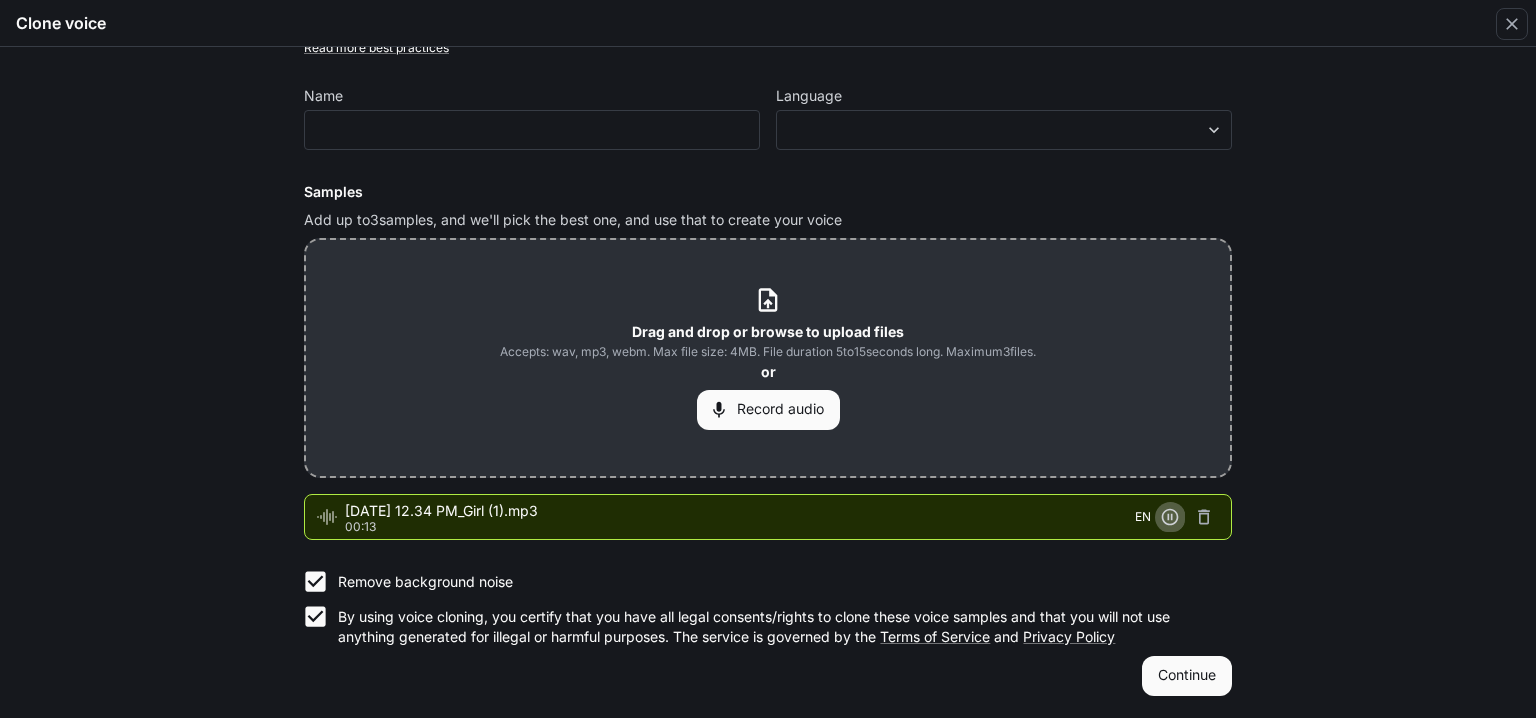 click 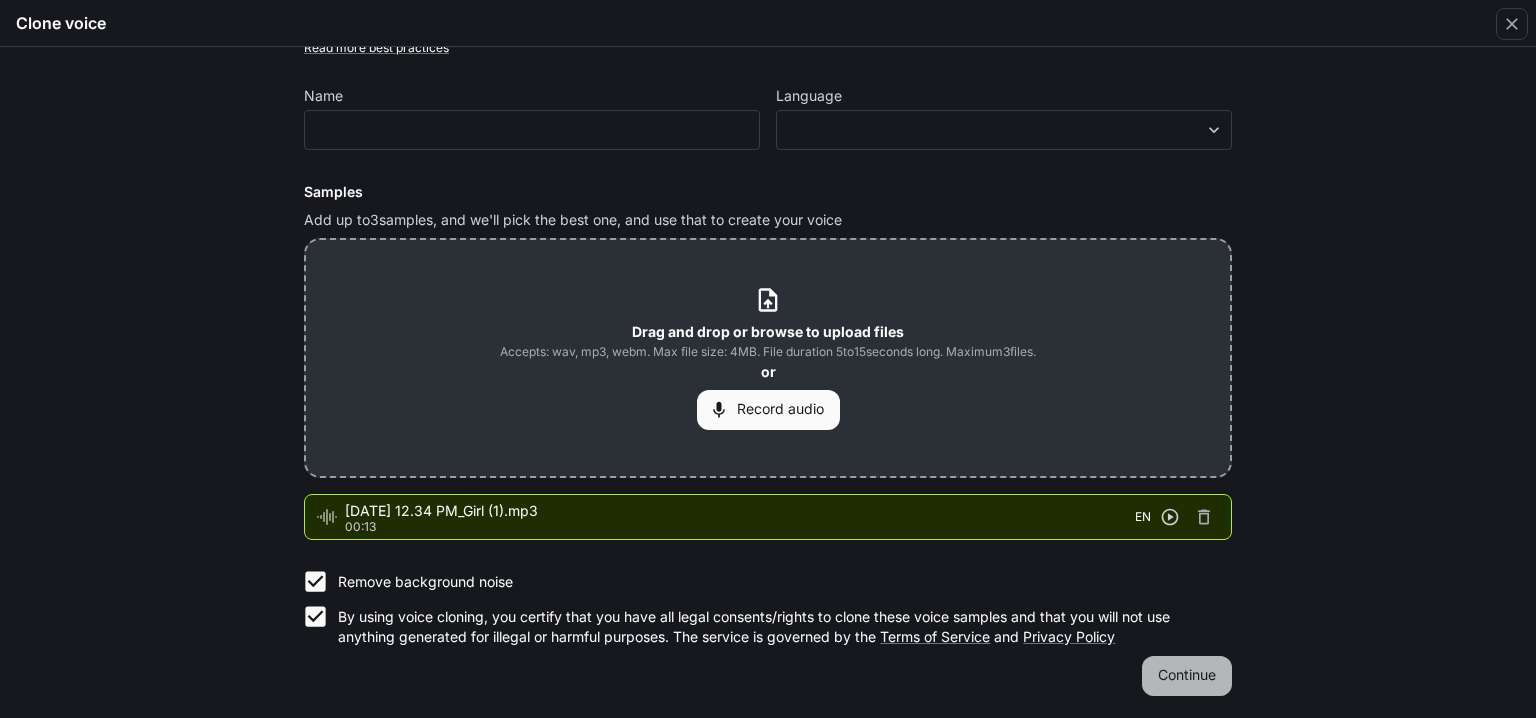 click on "Continue" at bounding box center (1187, 676) 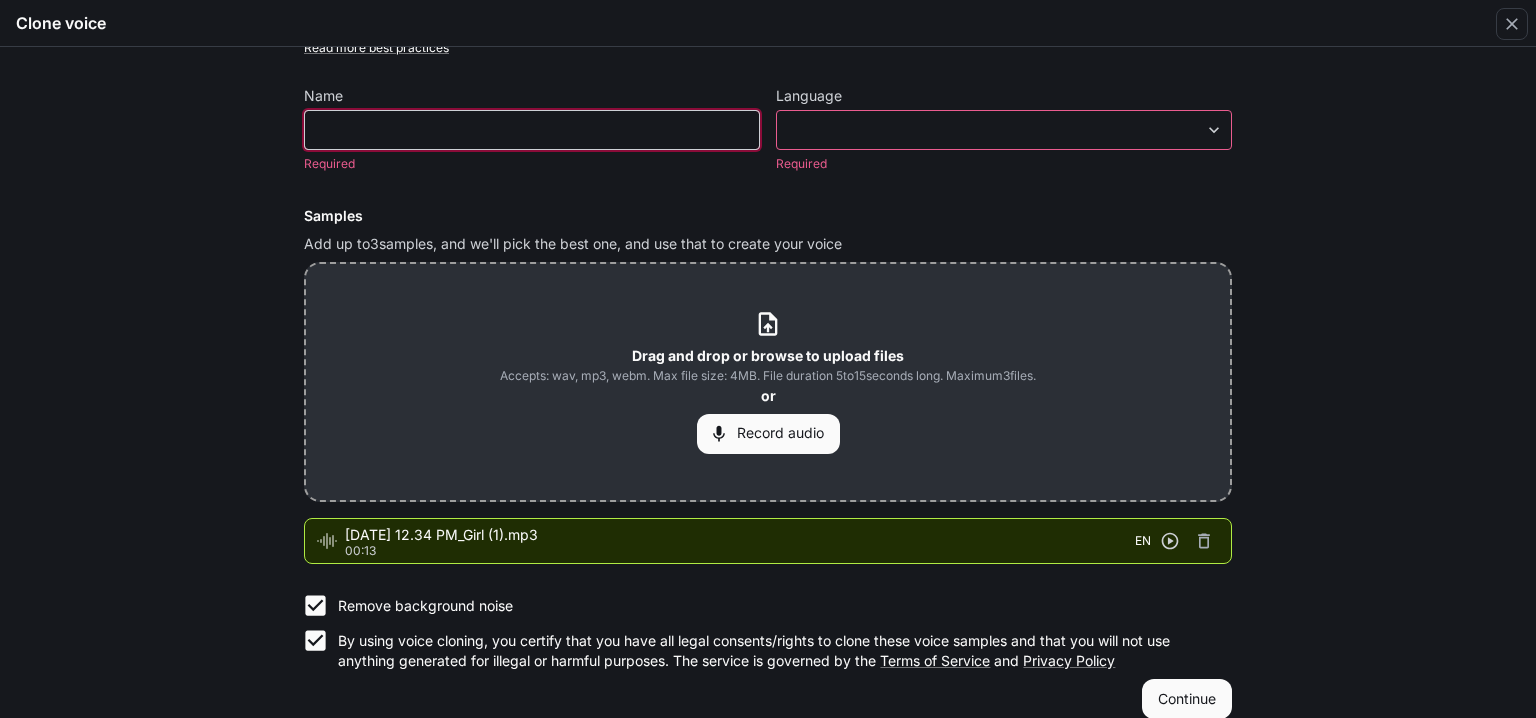 click at bounding box center [532, 130] 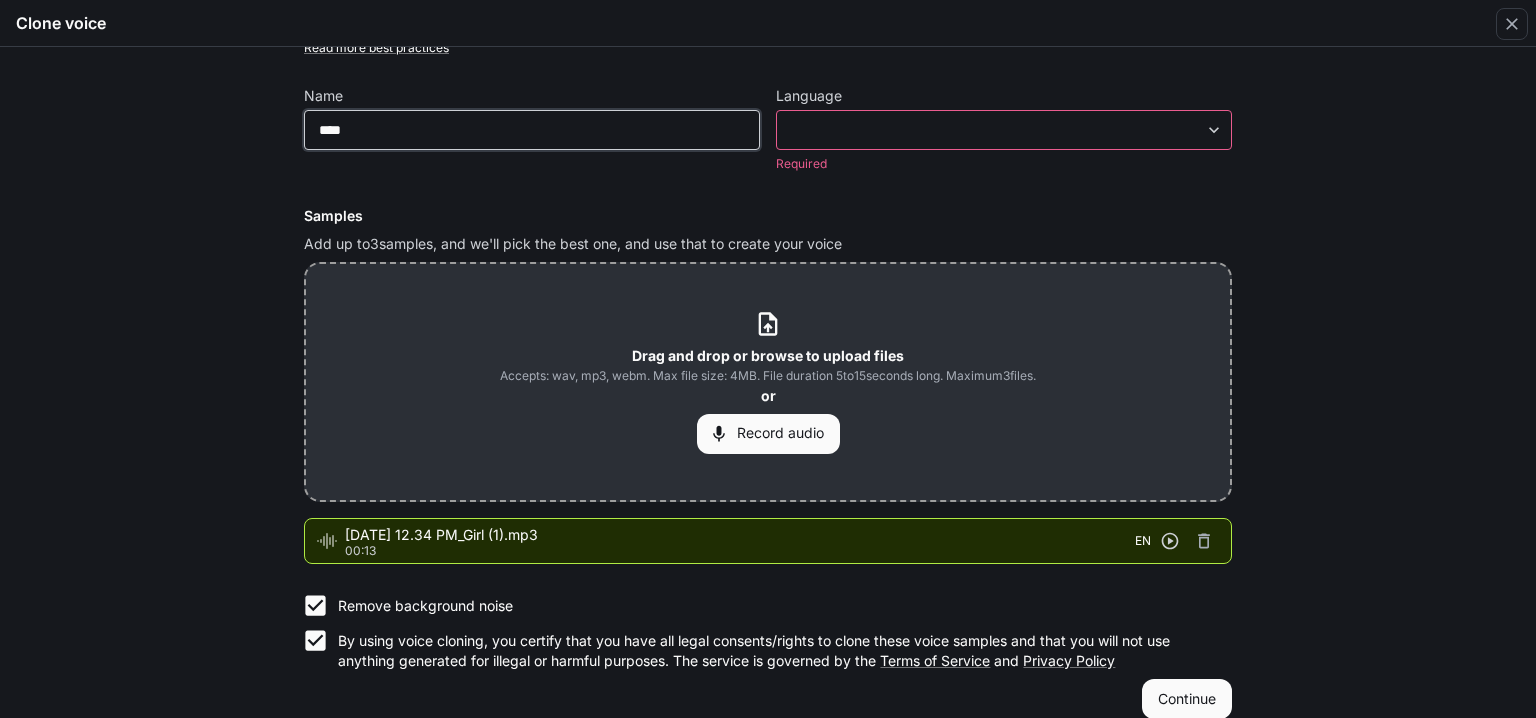 type on "****" 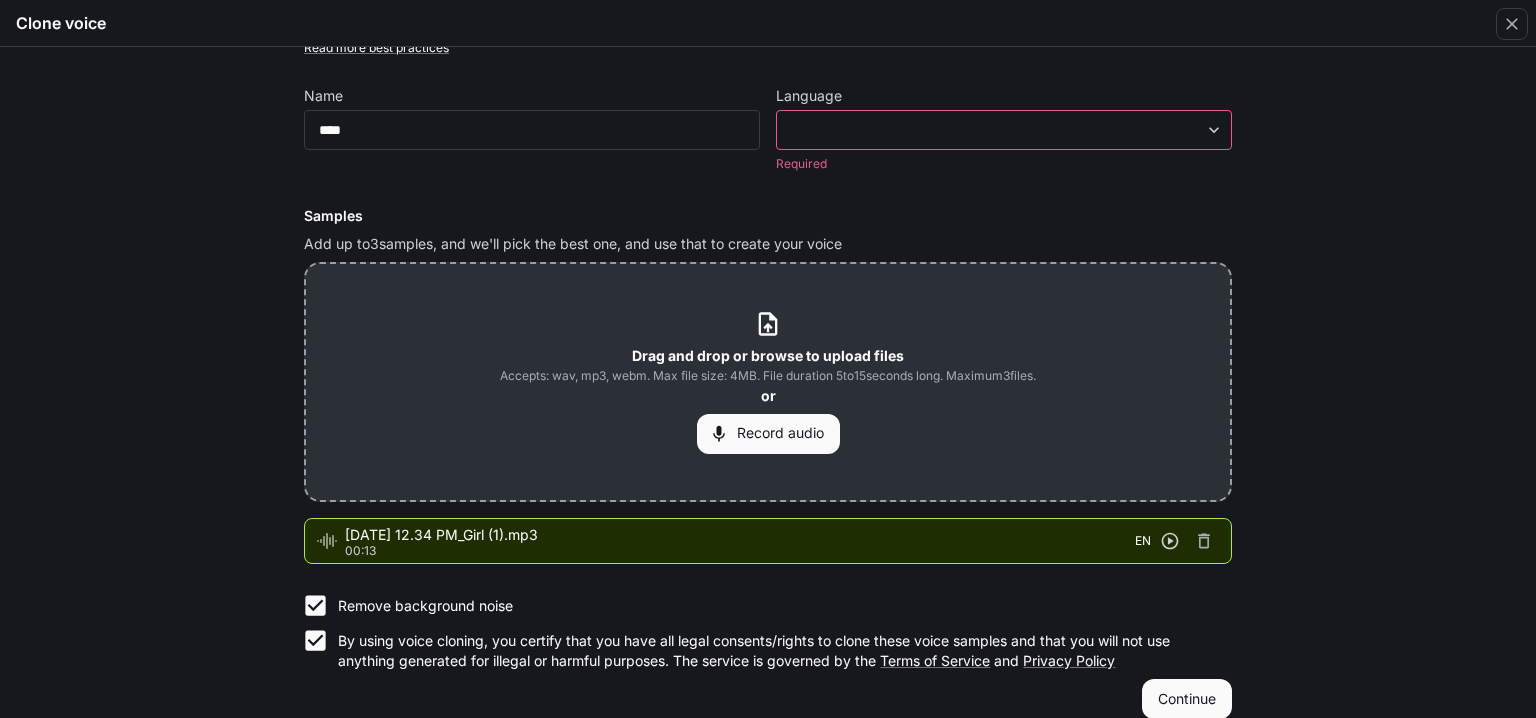 click on "​ ​" at bounding box center [1004, 130] 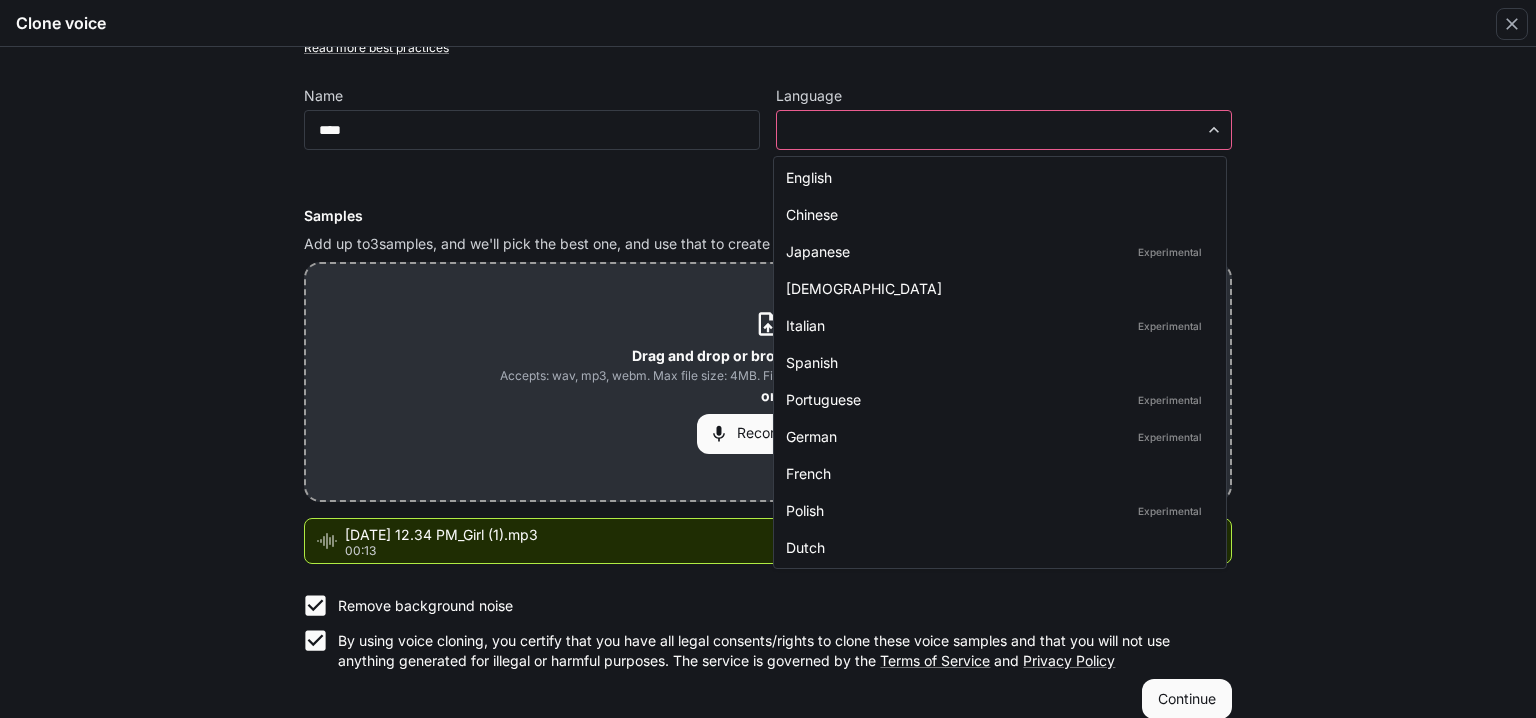 click on "**********" at bounding box center [768, 359] 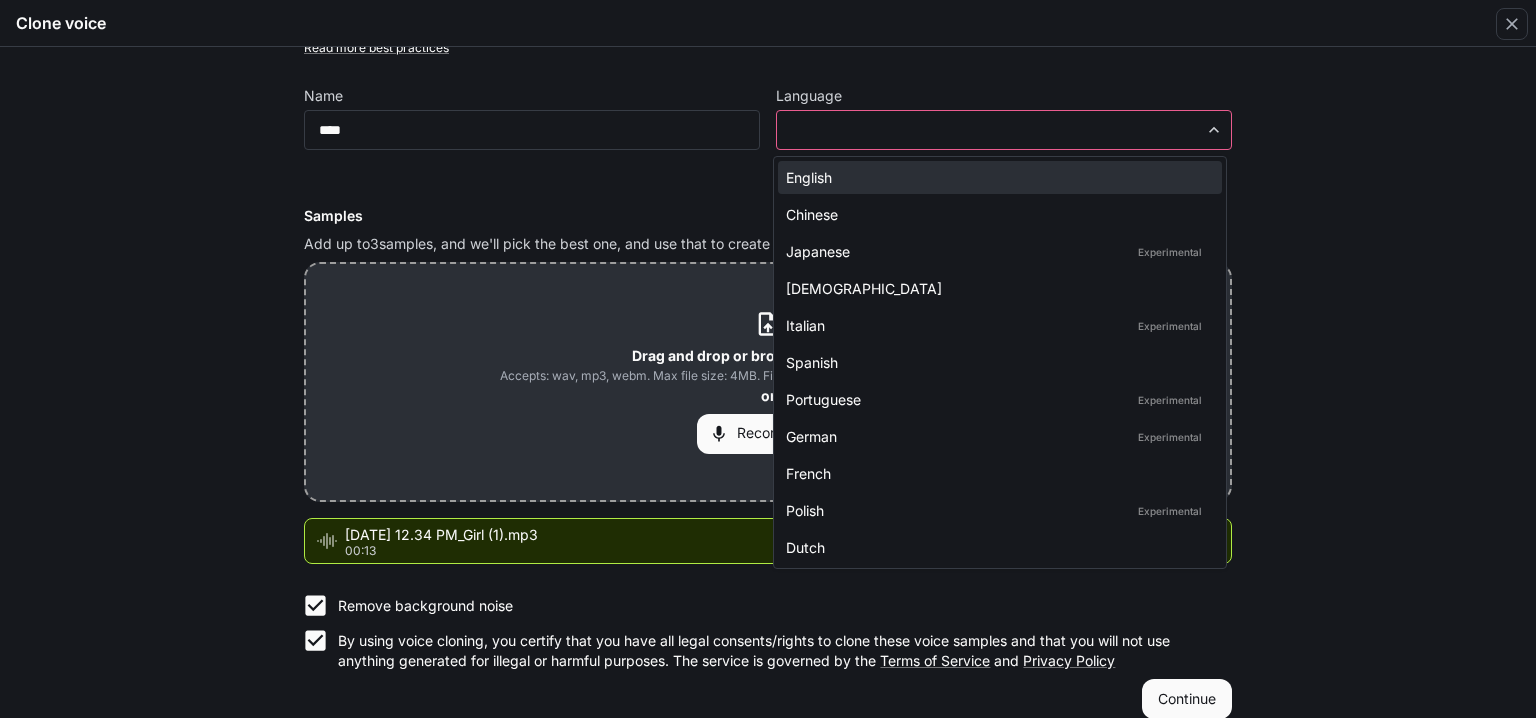 click on "English" at bounding box center (996, 177) 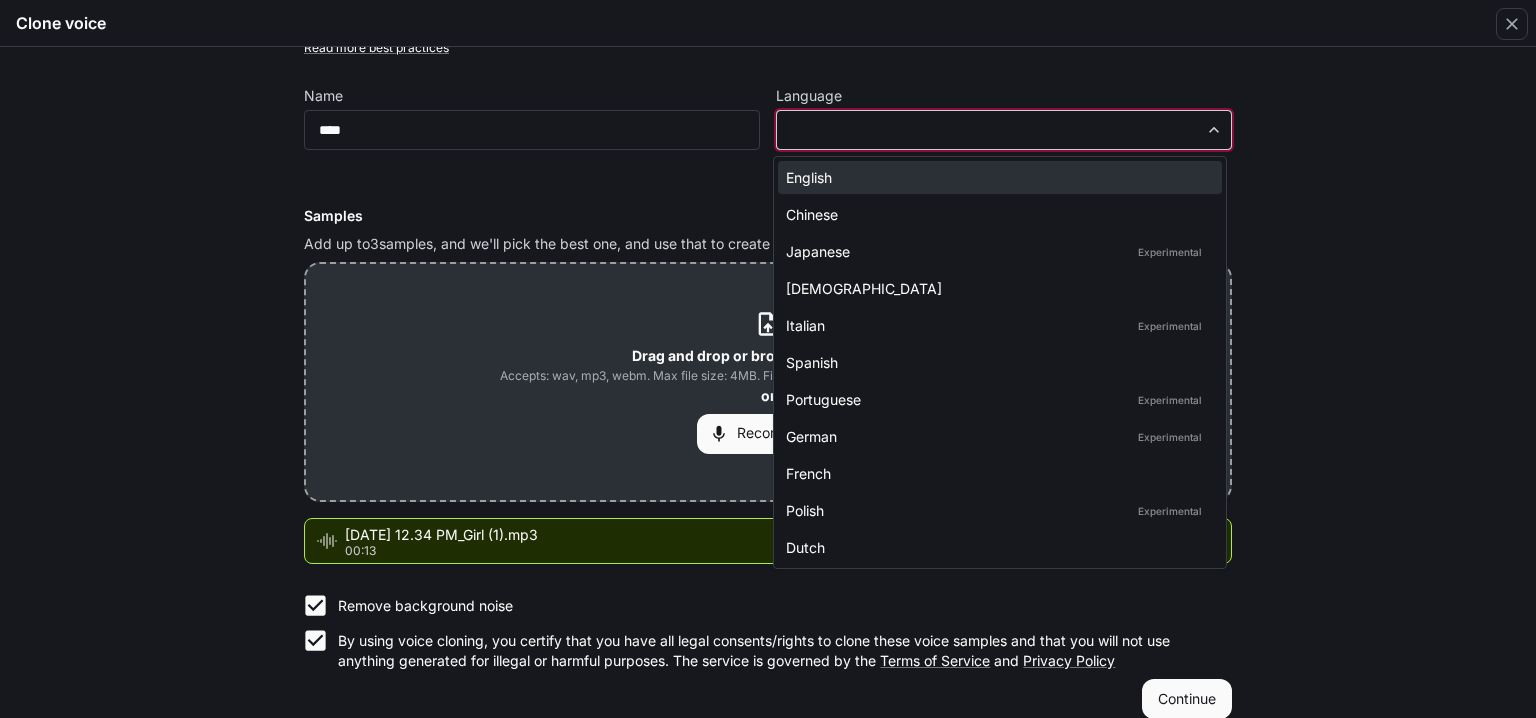 type on "*****" 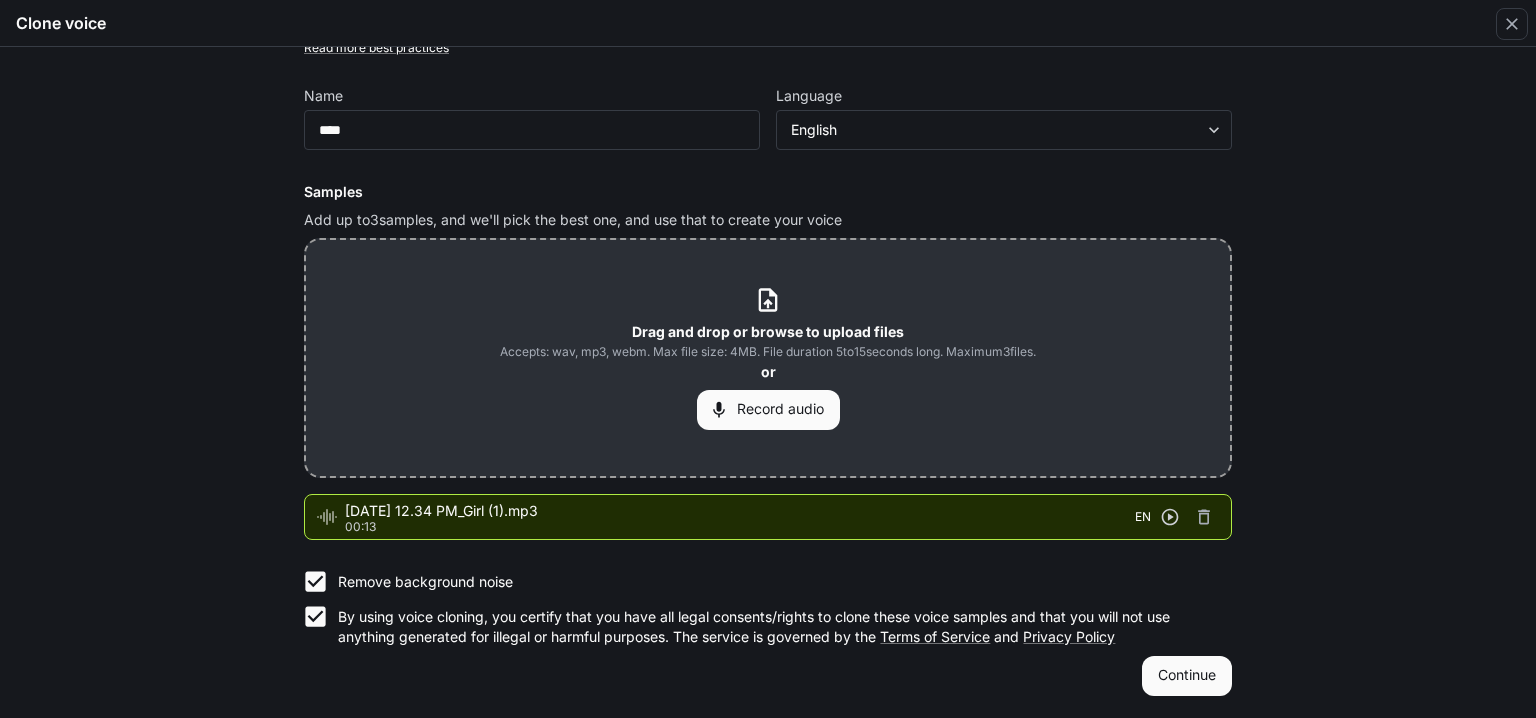 click on "Continue" at bounding box center [1187, 676] 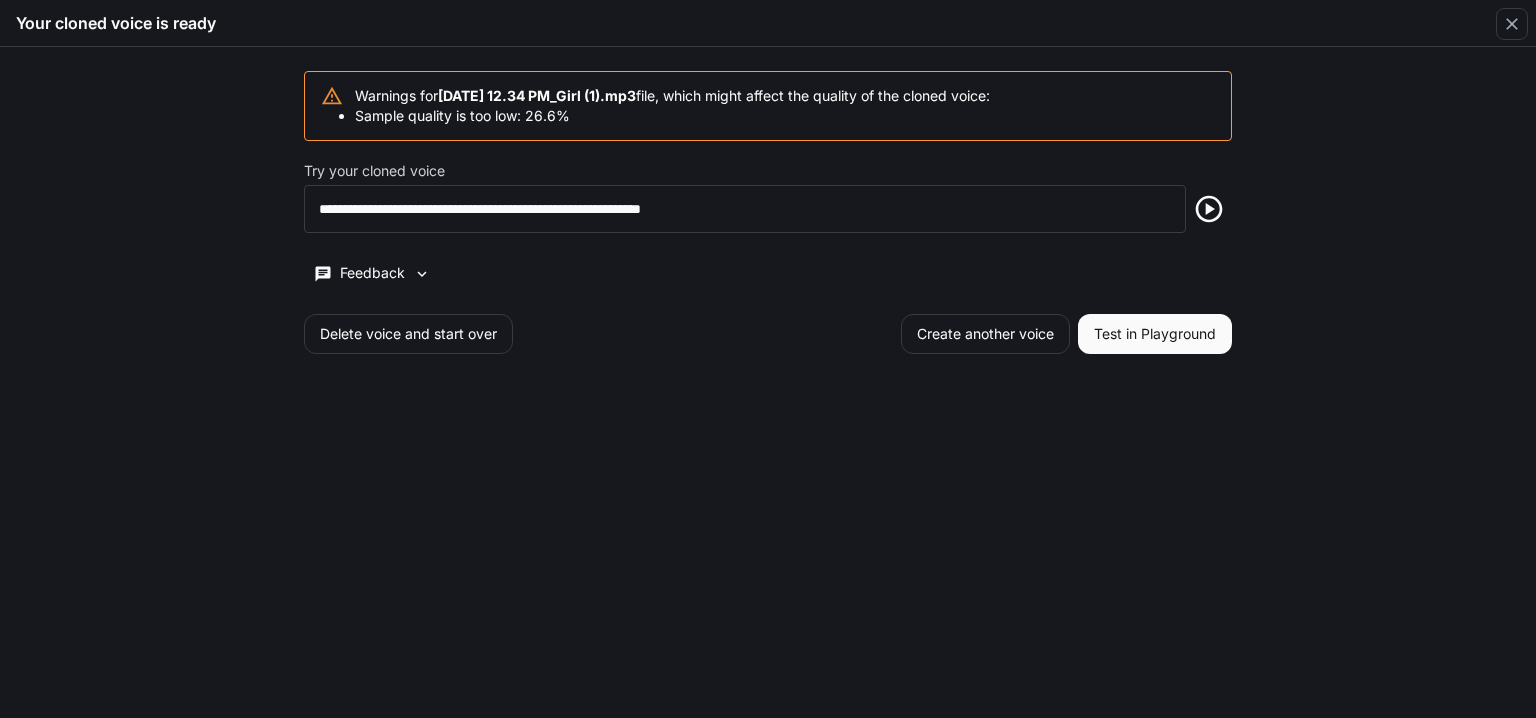 scroll, scrollTop: 0, scrollLeft: 0, axis: both 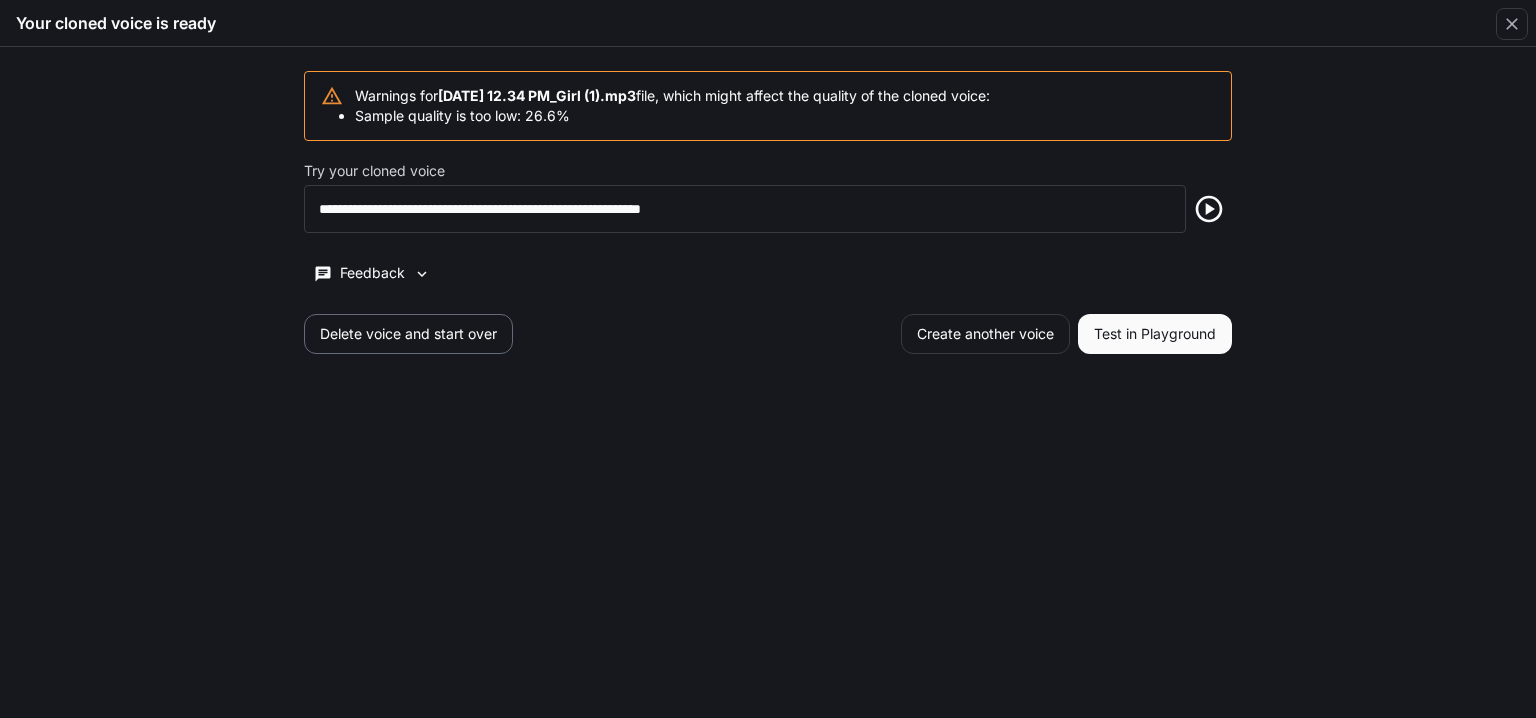 click on "Delete voice and start over" at bounding box center [408, 334] 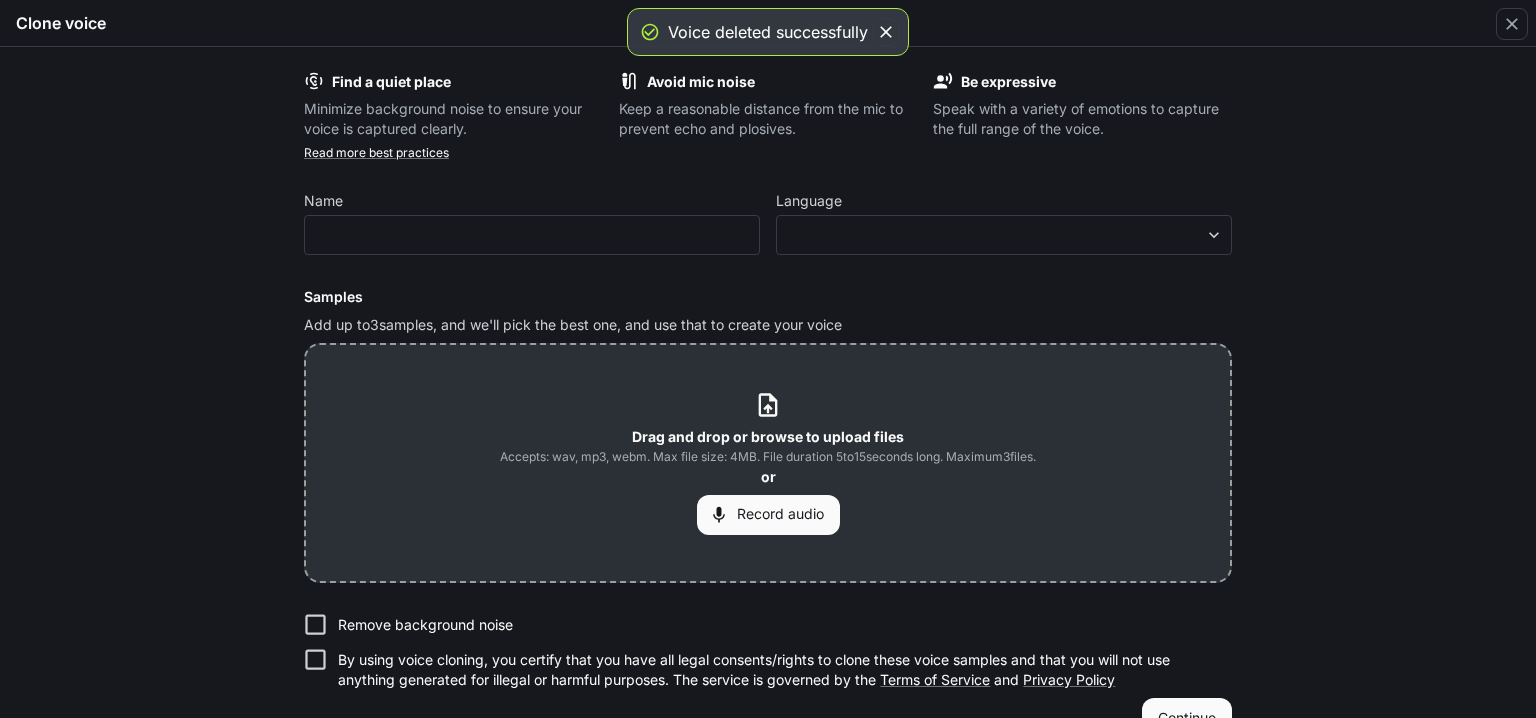click on "Drag and drop or browse to upload files" at bounding box center (768, 436) 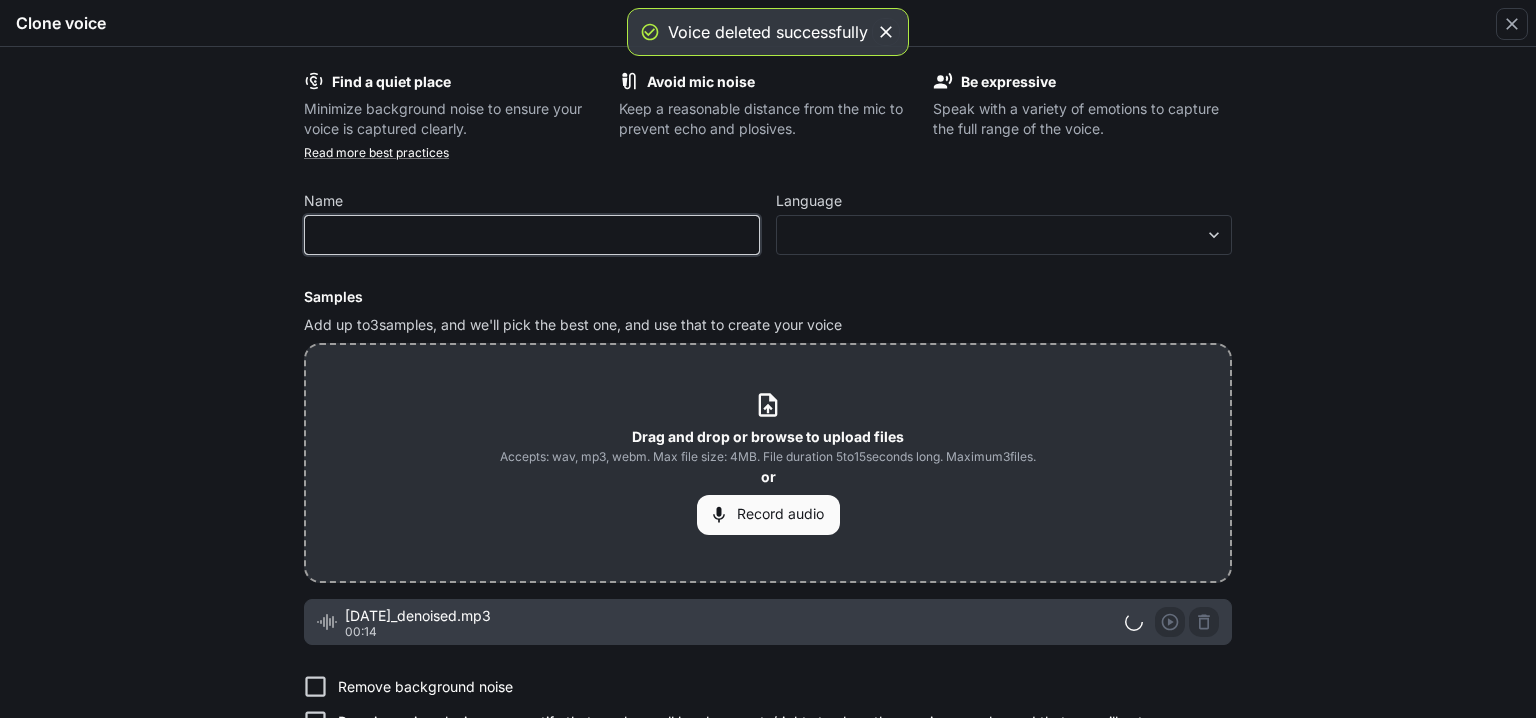 click at bounding box center (532, 235) 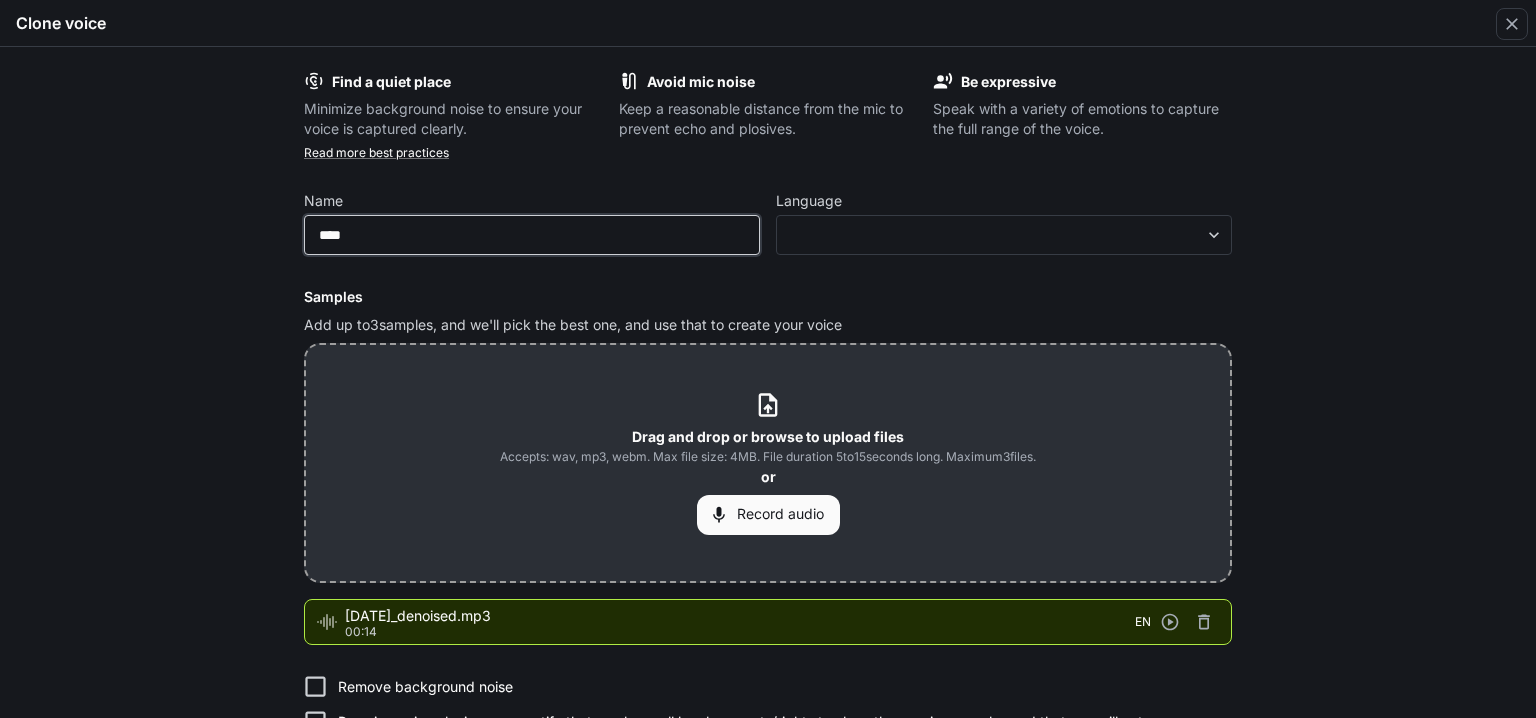 type on "****" 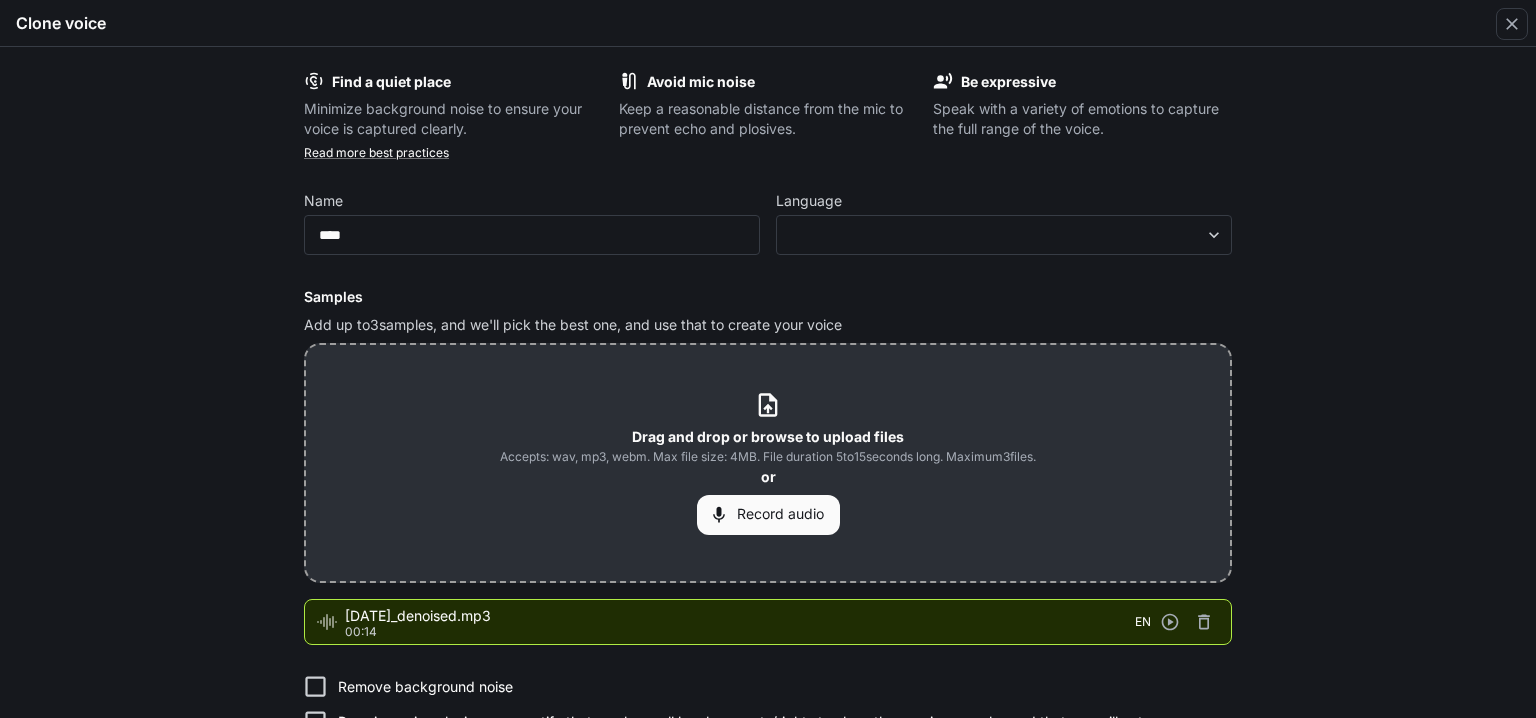 click on "Language" at bounding box center [1004, 205] 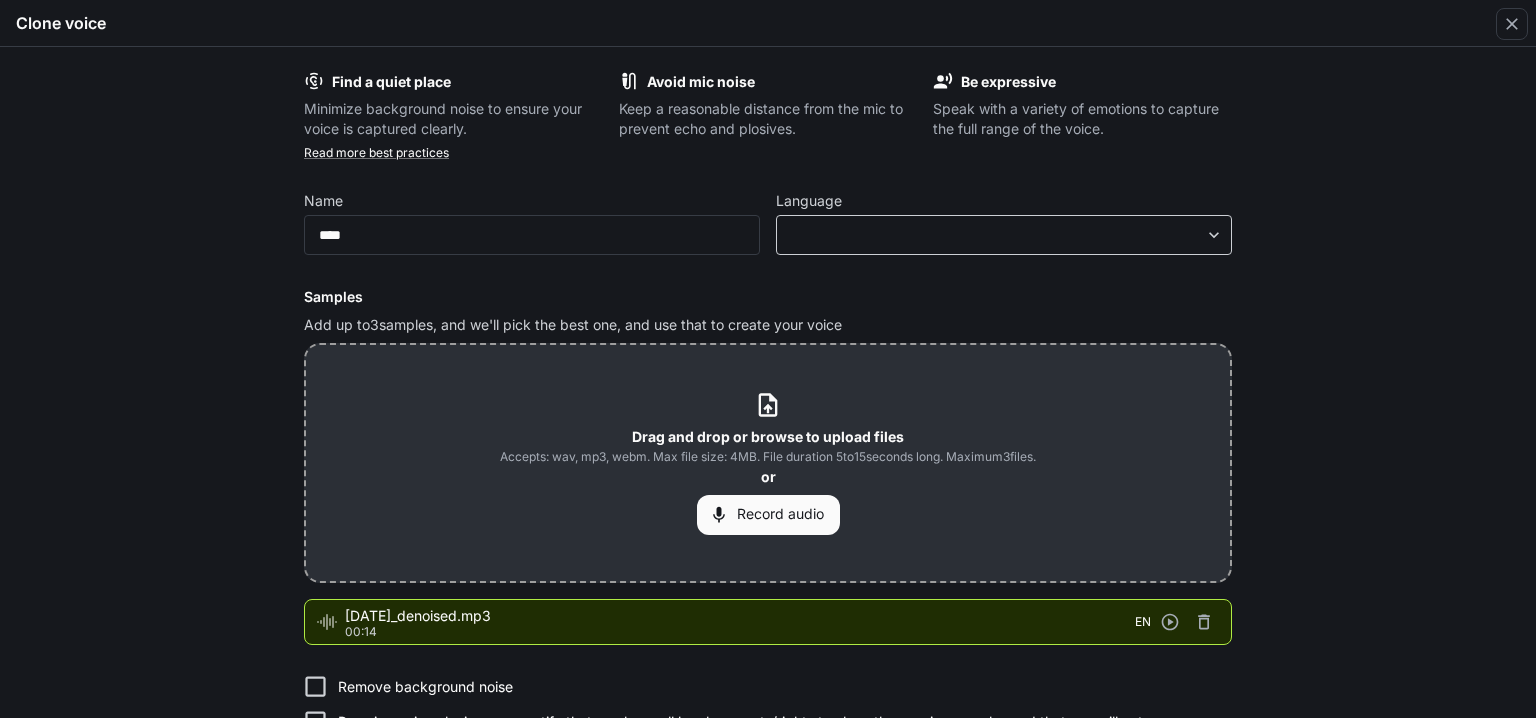 click on "**********" at bounding box center (768, 359) 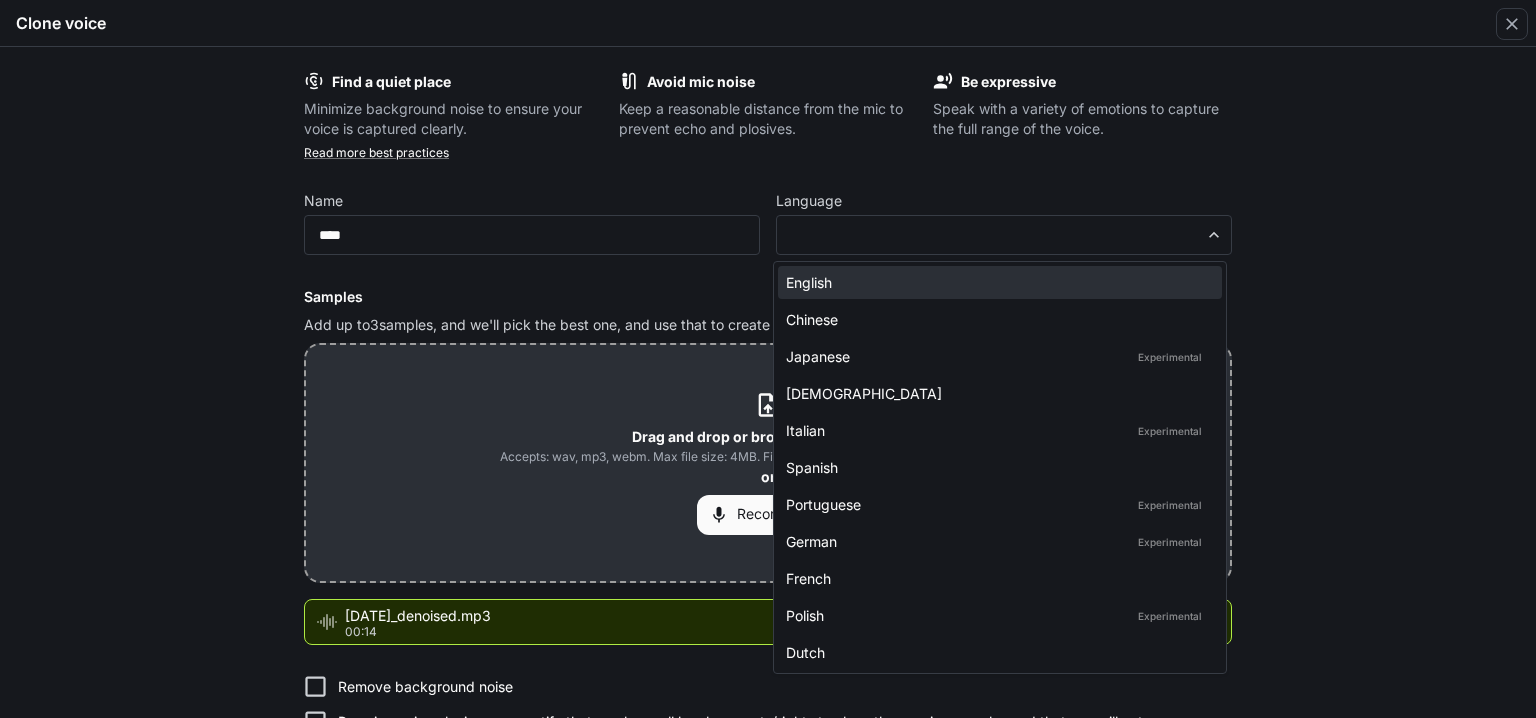 click on "English" at bounding box center (1000, 282) 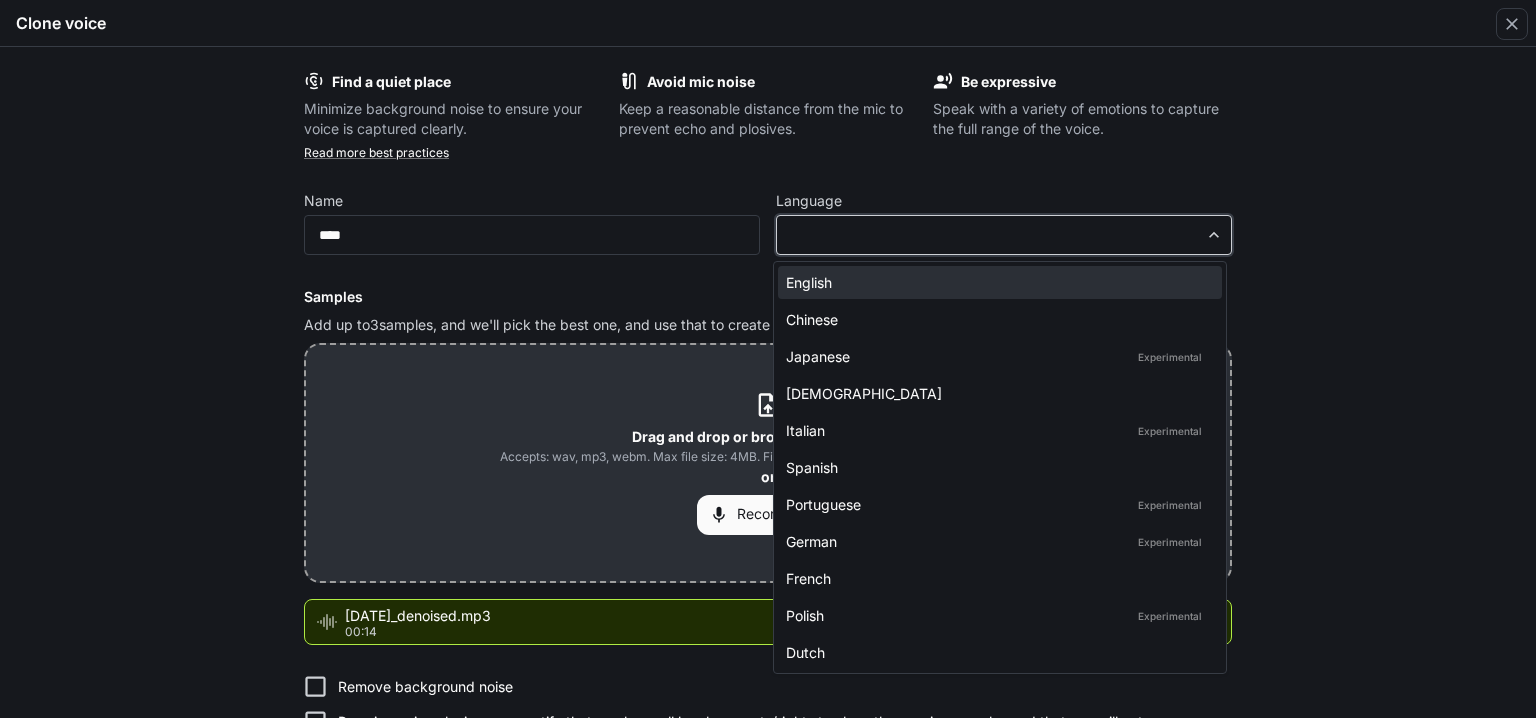 type on "*****" 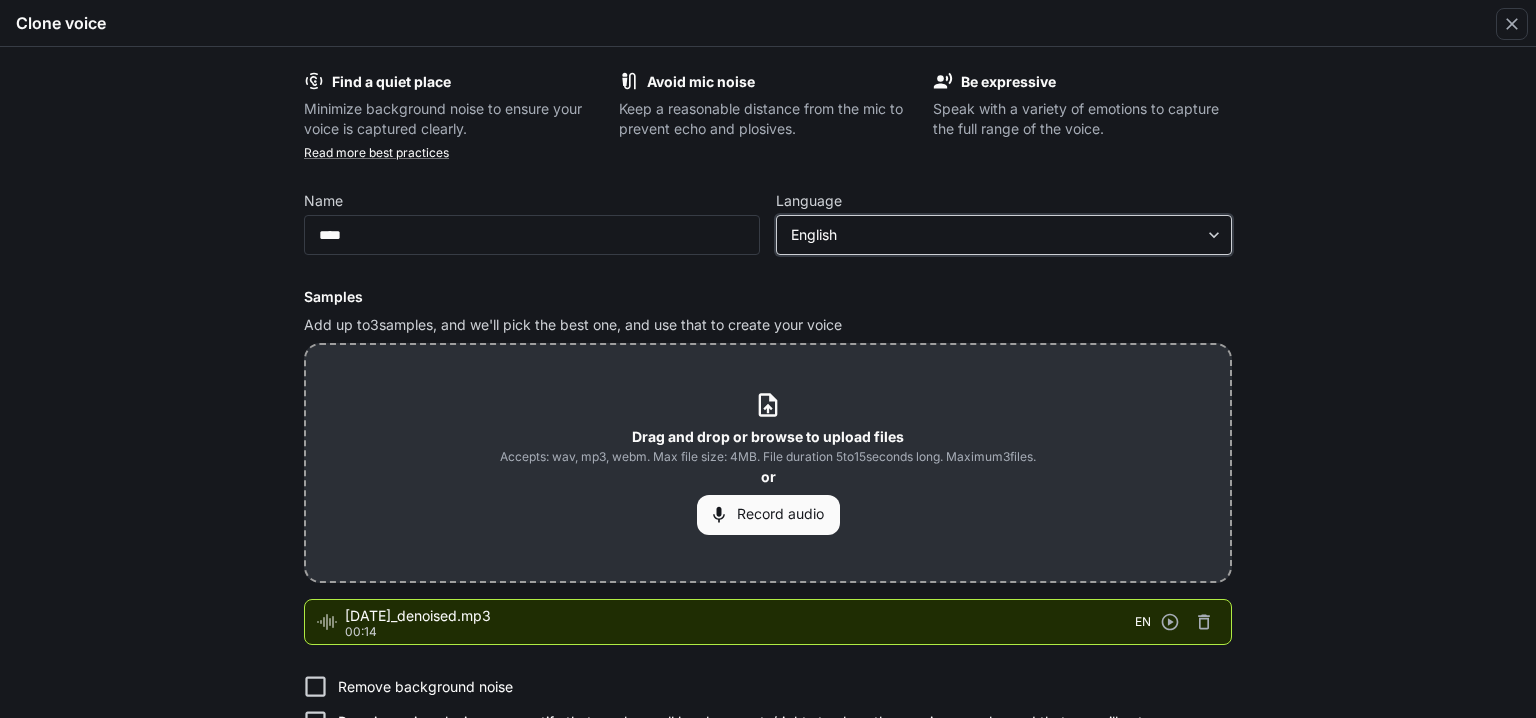 scroll, scrollTop: 105, scrollLeft: 0, axis: vertical 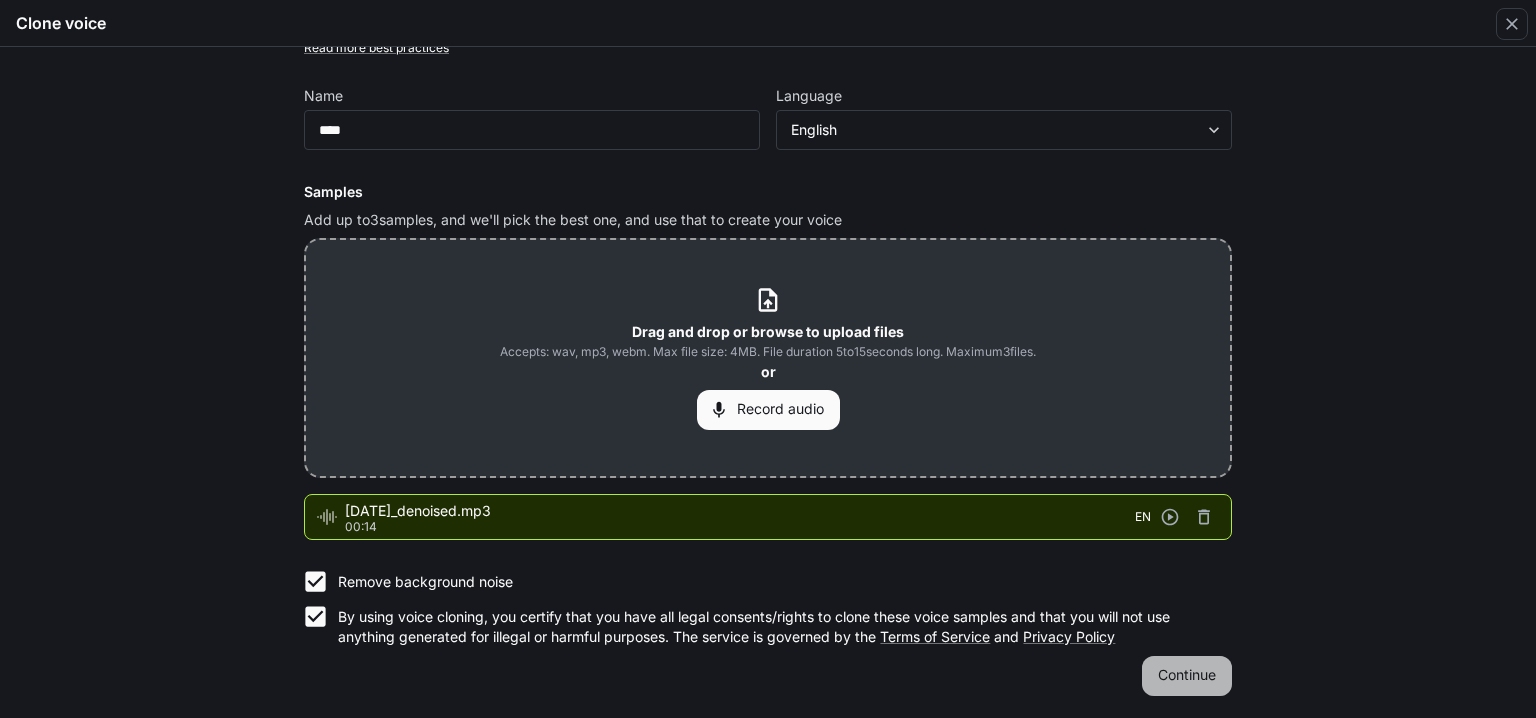 click on "Continue" at bounding box center (1187, 676) 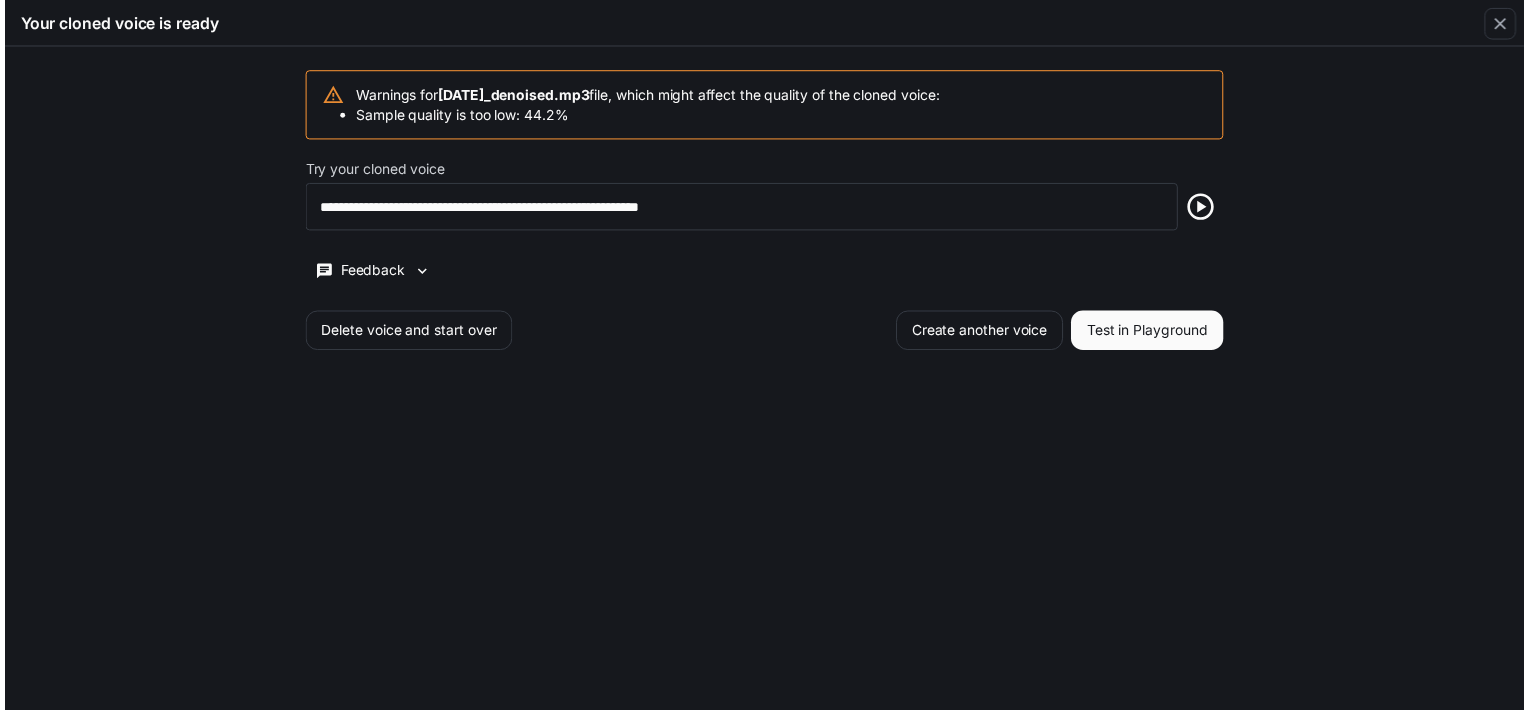 scroll, scrollTop: 0, scrollLeft: 0, axis: both 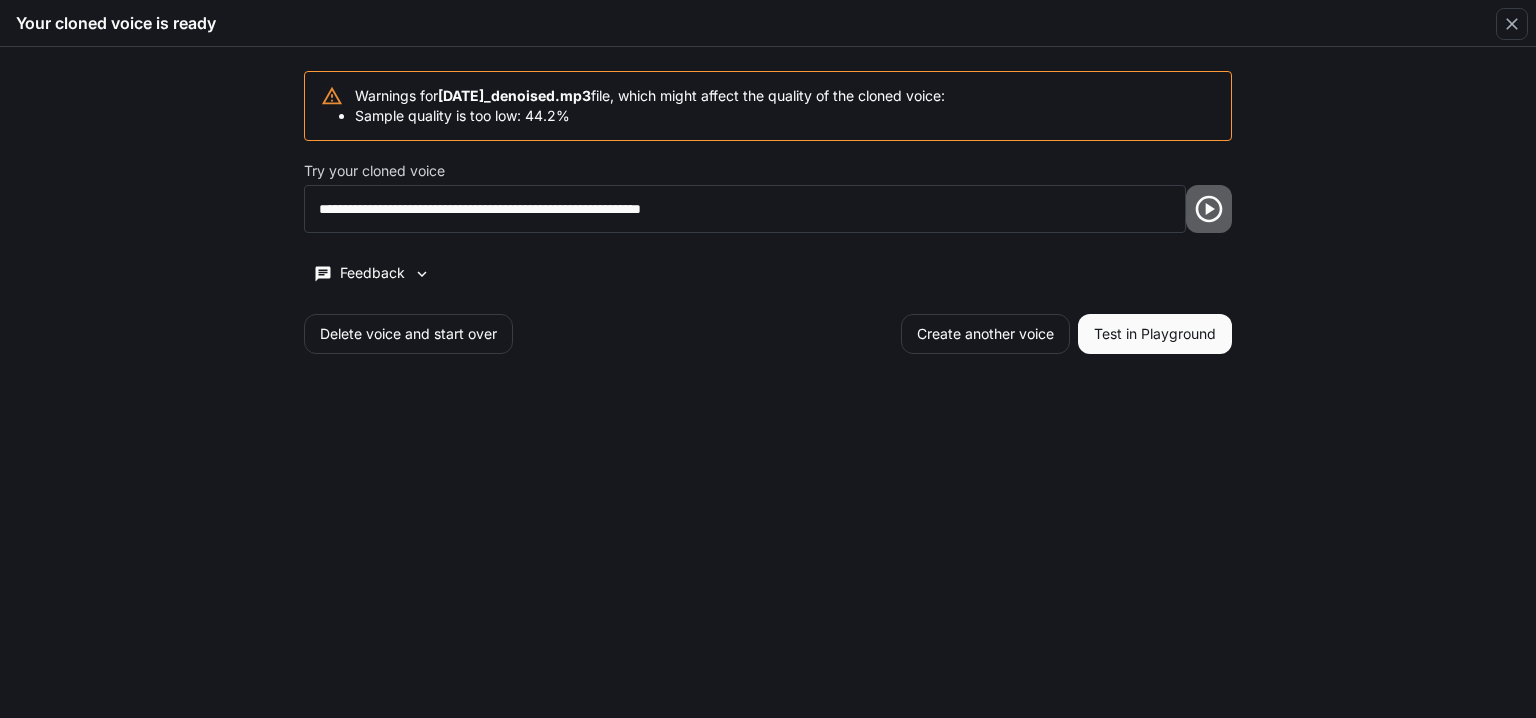 click 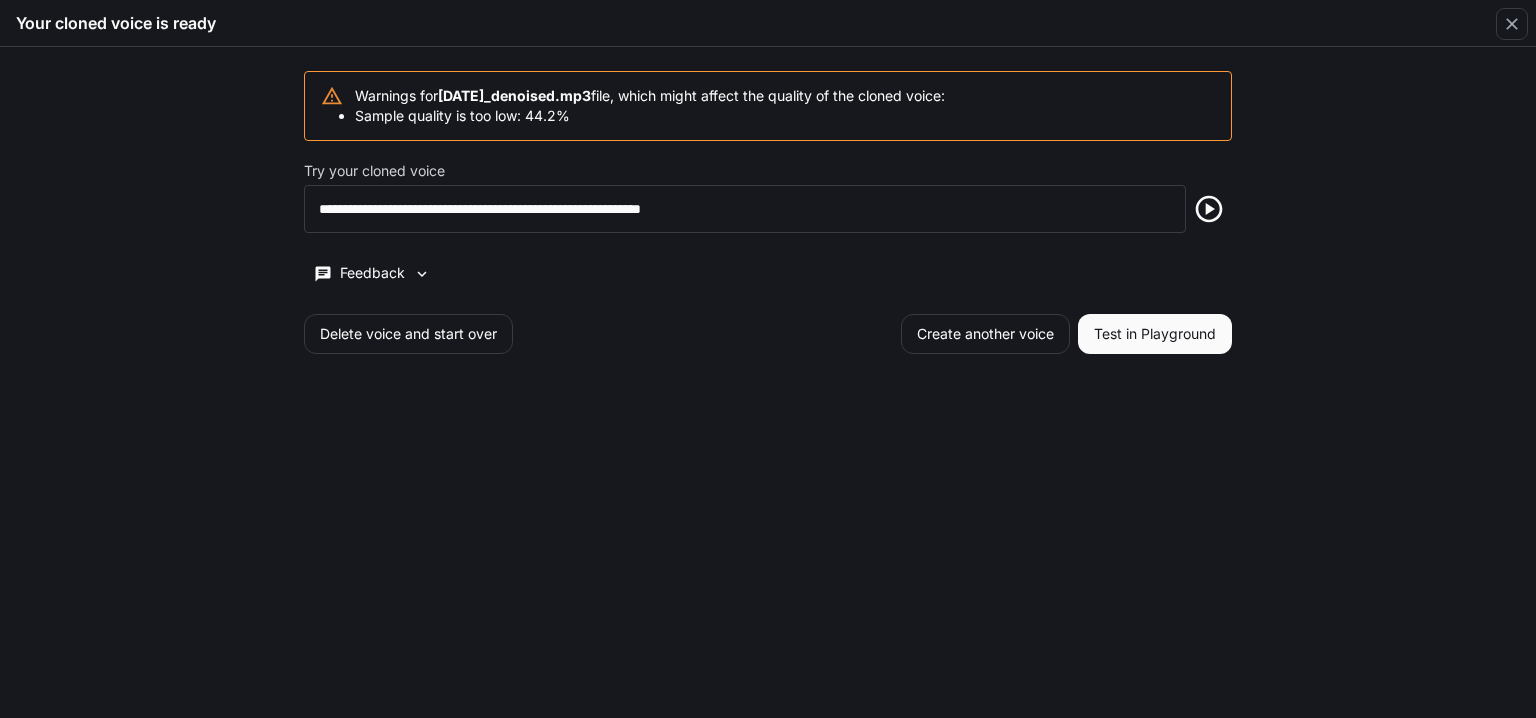 click on "Test in Playground" at bounding box center [1155, 334] 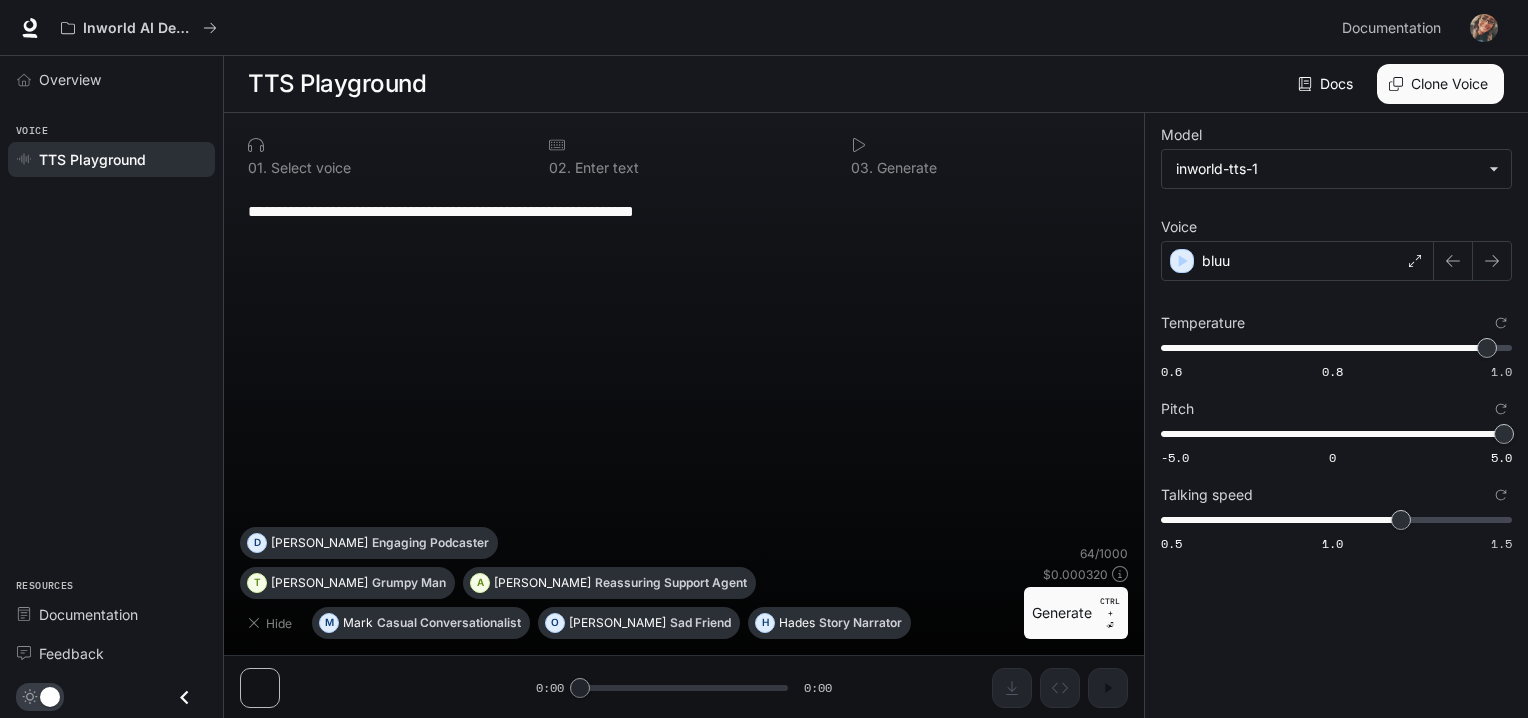 click on "**********" at bounding box center (684, 211) 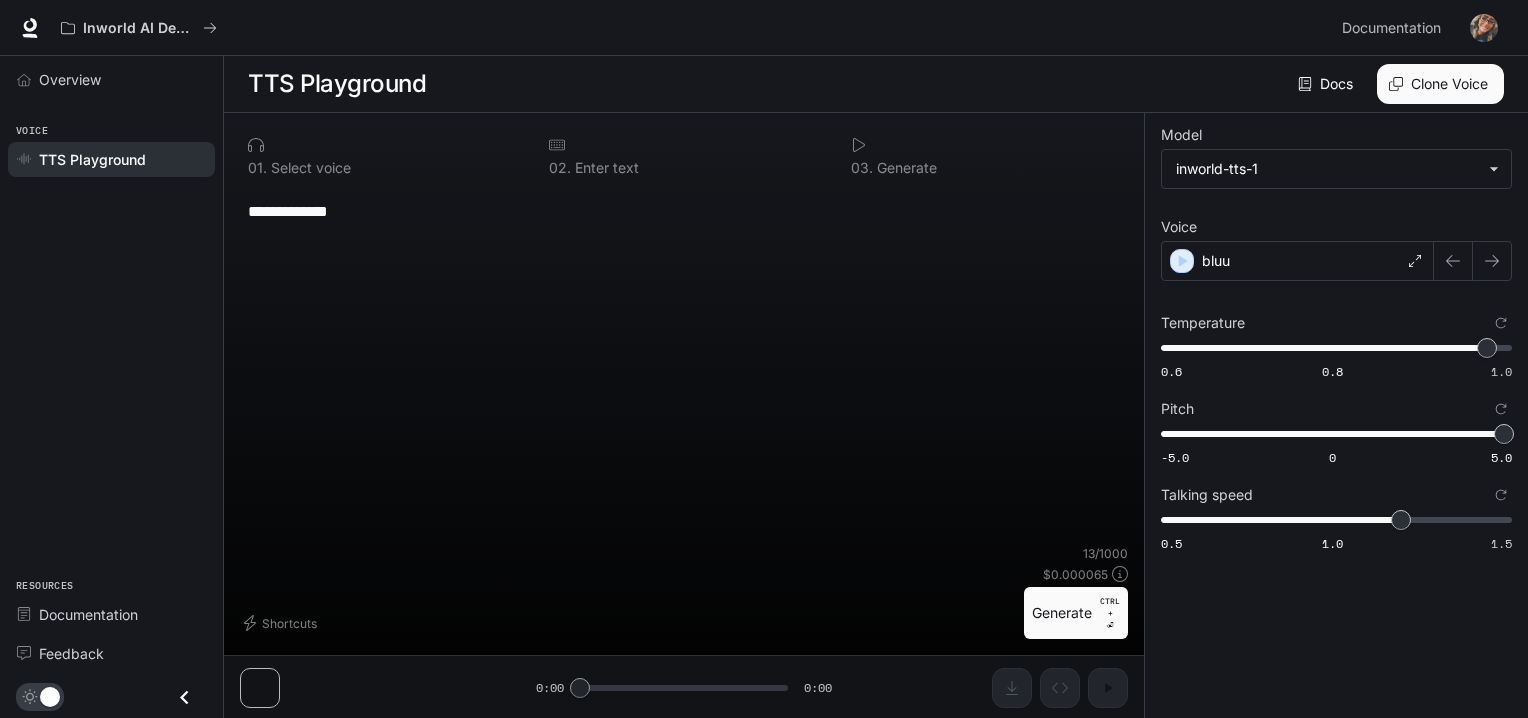 type on "**********" 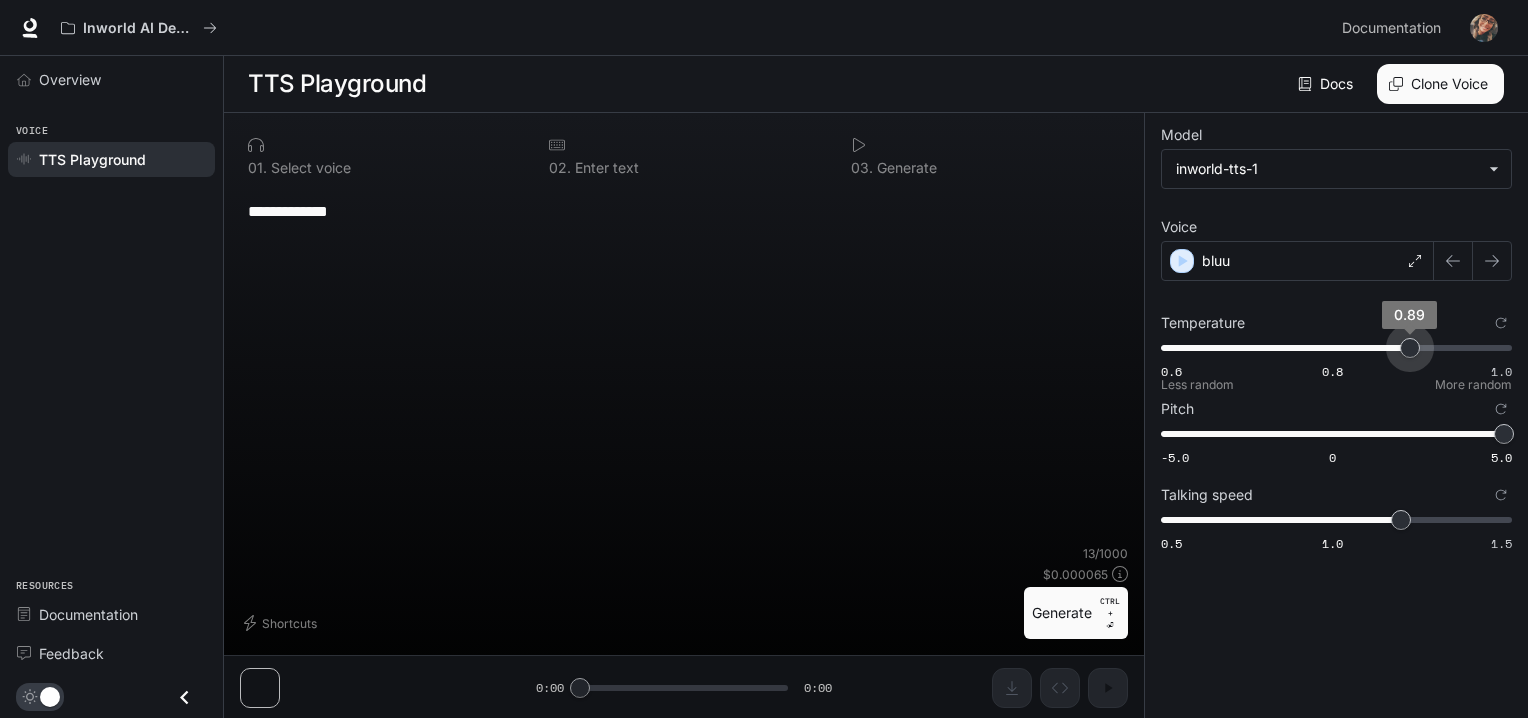 type on "****" 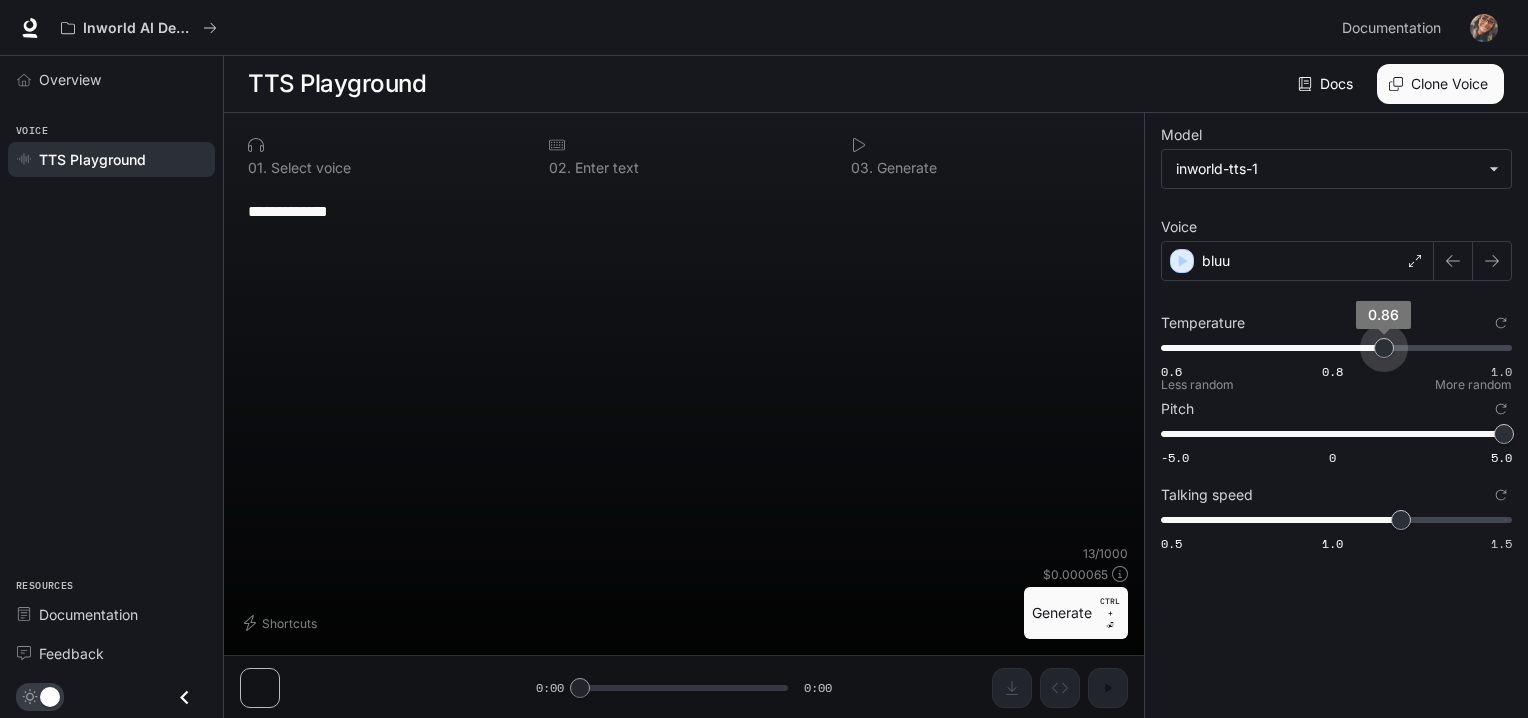 drag, startPoint x: 1482, startPoint y: 343, endPoint x: 1383, endPoint y: 358, distance: 100.12991 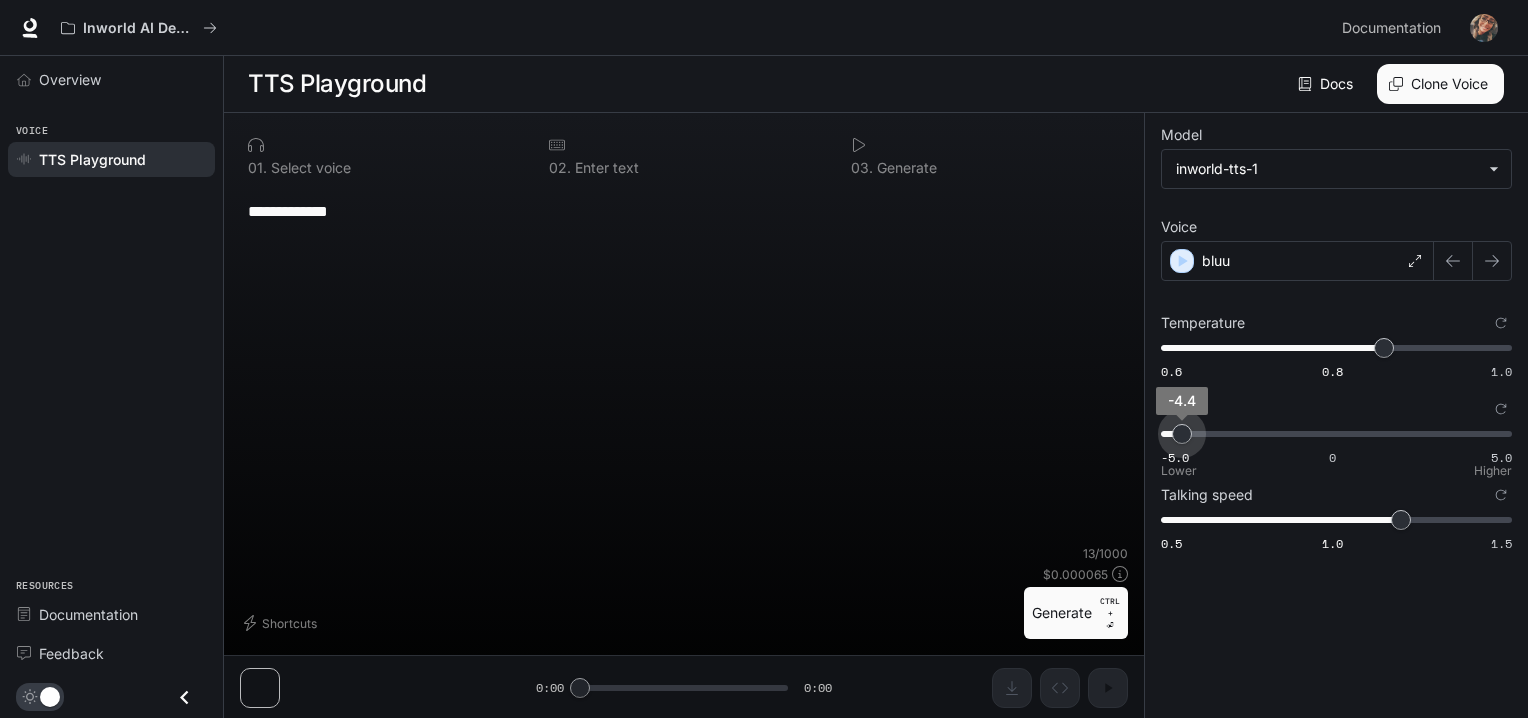 type on "****" 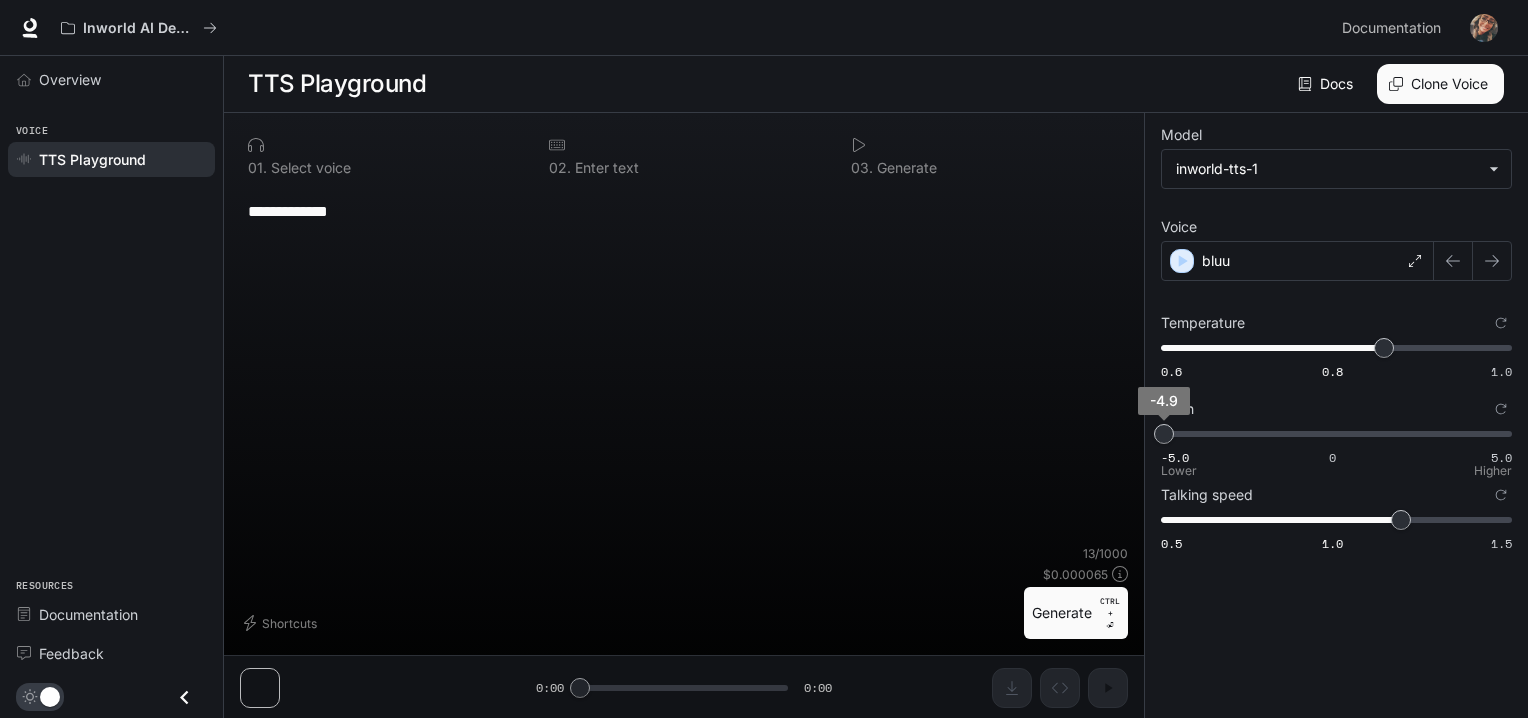click on "-4.9" at bounding box center [1164, 434] 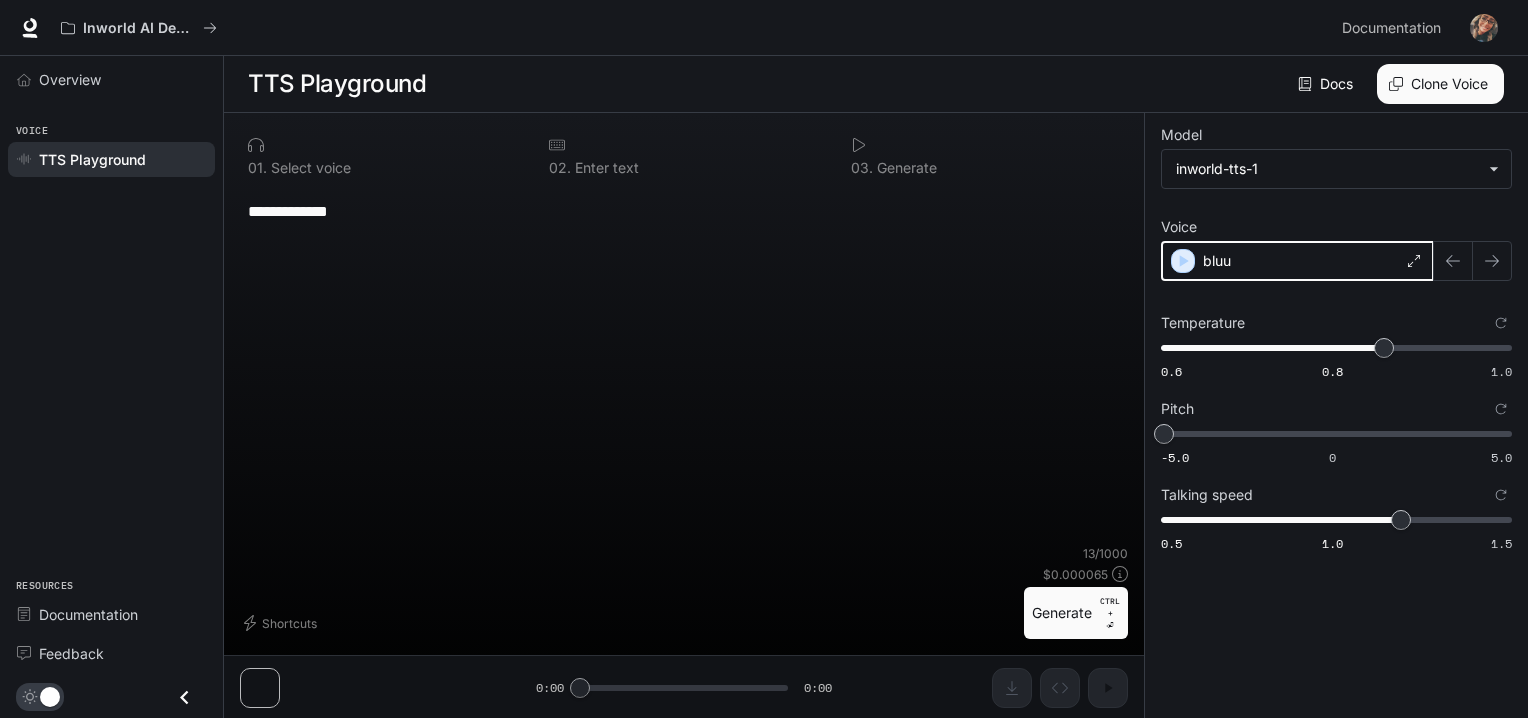 click 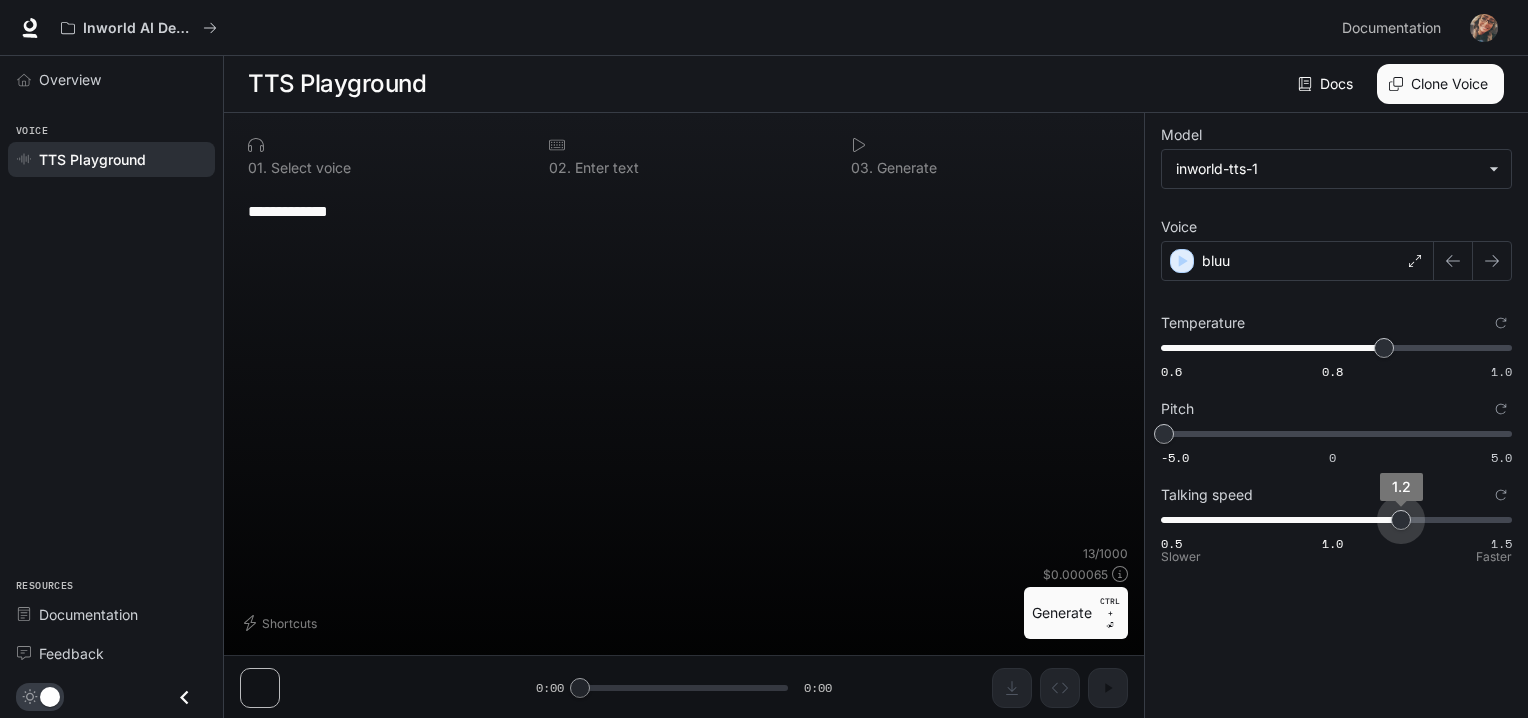 type on "***" 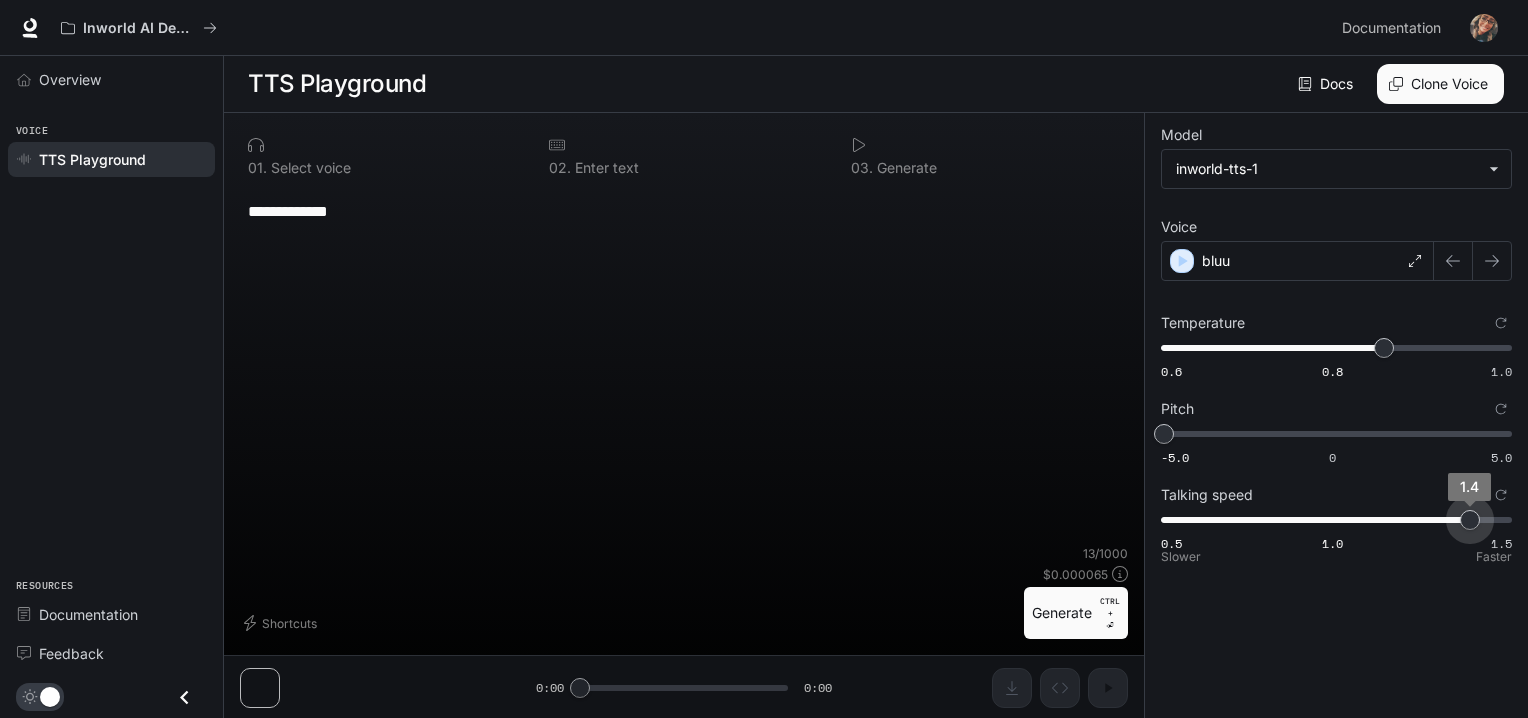 drag, startPoint x: 1398, startPoint y: 520, endPoint x: 1471, endPoint y: 523, distance: 73.061615 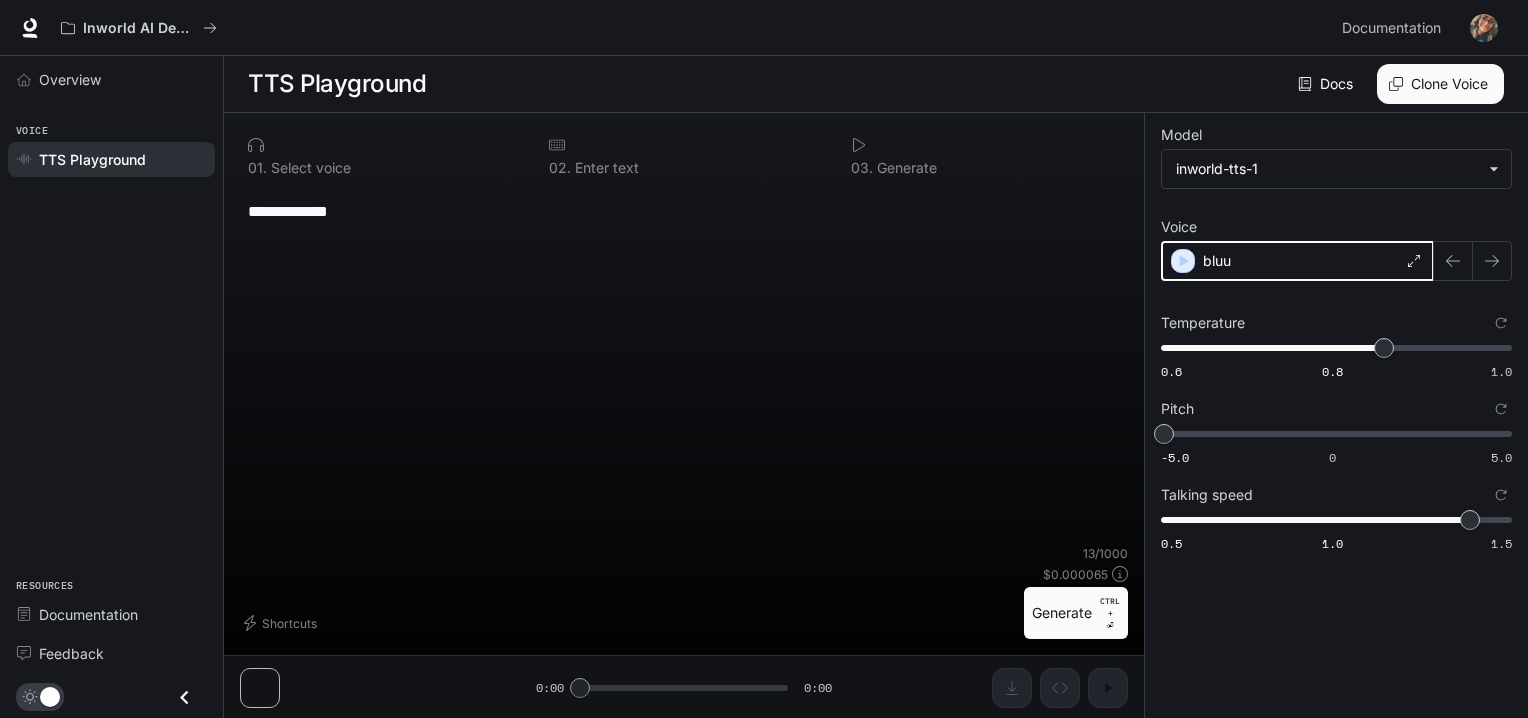 click 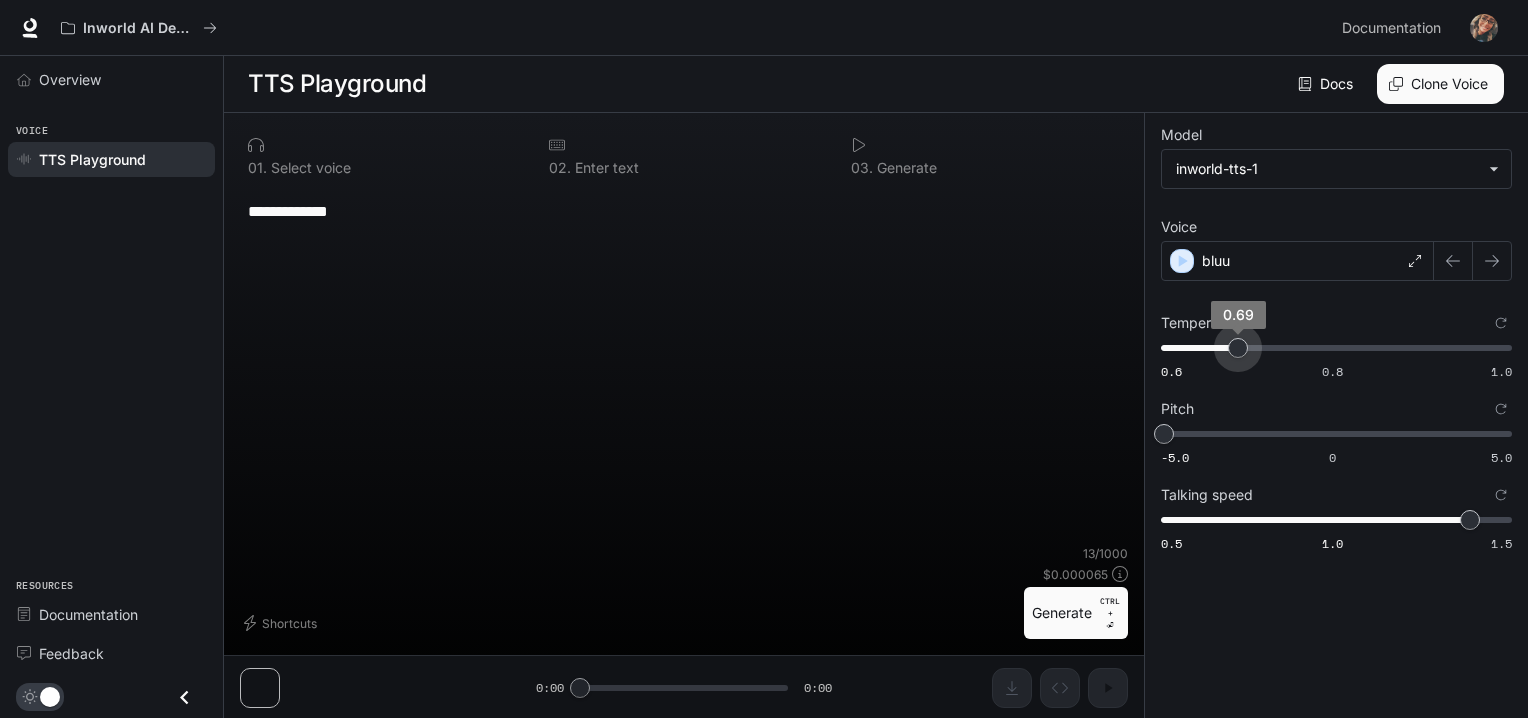 type on "****" 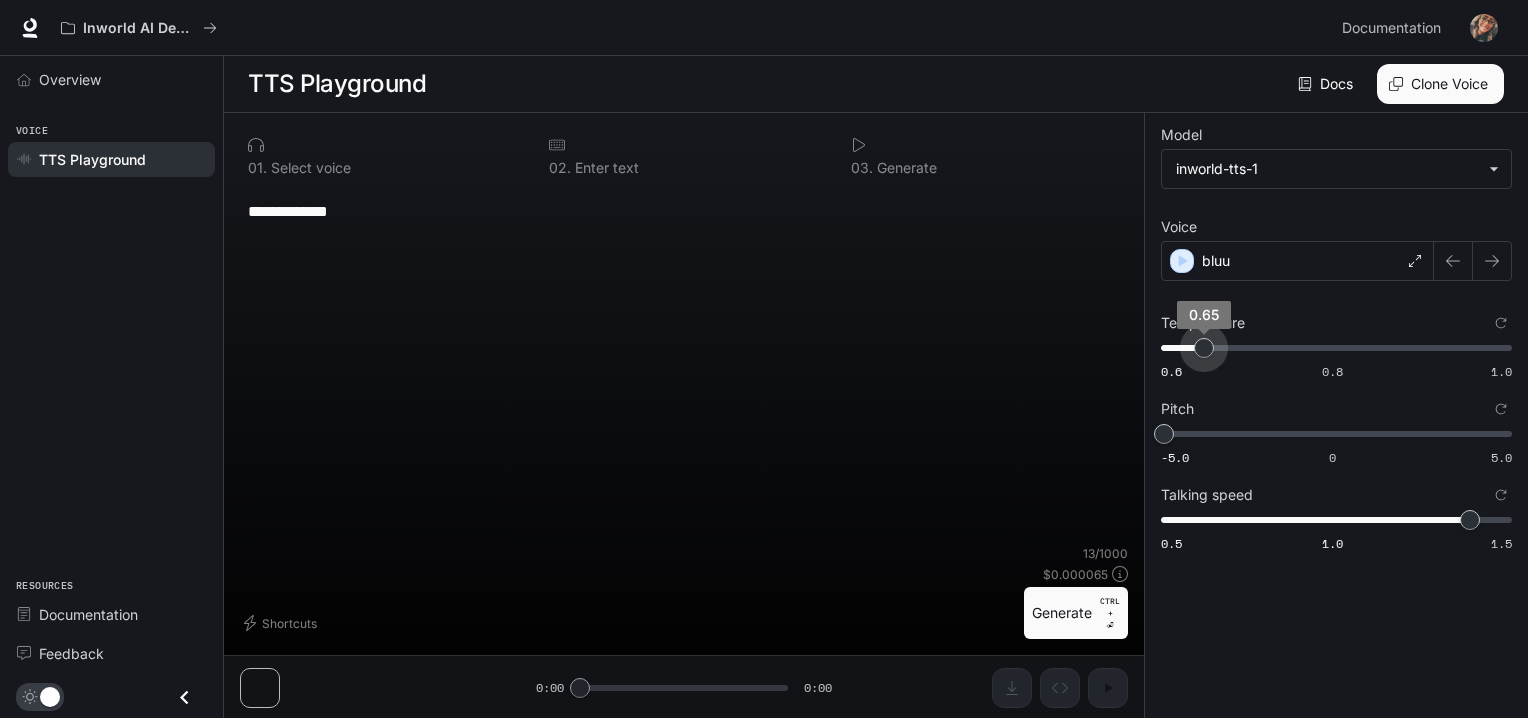 drag, startPoint x: 1380, startPoint y: 346, endPoint x: 1203, endPoint y: 387, distance: 181.68654 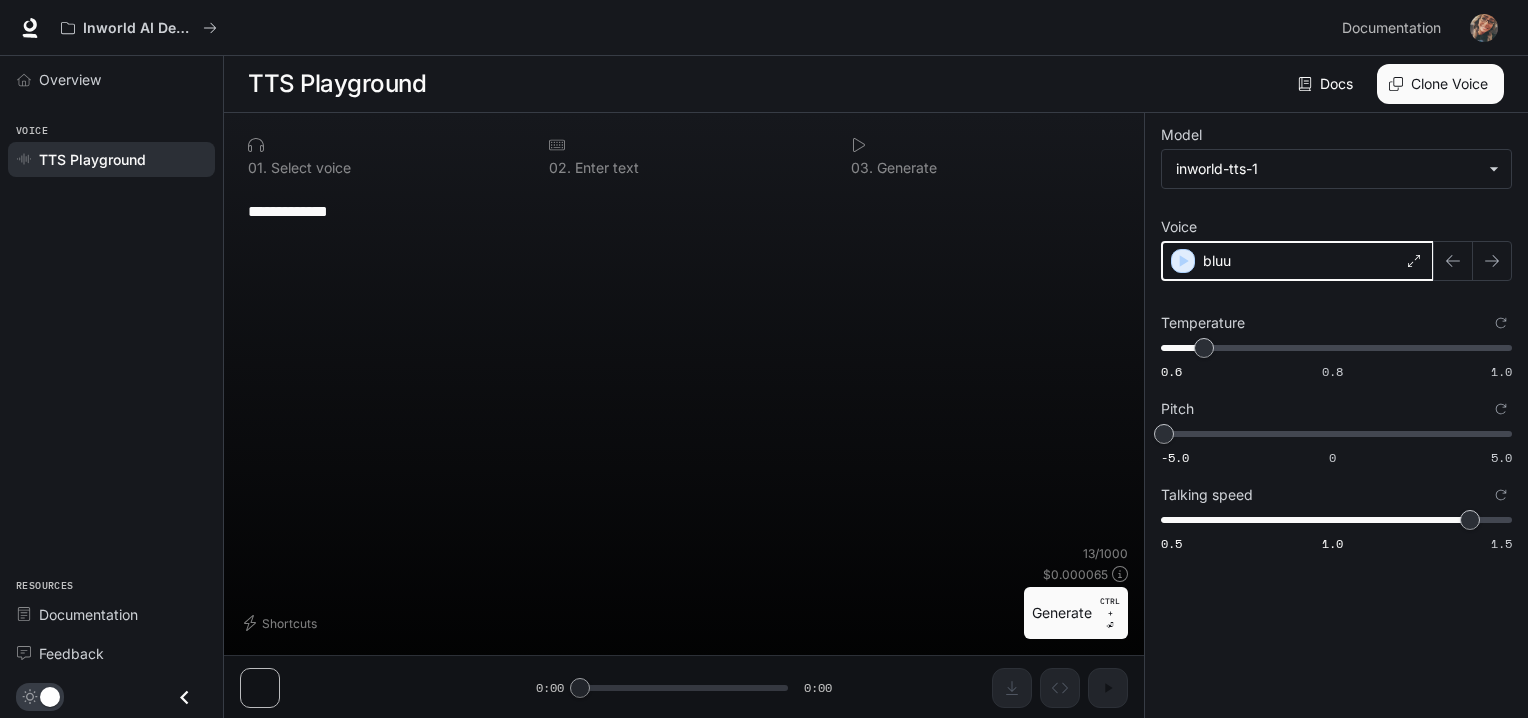 click 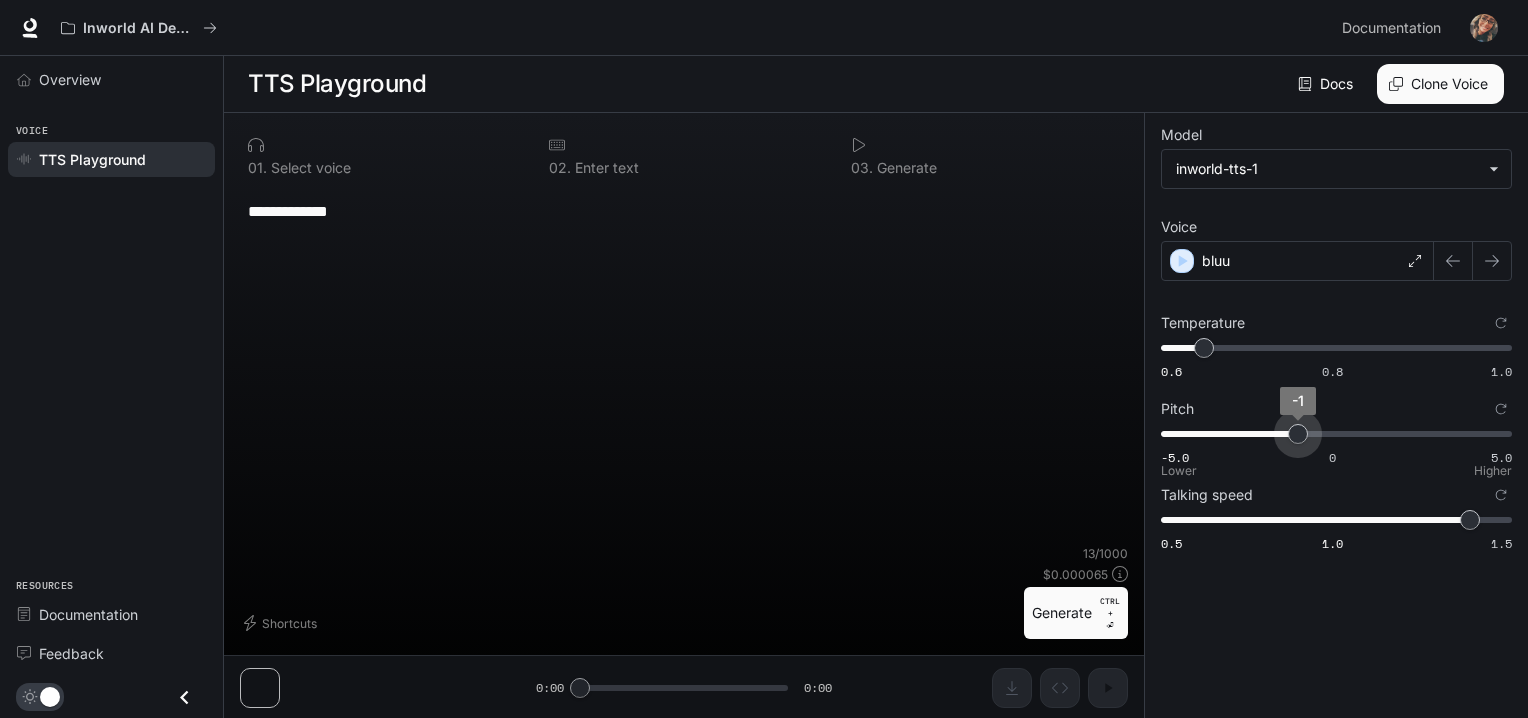 drag, startPoint x: 1163, startPoint y: 435, endPoint x: 1288, endPoint y: 444, distance: 125.32358 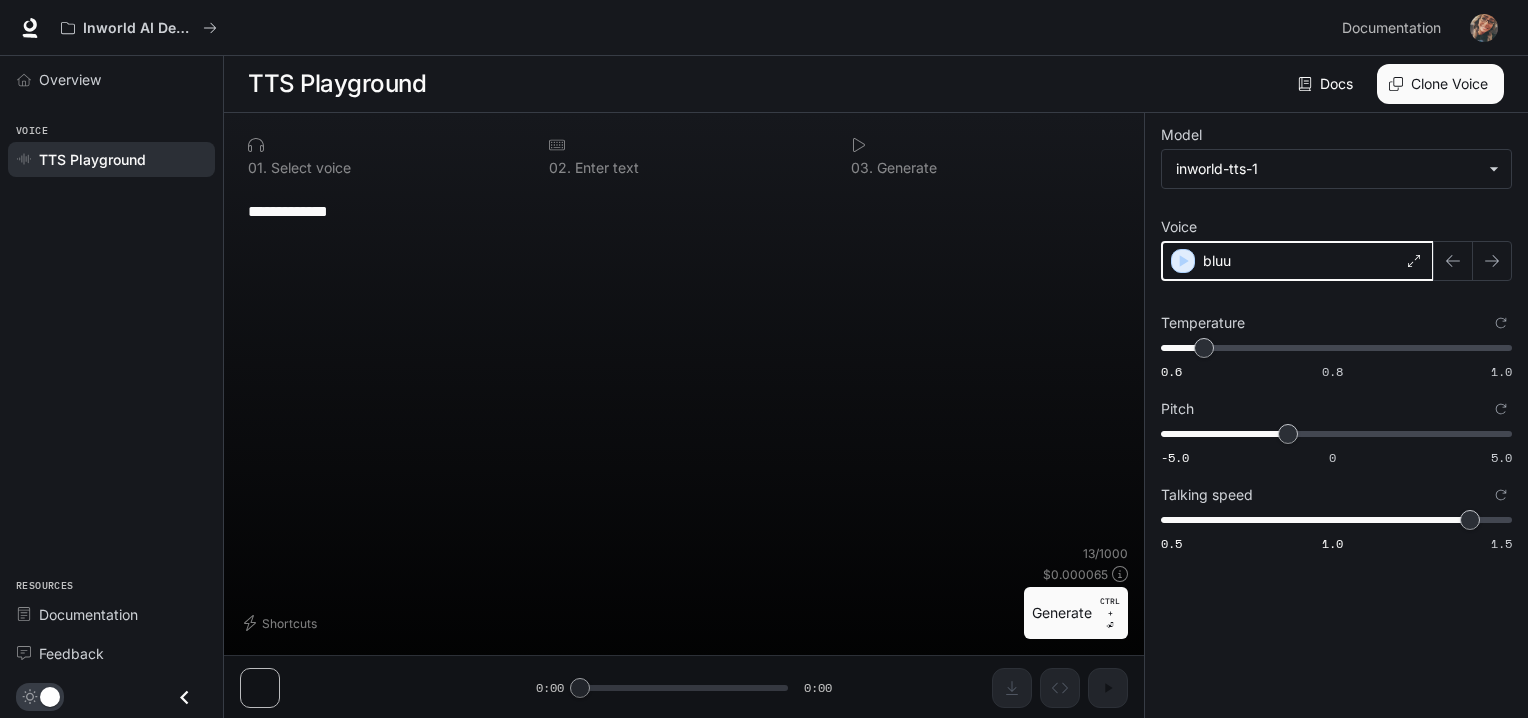 click 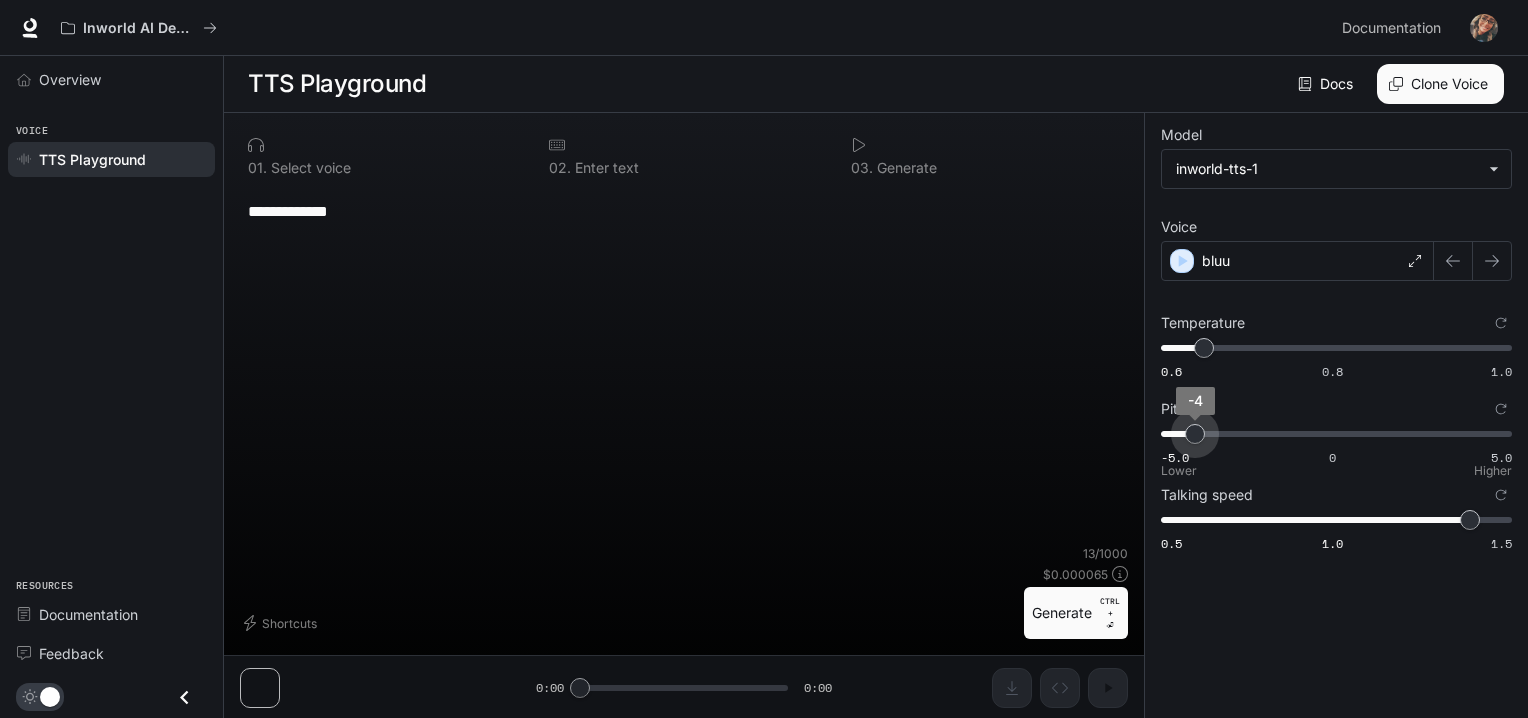 type on "****" 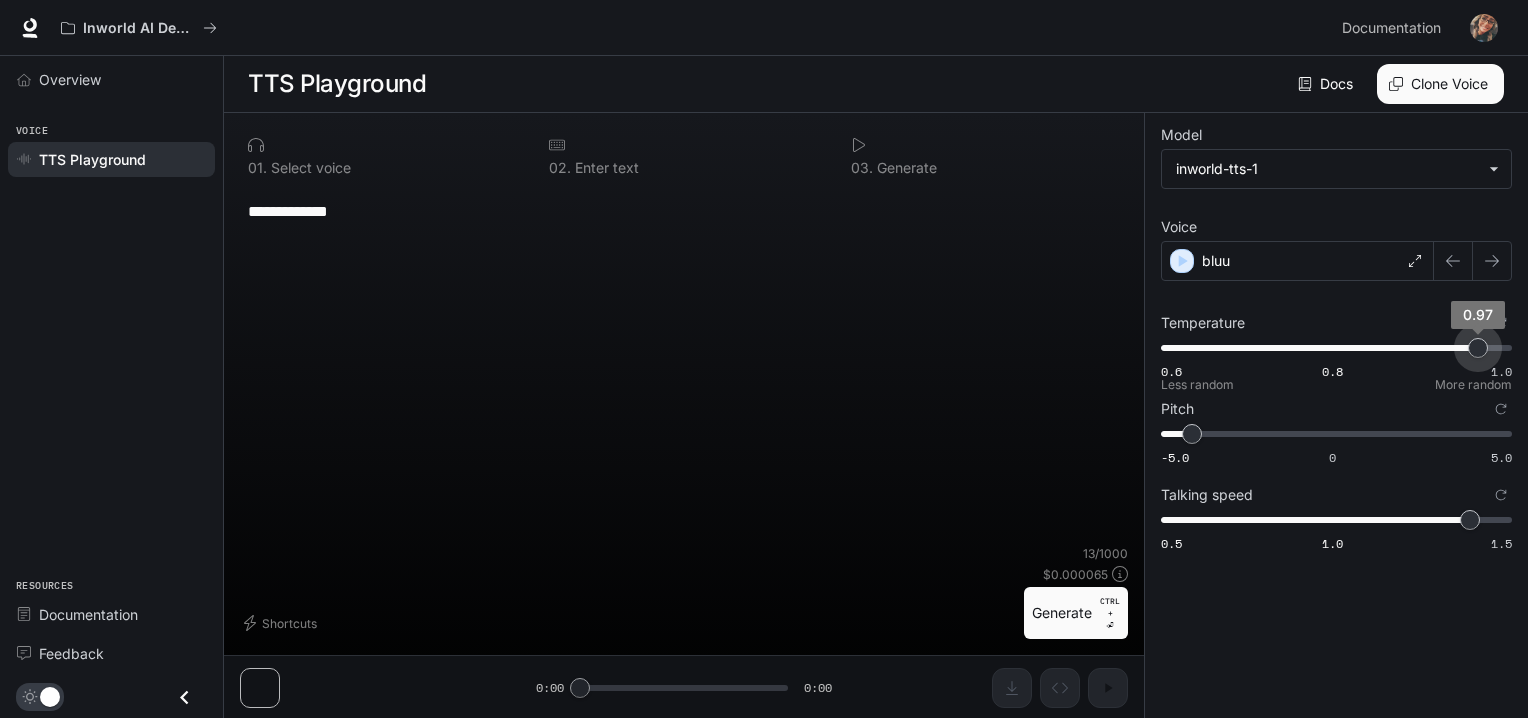 drag, startPoint x: 1204, startPoint y: 338, endPoint x: 1474, endPoint y: 347, distance: 270.14996 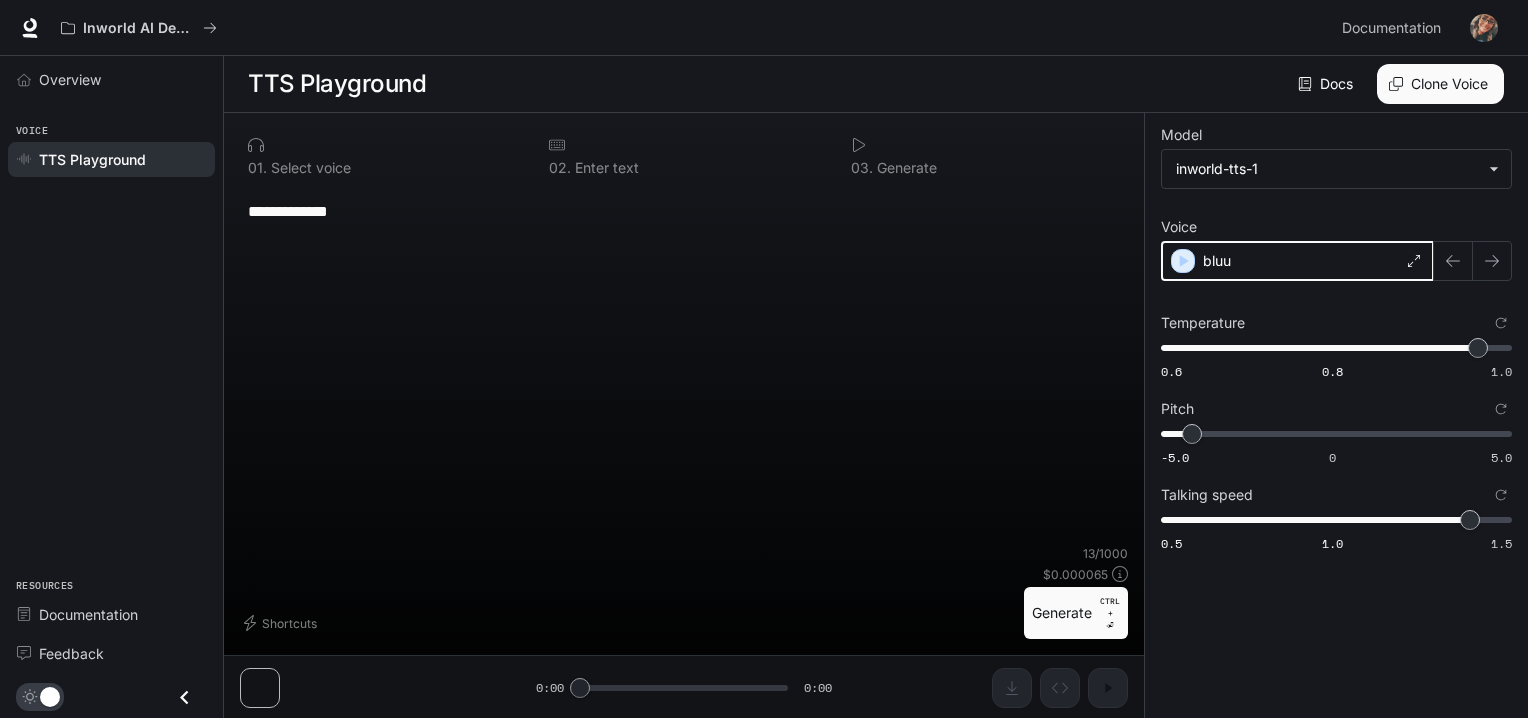 click 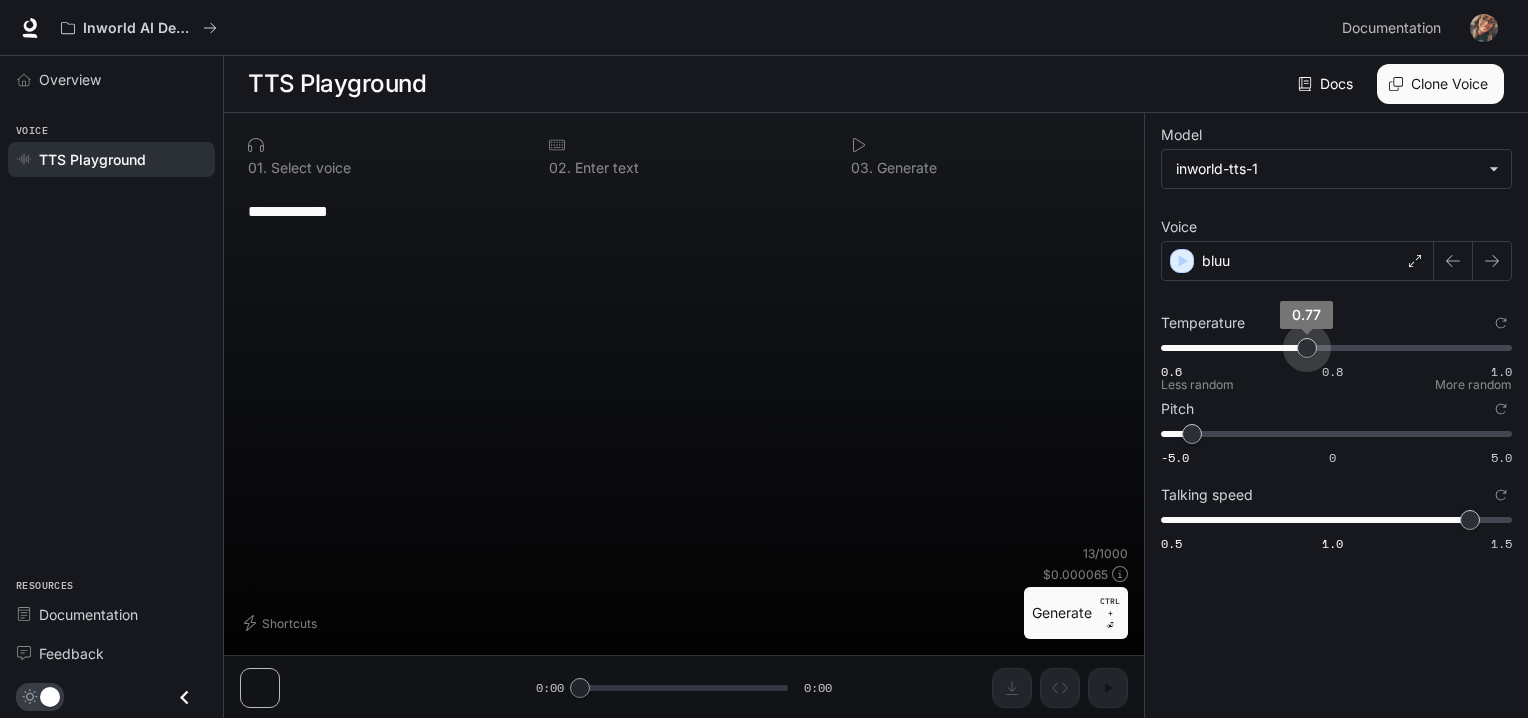 type on "****" 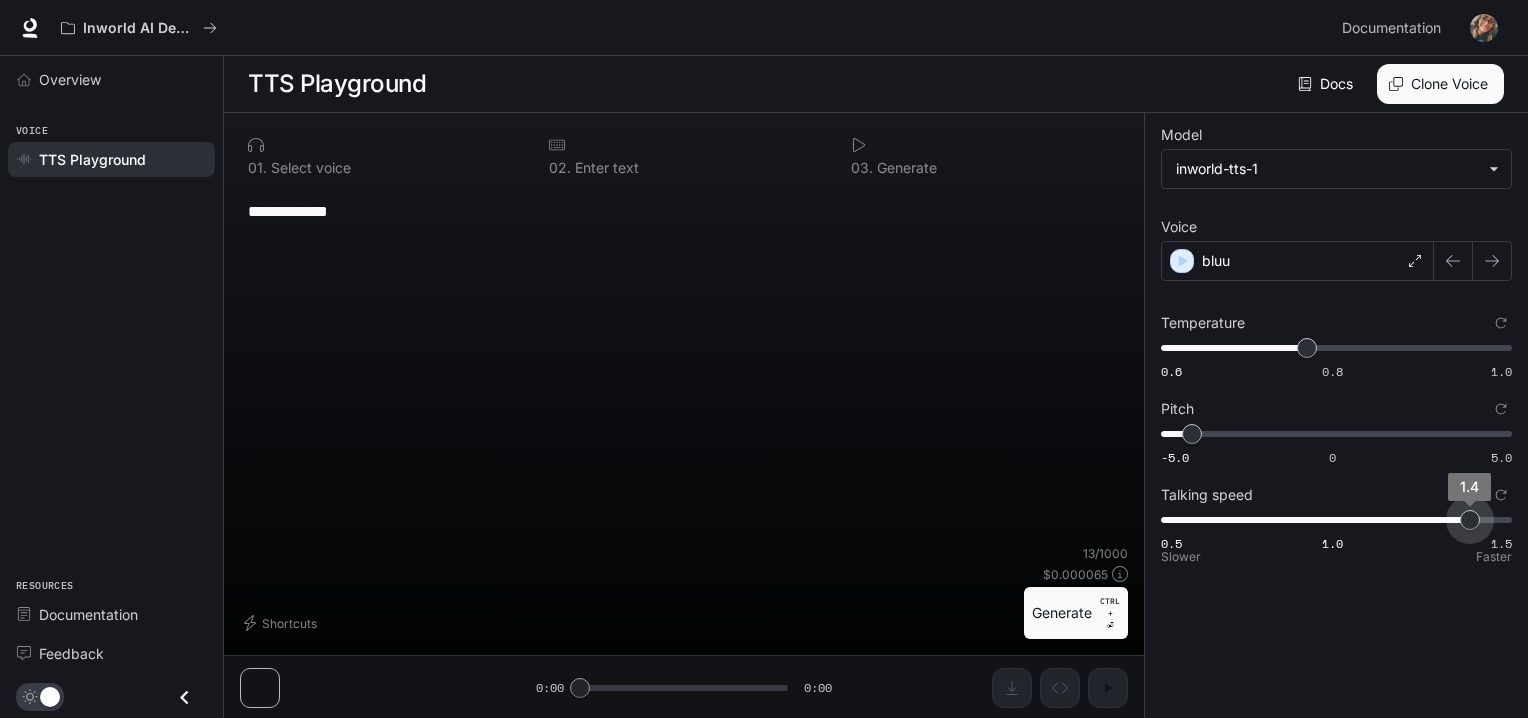 click on "1.4" at bounding box center (1470, 520) 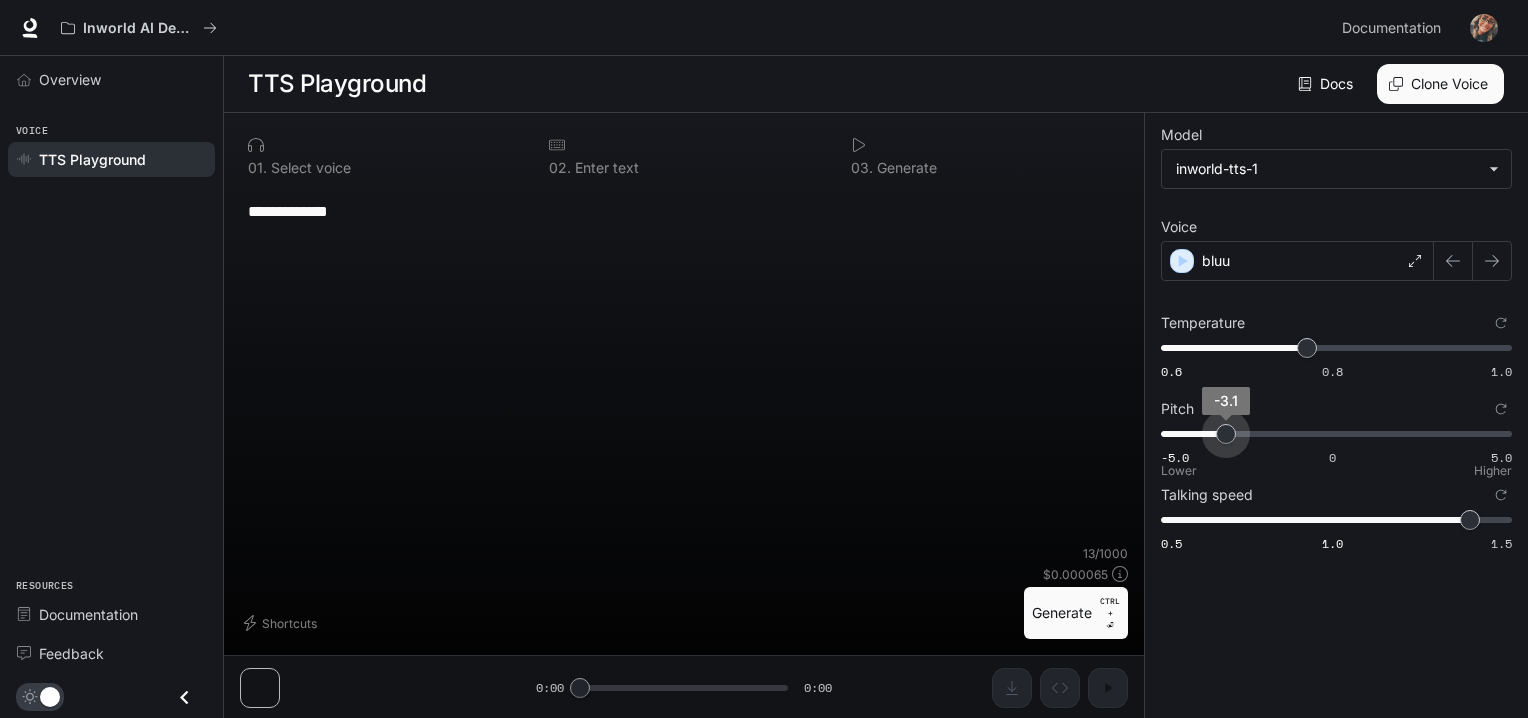type on "**" 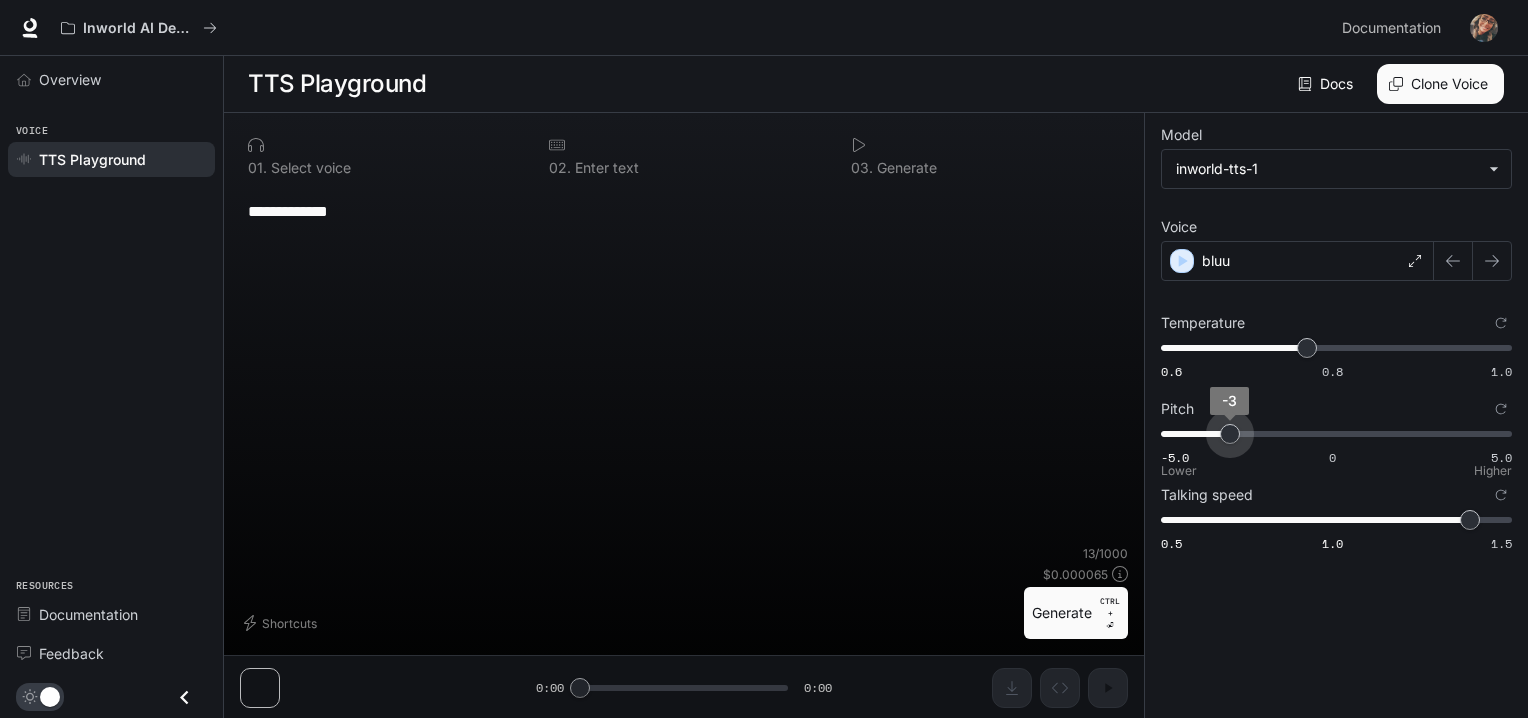 drag, startPoint x: 1196, startPoint y: 439, endPoint x: 1228, endPoint y: 435, distance: 32.24903 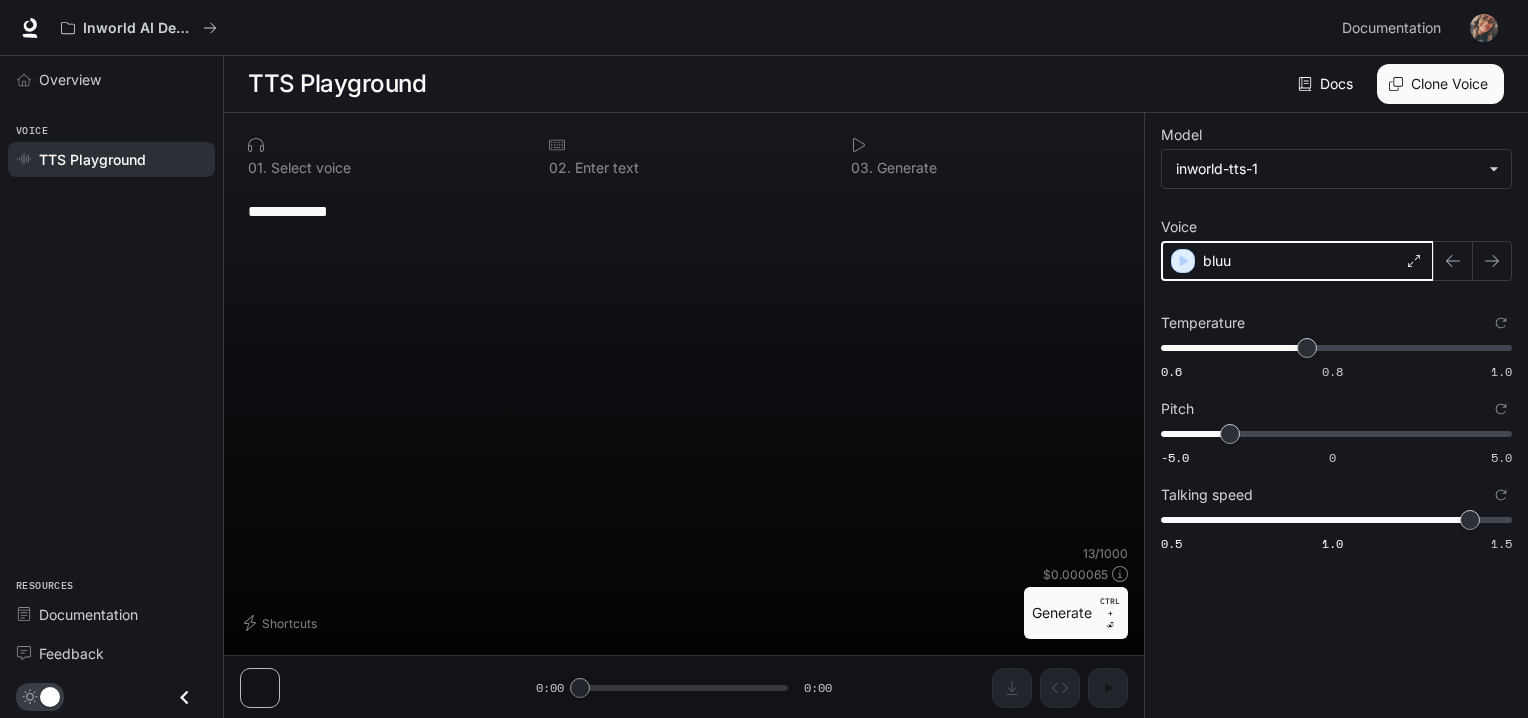 click 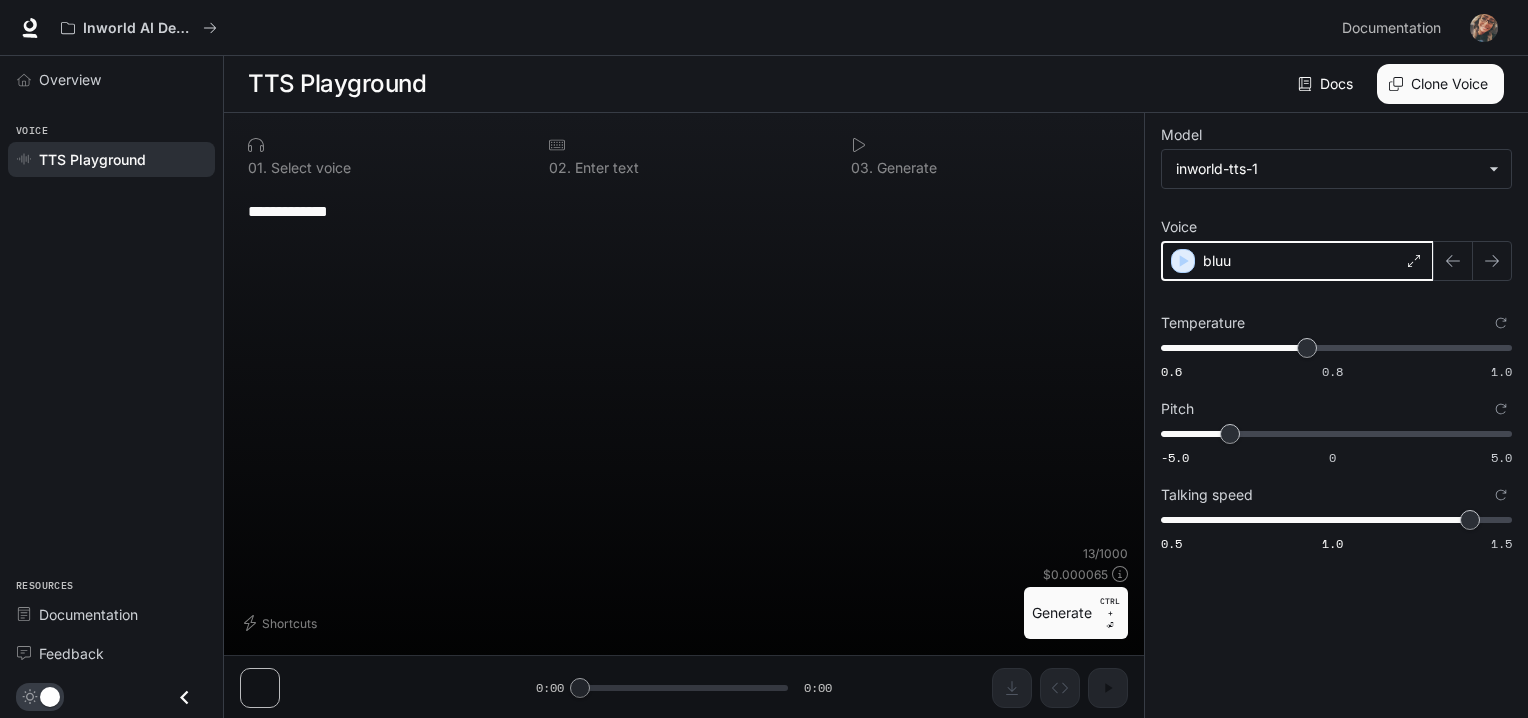 click 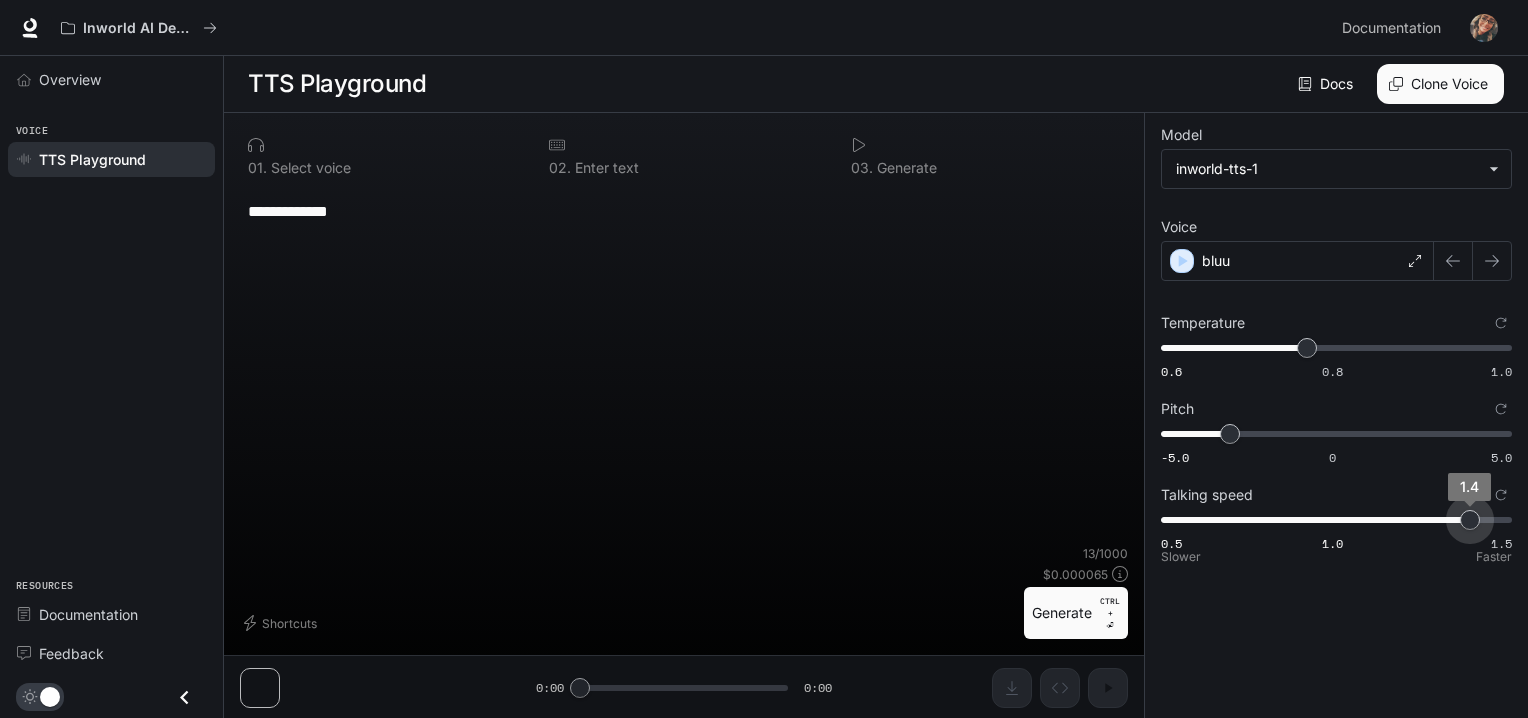 type on "***" 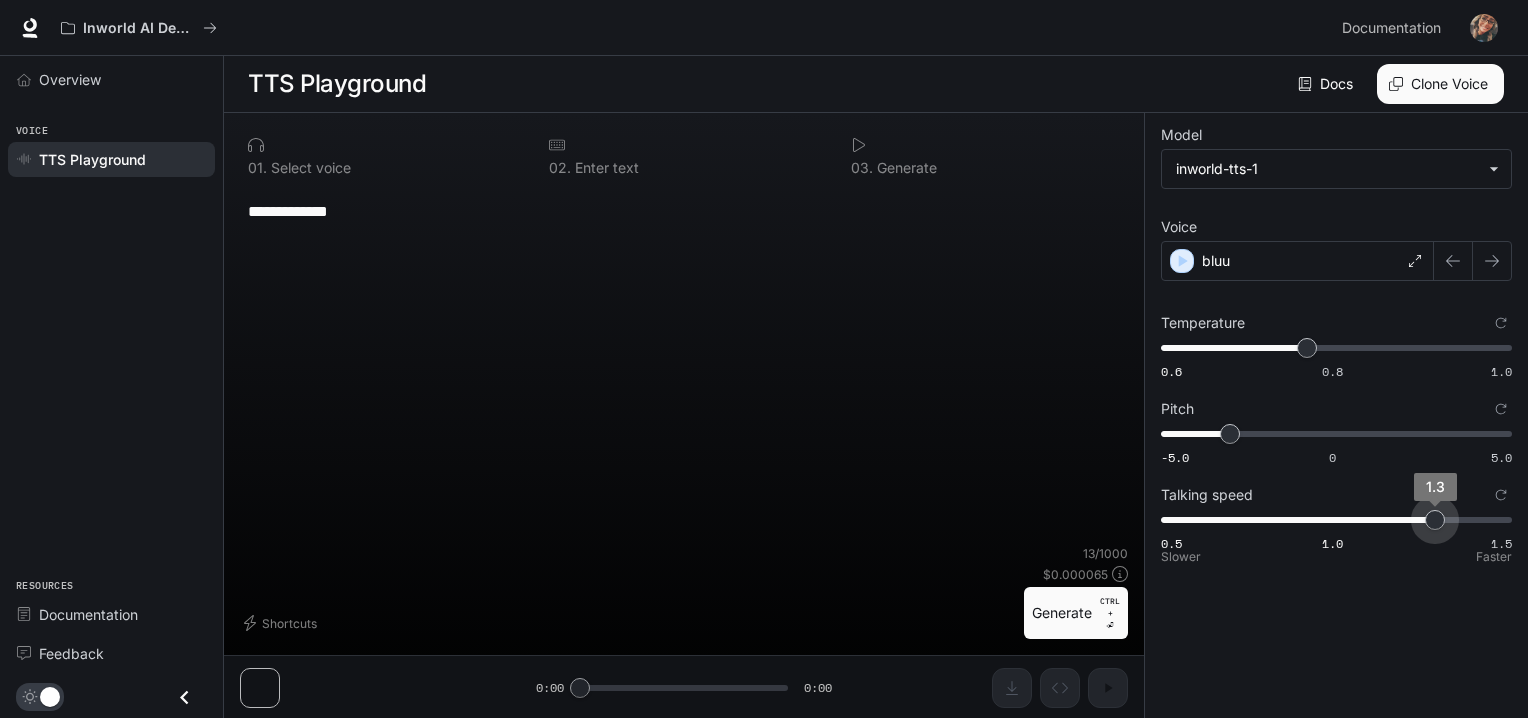 drag, startPoint x: 1470, startPoint y: 520, endPoint x: 1420, endPoint y: 518, distance: 50.039986 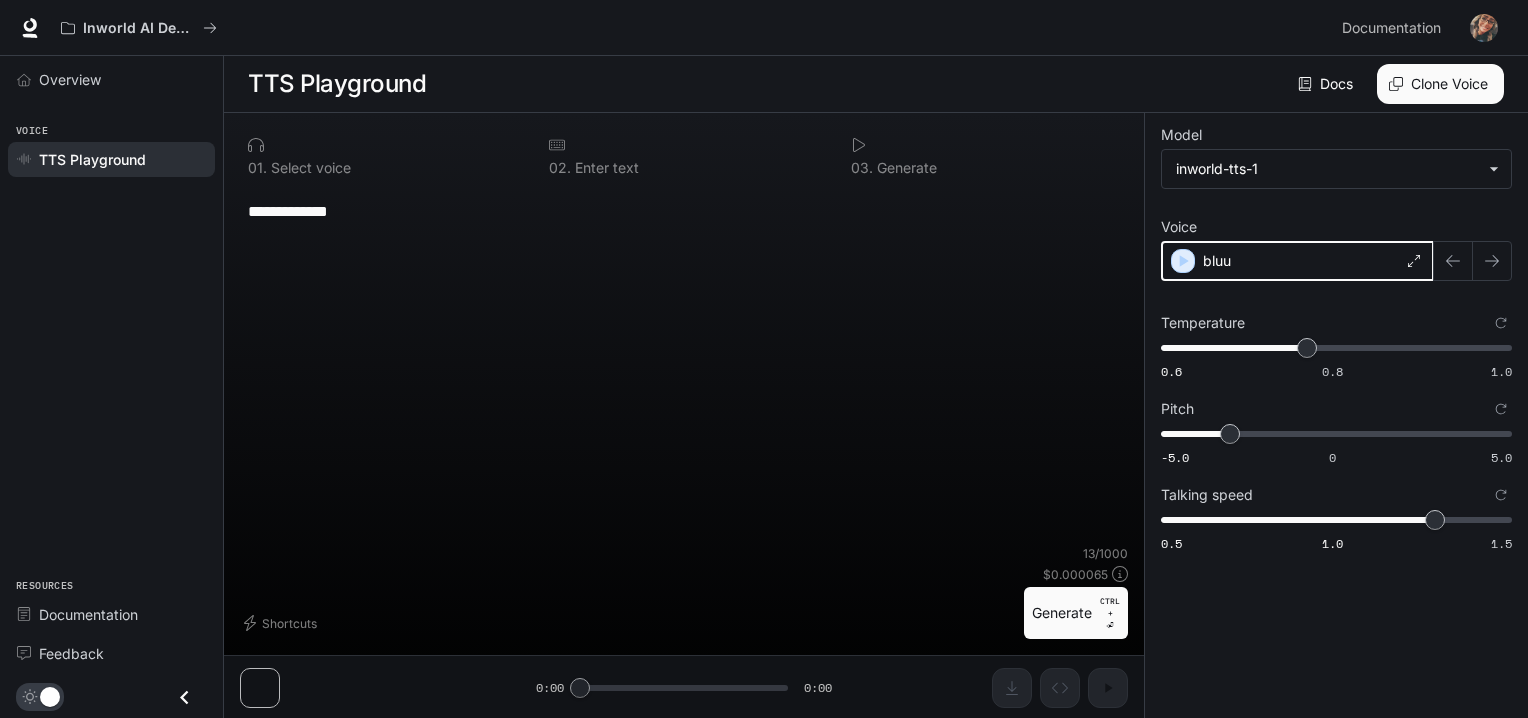 click 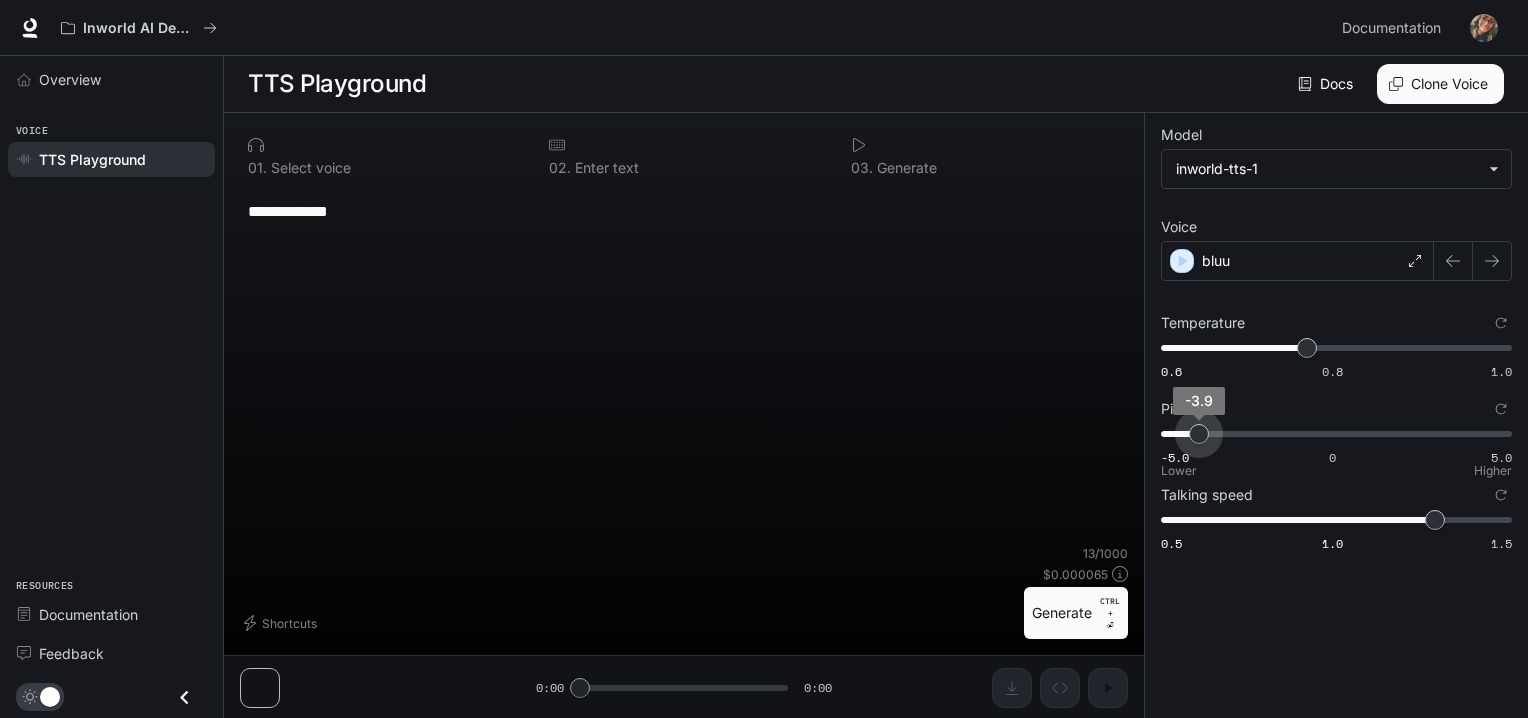 drag, startPoint x: 1230, startPoint y: 429, endPoint x: 1199, endPoint y: 431, distance: 31.06445 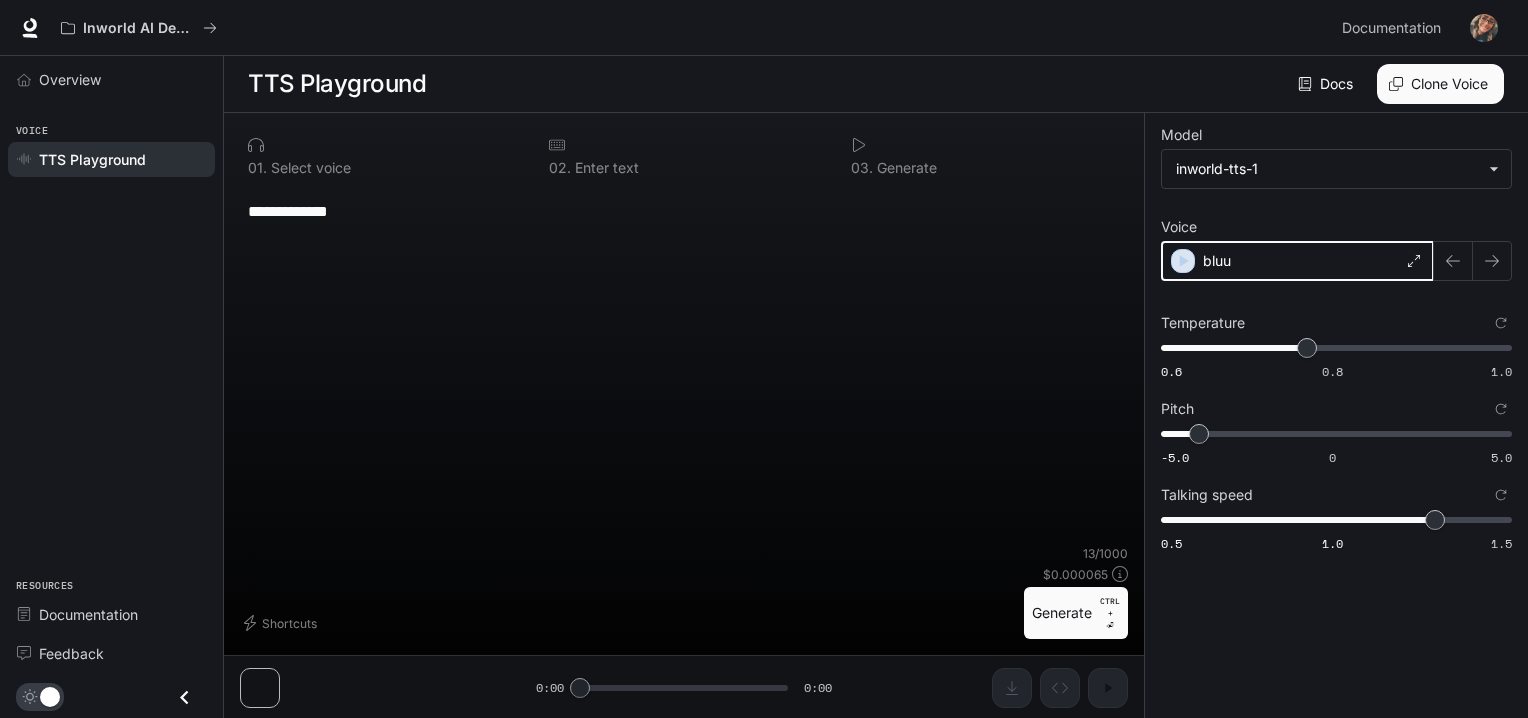 click 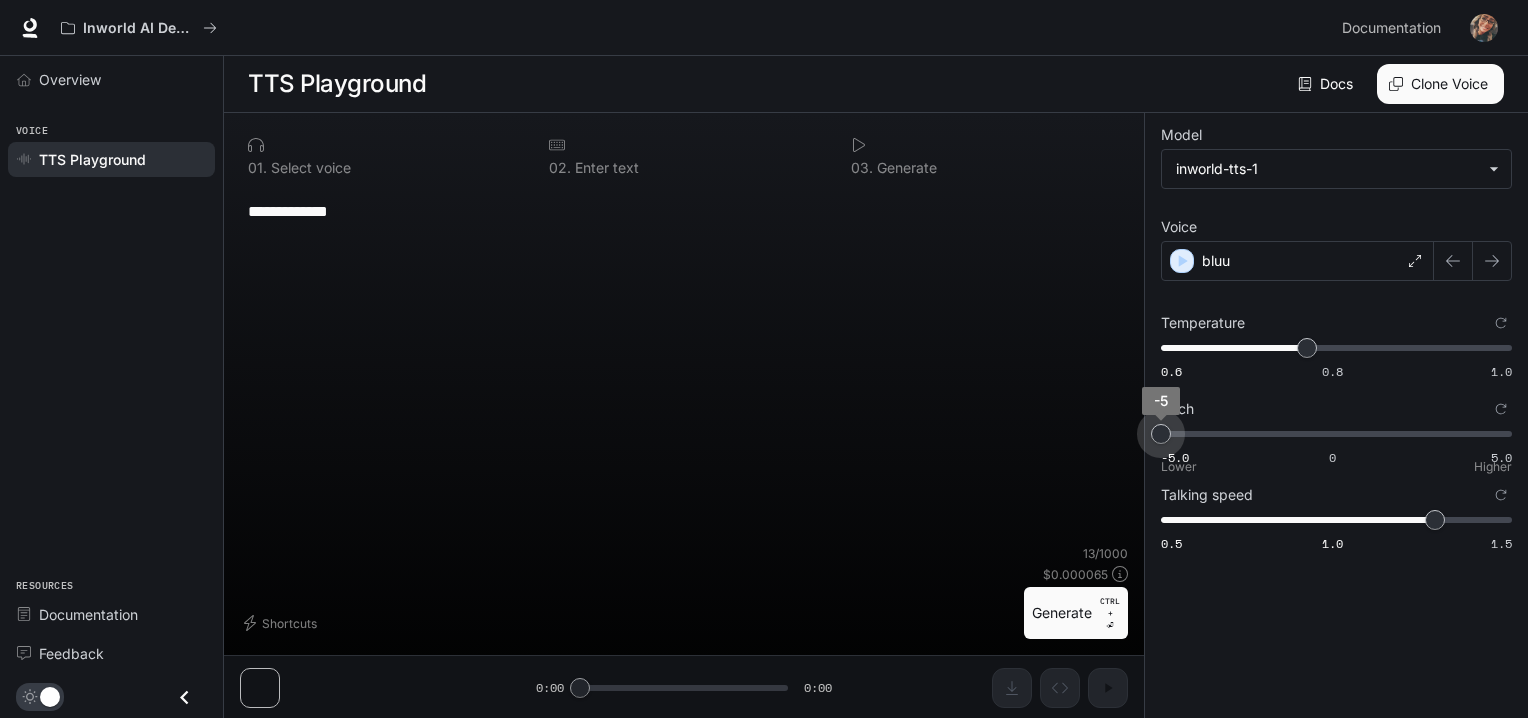 drag, startPoint x: 1200, startPoint y: 435, endPoint x: 1152, endPoint y: 435, distance: 48 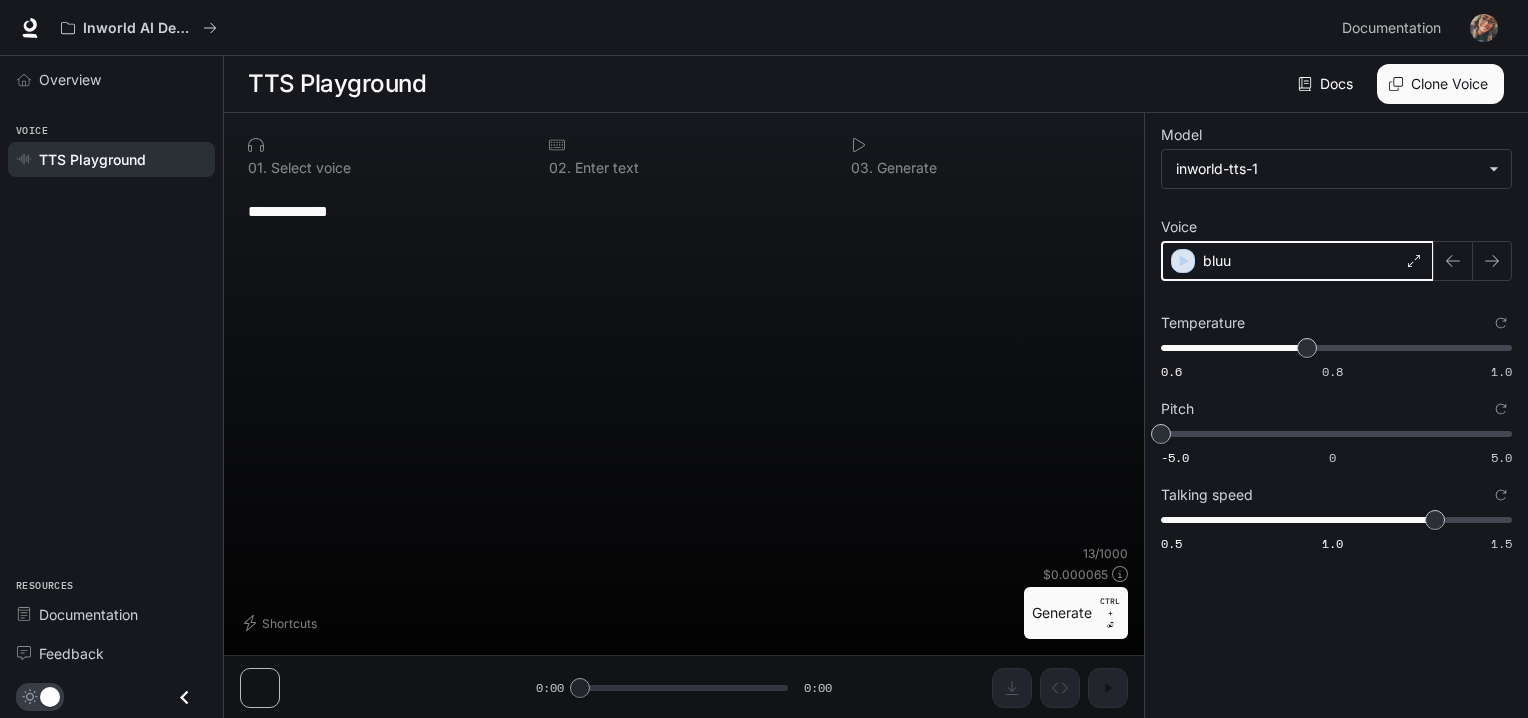 click 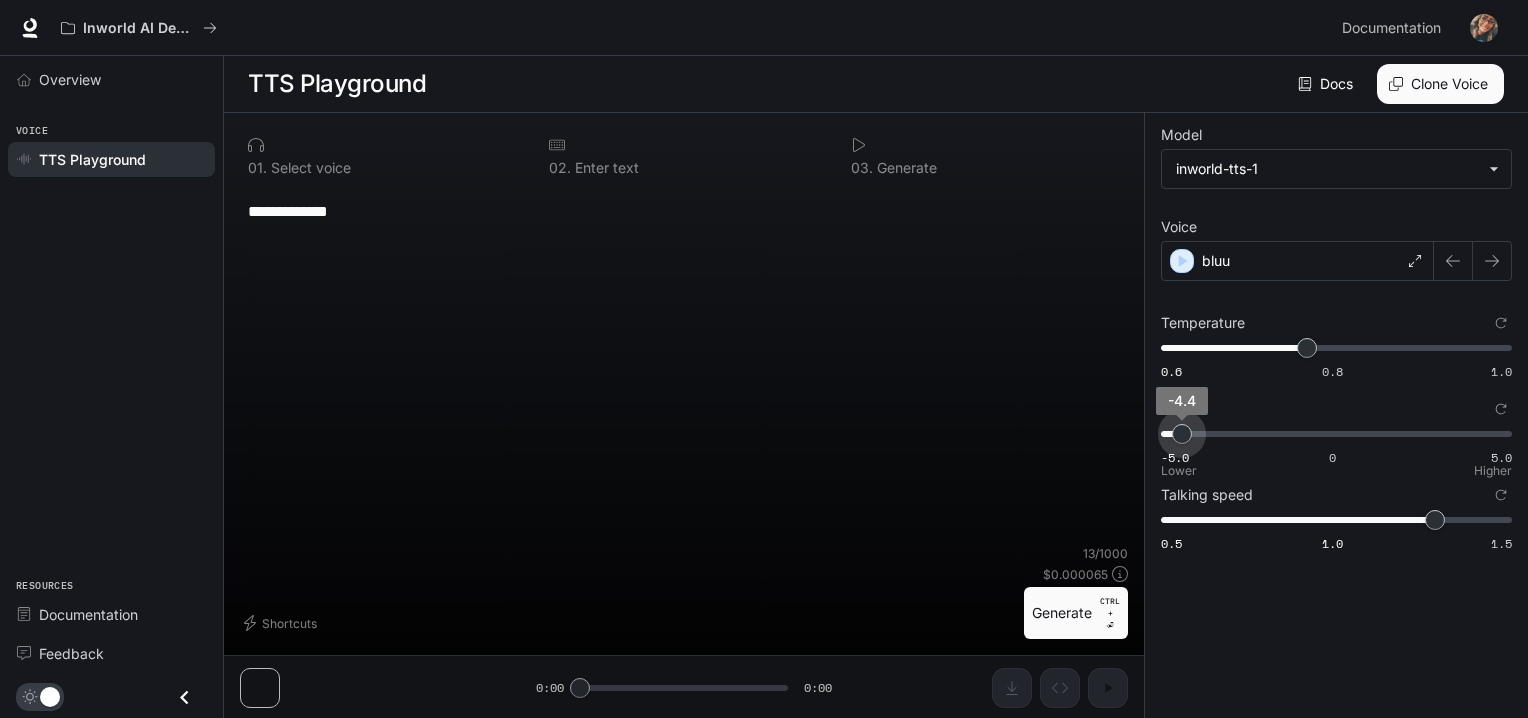 type on "****" 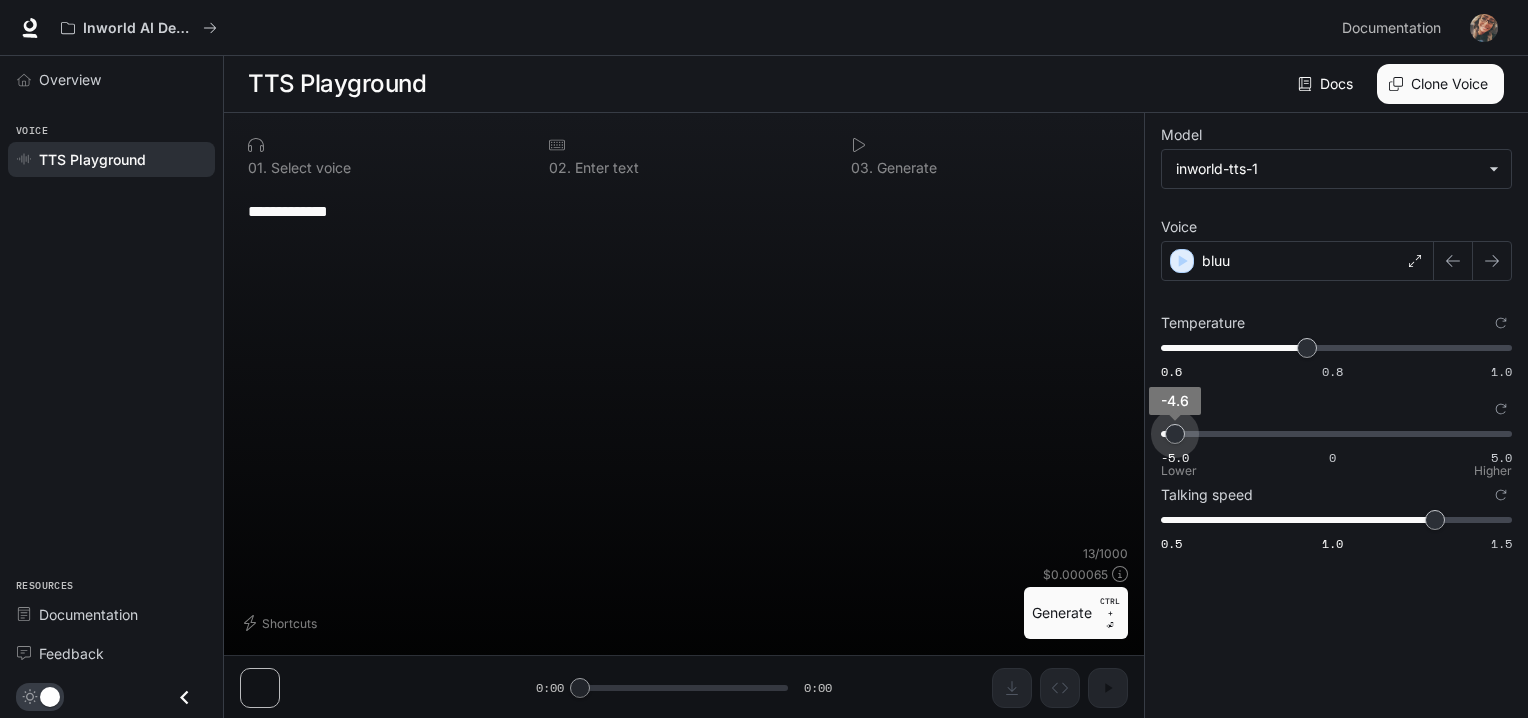 drag, startPoint x: 1164, startPoint y: 429, endPoint x: 1175, endPoint y: 429, distance: 11 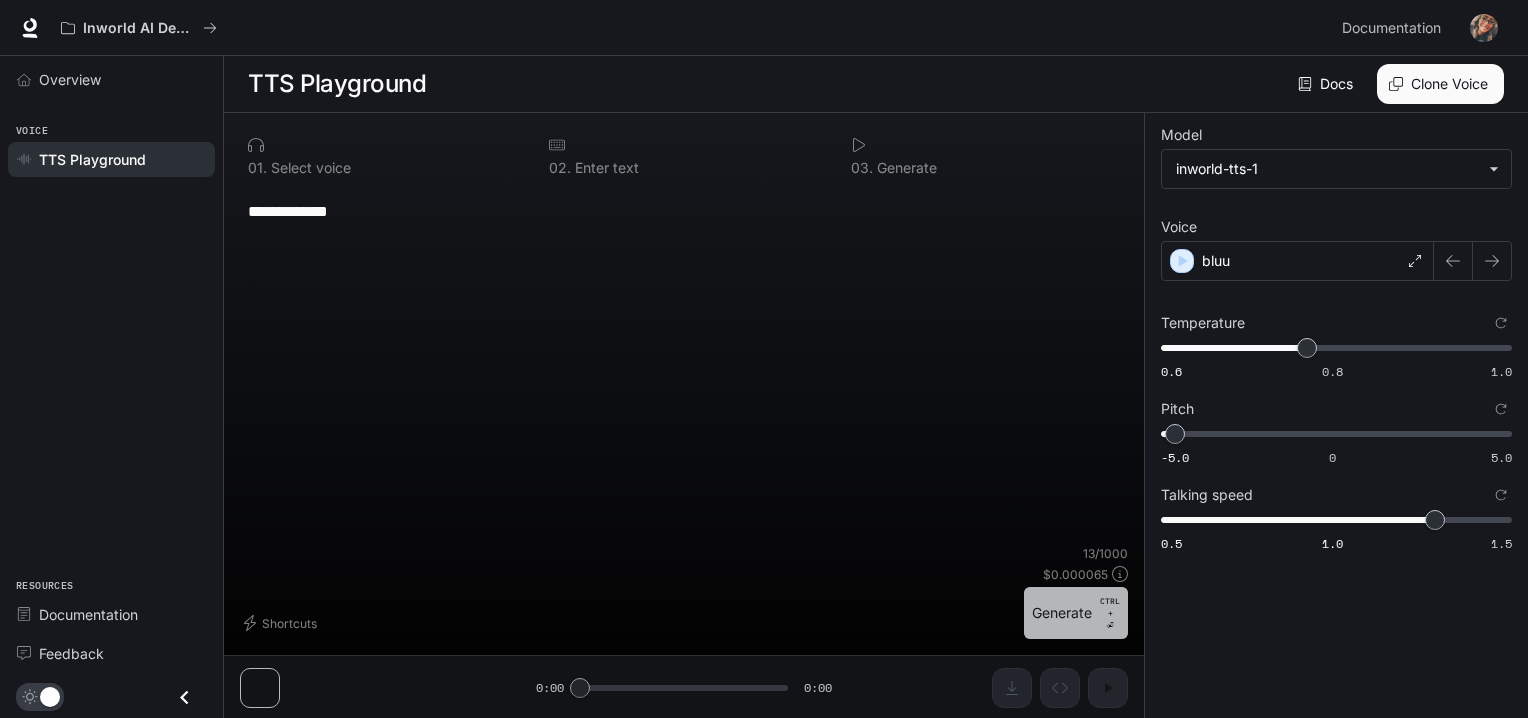 click on "Generate CTRL +  ⏎" at bounding box center (1076, 613) 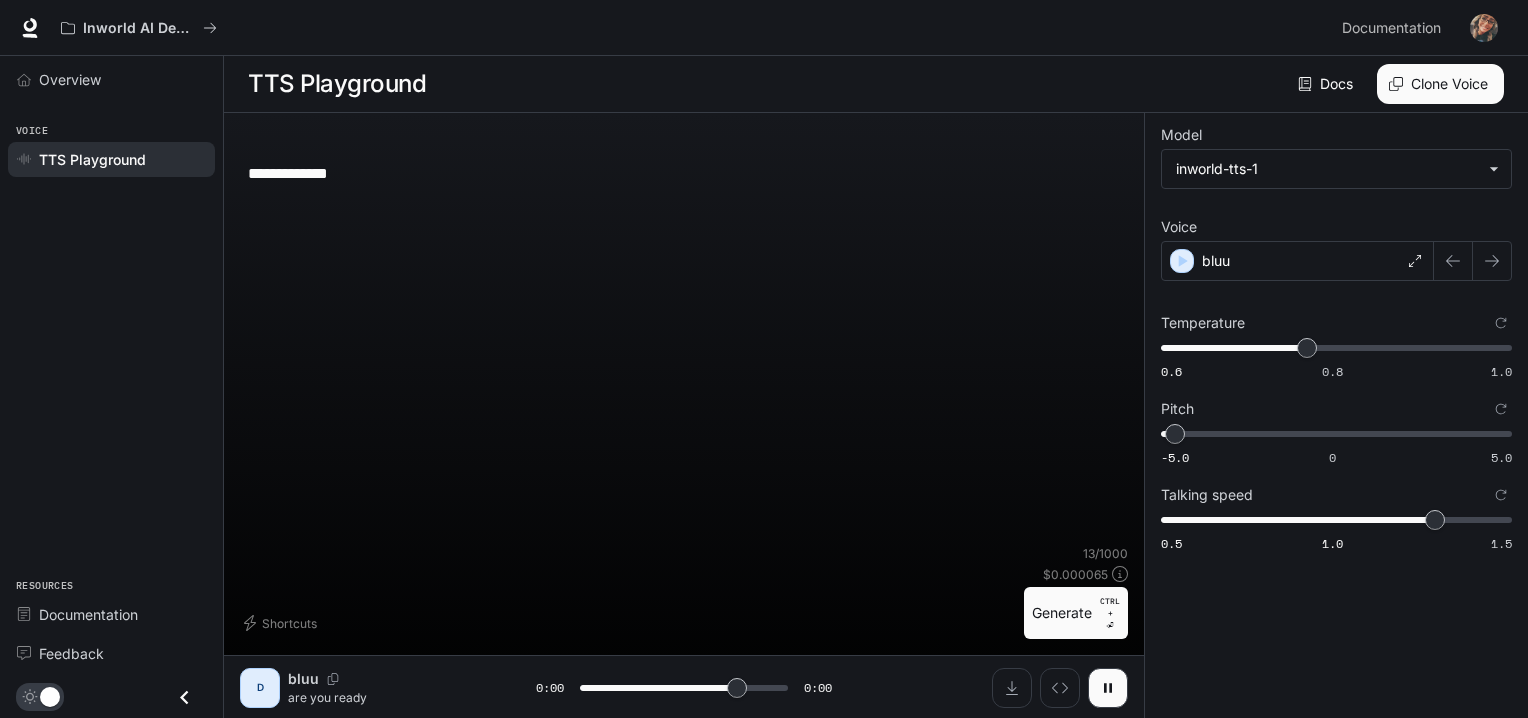 type on "*" 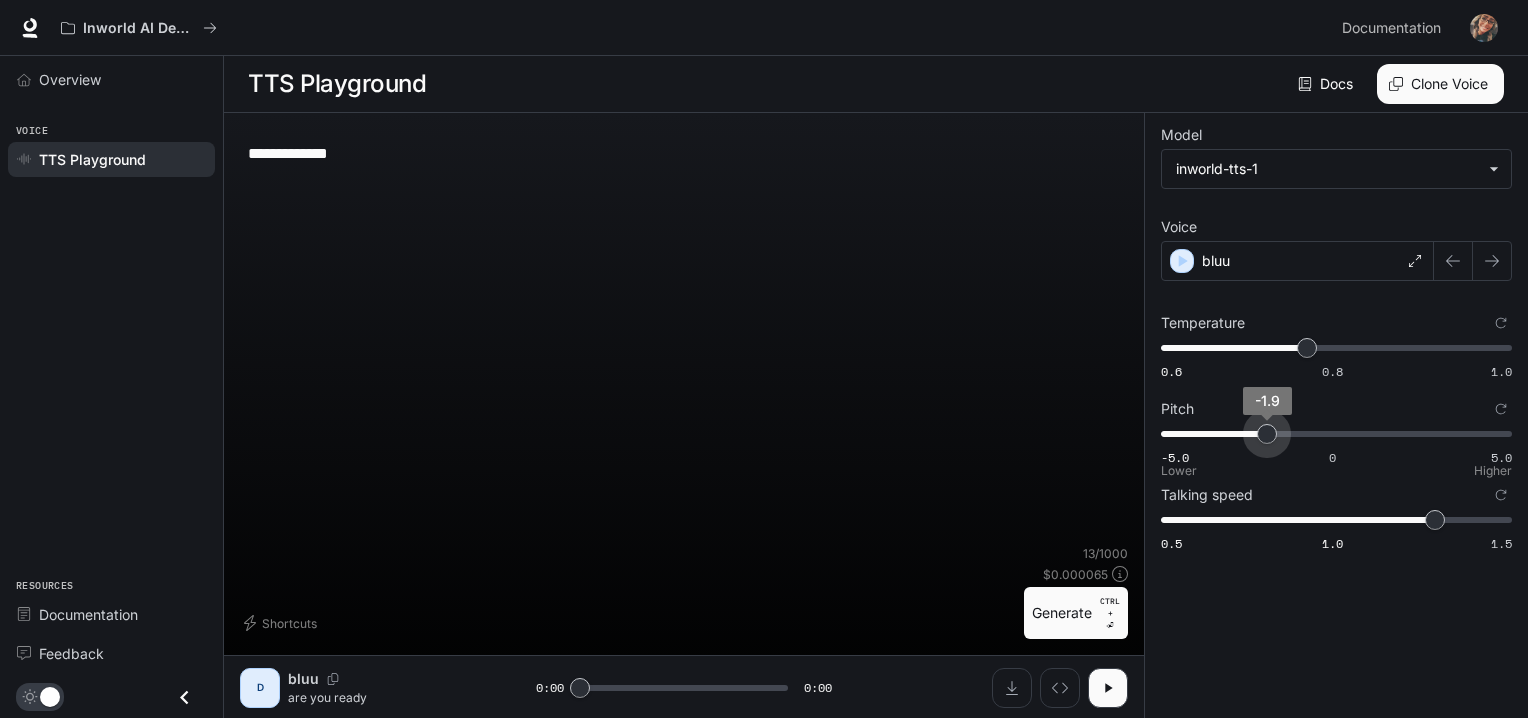 type on "****" 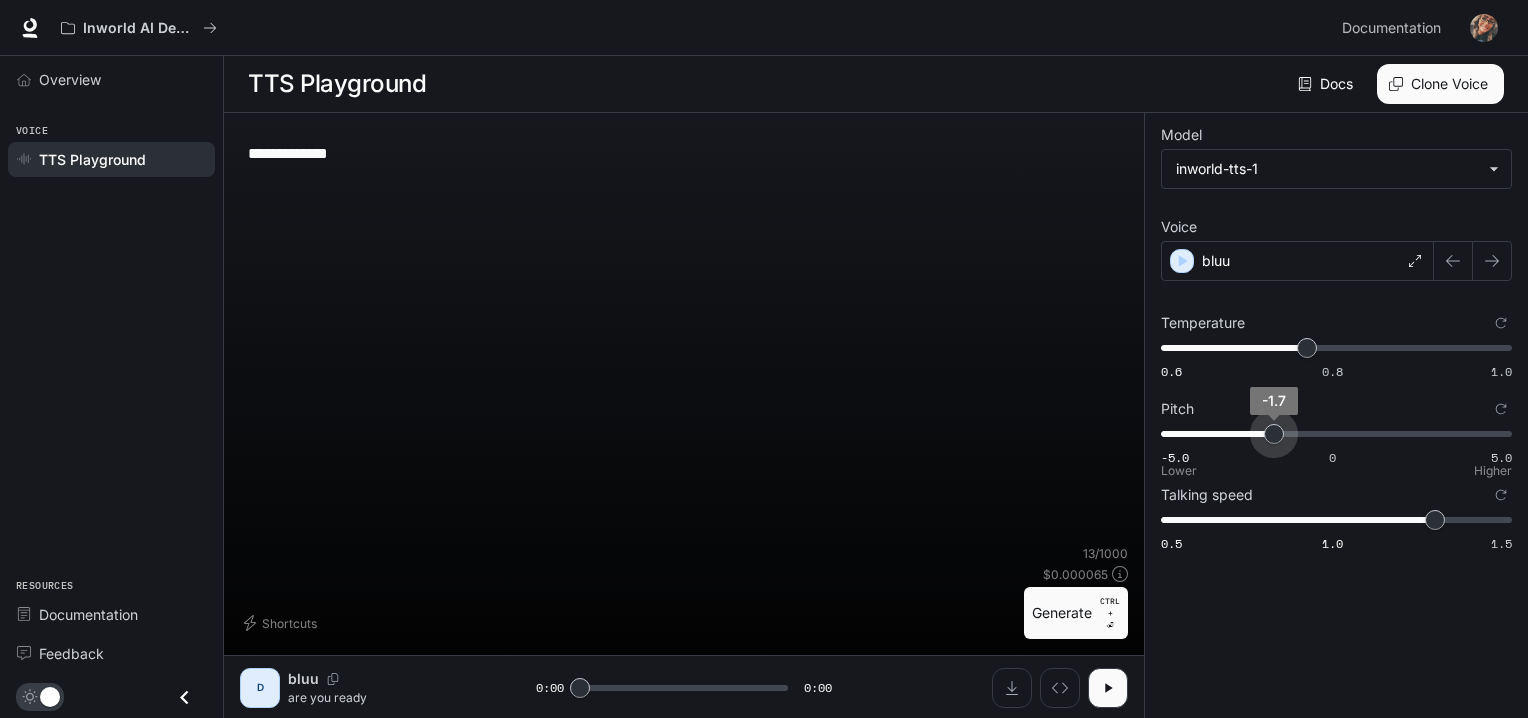 drag, startPoint x: 1176, startPoint y: 438, endPoint x: 1275, endPoint y: 452, distance: 99.985 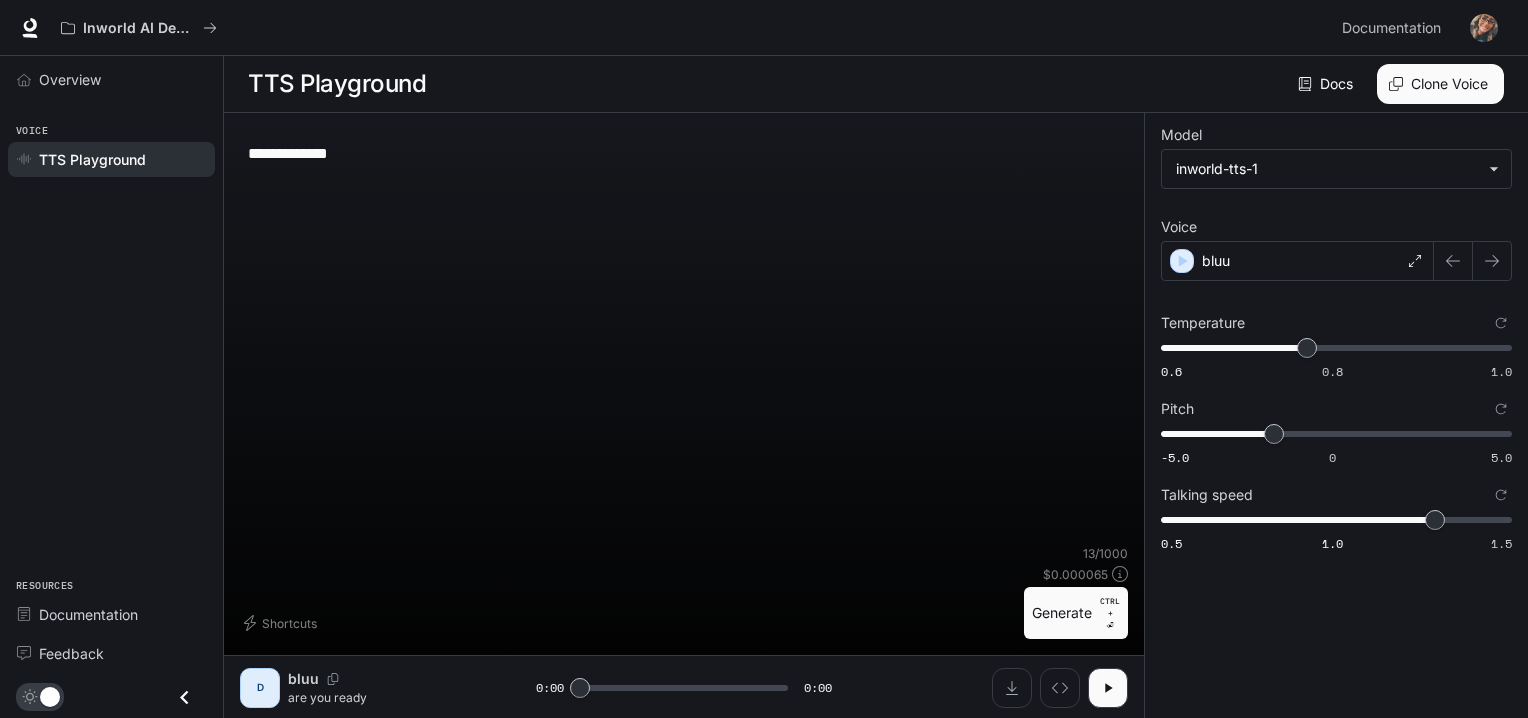 click on "**********" at bounding box center (684, 153) 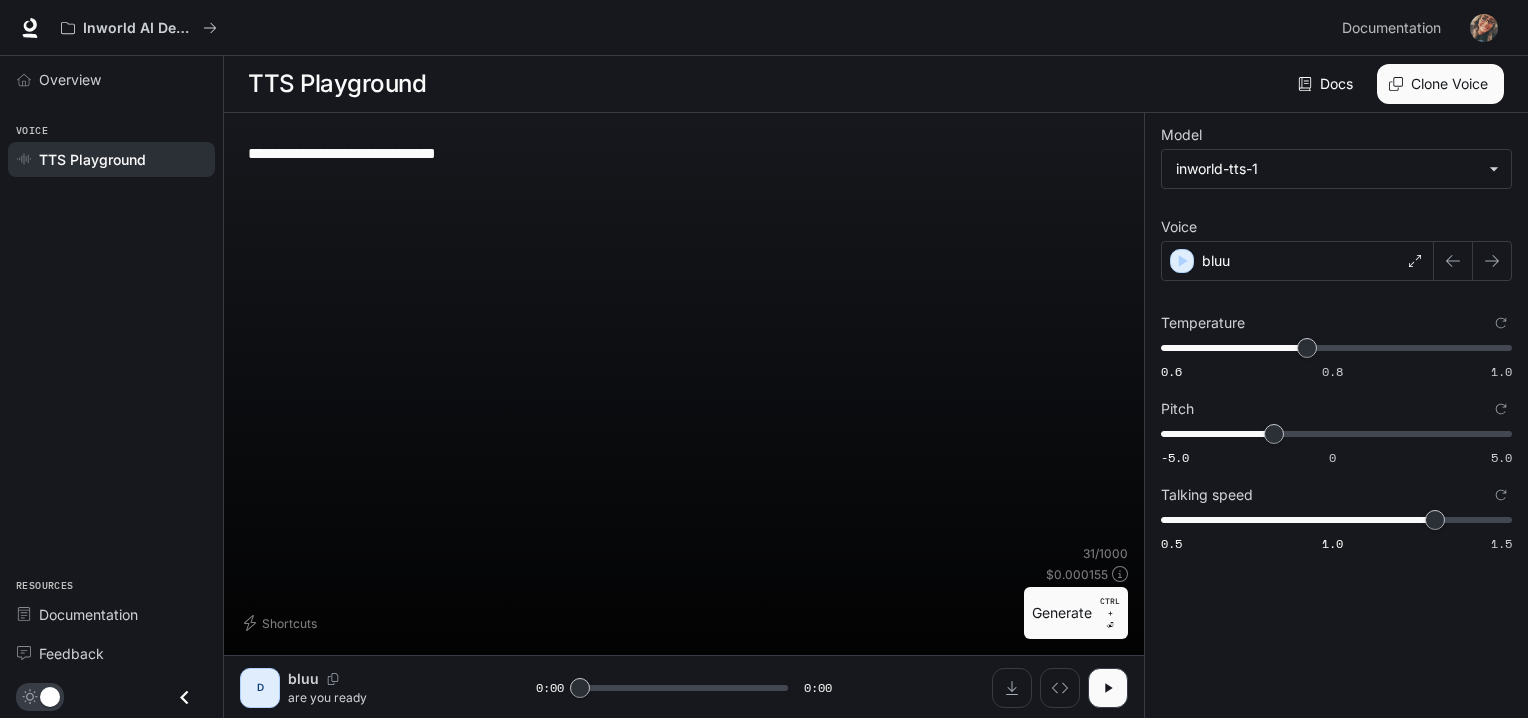 click on "**********" at bounding box center (684, 153) 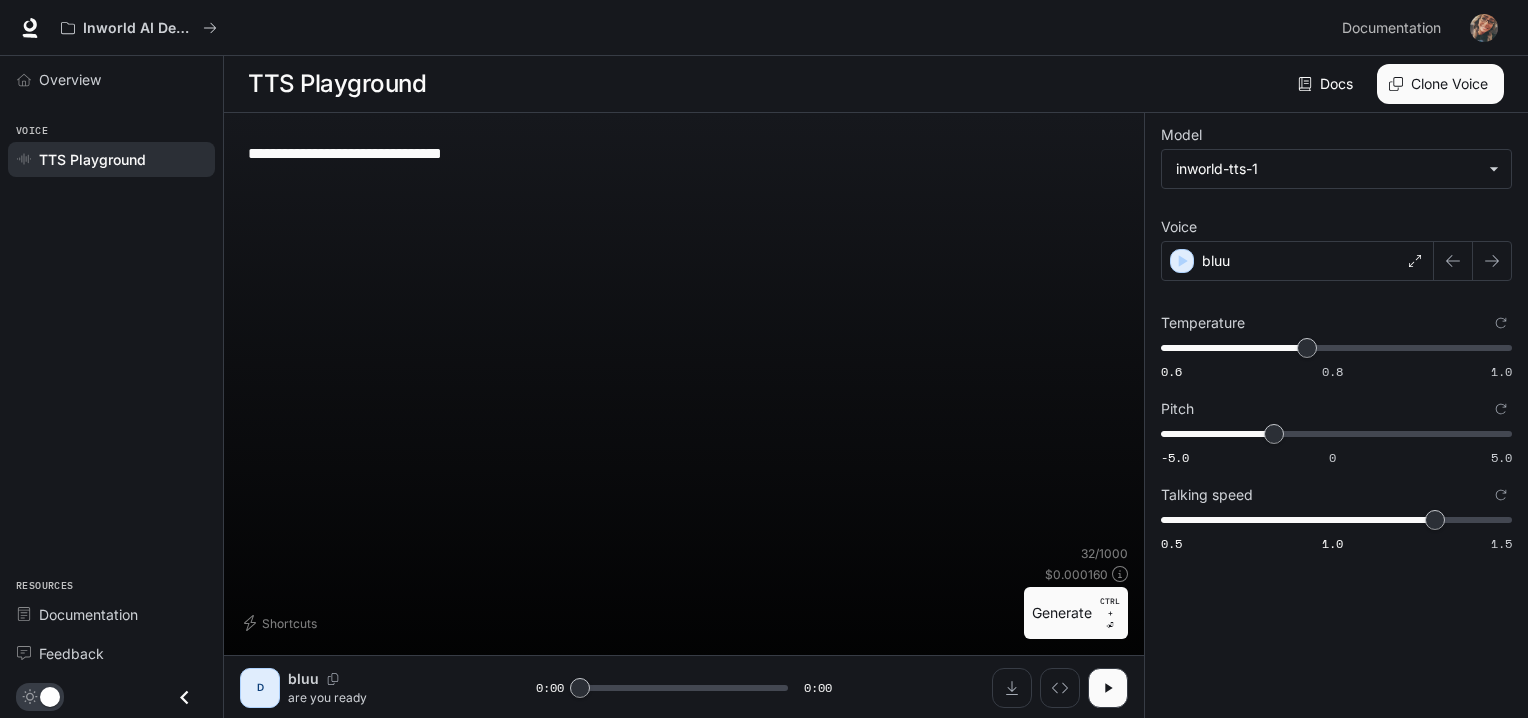 type on "**********" 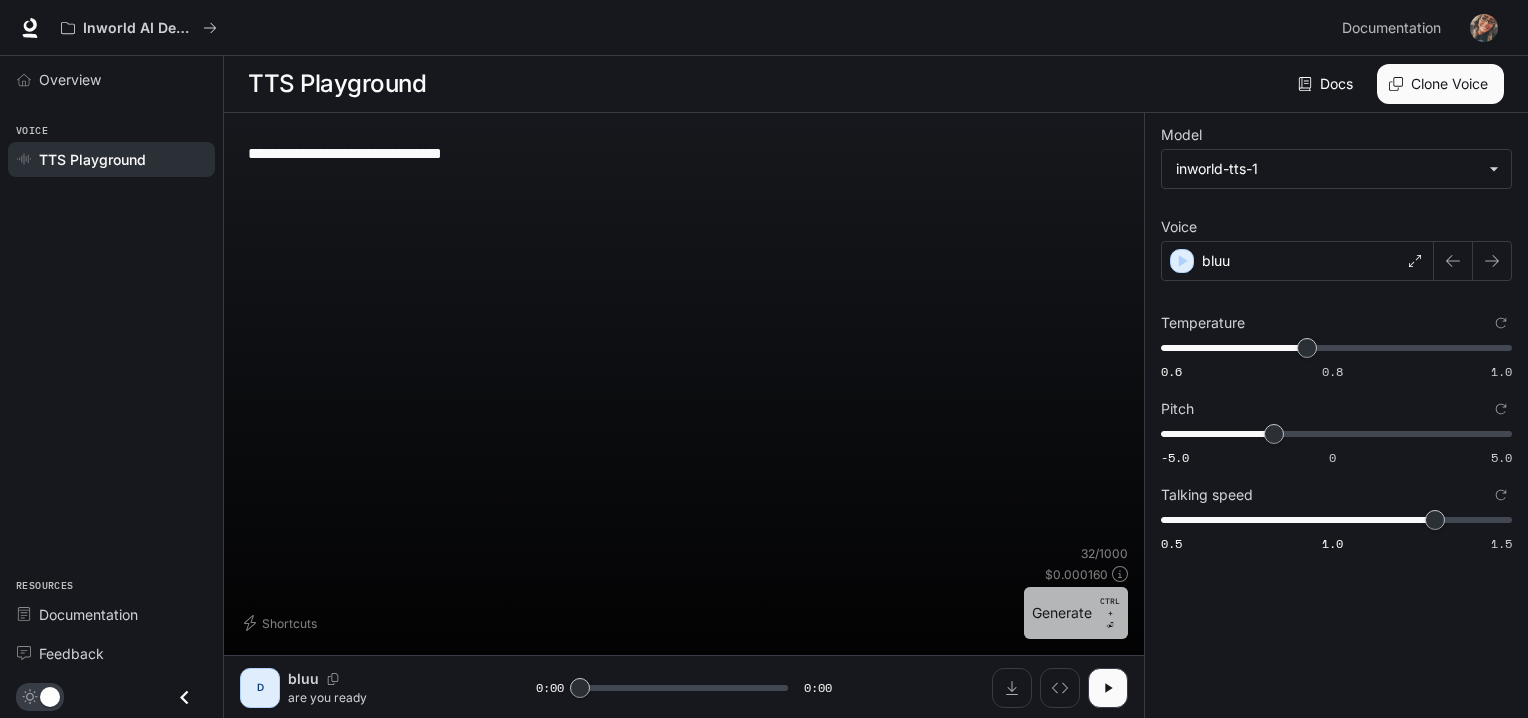 click on "Generate CTRL +  ⏎" at bounding box center (1076, 613) 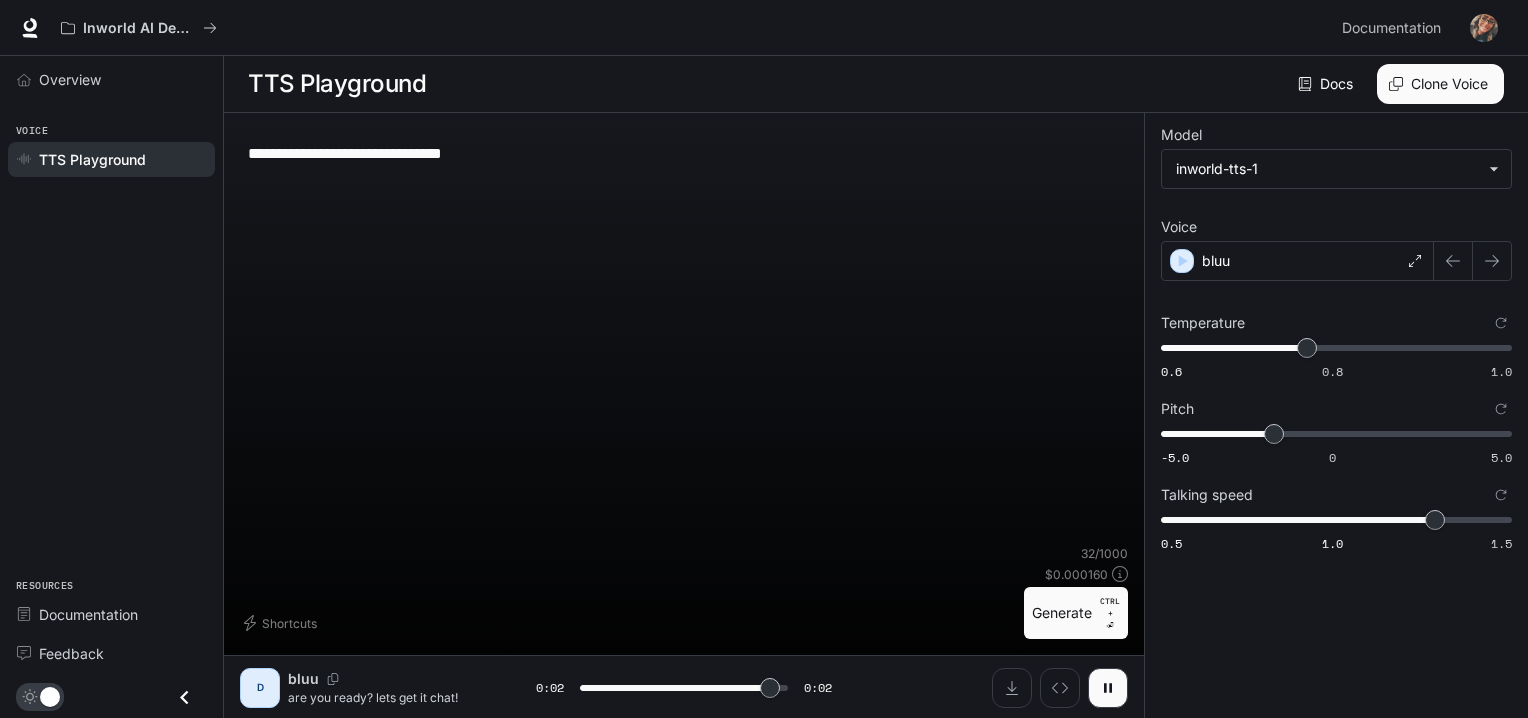 type on "*" 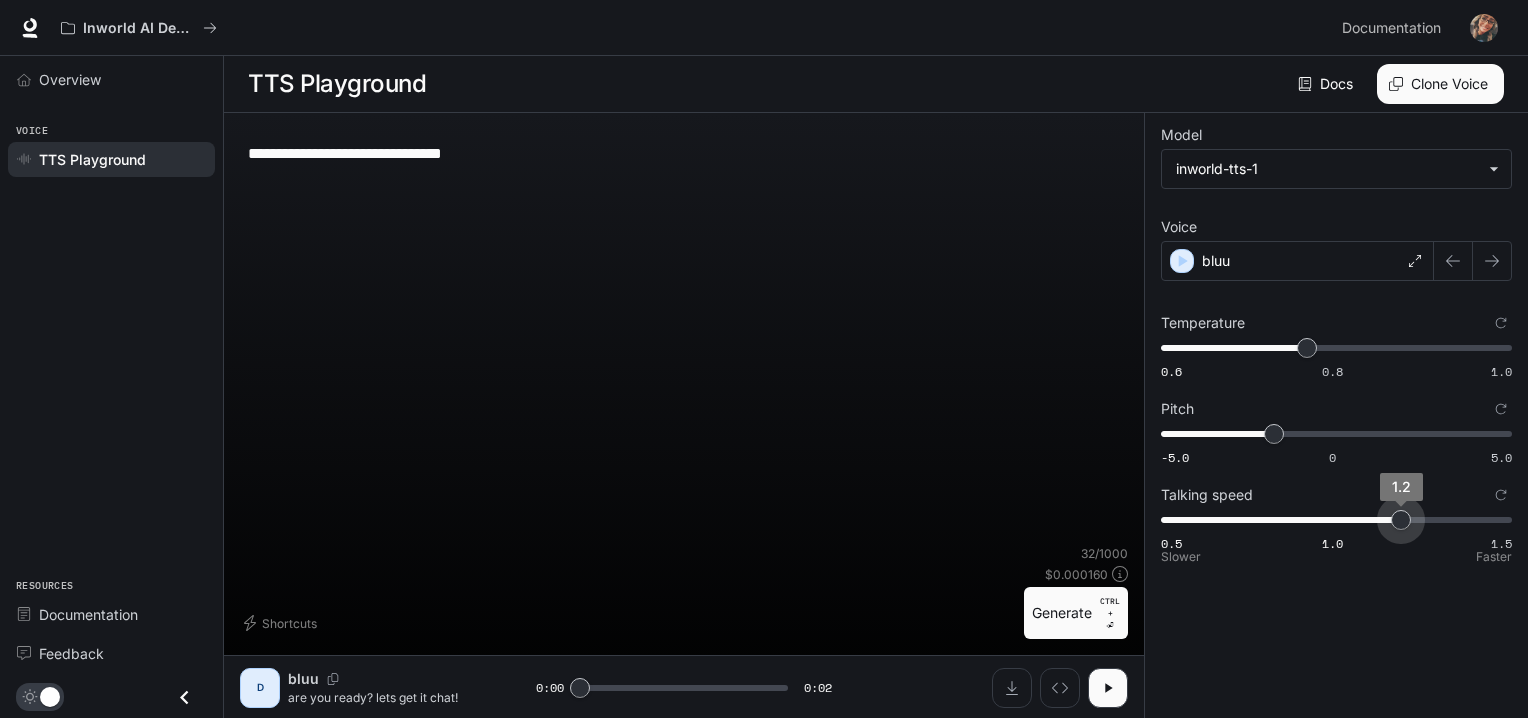 type on "***" 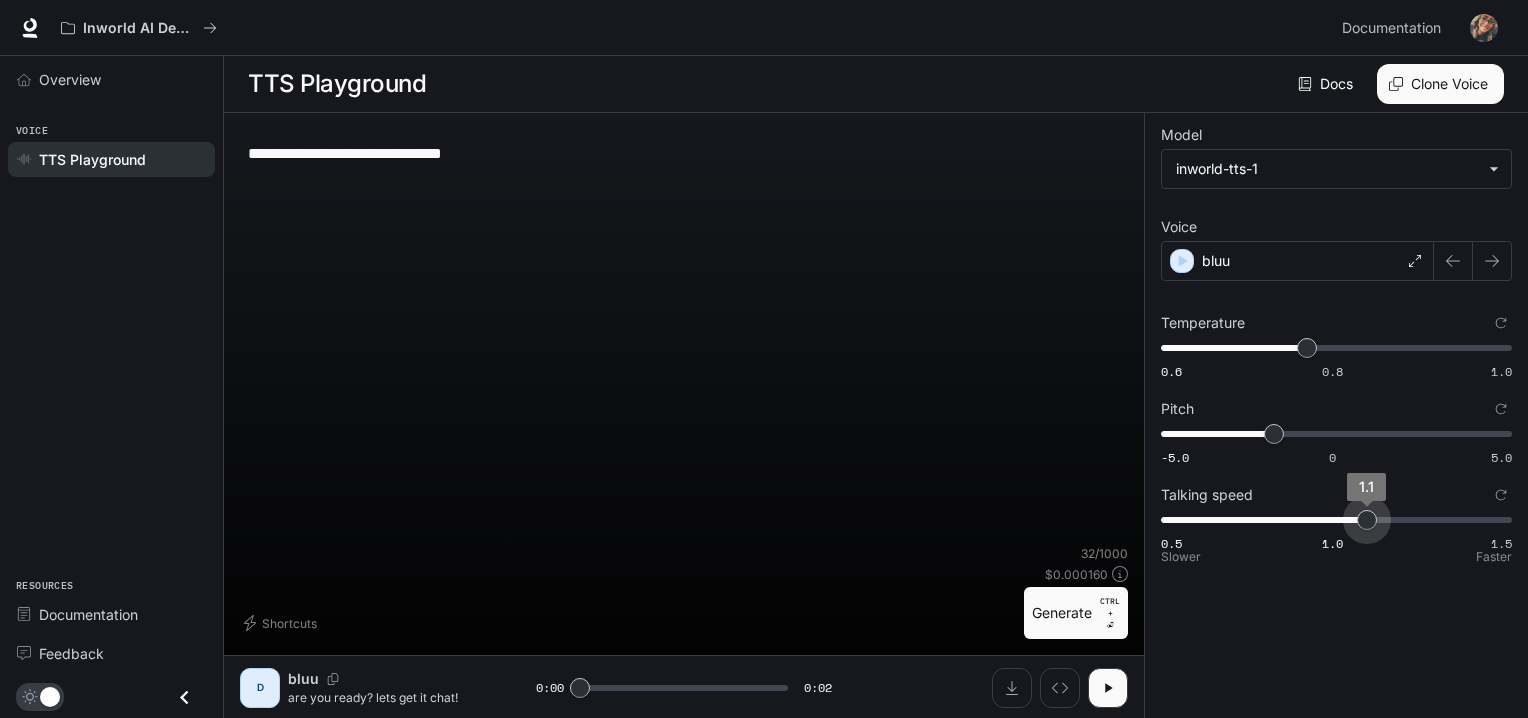 drag, startPoint x: 1436, startPoint y: 529, endPoint x: 1376, endPoint y: 530, distance: 60.00833 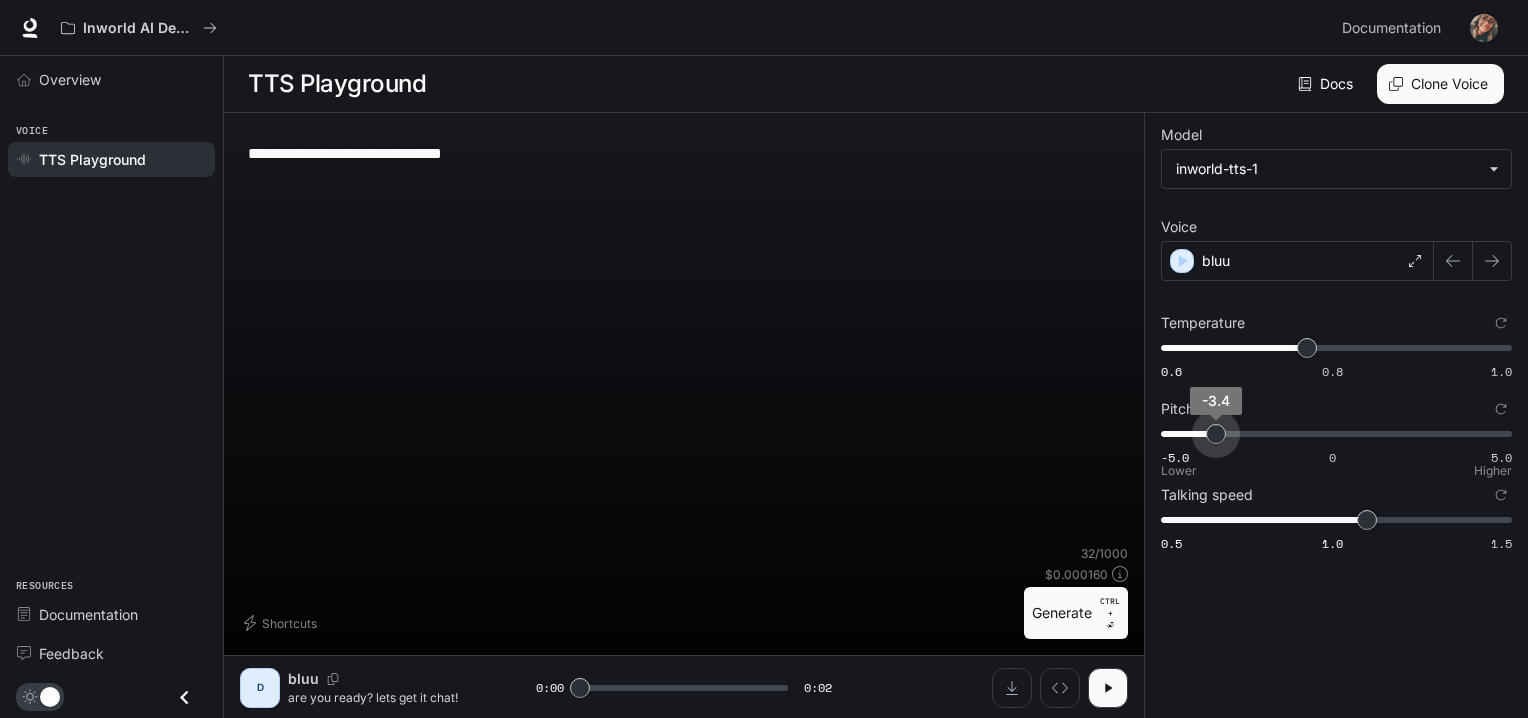 type on "****" 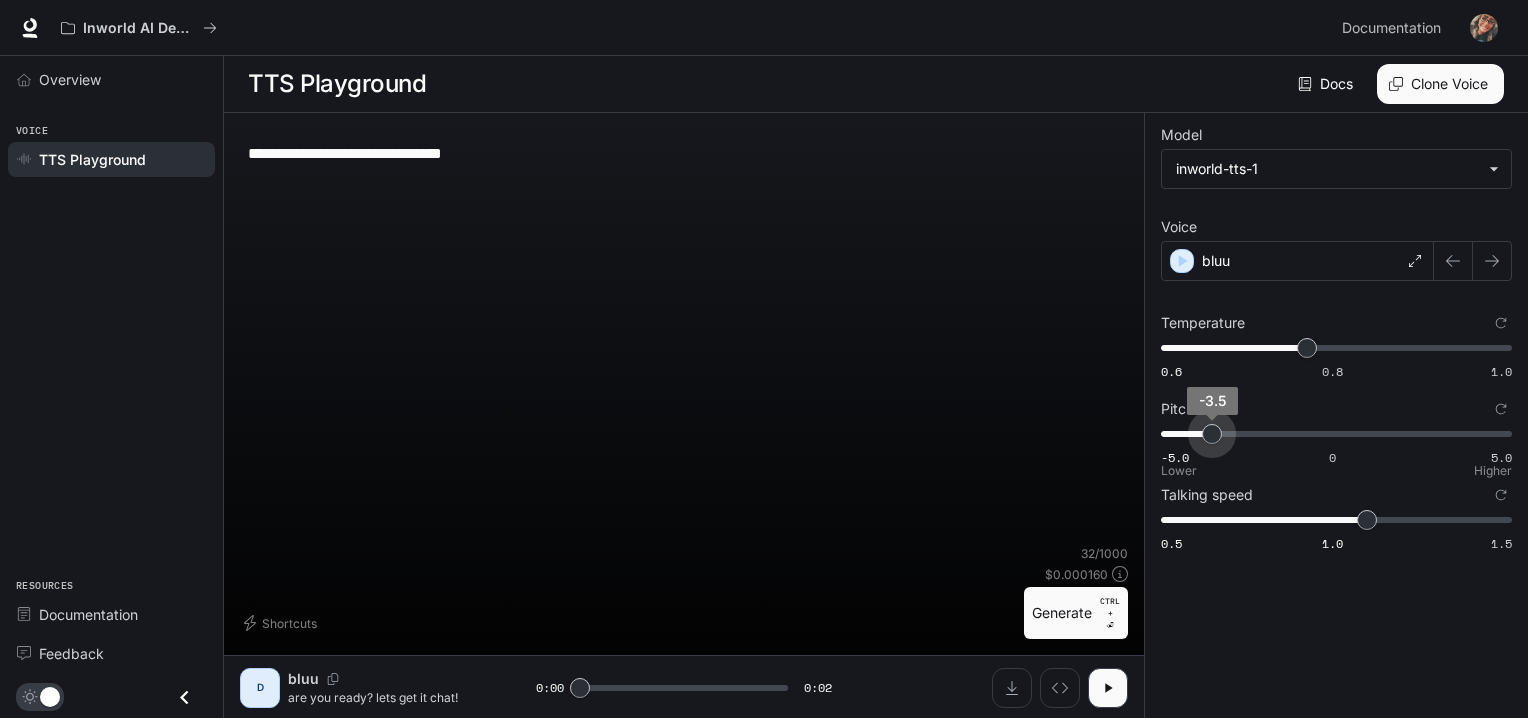 drag, startPoint x: 1276, startPoint y: 428, endPoint x: 1213, endPoint y: 443, distance: 64.7611 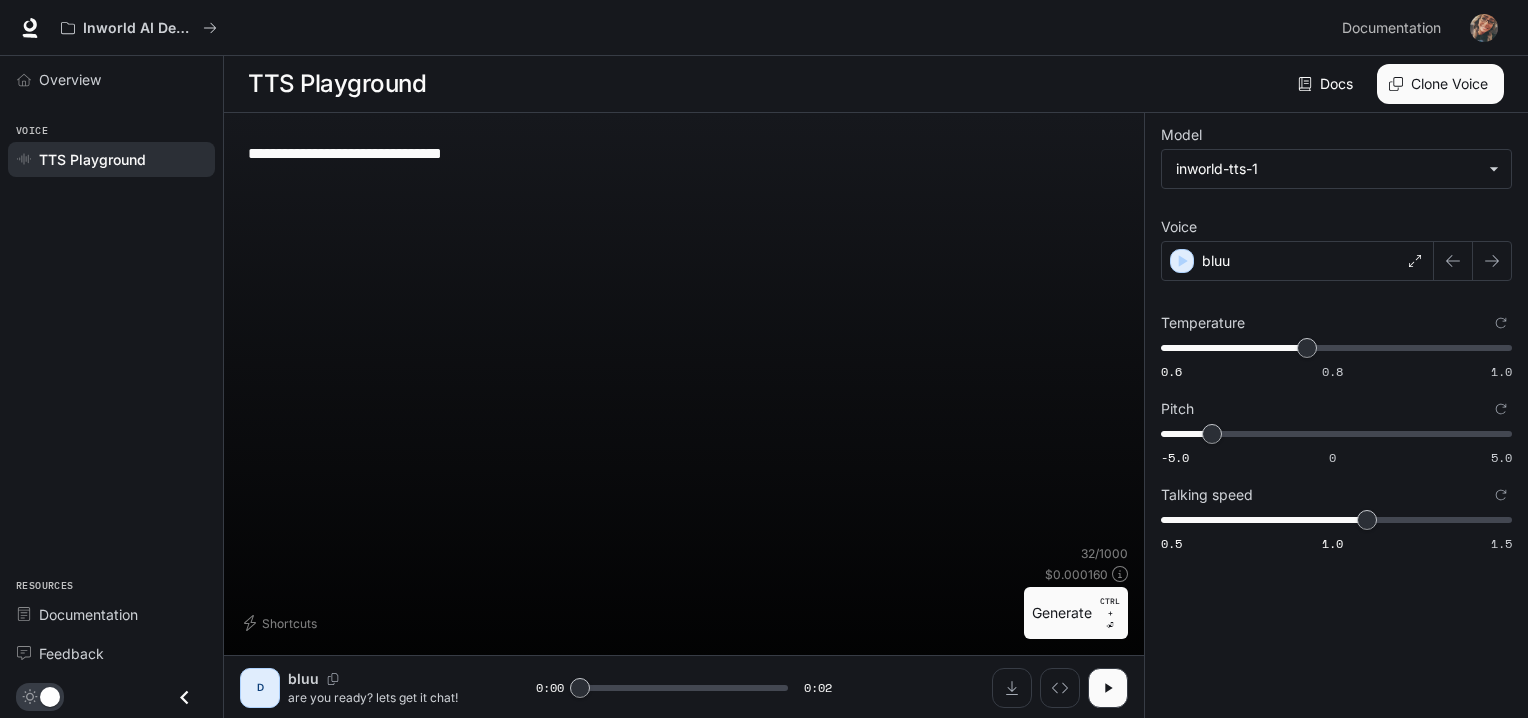 click on "Generate CTRL +  ⏎" at bounding box center [1076, 613] 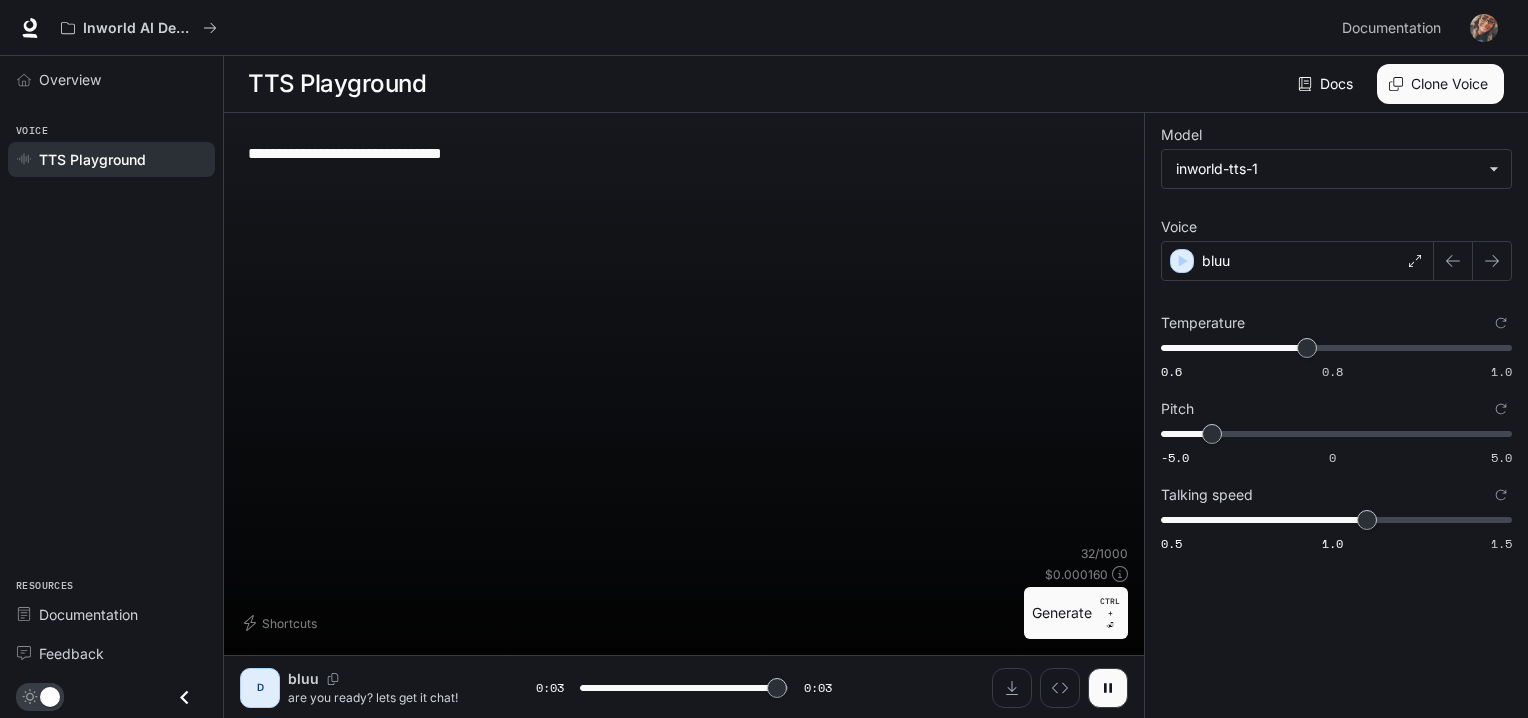 type on "*" 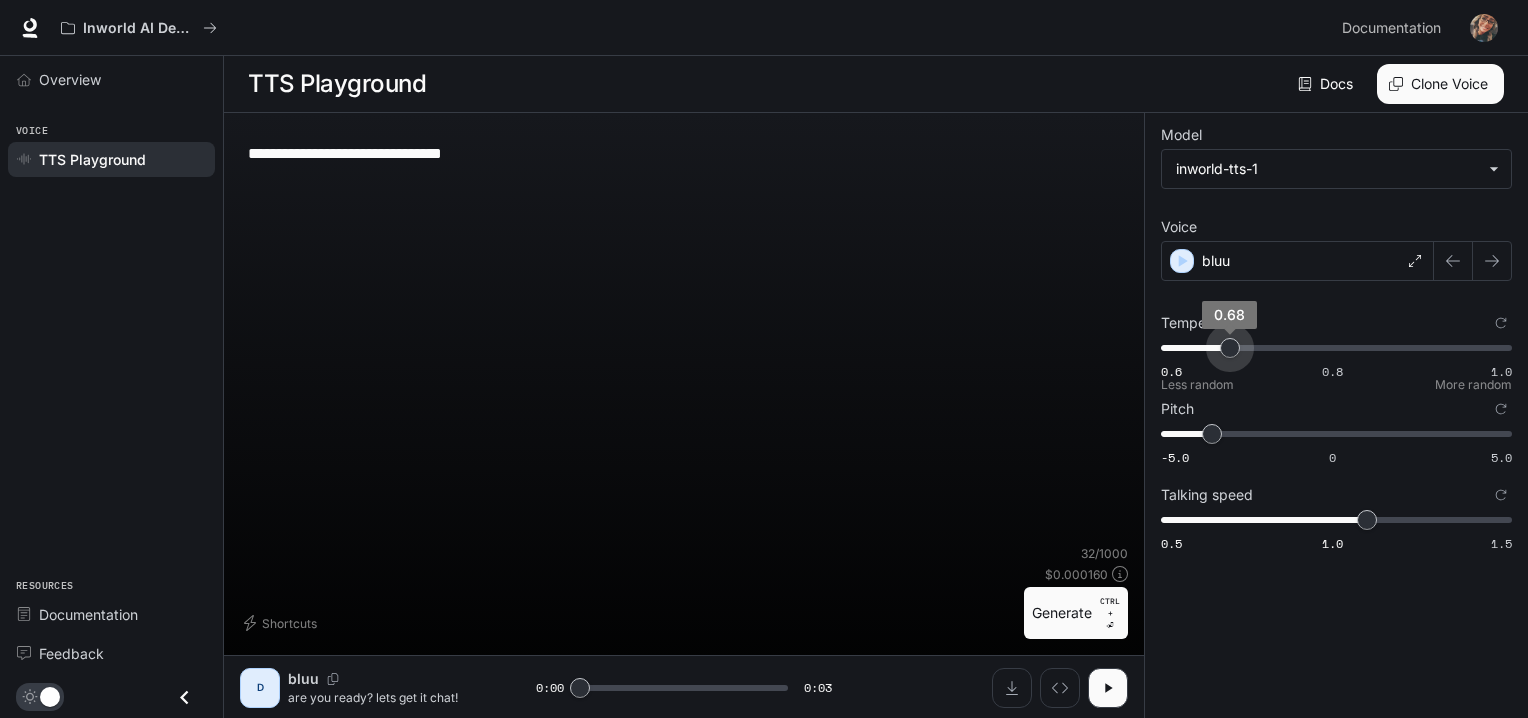 type on "****" 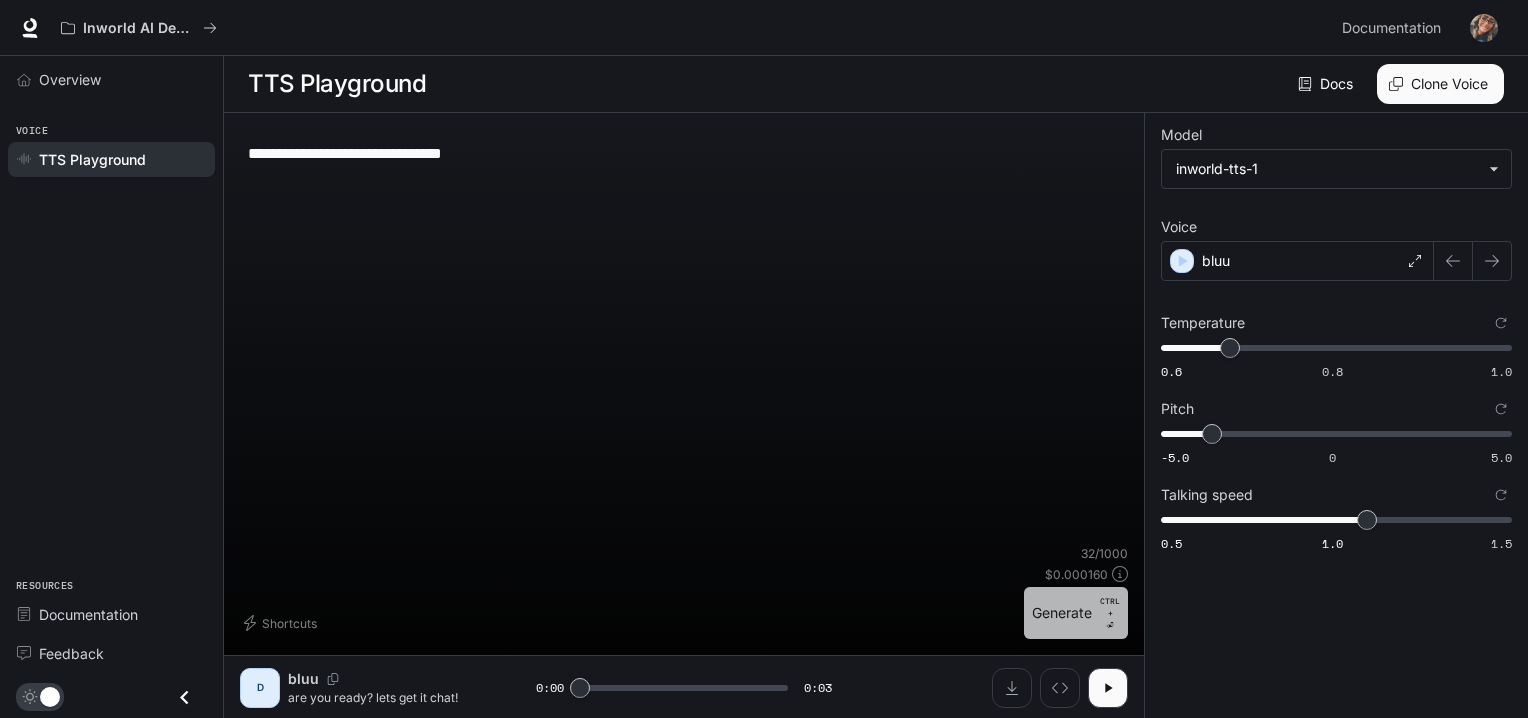 click on "Generate CTRL +  ⏎" at bounding box center [1076, 613] 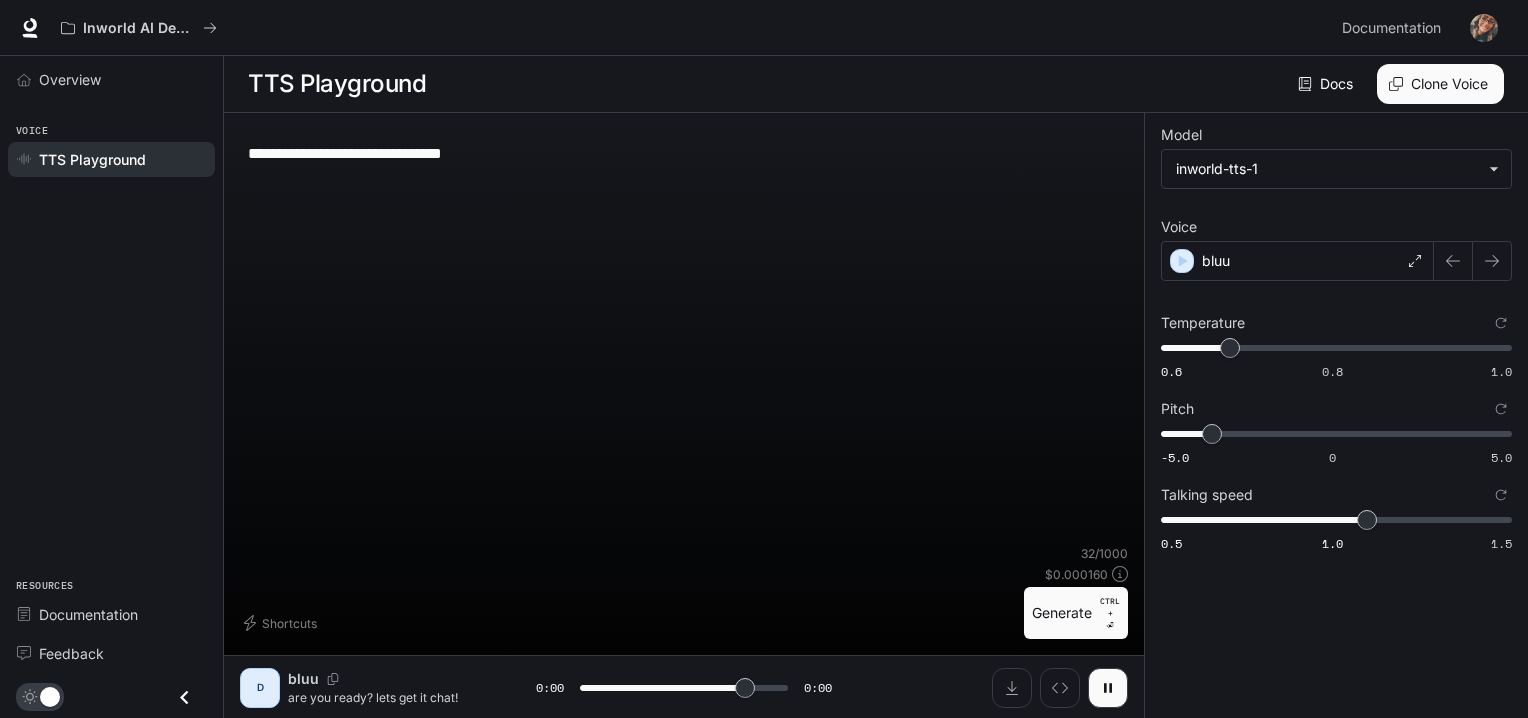 type on "*" 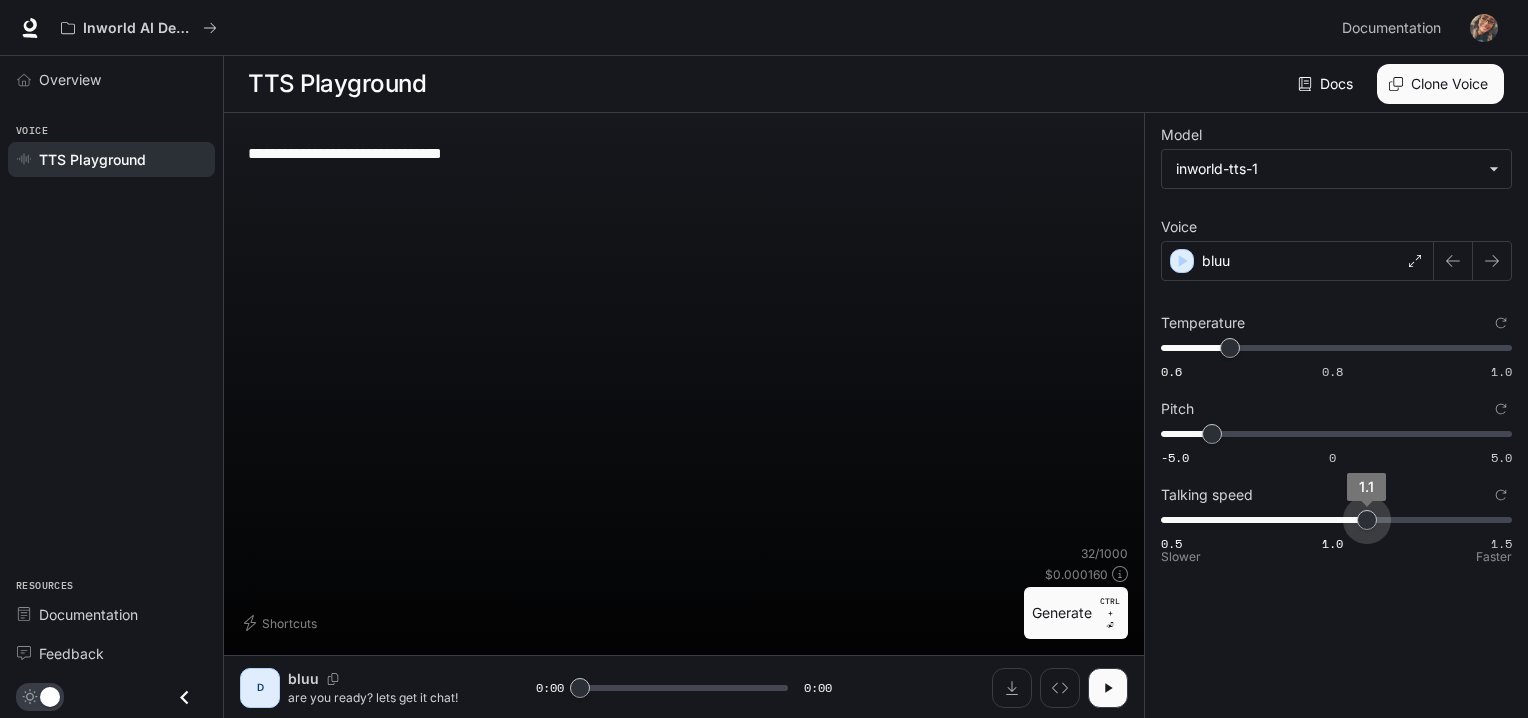 type on "***" 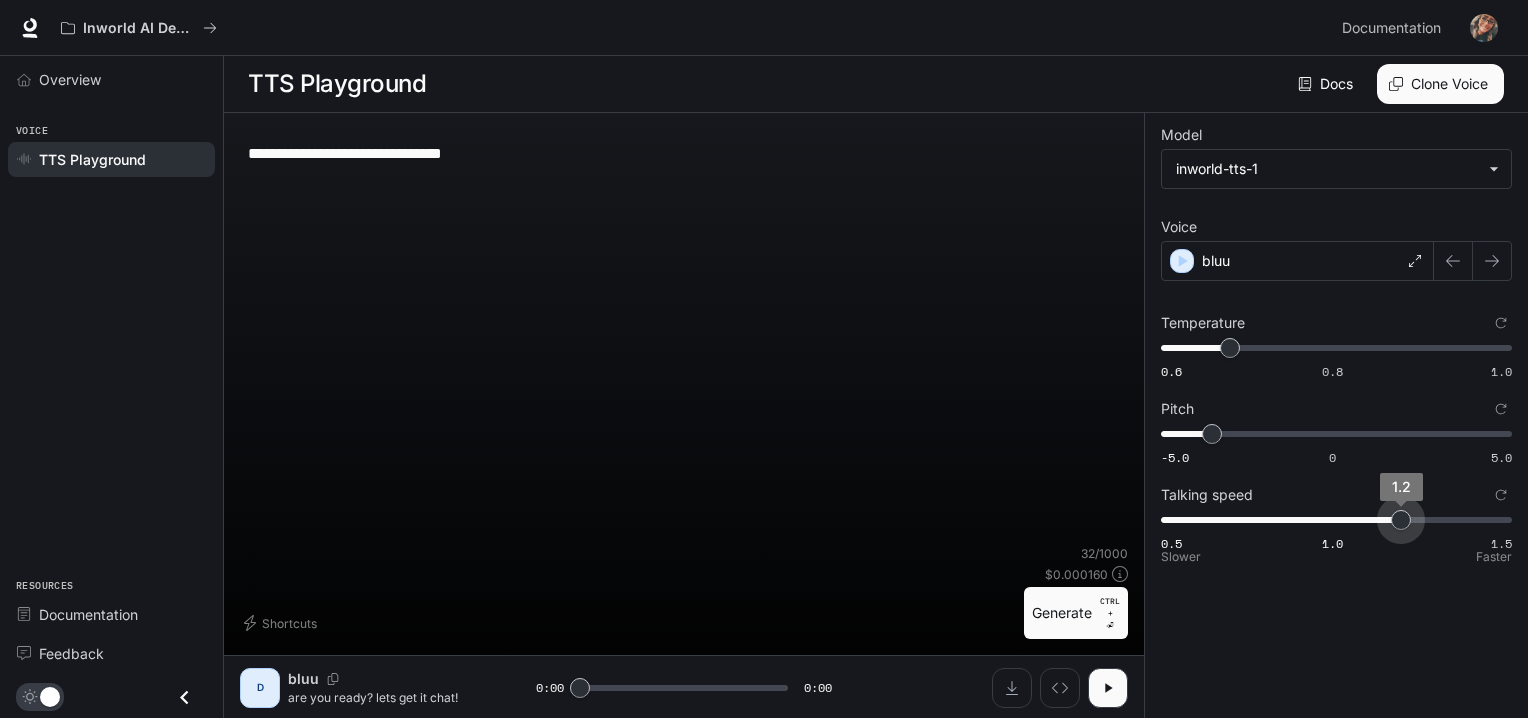 drag, startPoint x: 1372, startPoint y: 522, endPoint x: 1404, endPoint y: 523, distance: 32.01562 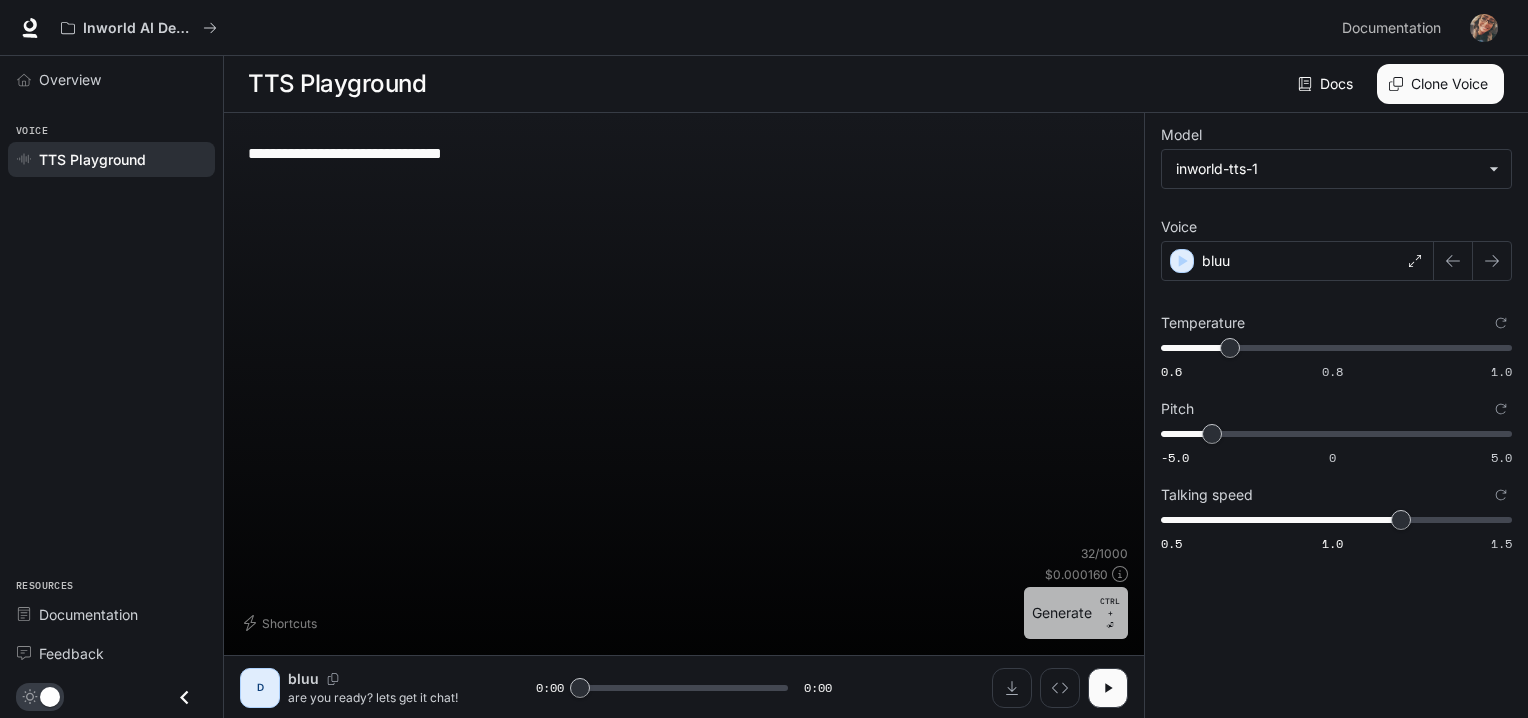 click on "Generate CTRL +  ⏎" at bounding box center [1076, 613] 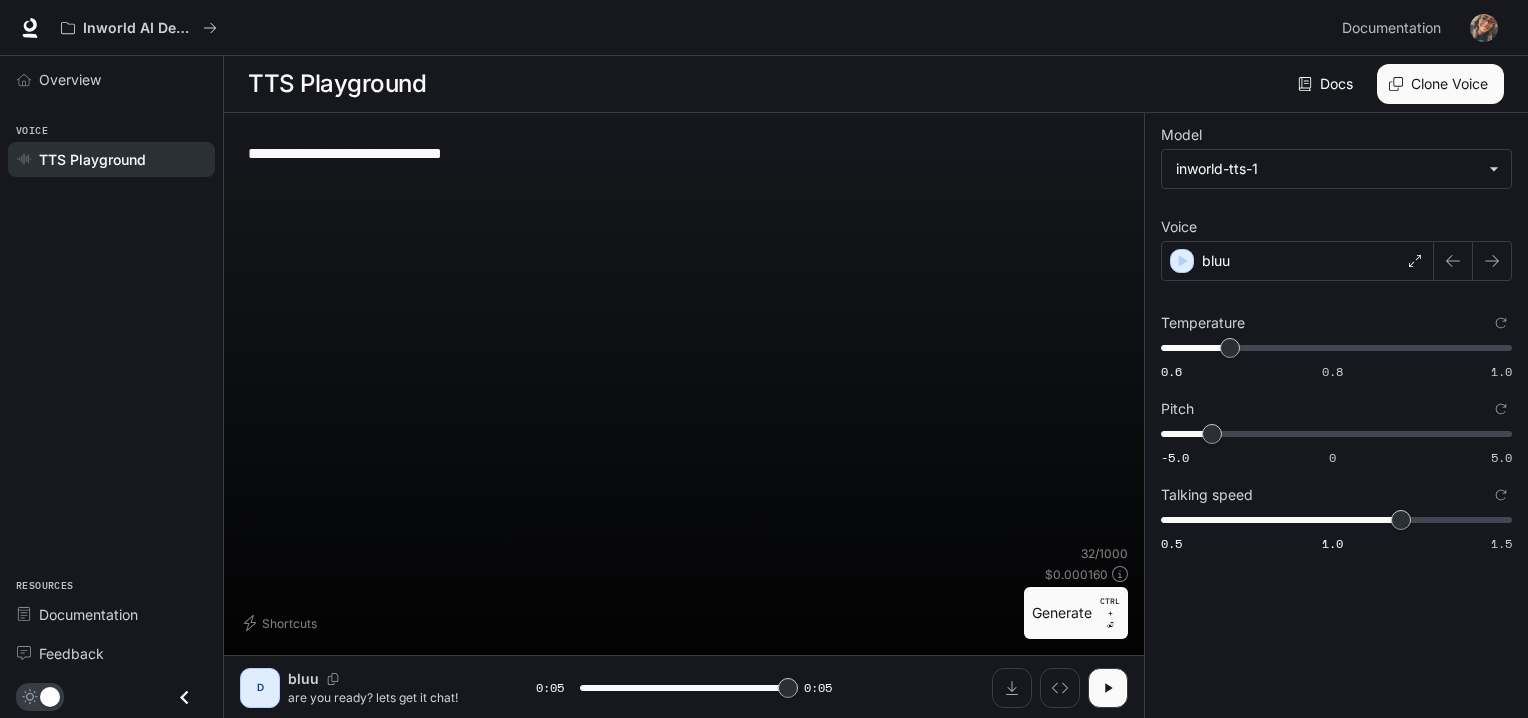 type on "*" 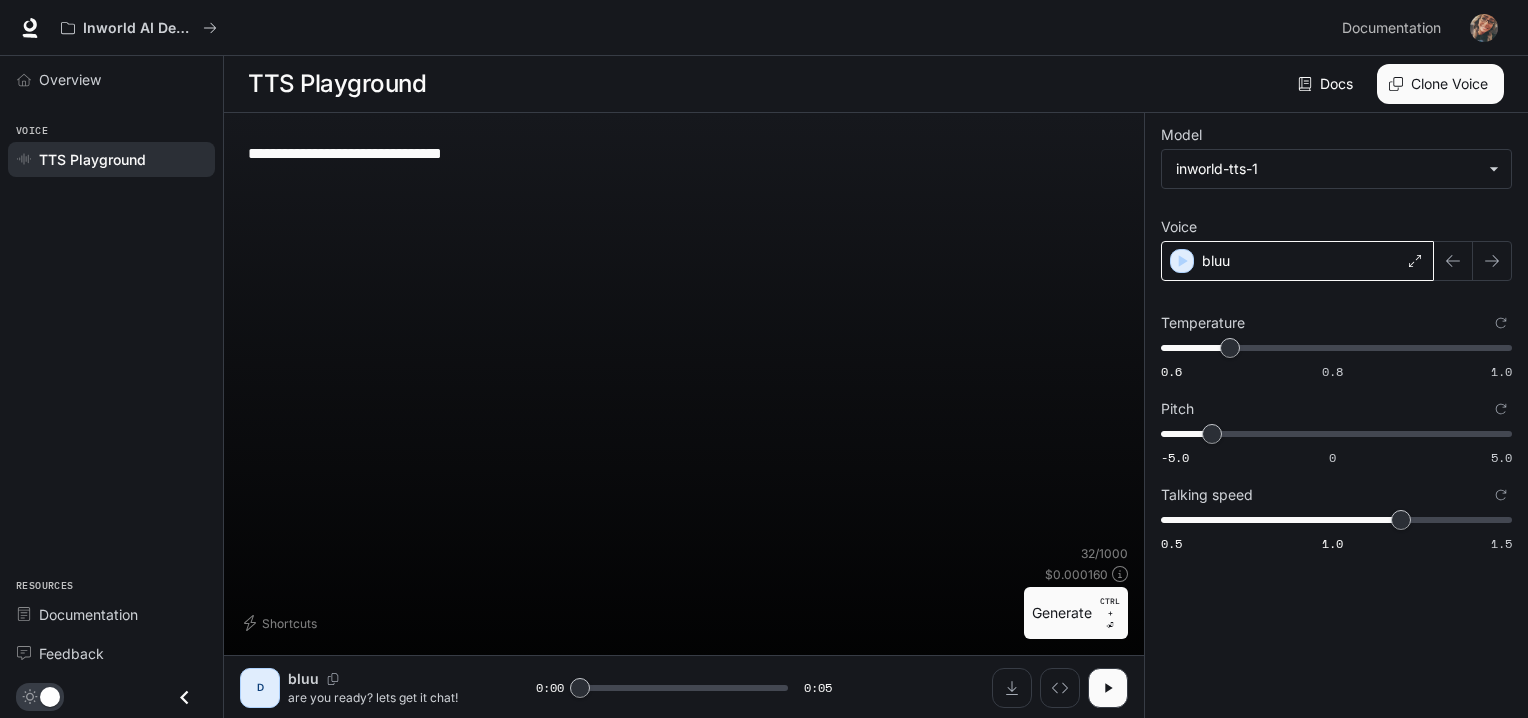 click on "bluu" at bounding box center (1297, 261) 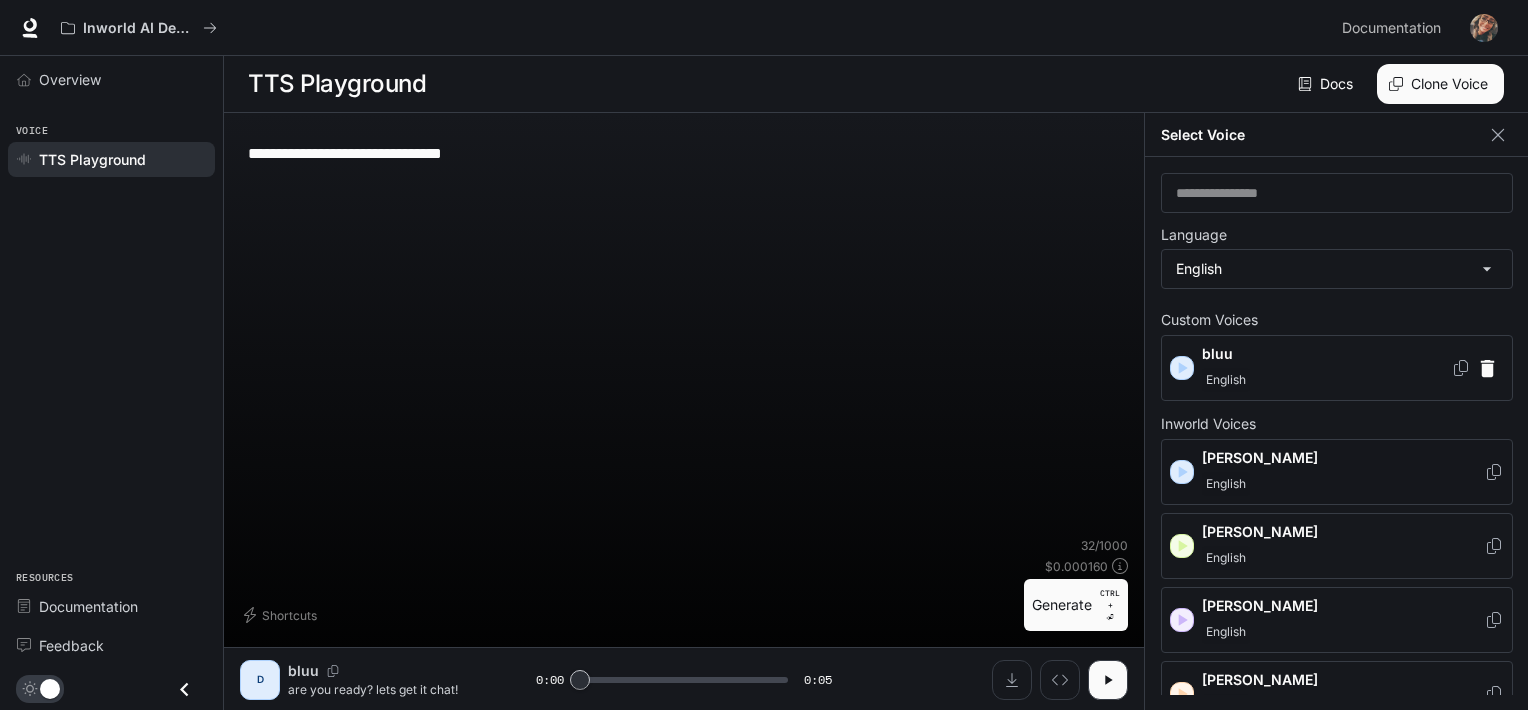 click 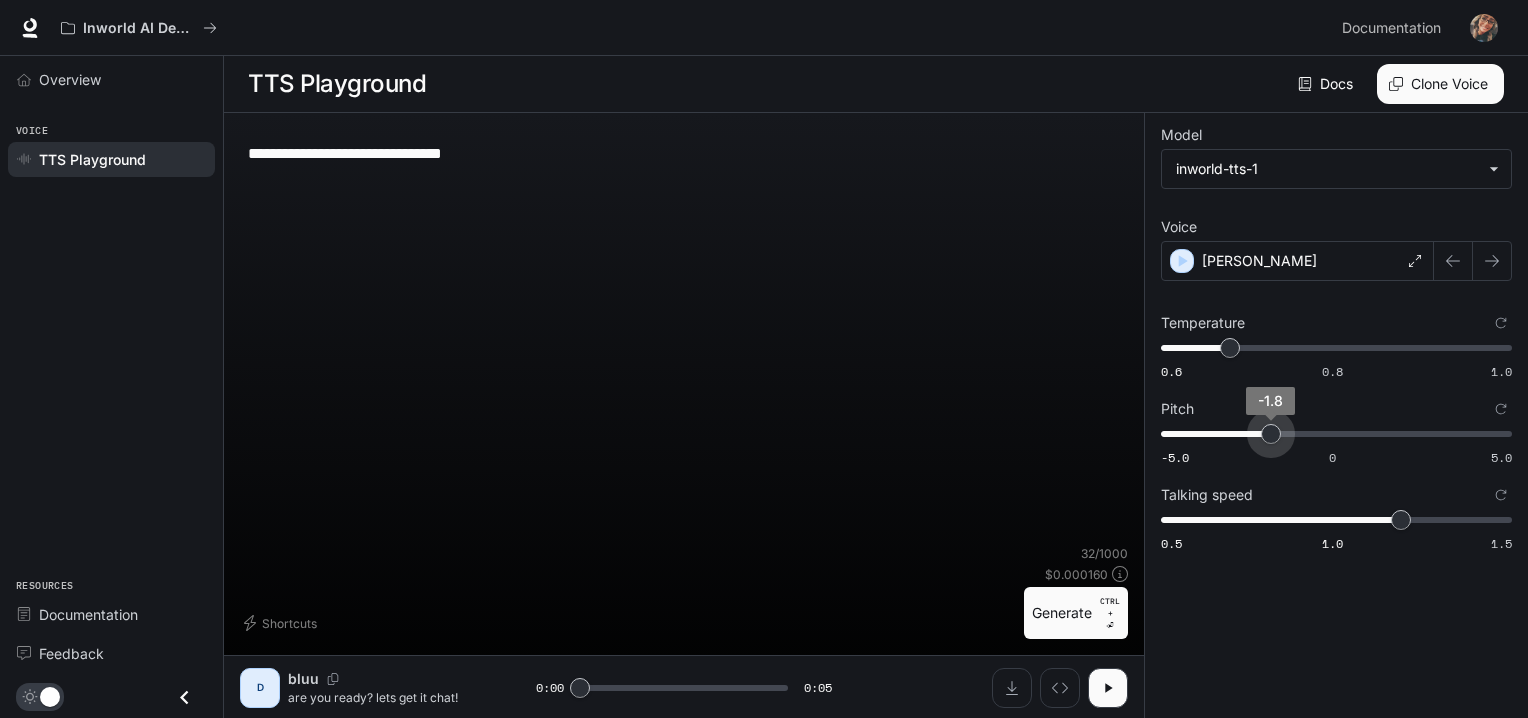 type on "*" 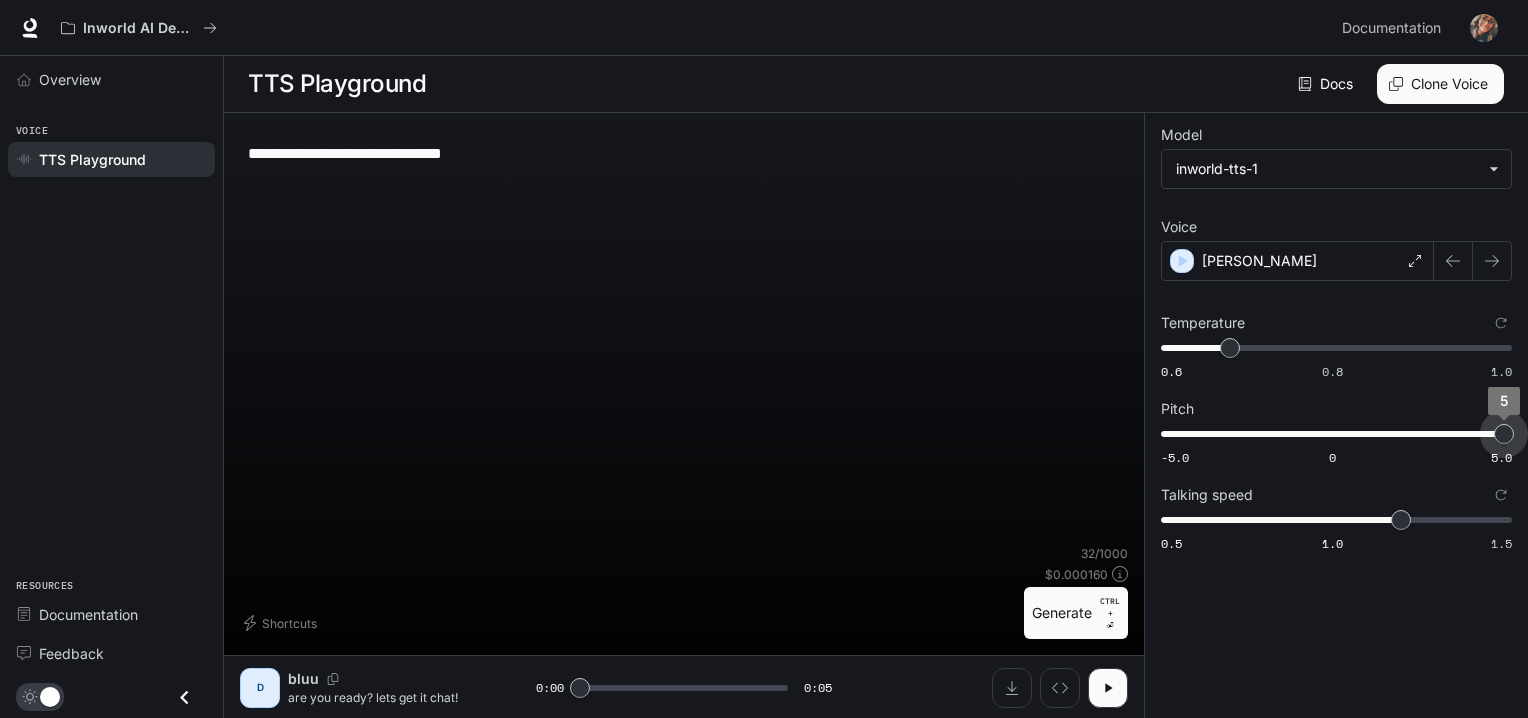 drag, startPoint x: 1214, startPoint y: 431, endPoint x: 1535, endPoint y: 416, distance: 321.35028 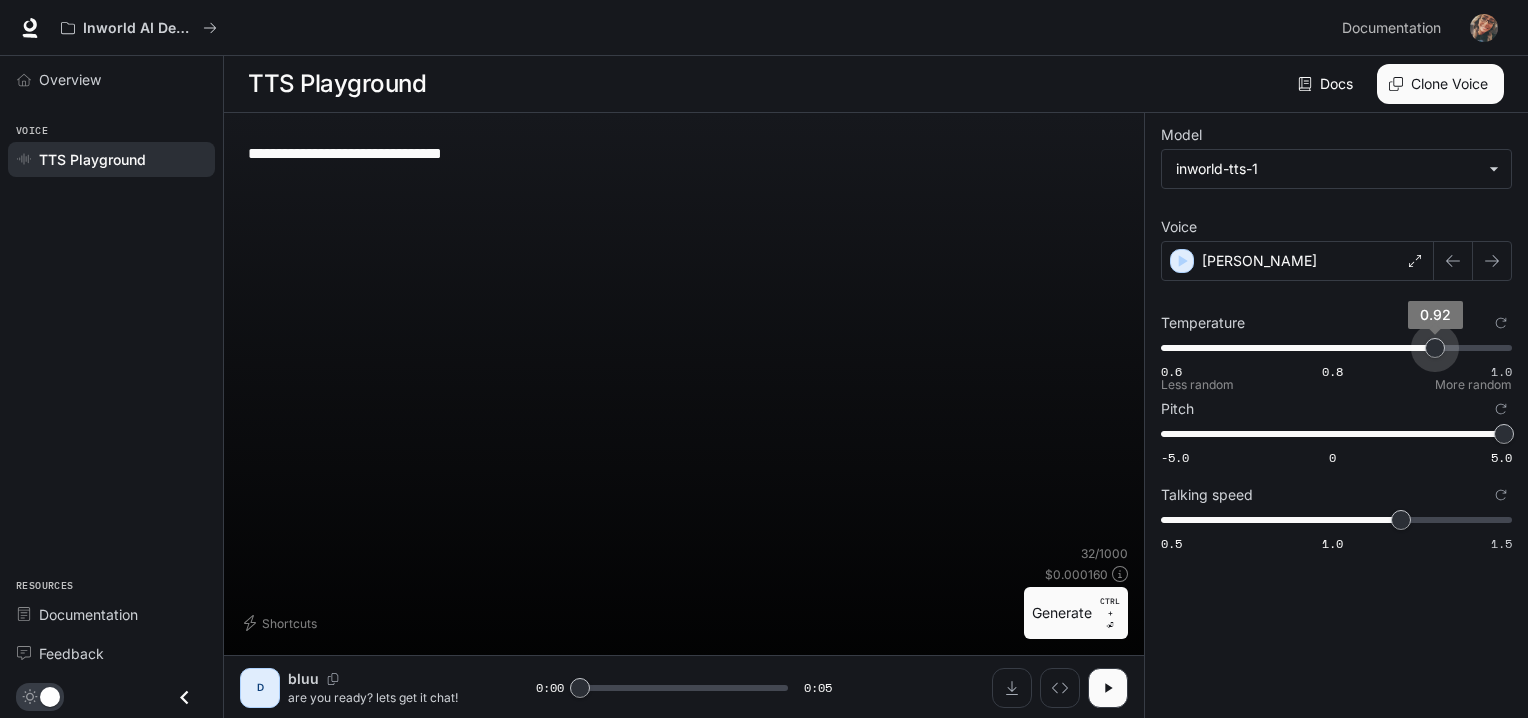 type on "****" 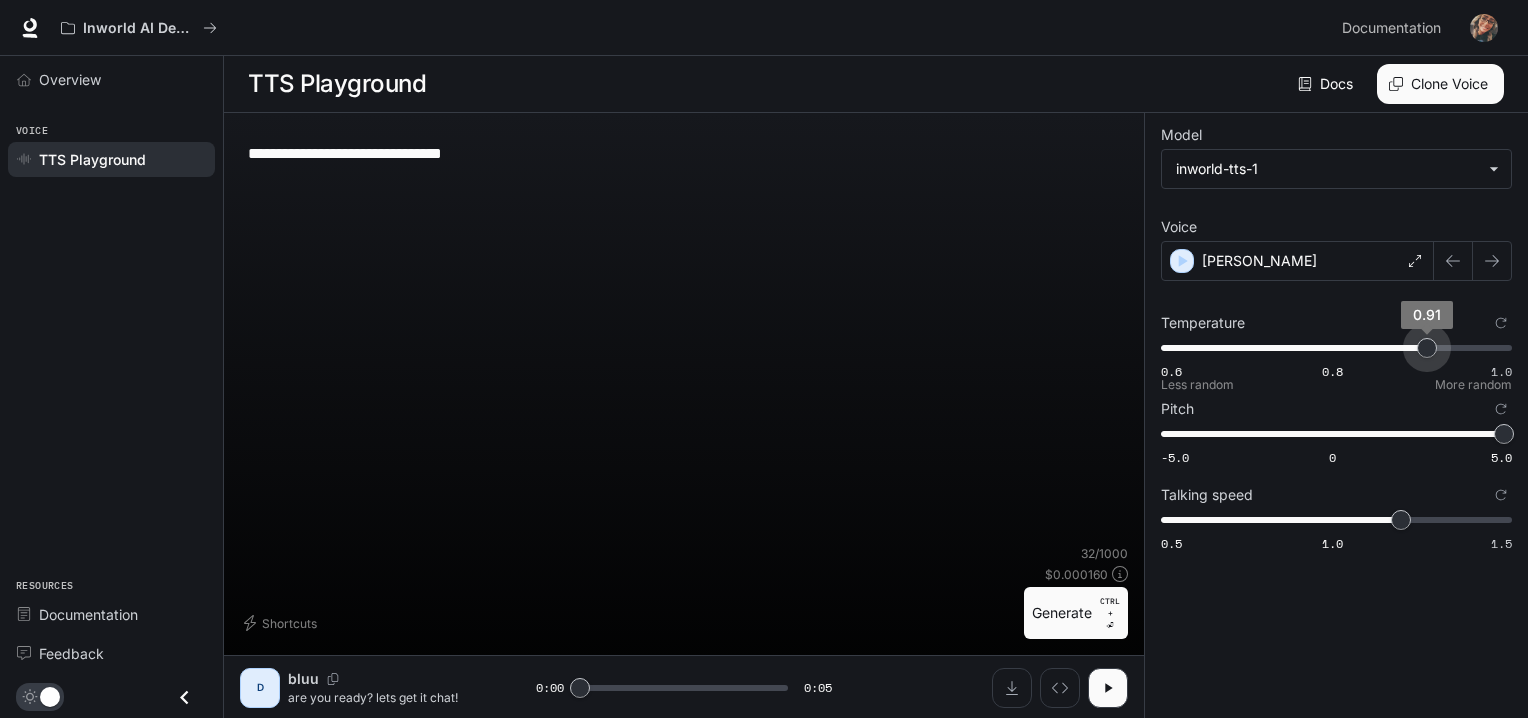 drag, startPoint x: 1238, startPoint y: 343, endPoint x: 1426, endPoint y: 326, distance: 188.76706 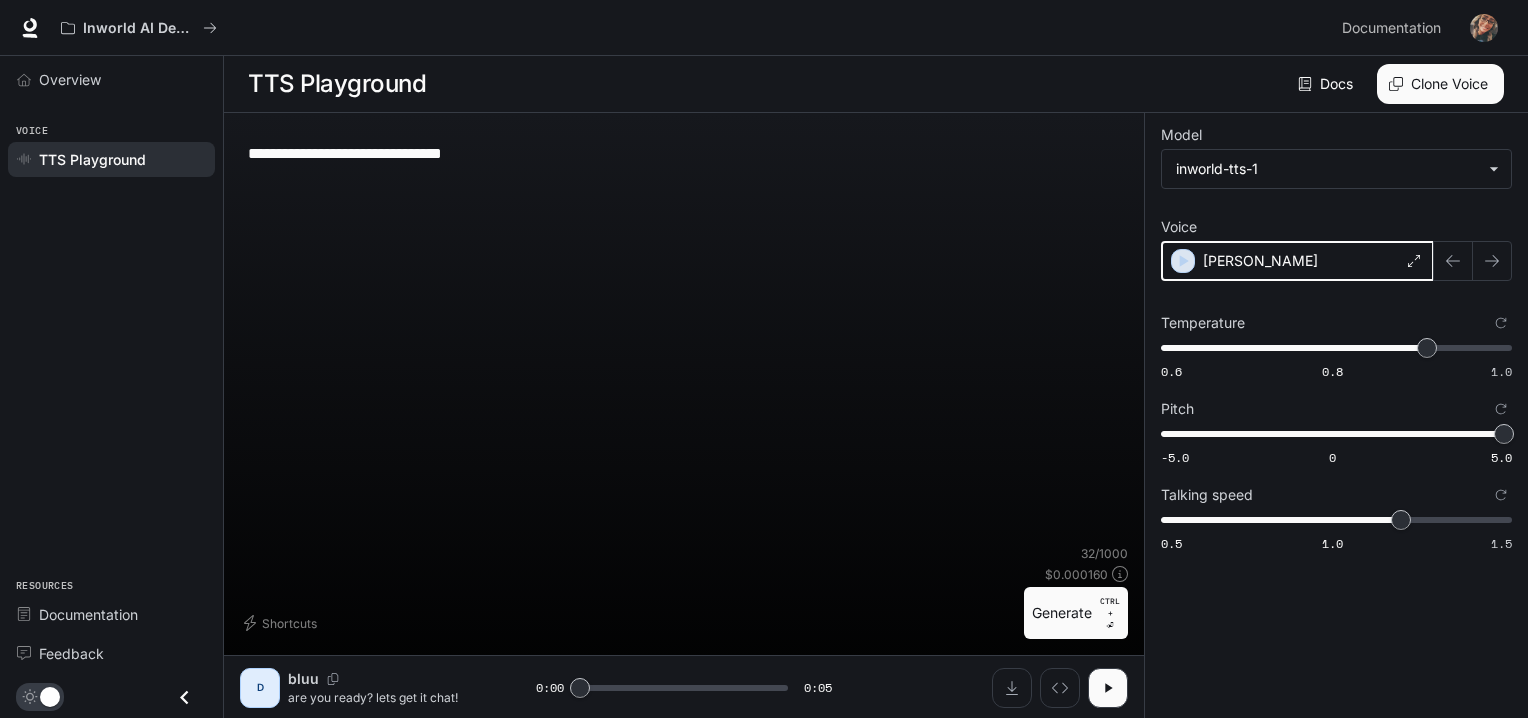 click 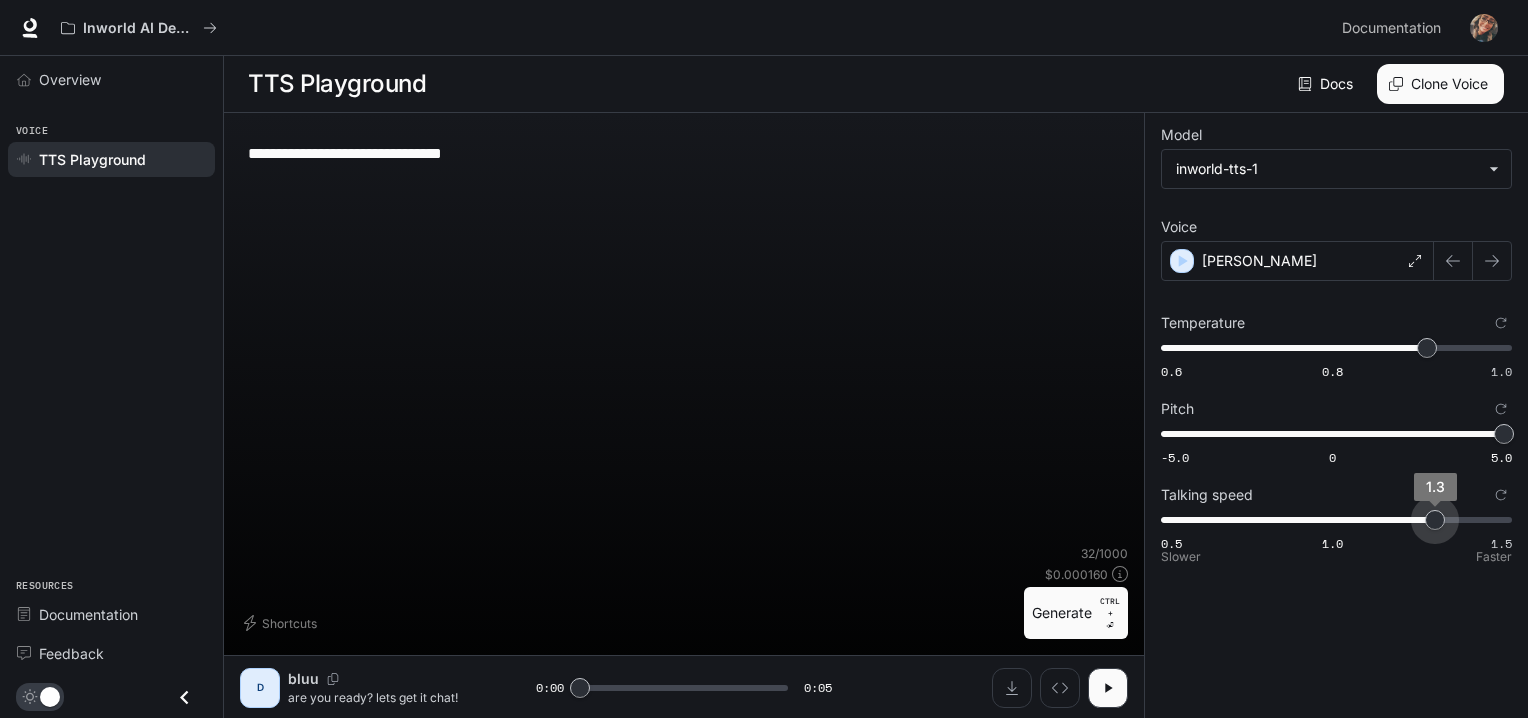 type on "***" 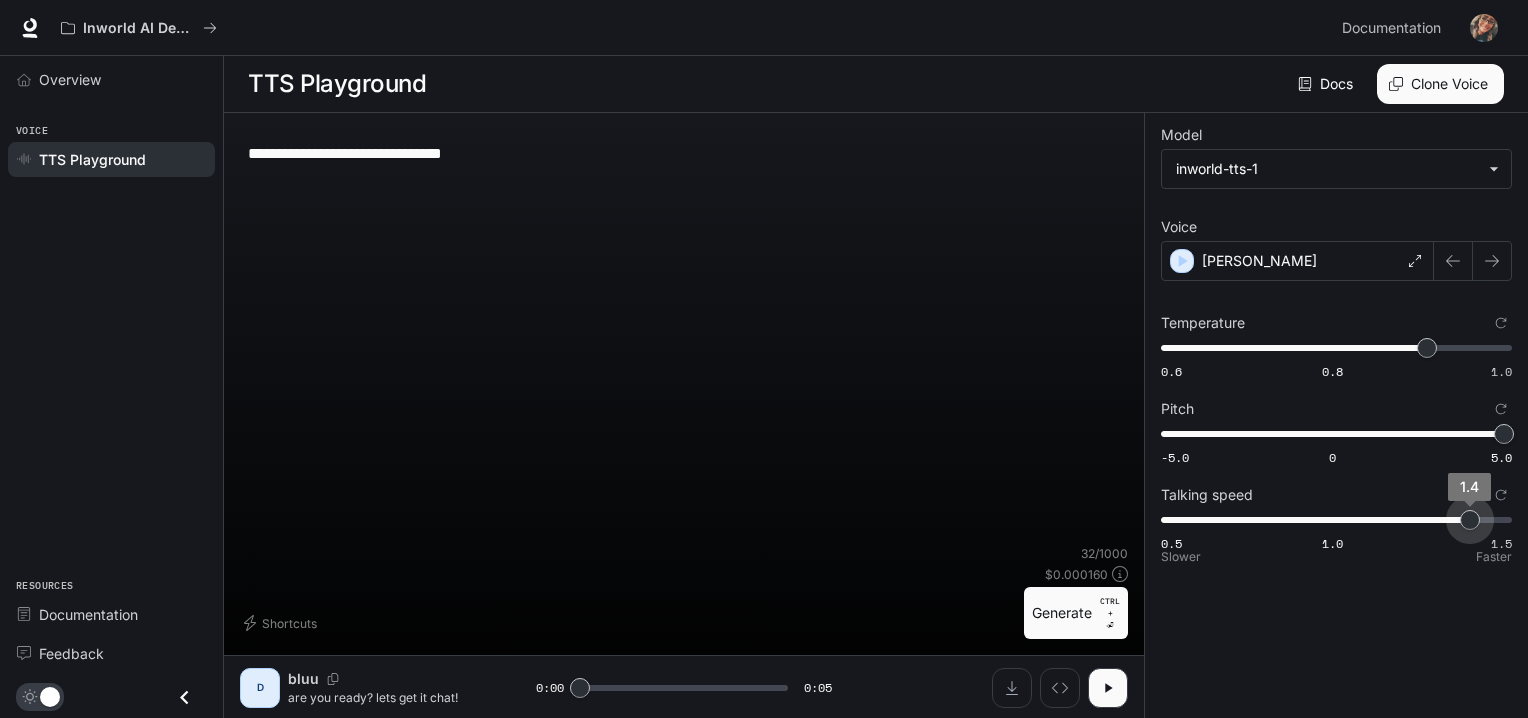 drag, startPoint x: 1403, startPoint y: 518, endPoint x: 1467, endPoint y: 519, distance: 64.00781 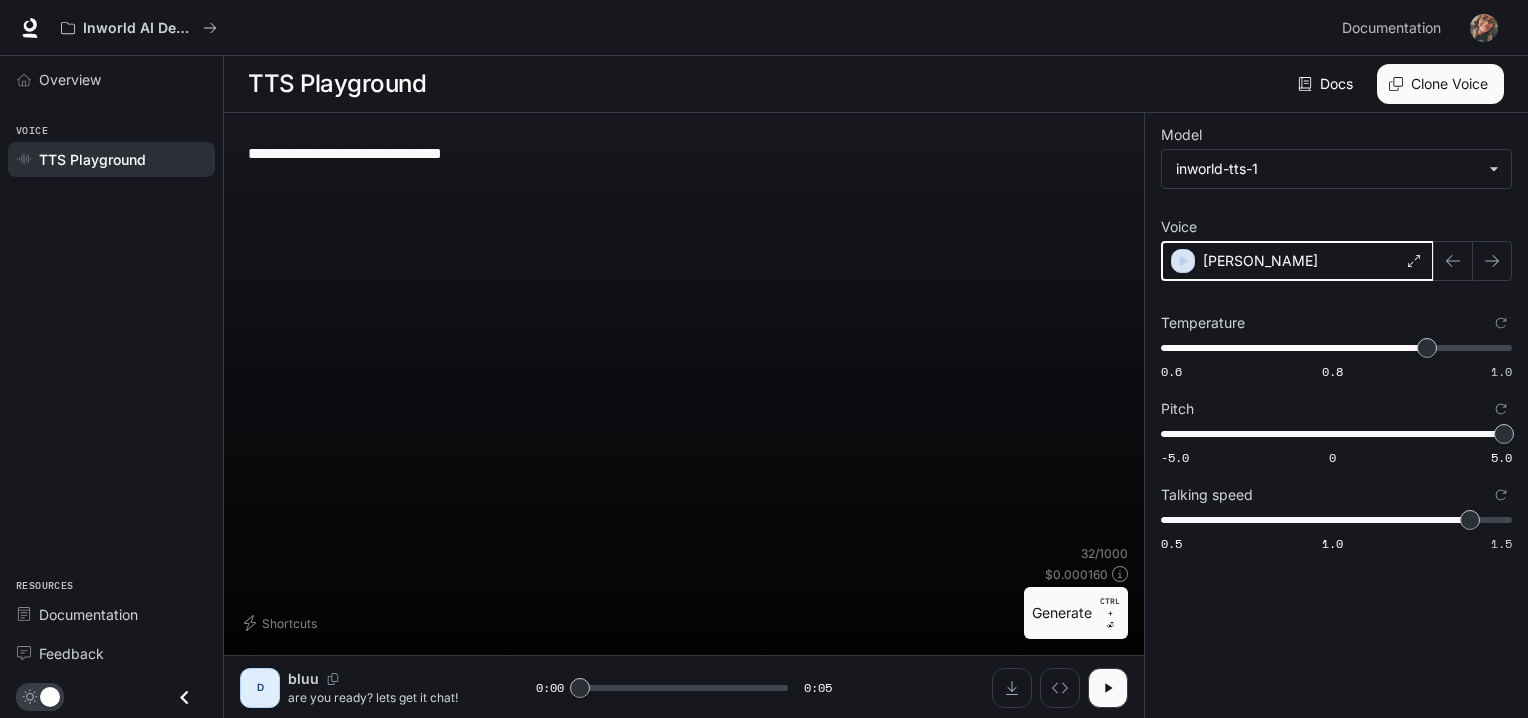 click 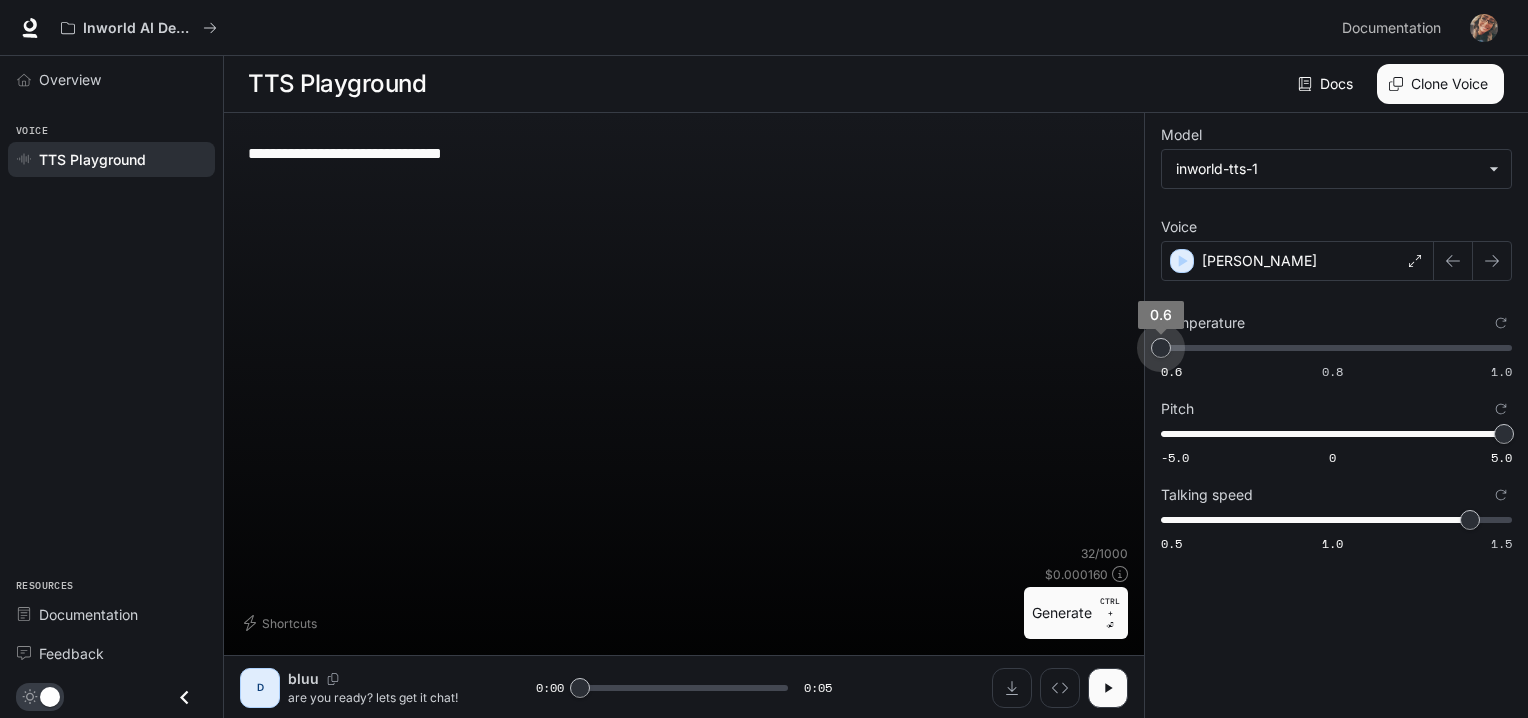 drag, startPoint x: 1433, startPoint y: 353, endPoint x: 1086, endPoint y: 369, distance: 347.36868 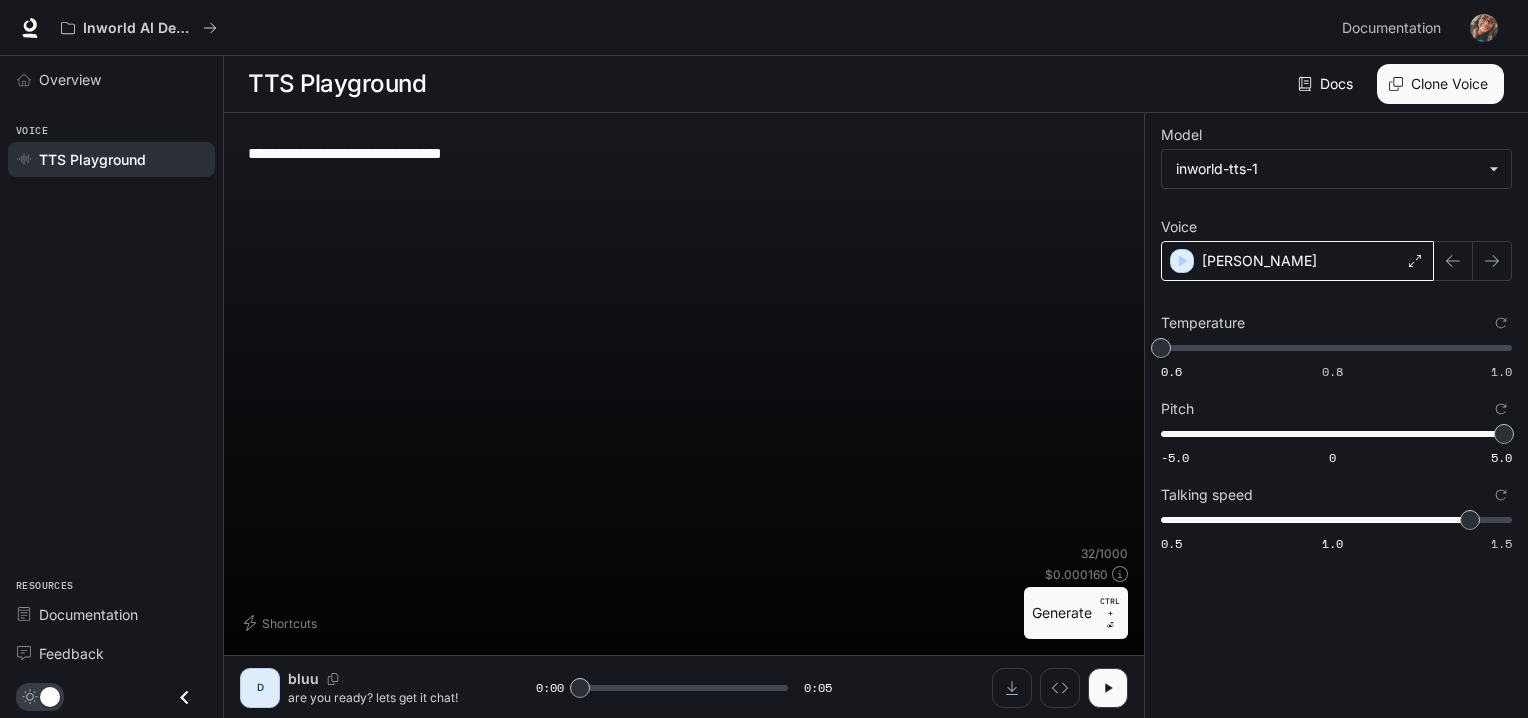 click on "Alex" at bounding box center [1297, 261] 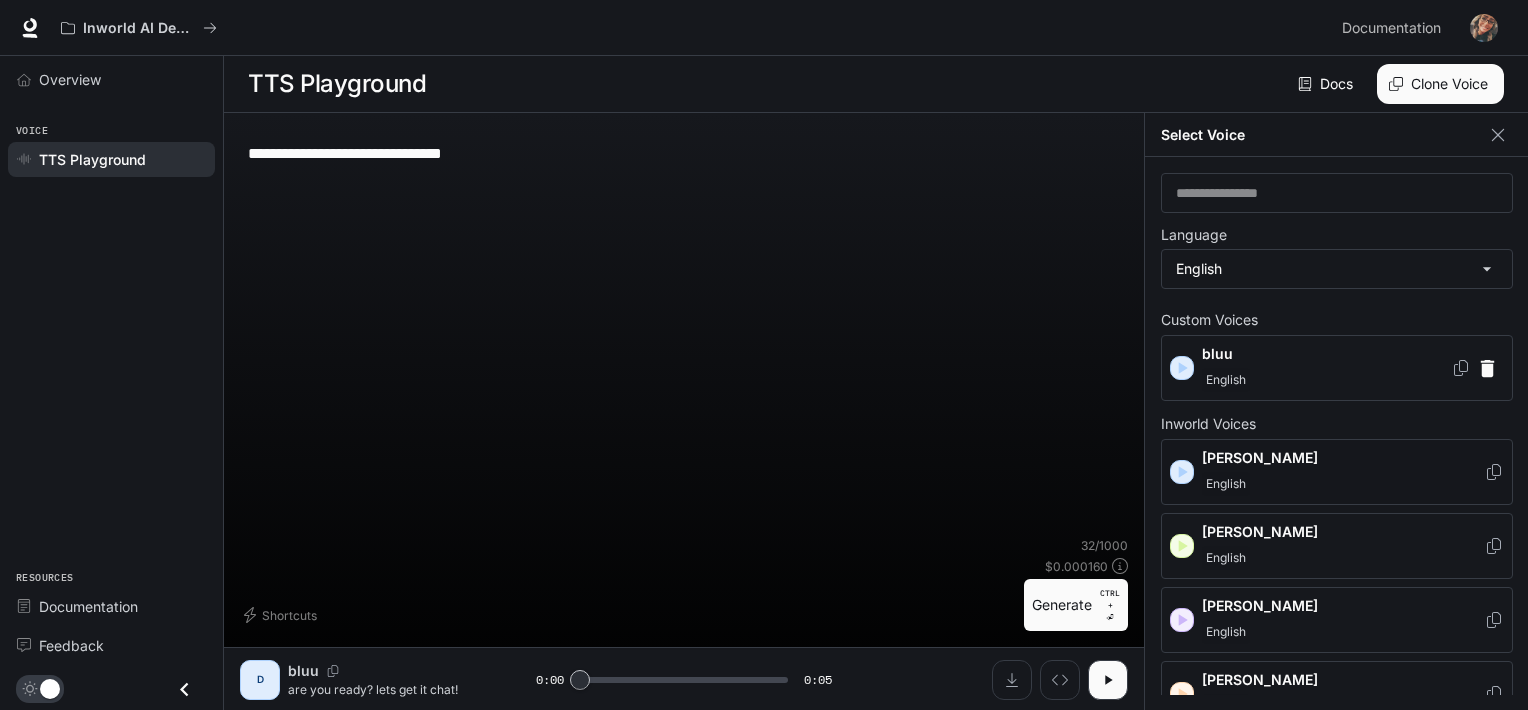 click on "English" at bounding box center [1343, 484] 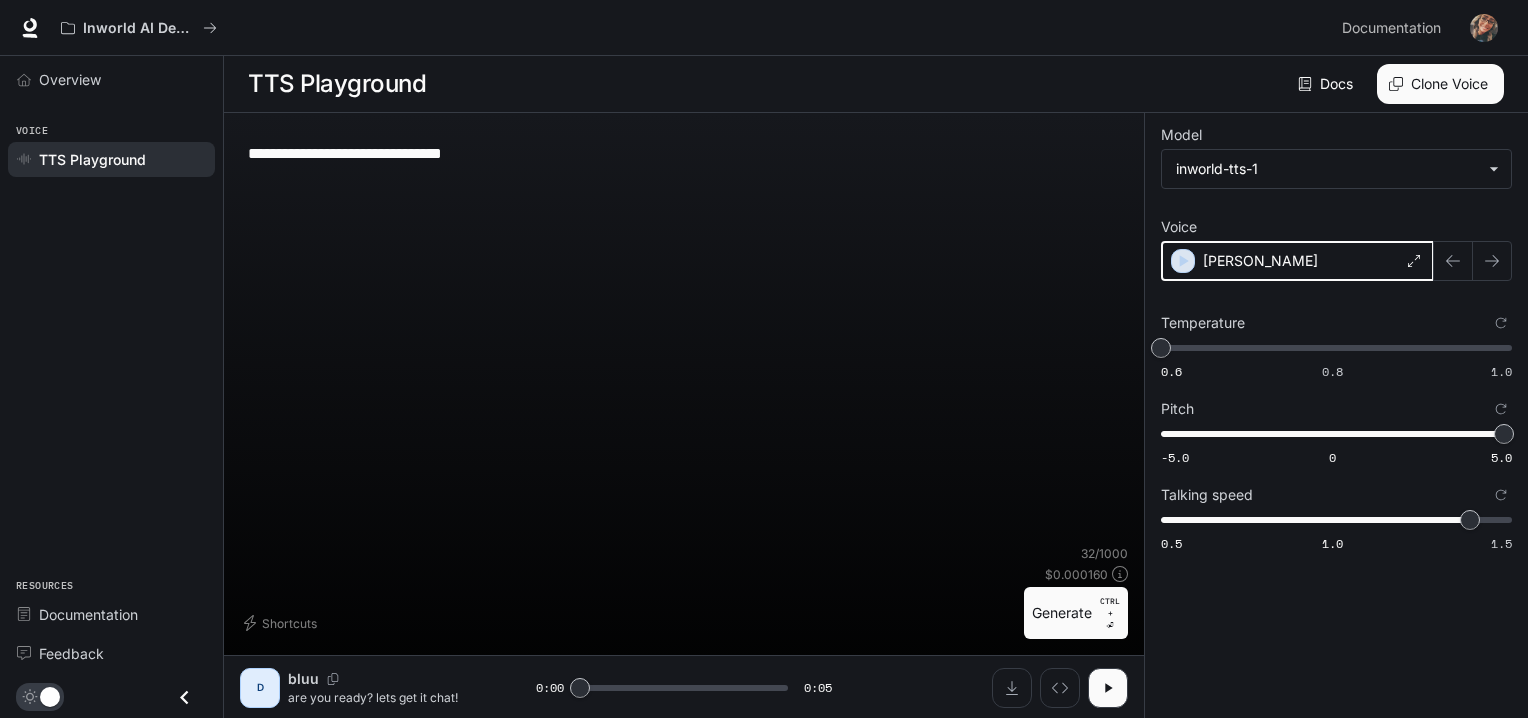 click 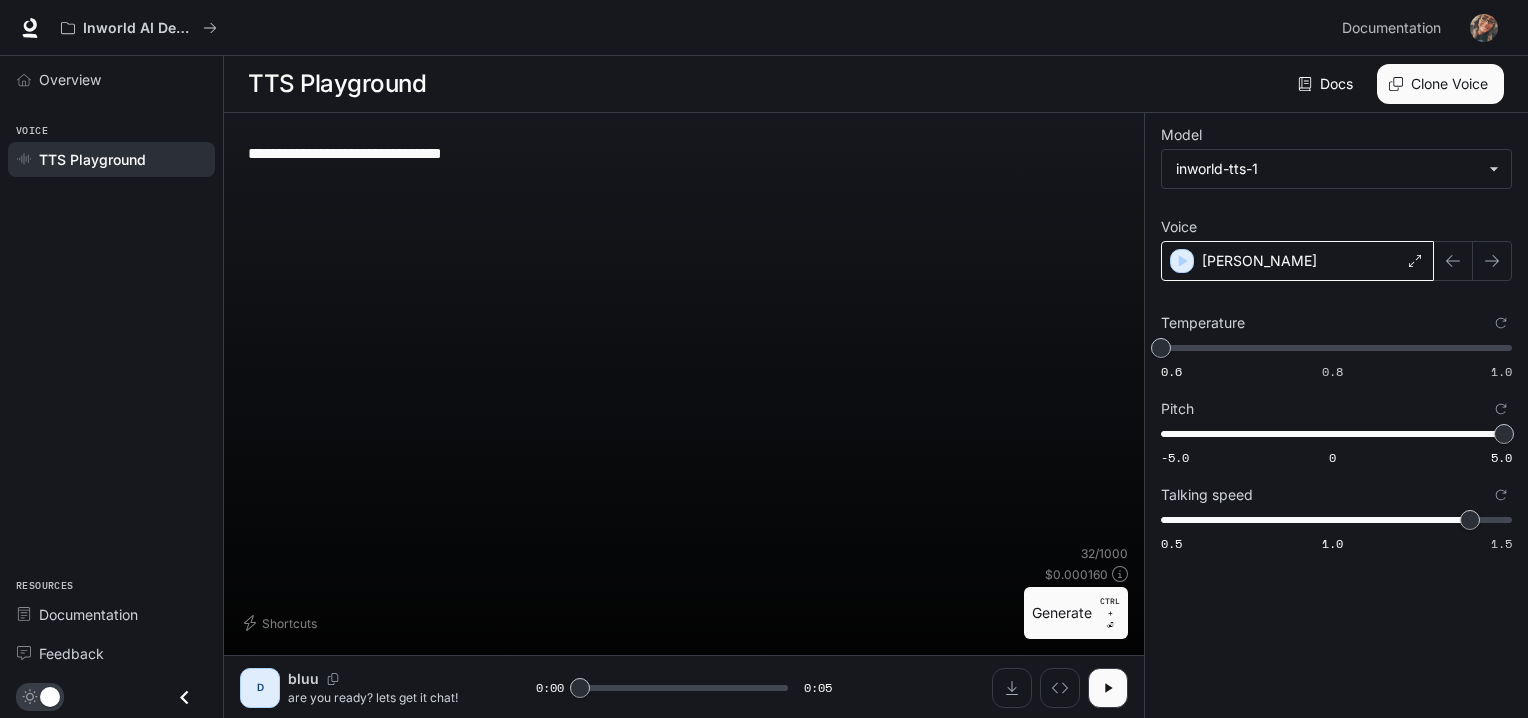 click on "Alex" at bounding box center (1297, 261) 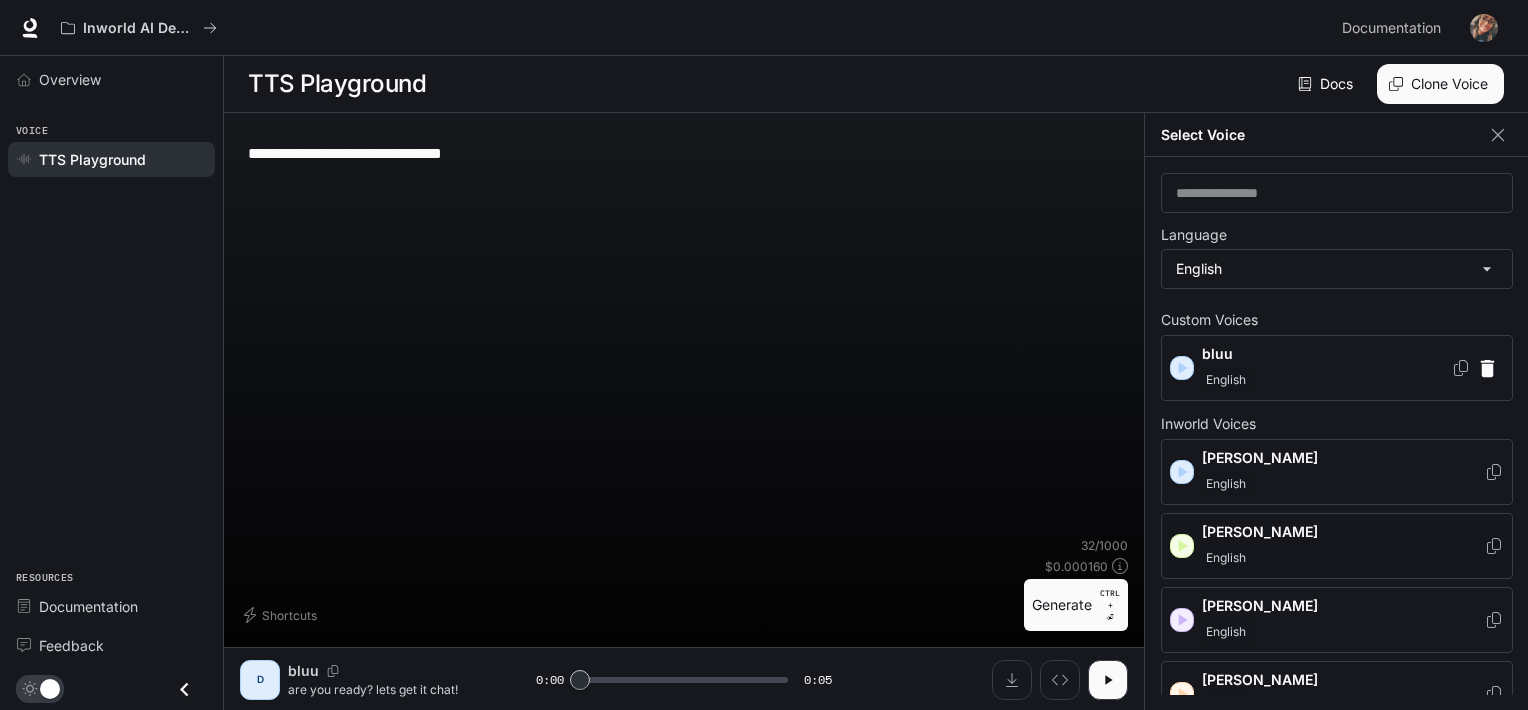 click 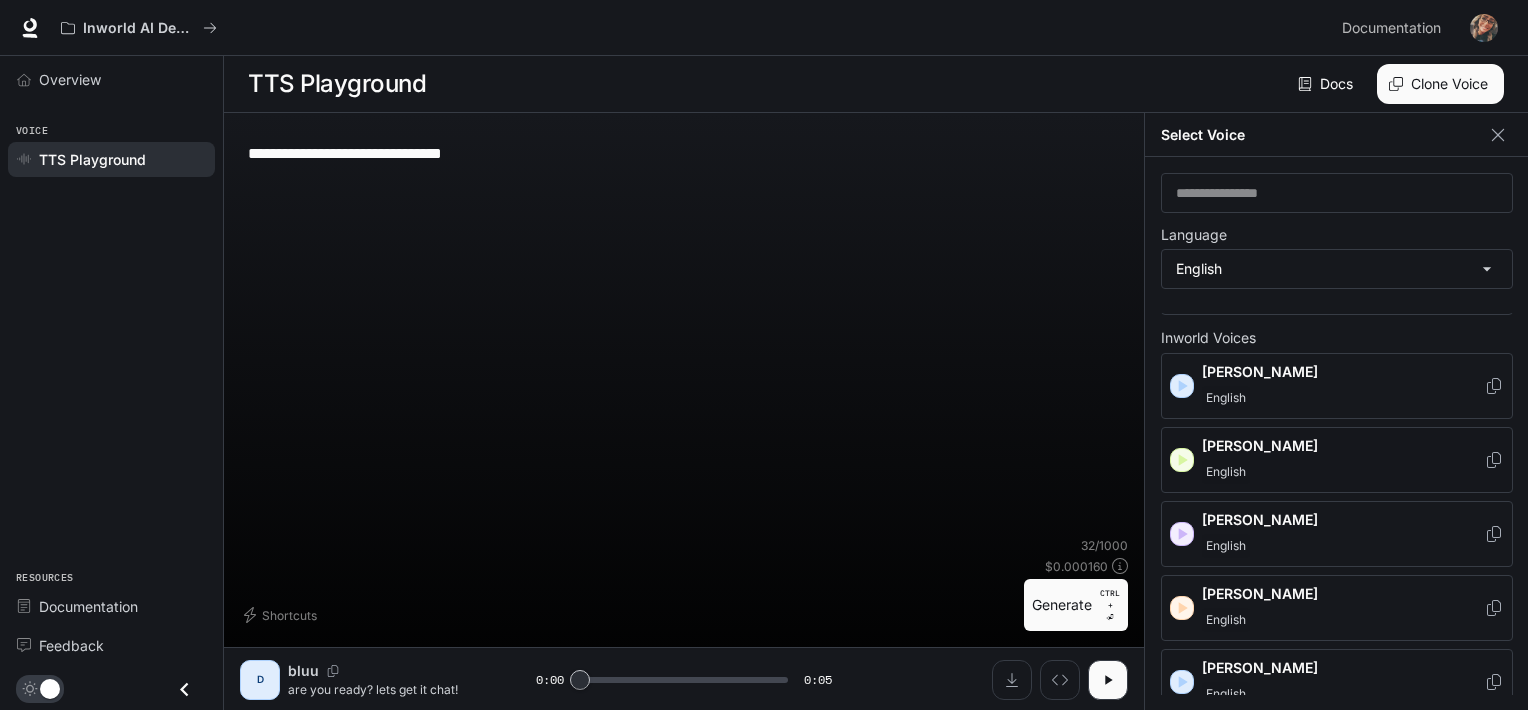 scroll, scrollTop: 91, scrollLeft: 0, axis: vertical 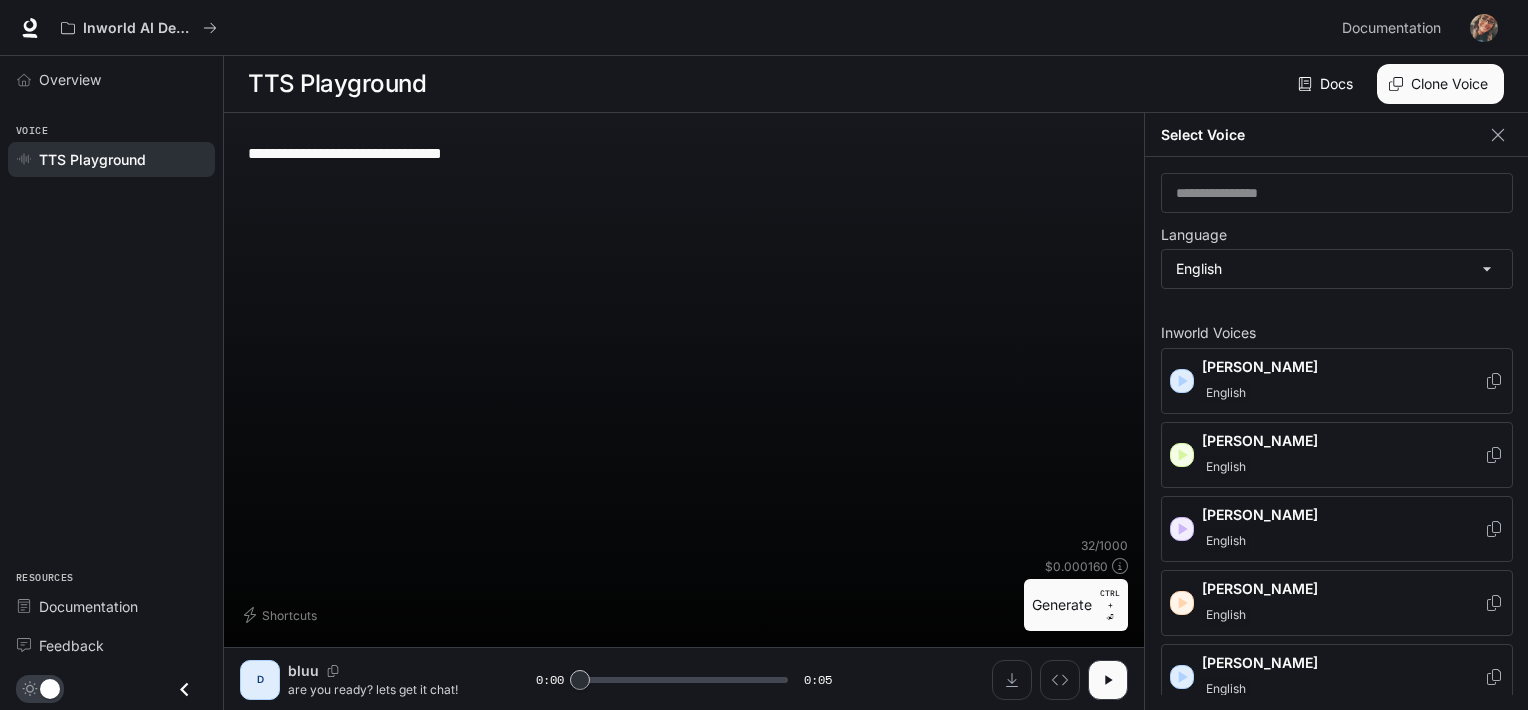 click 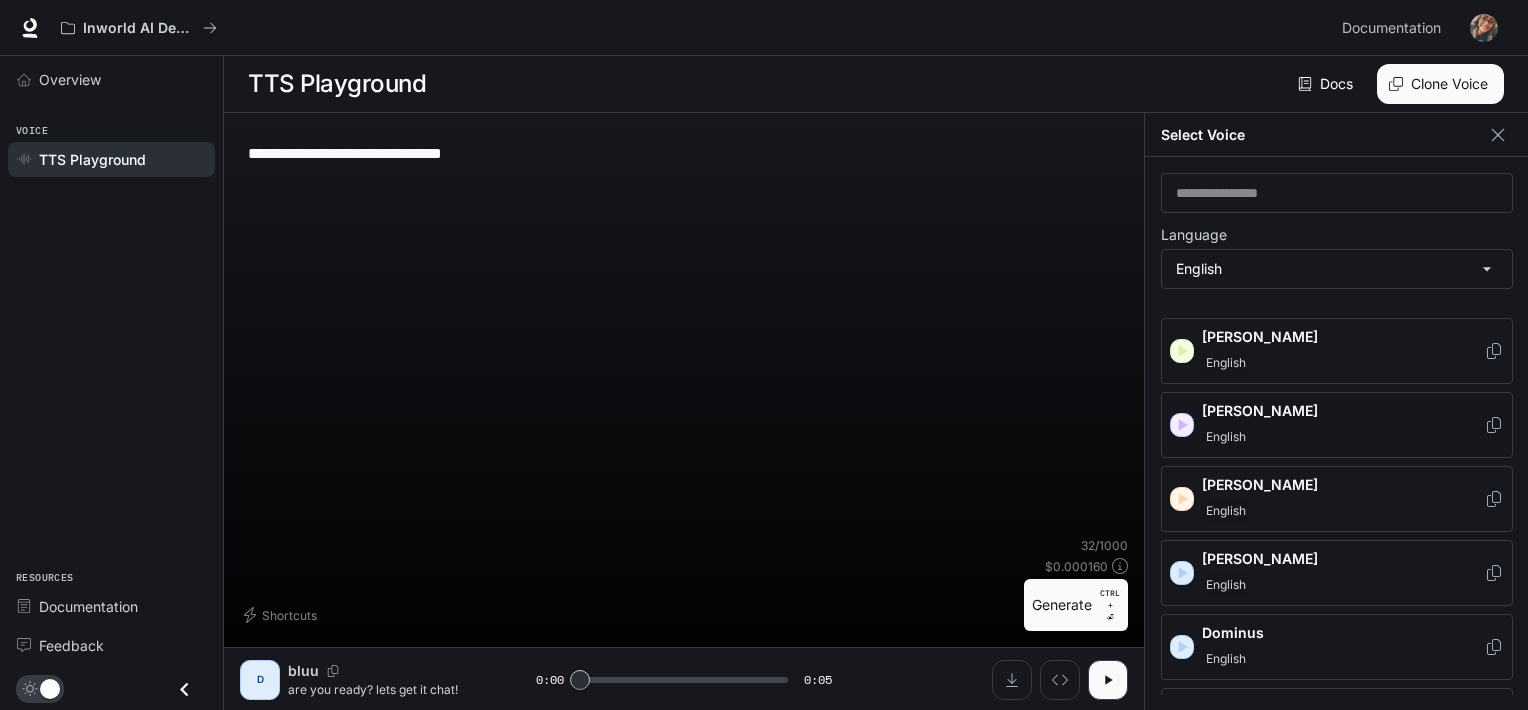 scroll, scrollTop: 198, scrollLeft: 0, axis: vertical 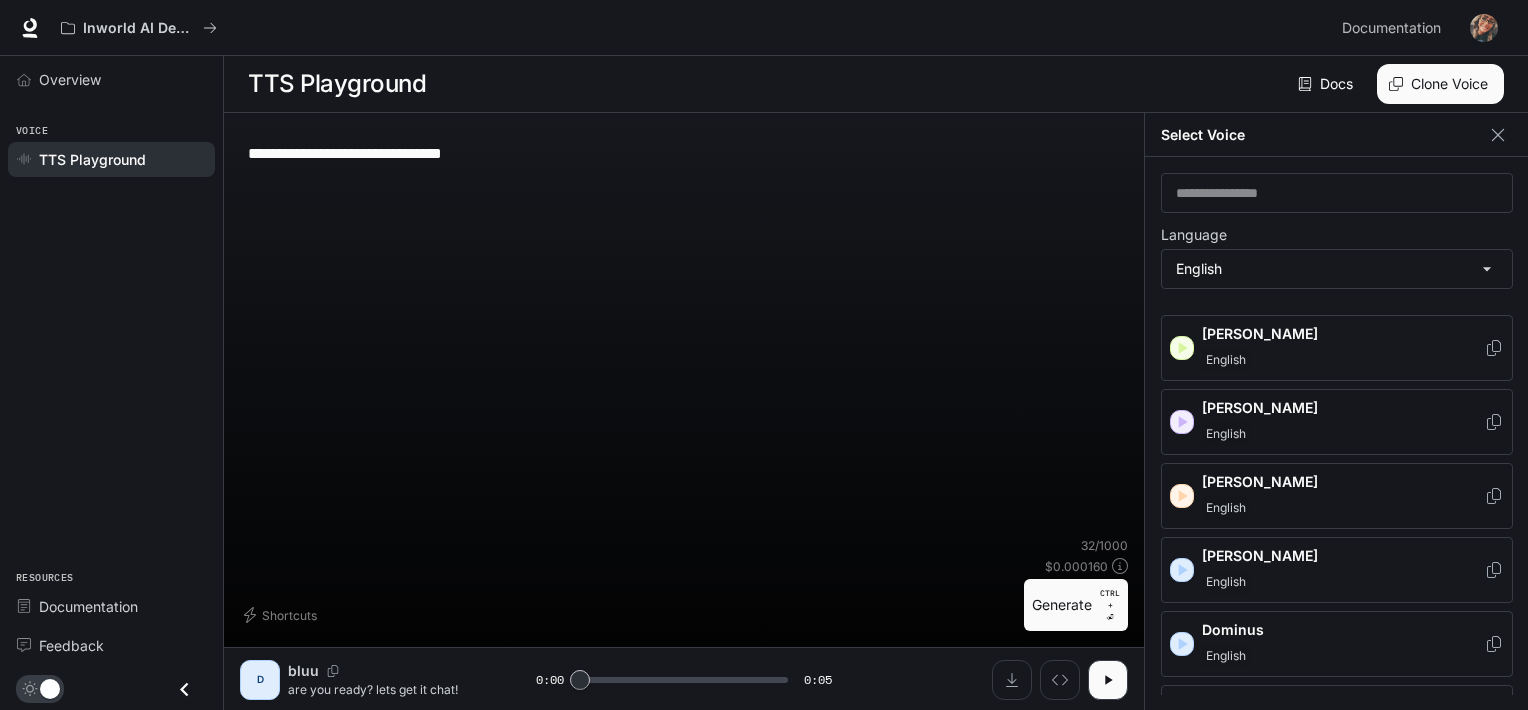 click 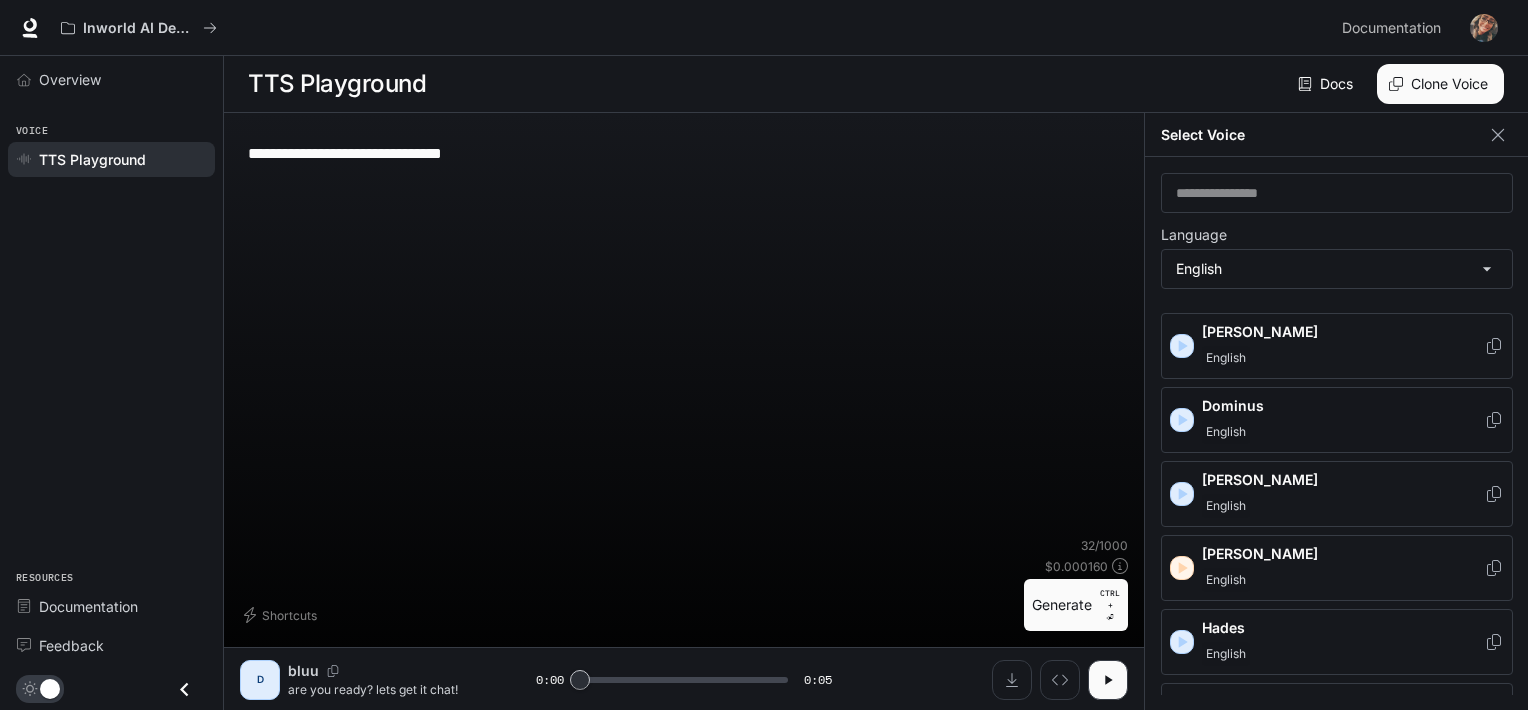 scroll, scrollTop: 428, scrollLeft: 0, axis: vertical 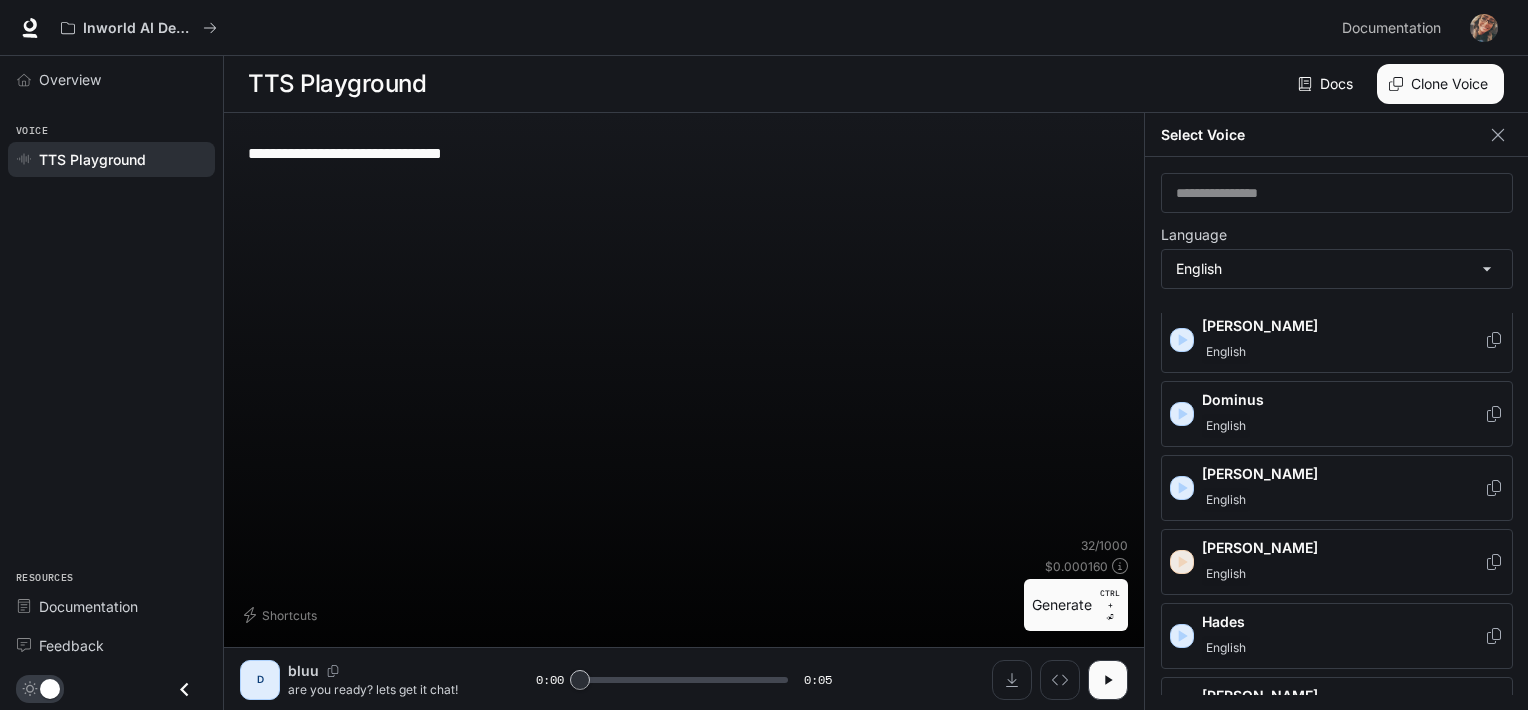 click 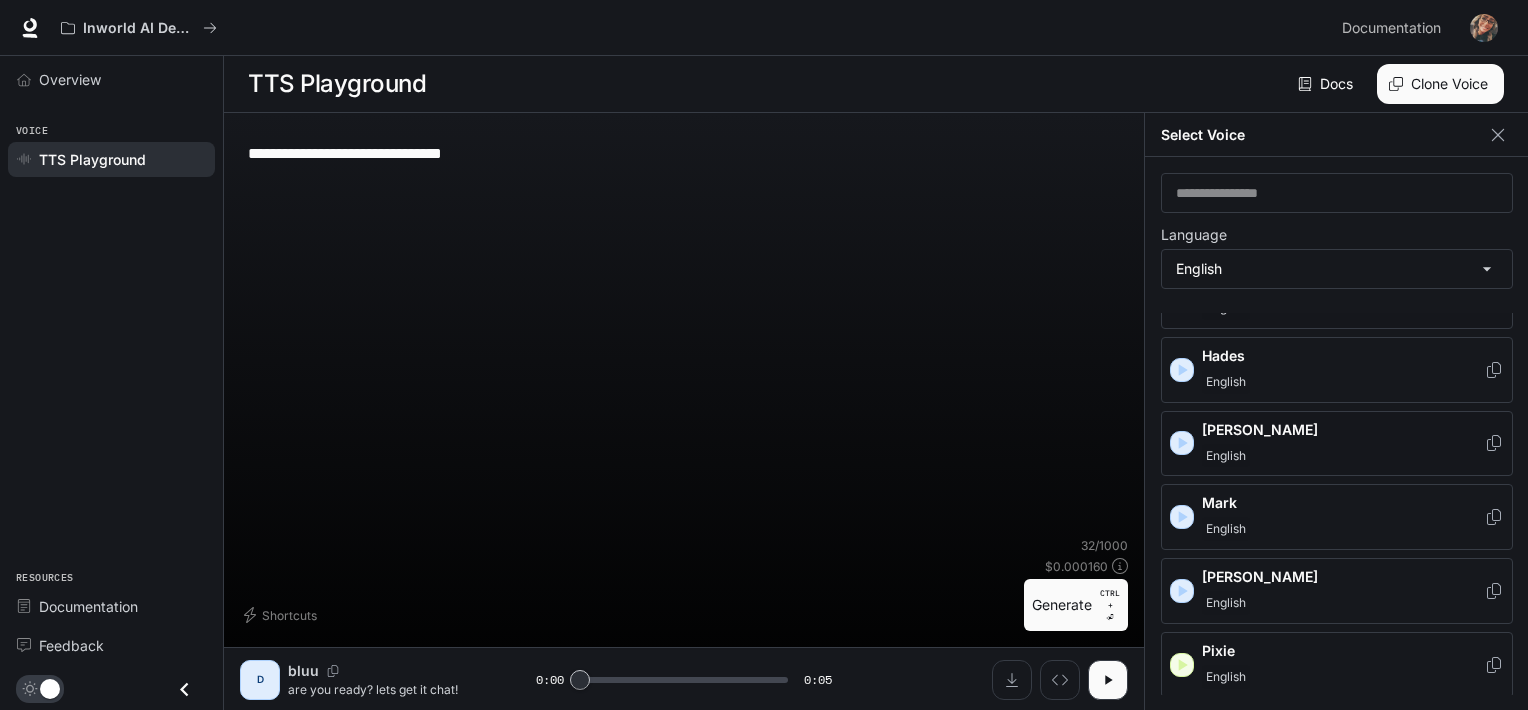 scroll, scrollTop: 696, scrollLeft: 0, axis: vertical 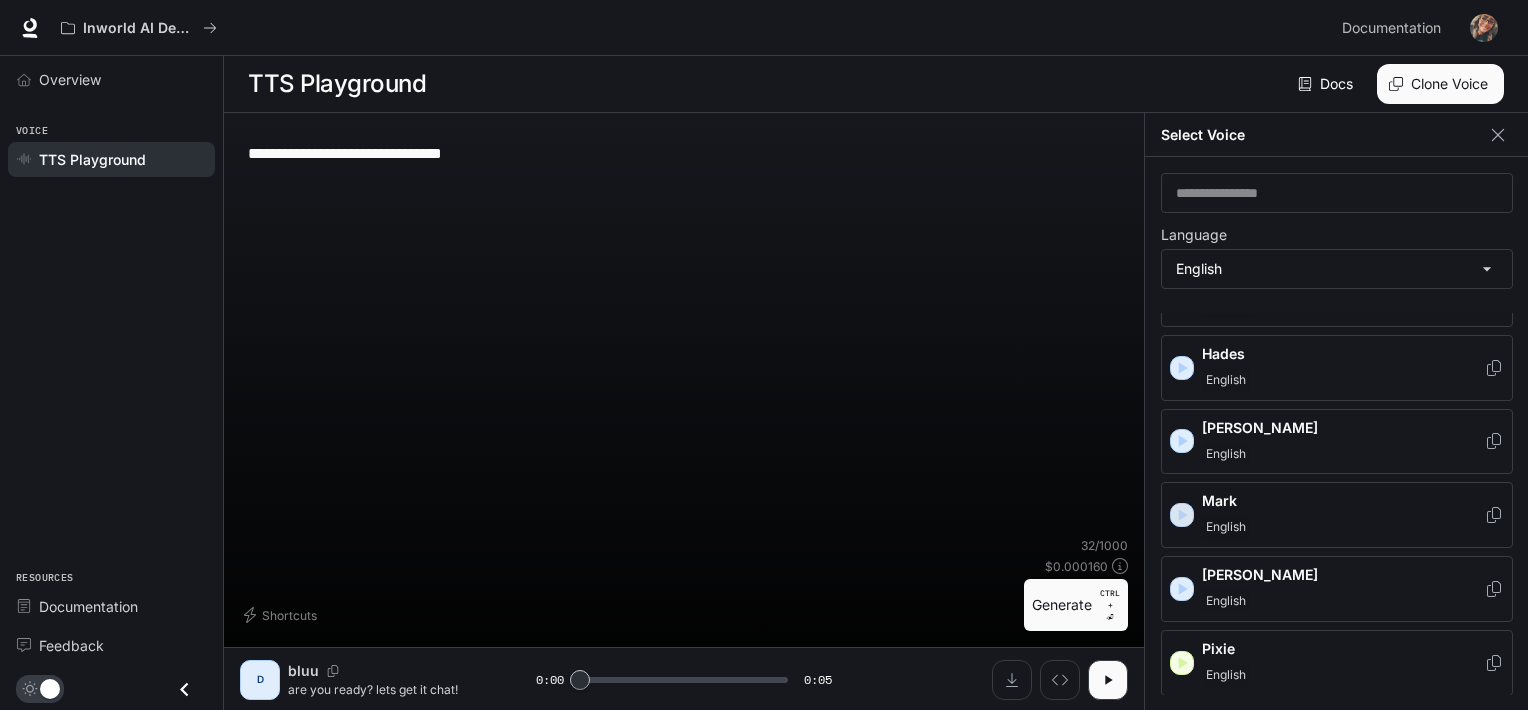 click 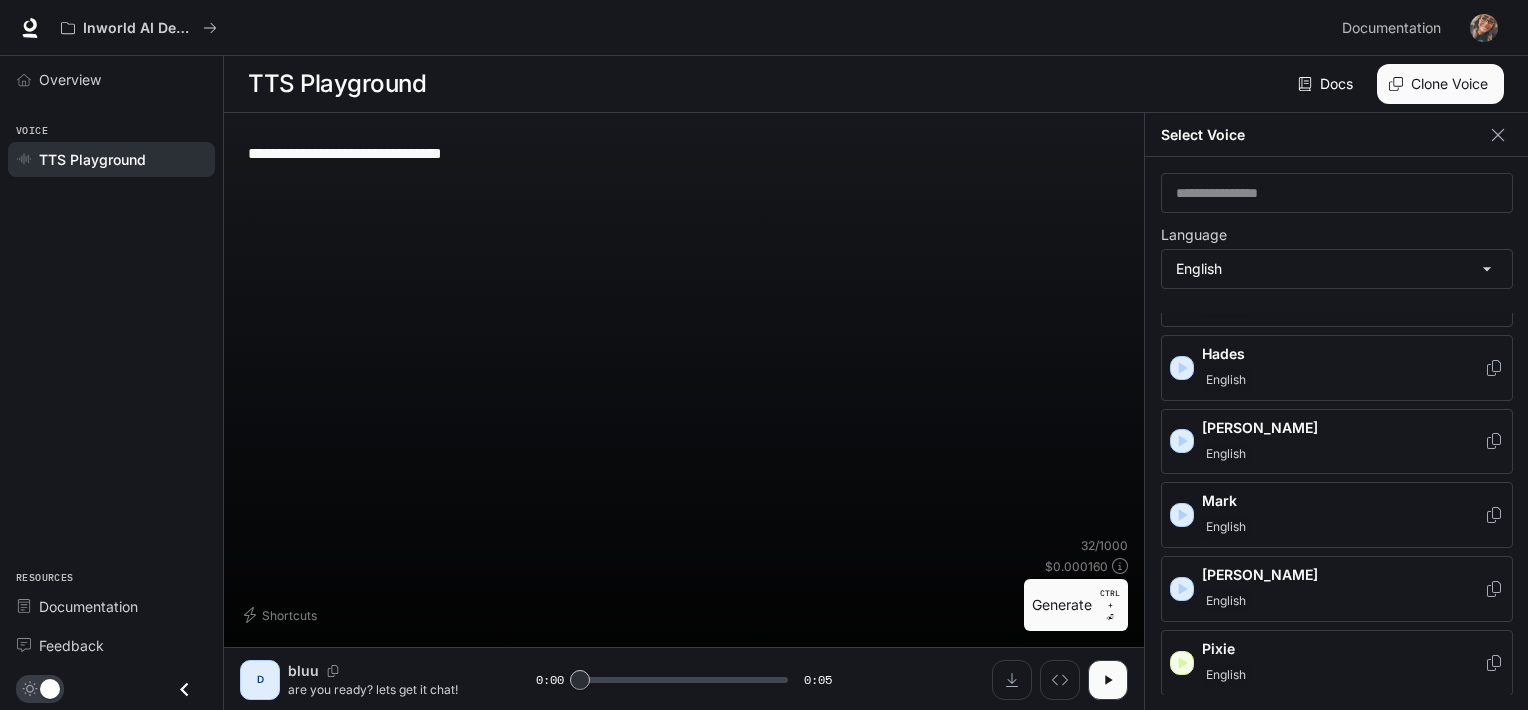 click on "Mark" at bounding box center [1343, 501] 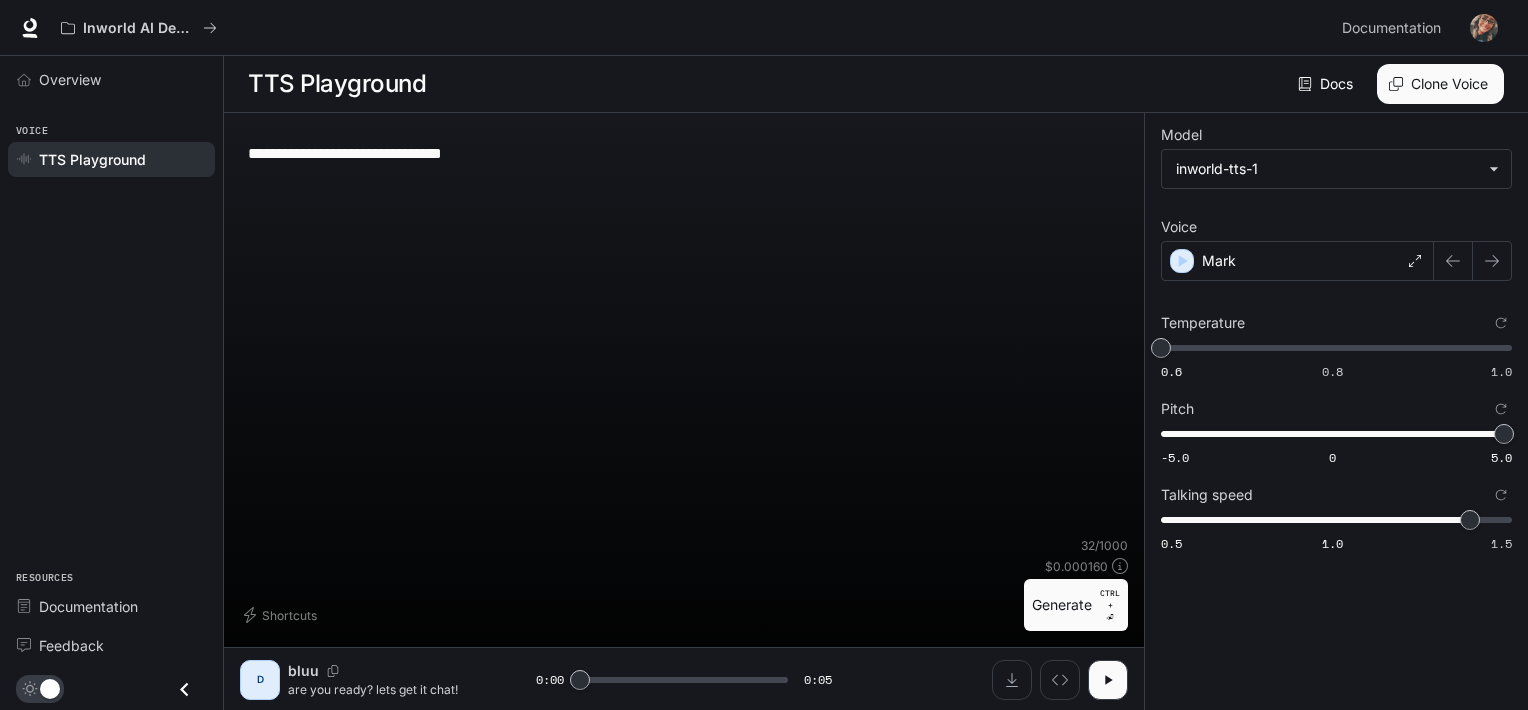 click on "Mark English" at bounding box center (1728, 515) 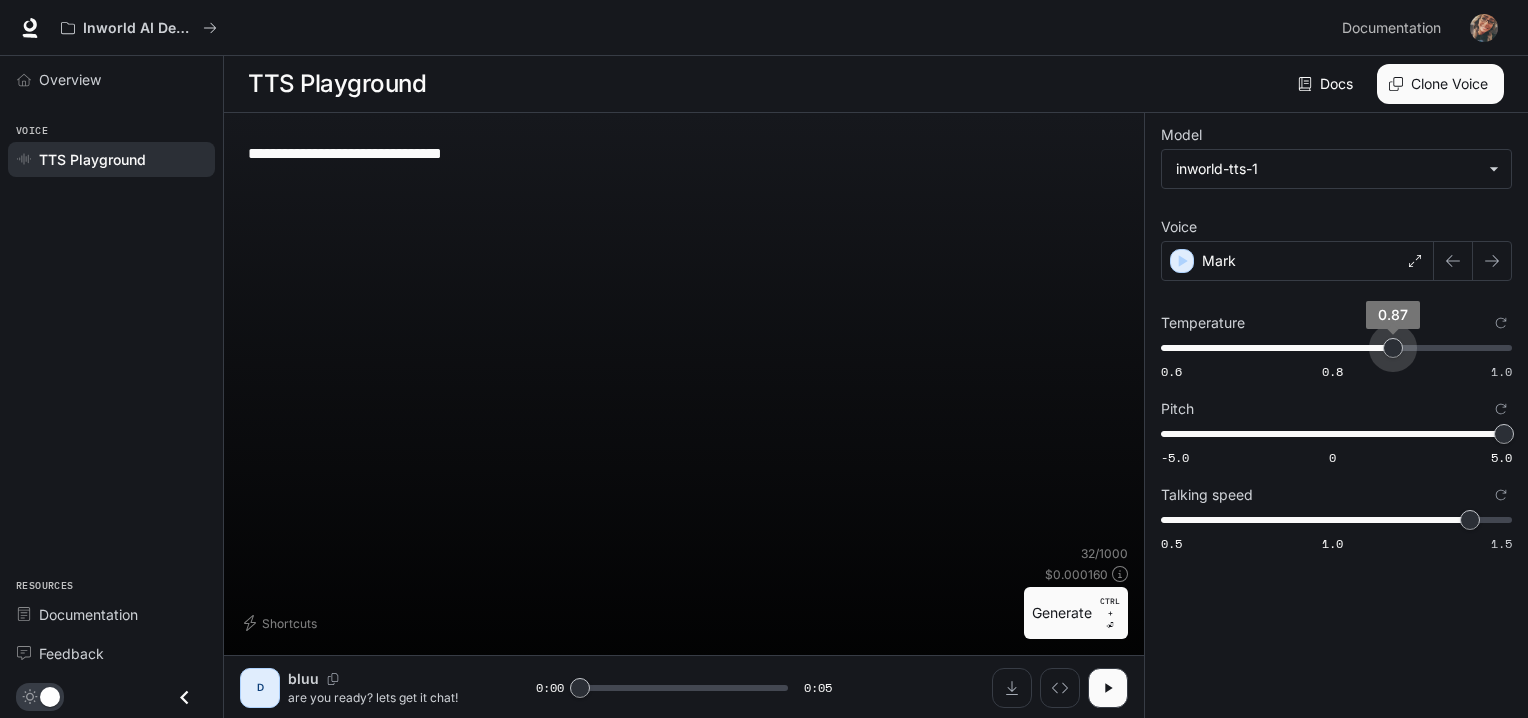 type on "****" 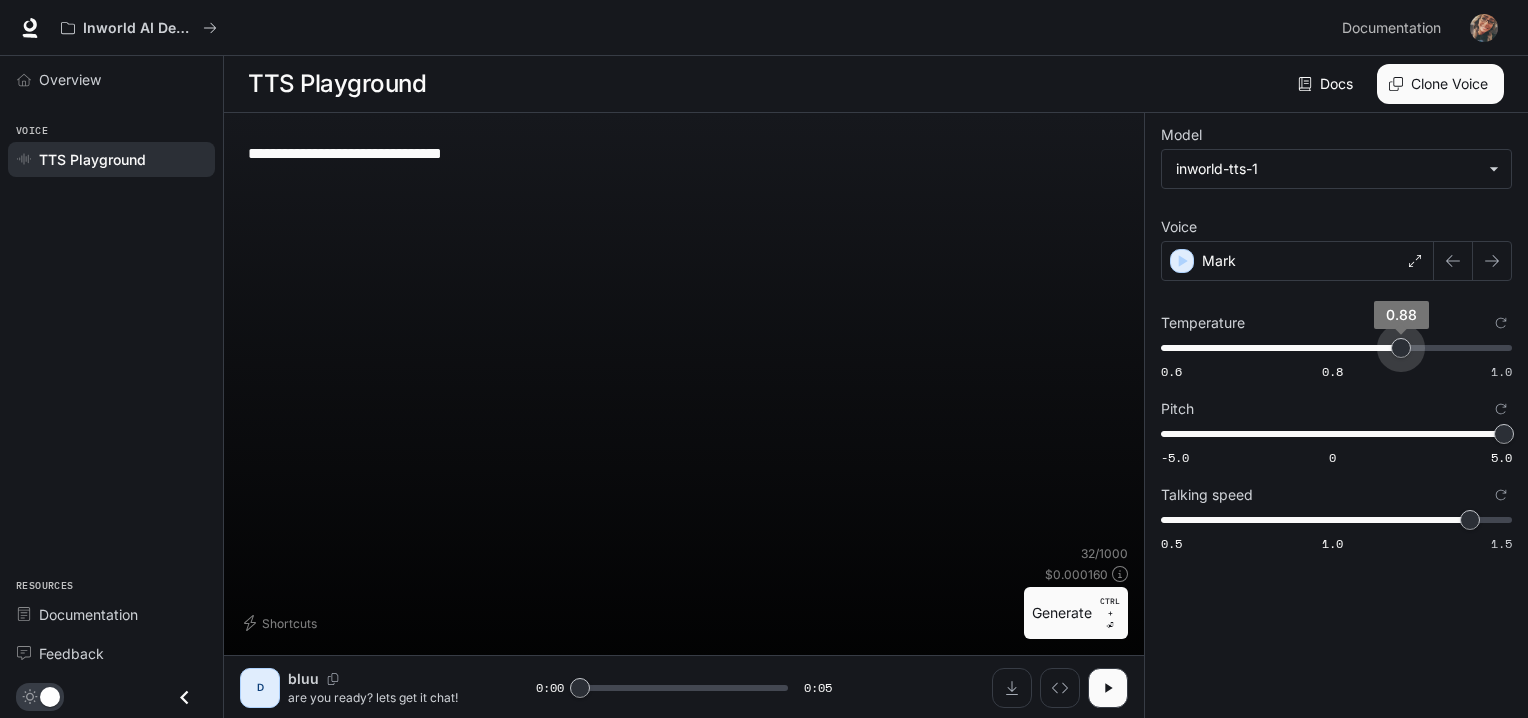 drag, startPoint x: 1160, startPoint y: 347, endPoint x: 1398, endPoint y: 330, distance: 238.60637 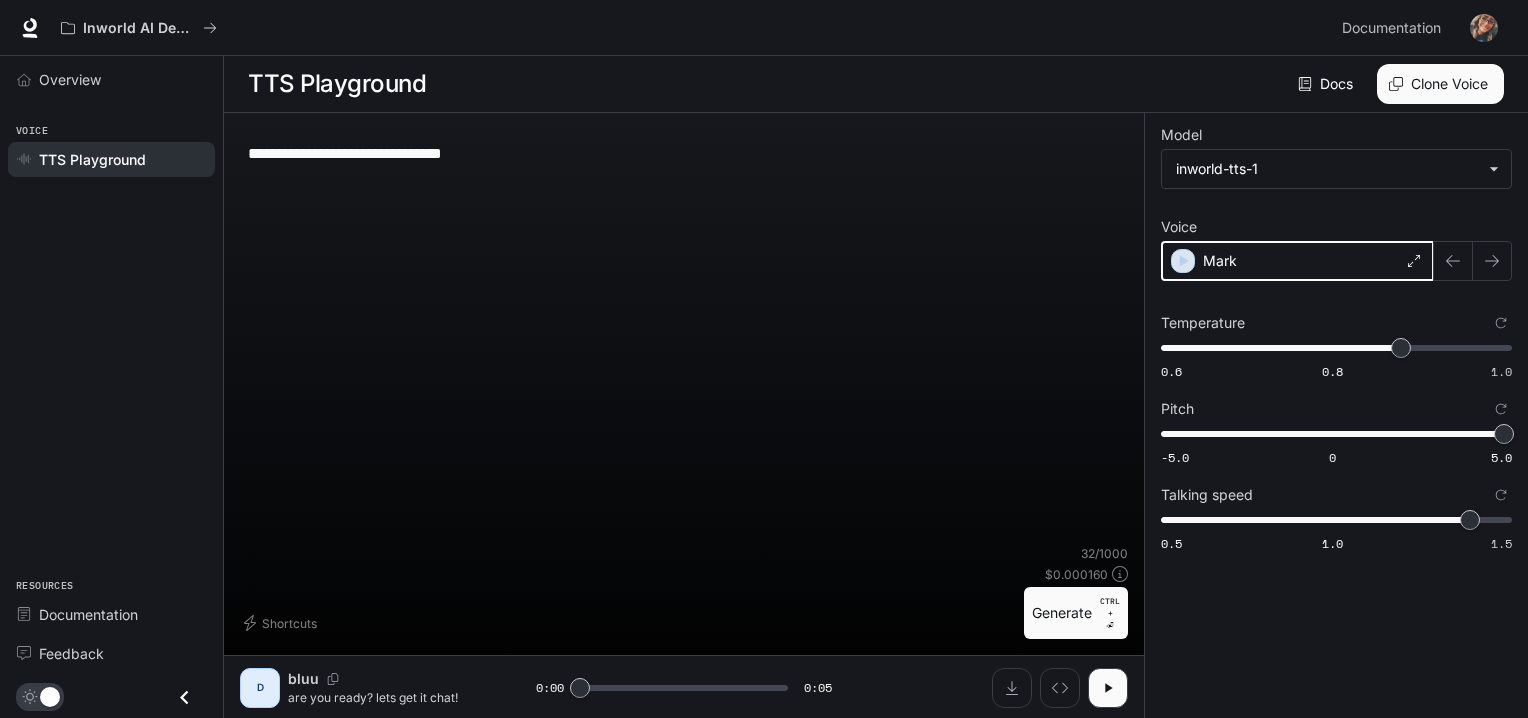 click 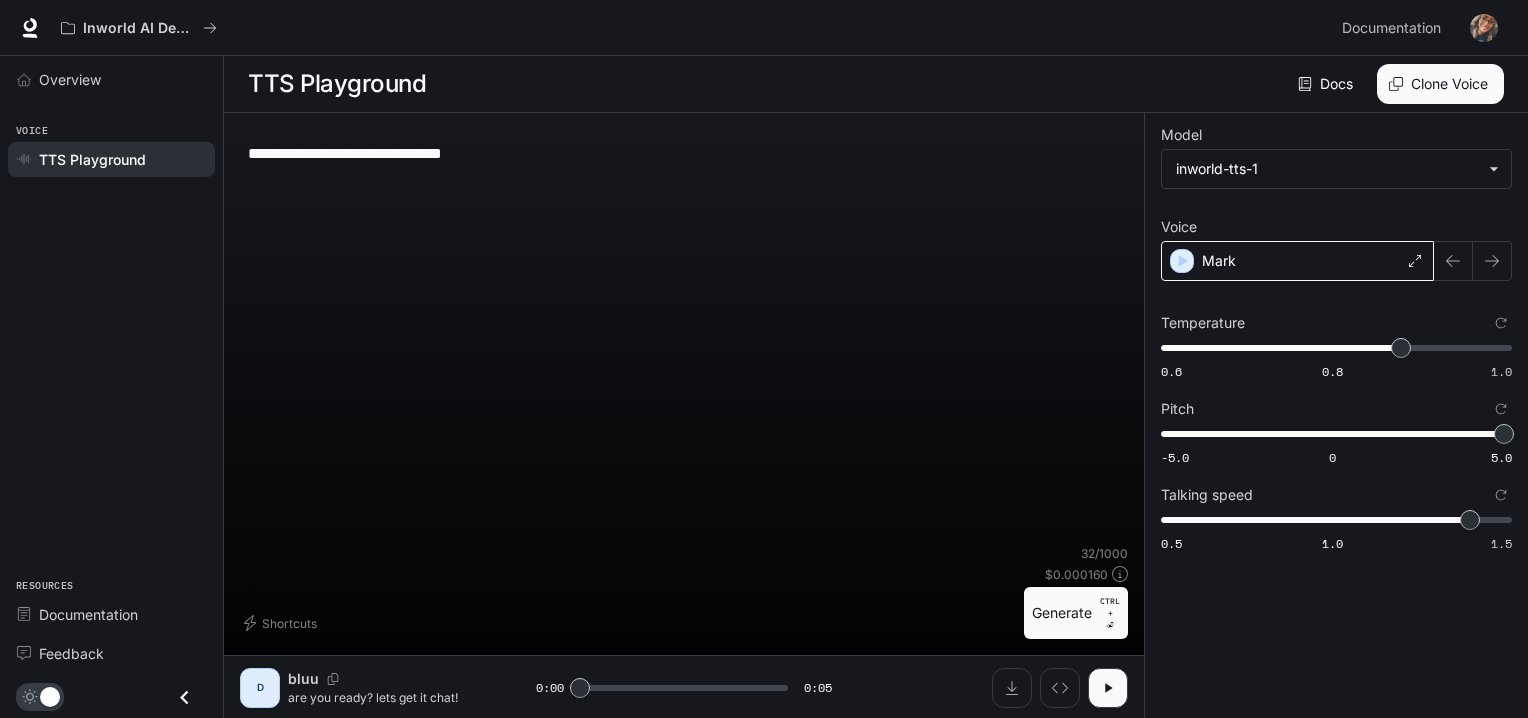 click on "Mark" at bounding box center [1297, 261] 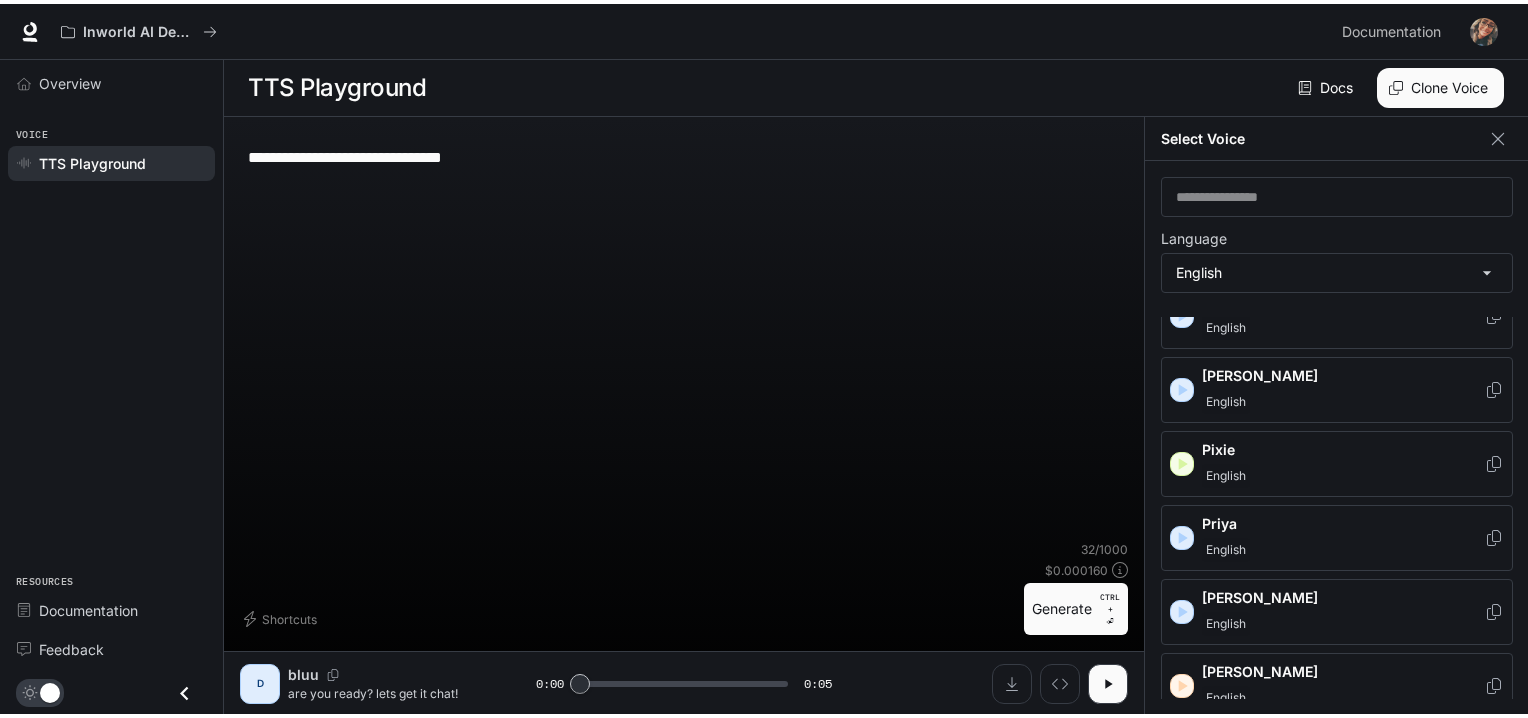 scroll, scrollTop: 913, scrollLeft: 0, axis: vertical 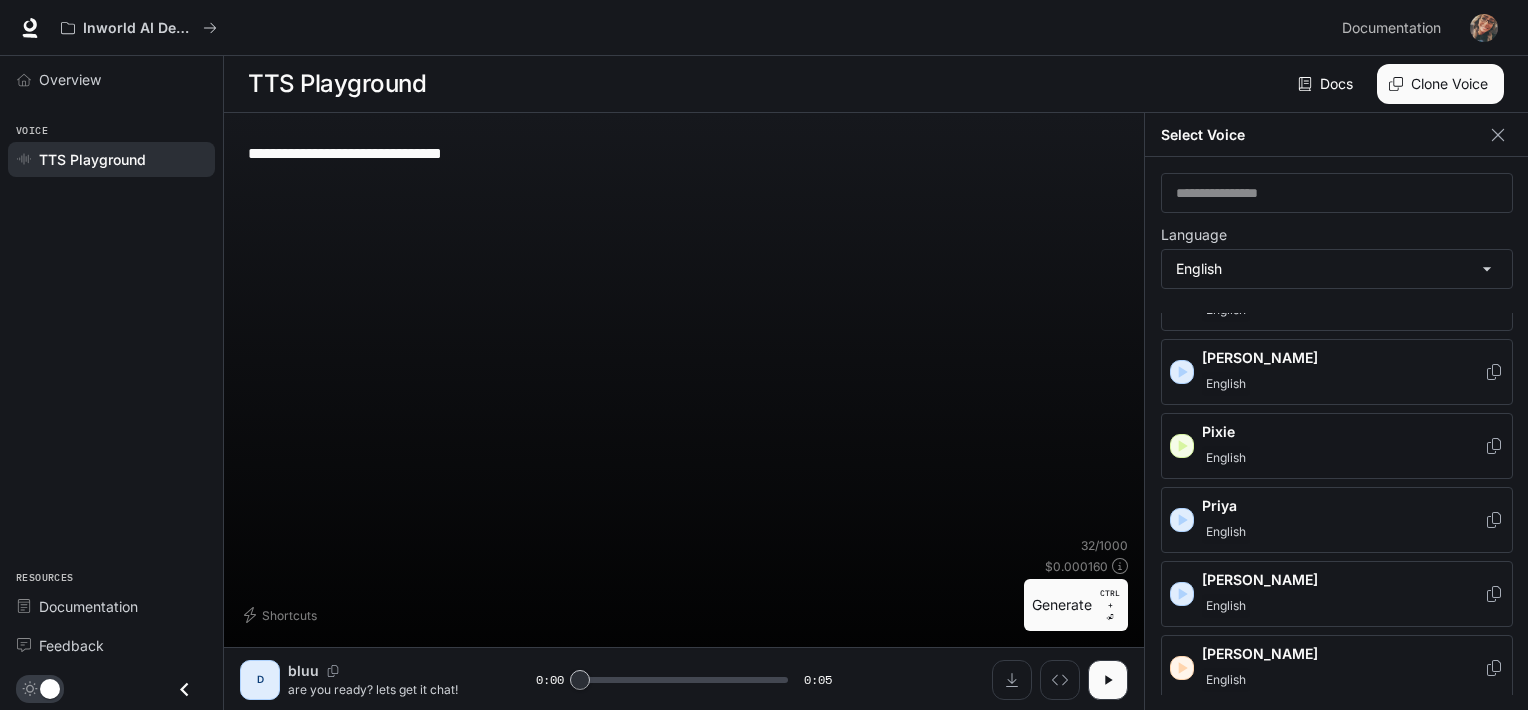 click 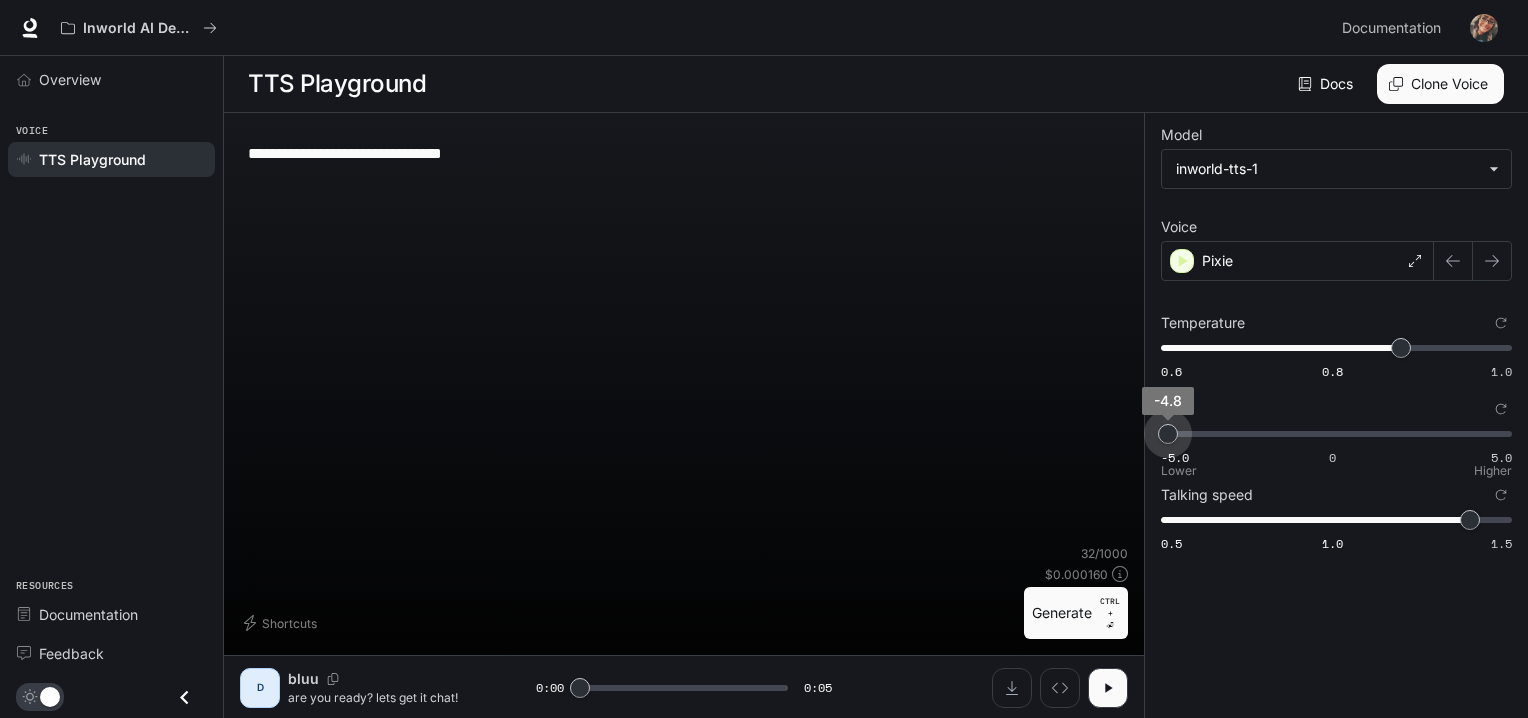 type on "**" 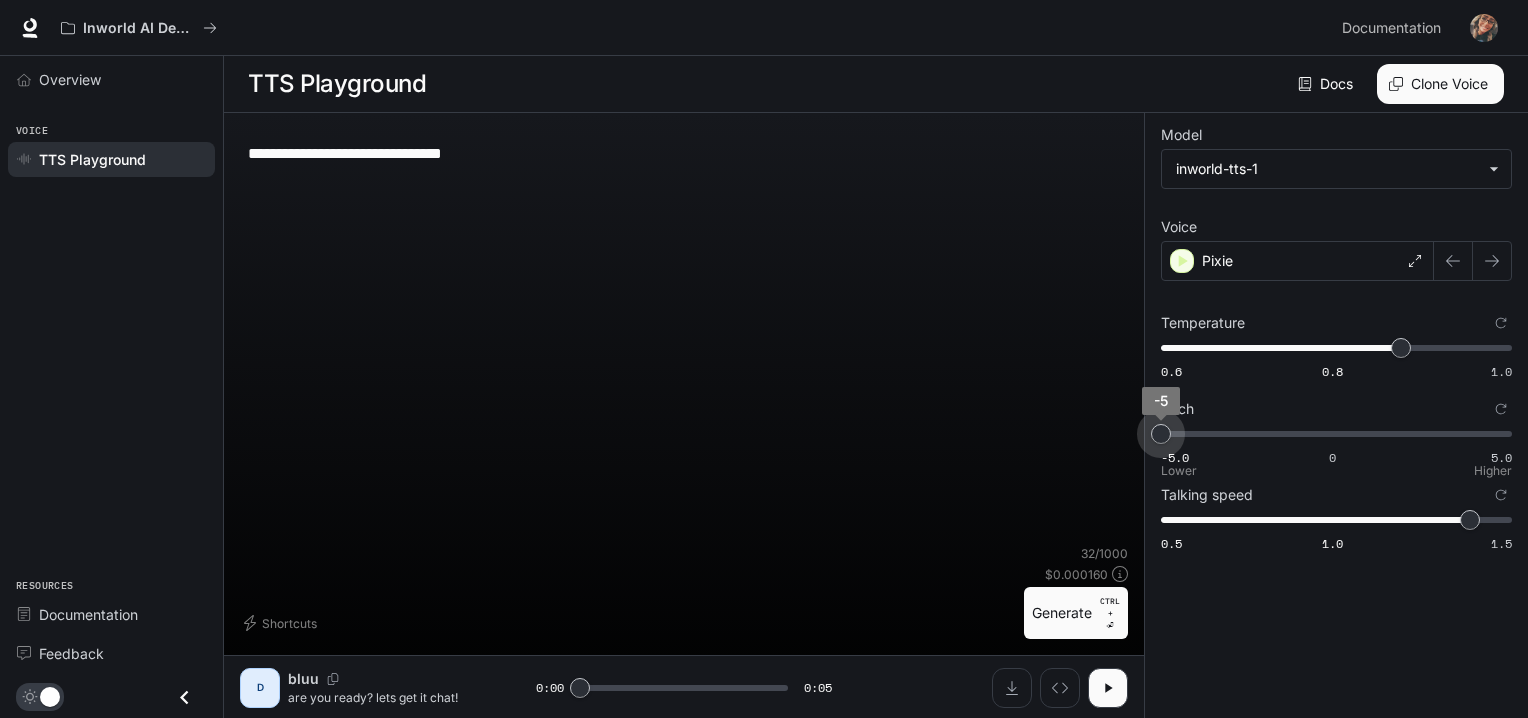 drag, startPoint x: 1505, startPoint y: 441, endPoint x: 1155, endPoint y: 446, distance: 350.0357 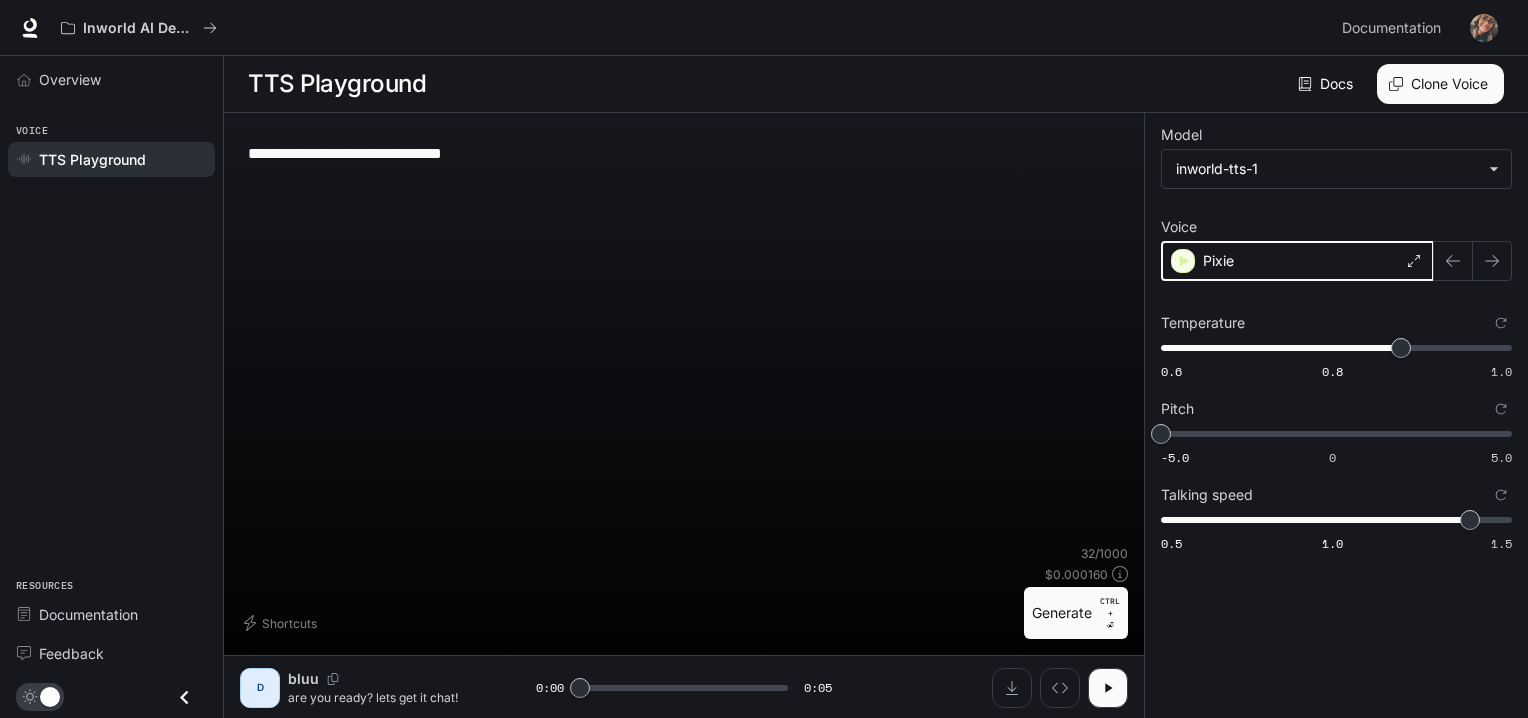 click 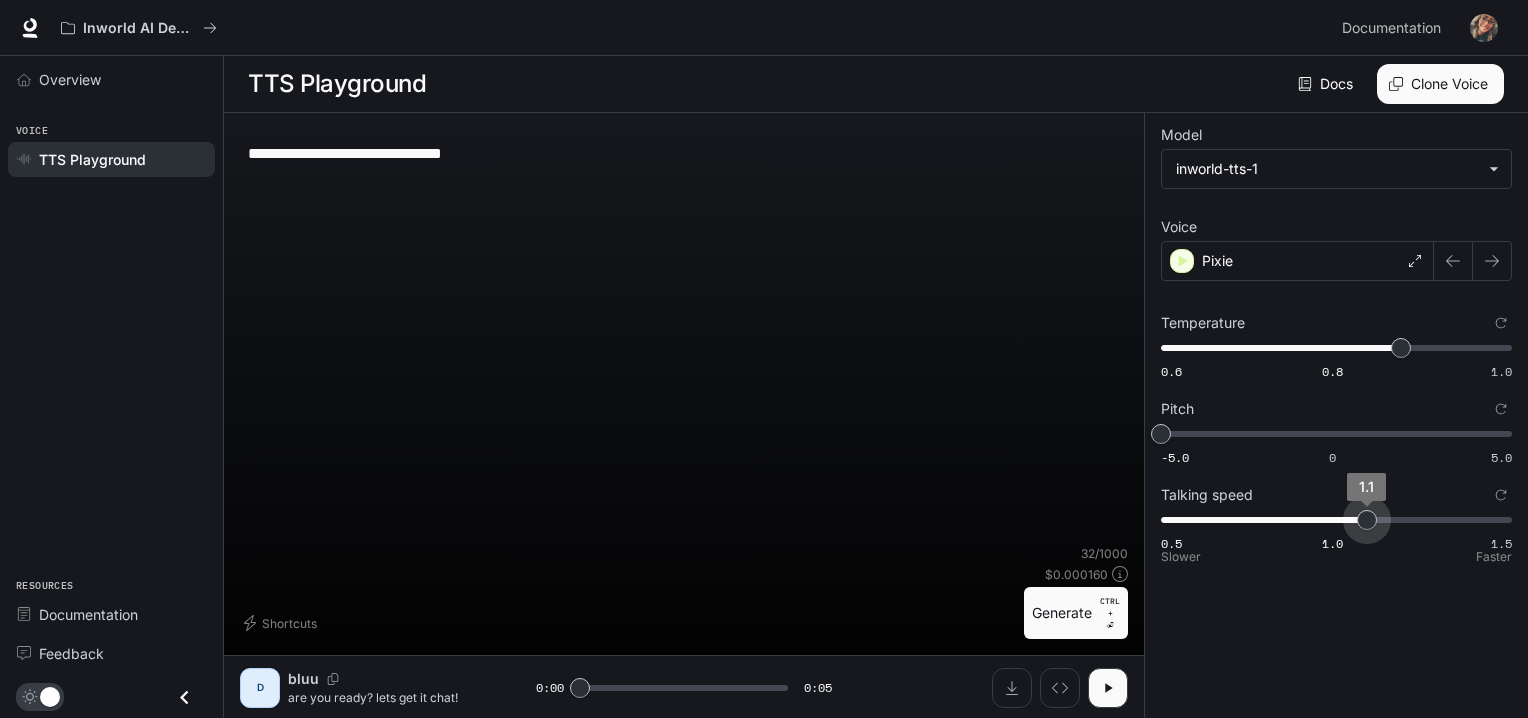 type on "***" 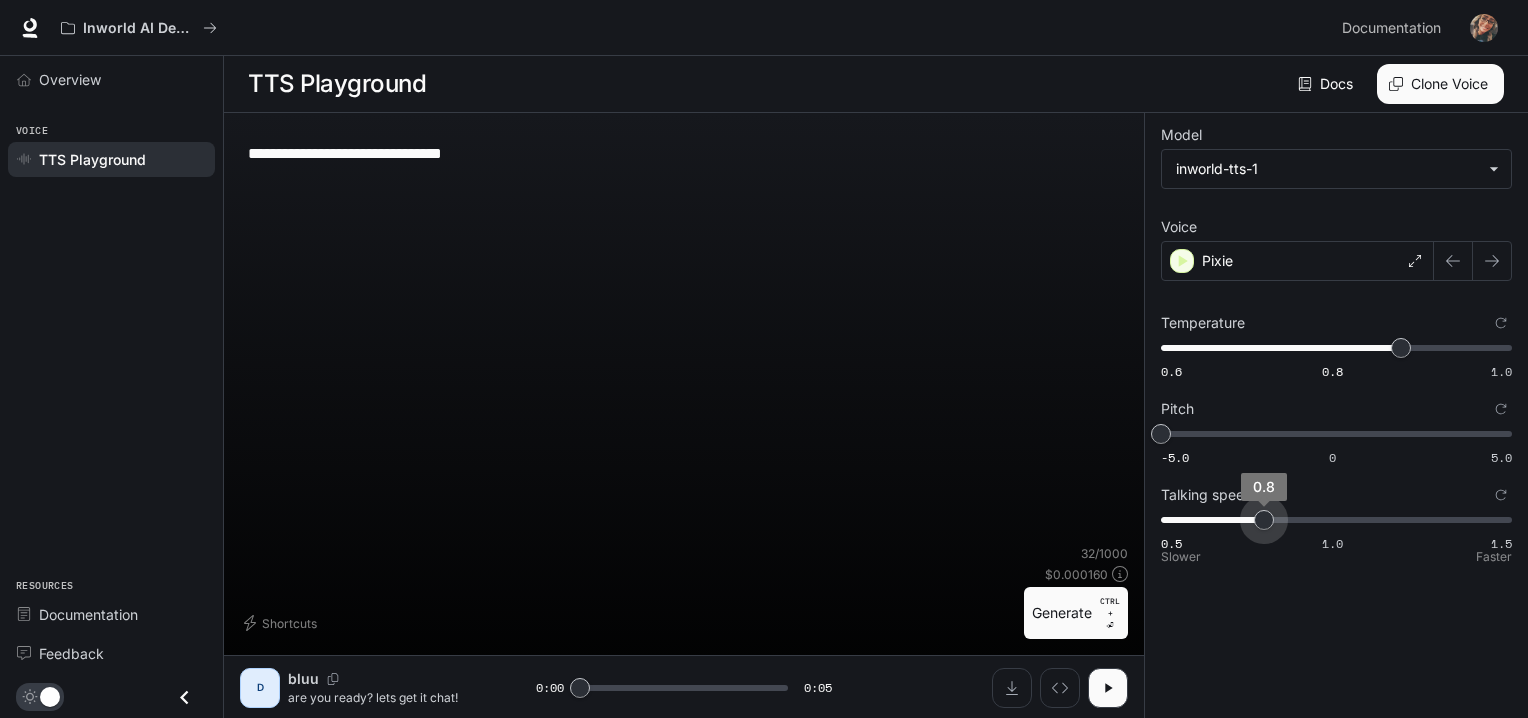 drag, startPoint x: 1468, startPoint y: 518, endPoint x: 1264, endPoint y: 527, distance: 204.19843 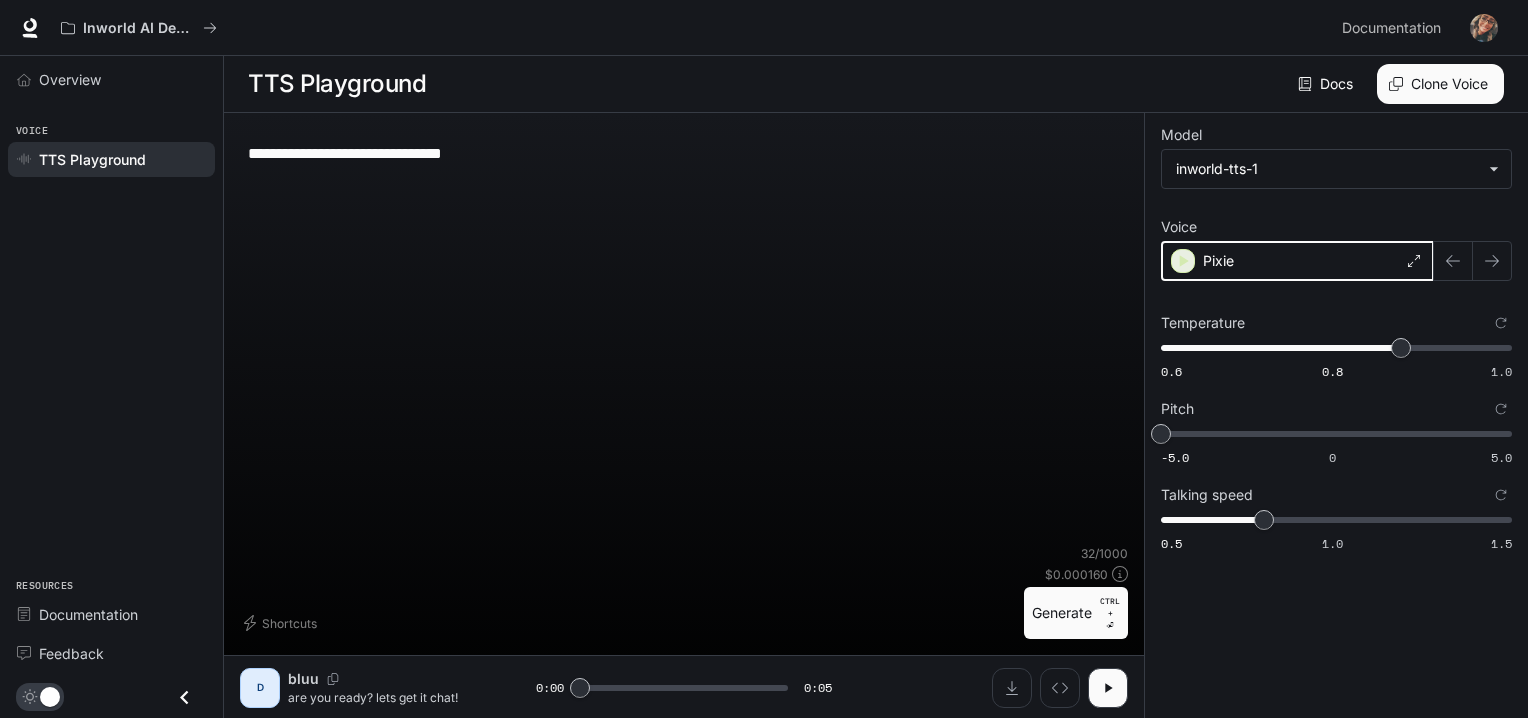 click 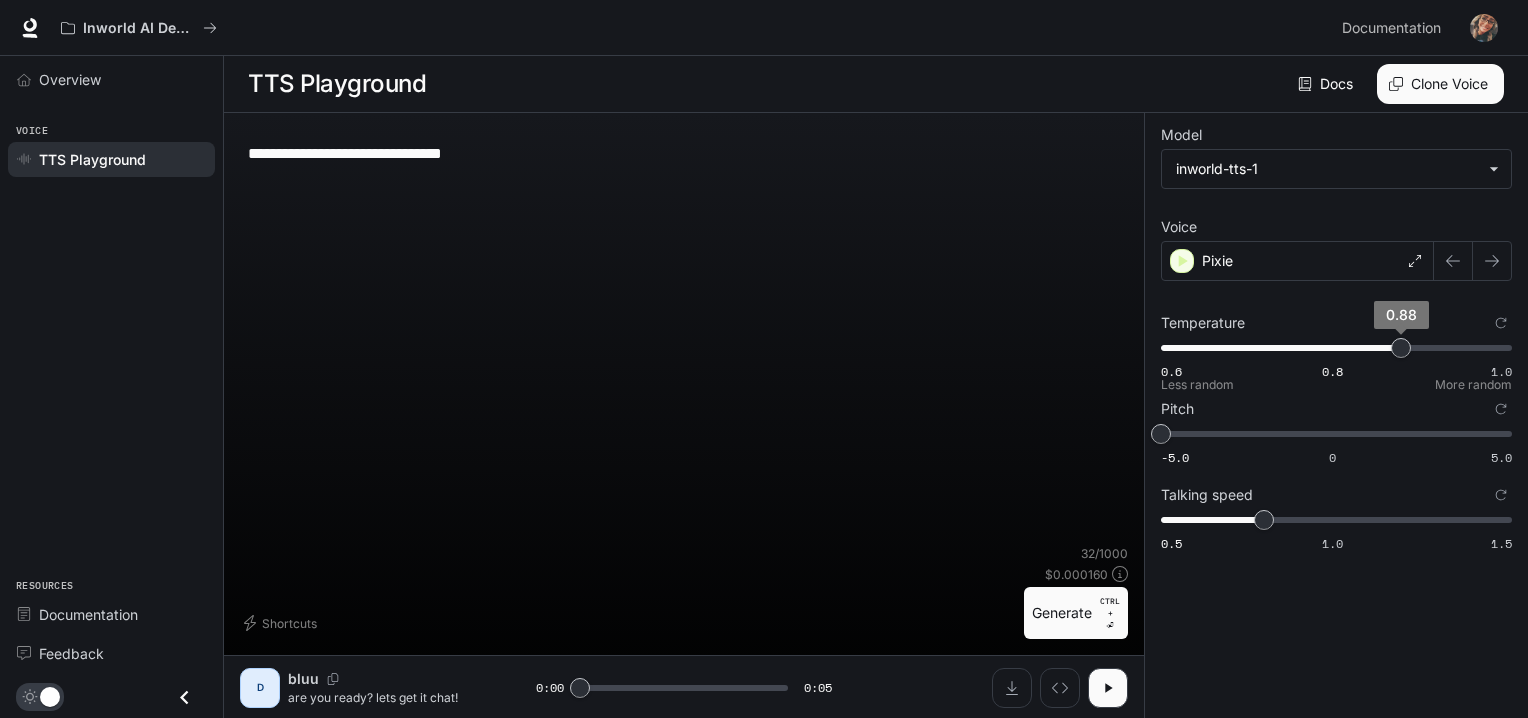 click on "0.88" at bounding box center [1401, 348] 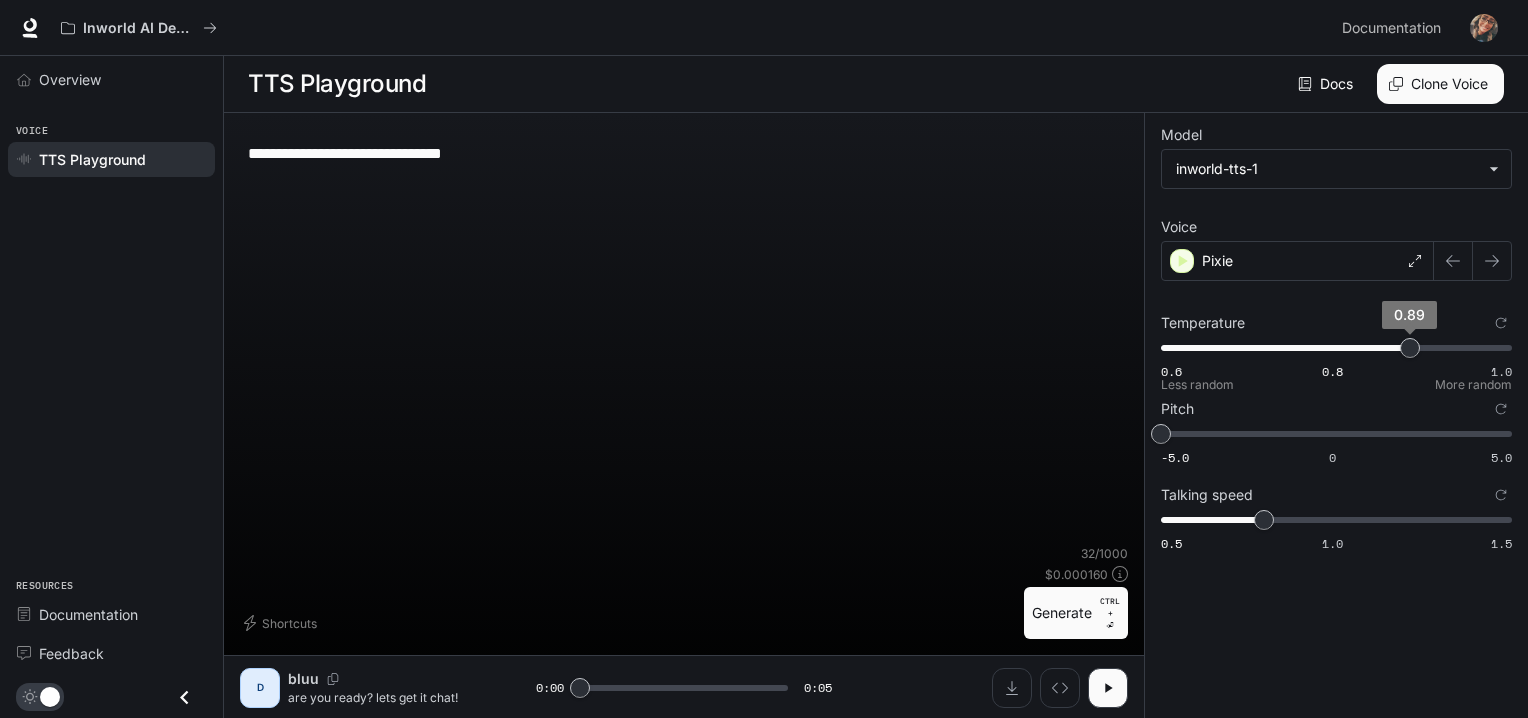 click on "0.89" at bounding box center [1410, 348] 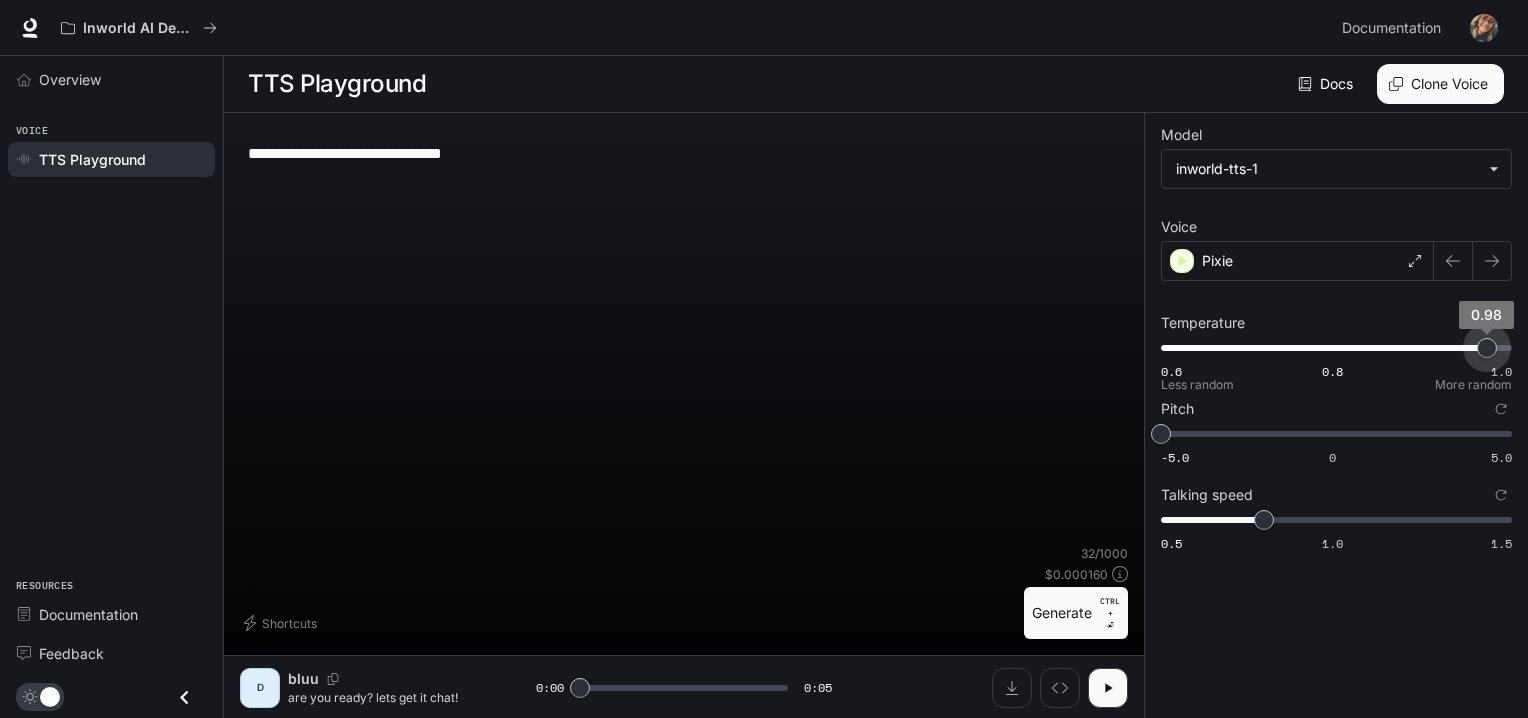 type on "****" 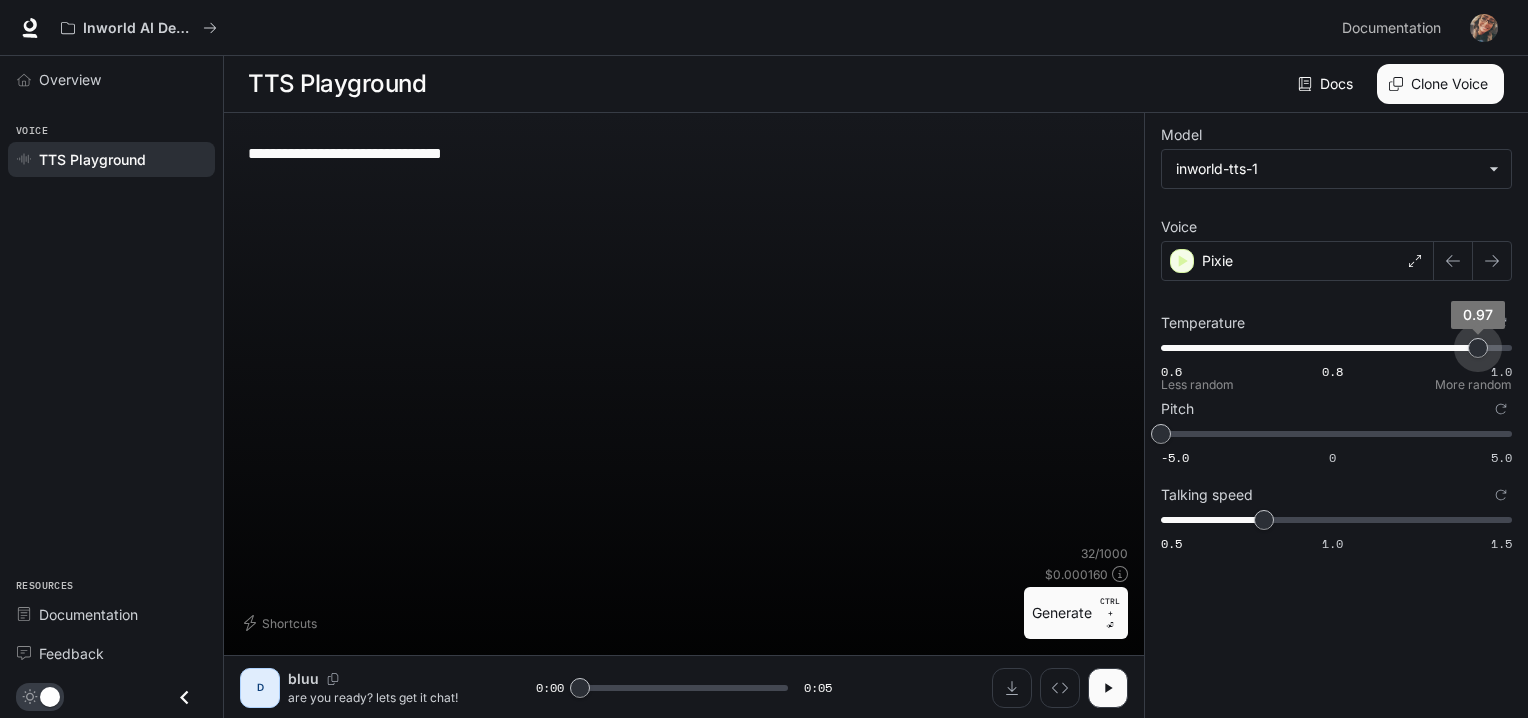 drag, startPoint x: 1412, startPoint y: 351, endPoint x: 1476, endPoint y: 347, distance: 64.12488 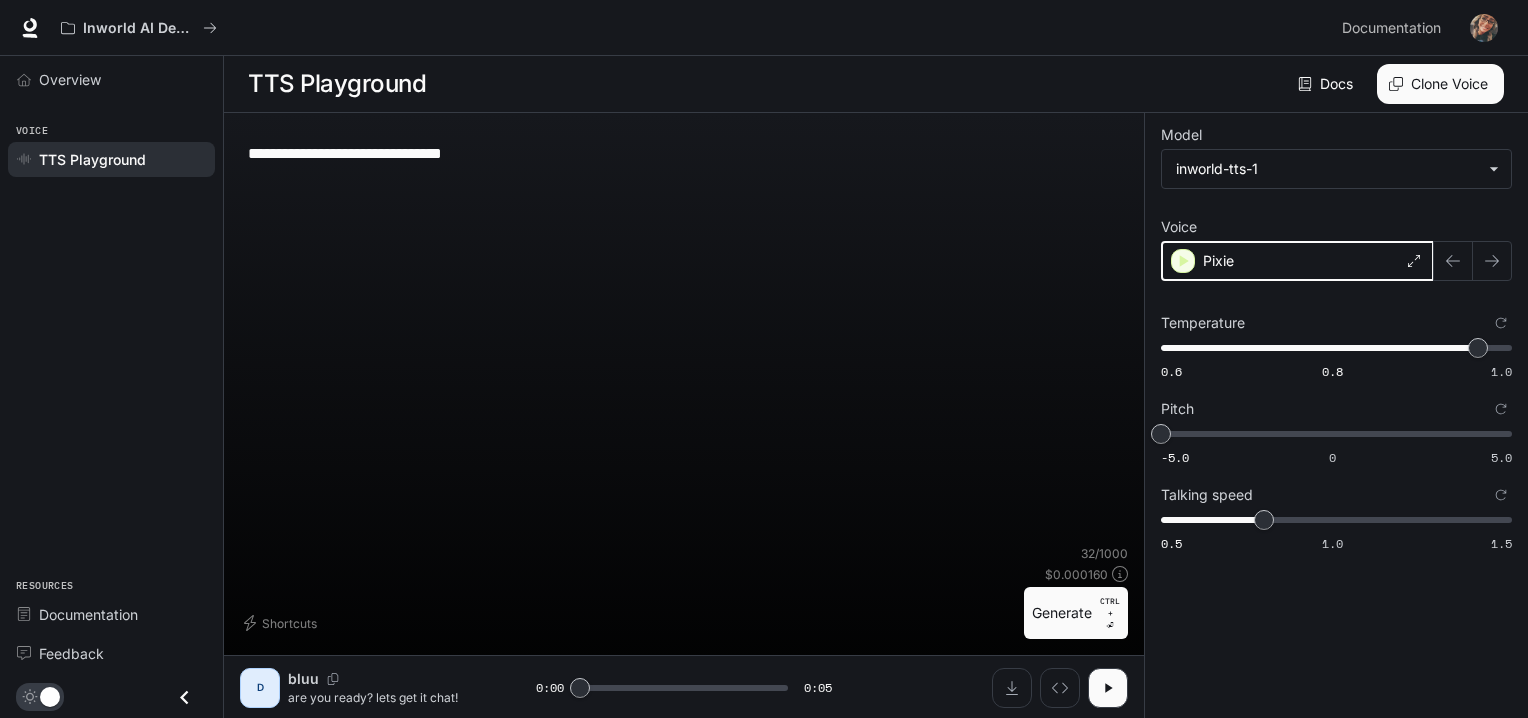 click 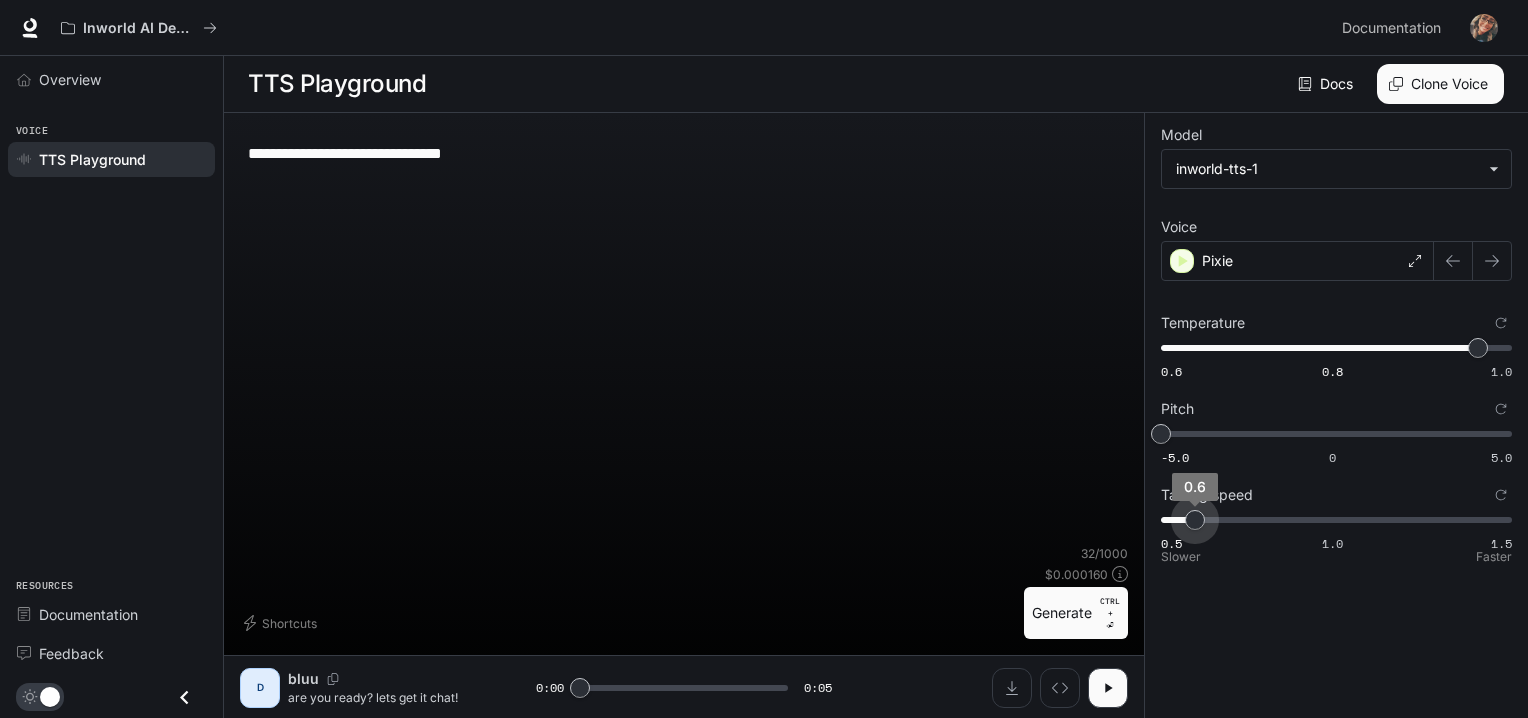 type on "***" 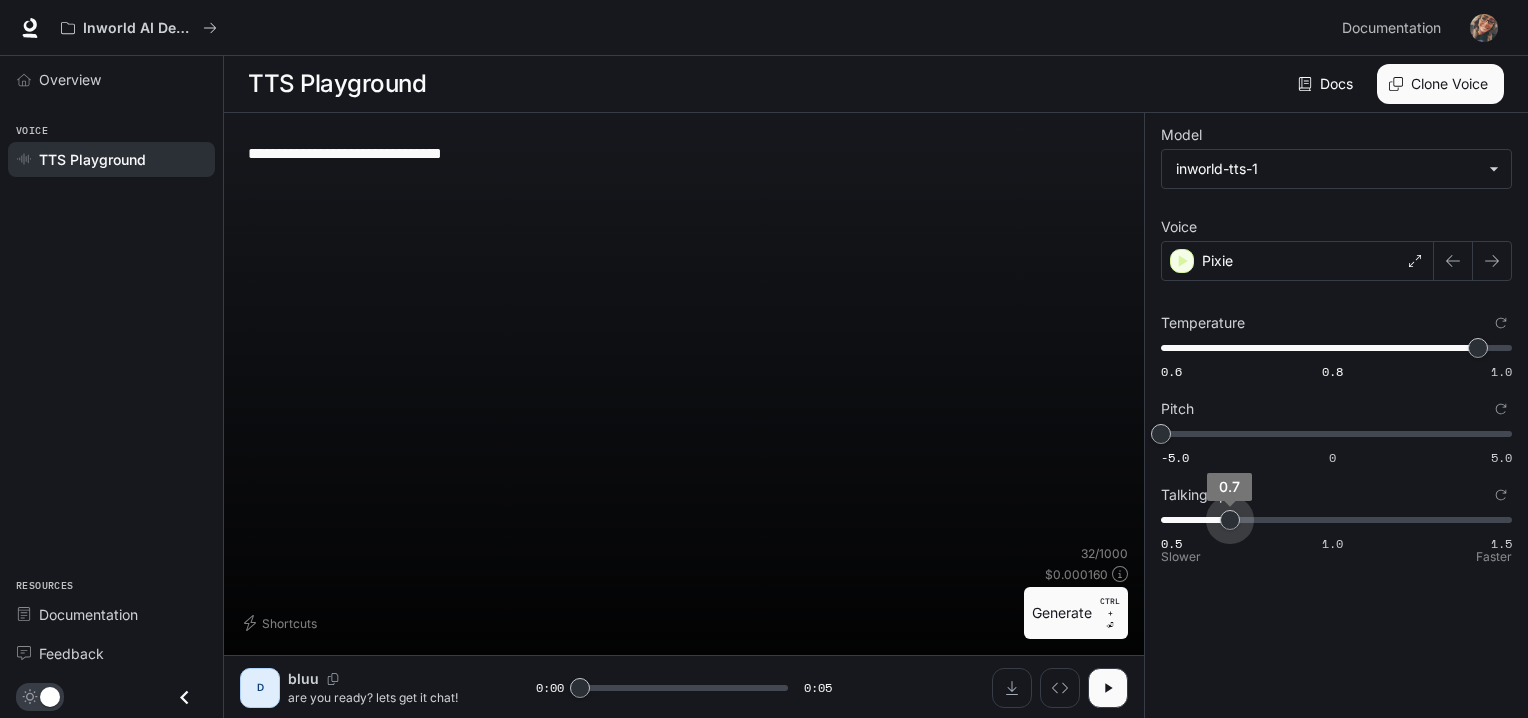 drag, startPoint x: 1263, startPoint y: 514, endPoint x: 1219, endPoint y: 524, distance: 45.122055 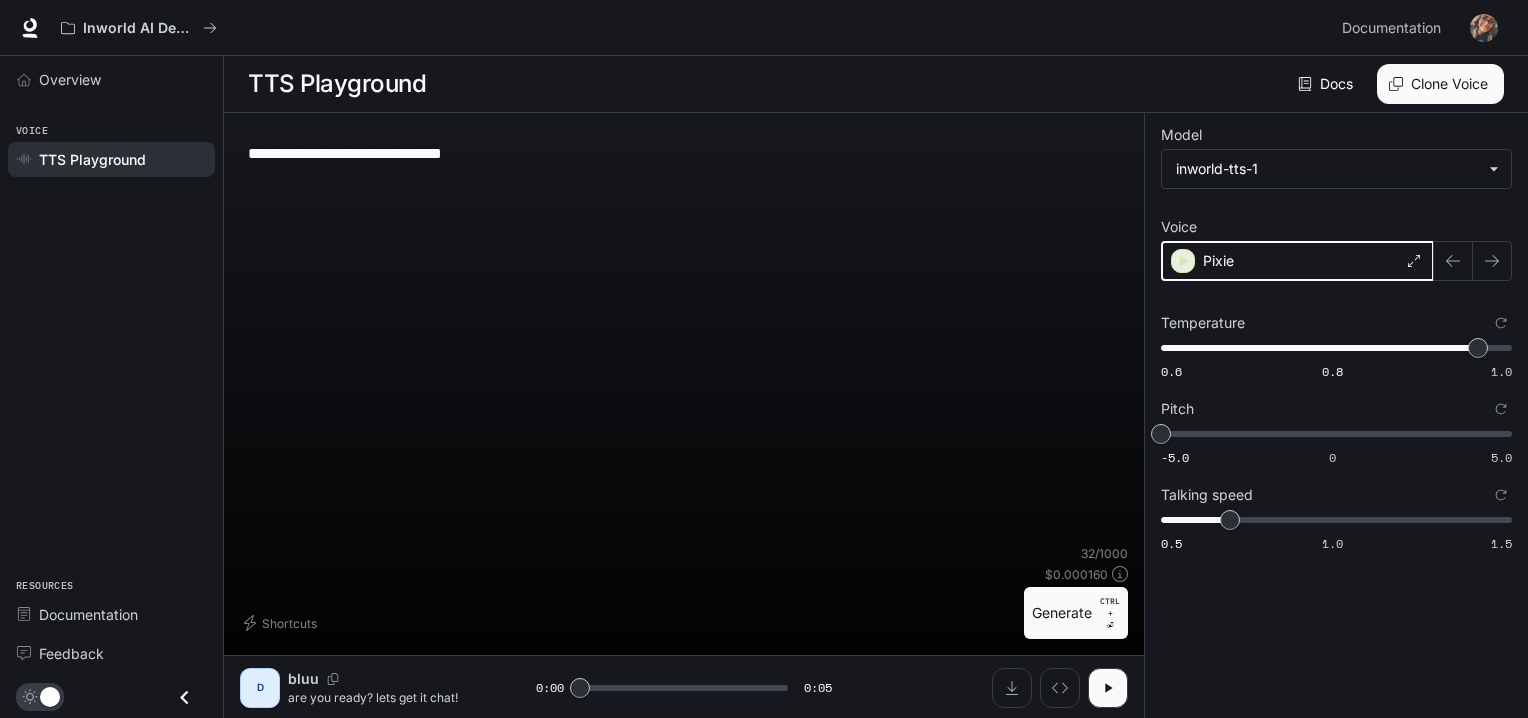 click 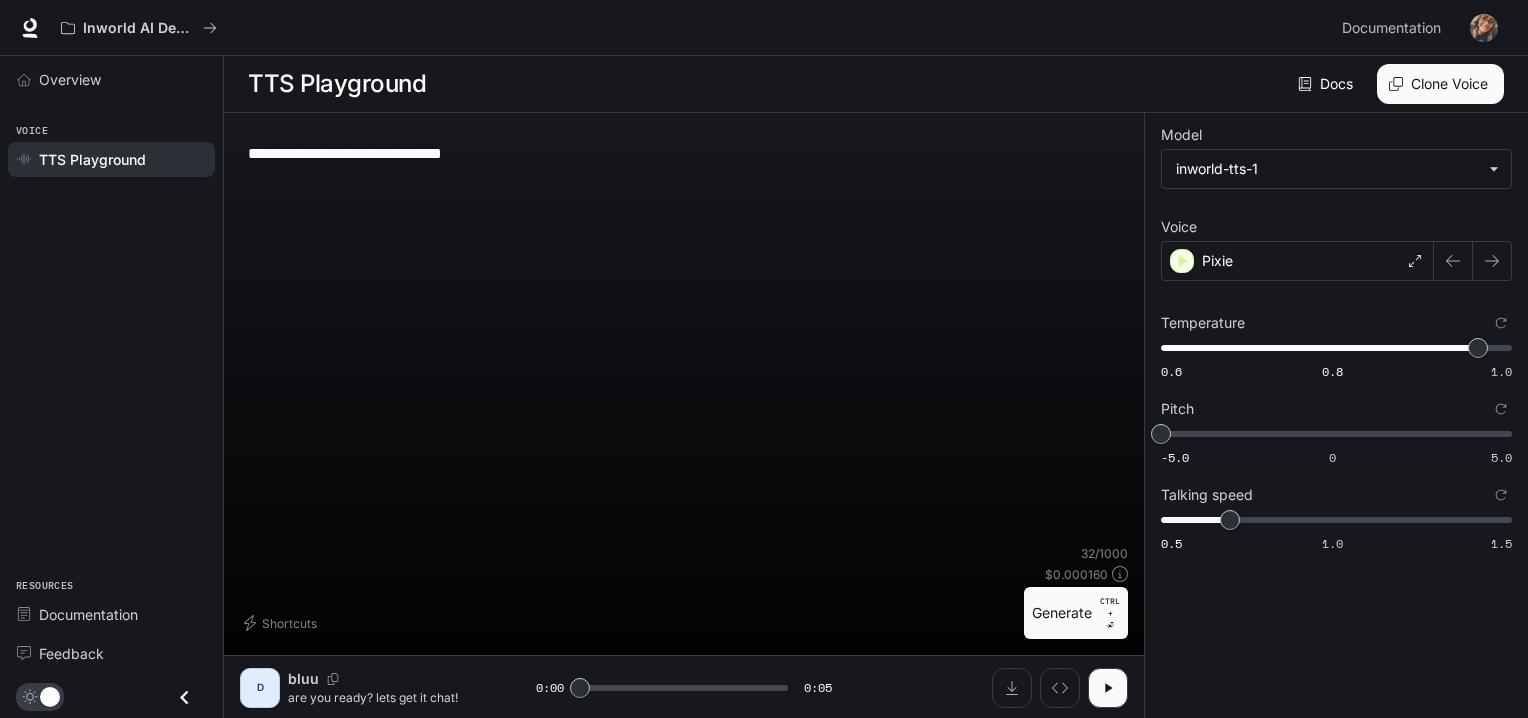 click on "Generate CTRL +  ⏎" at bounding box center (1076, 613) 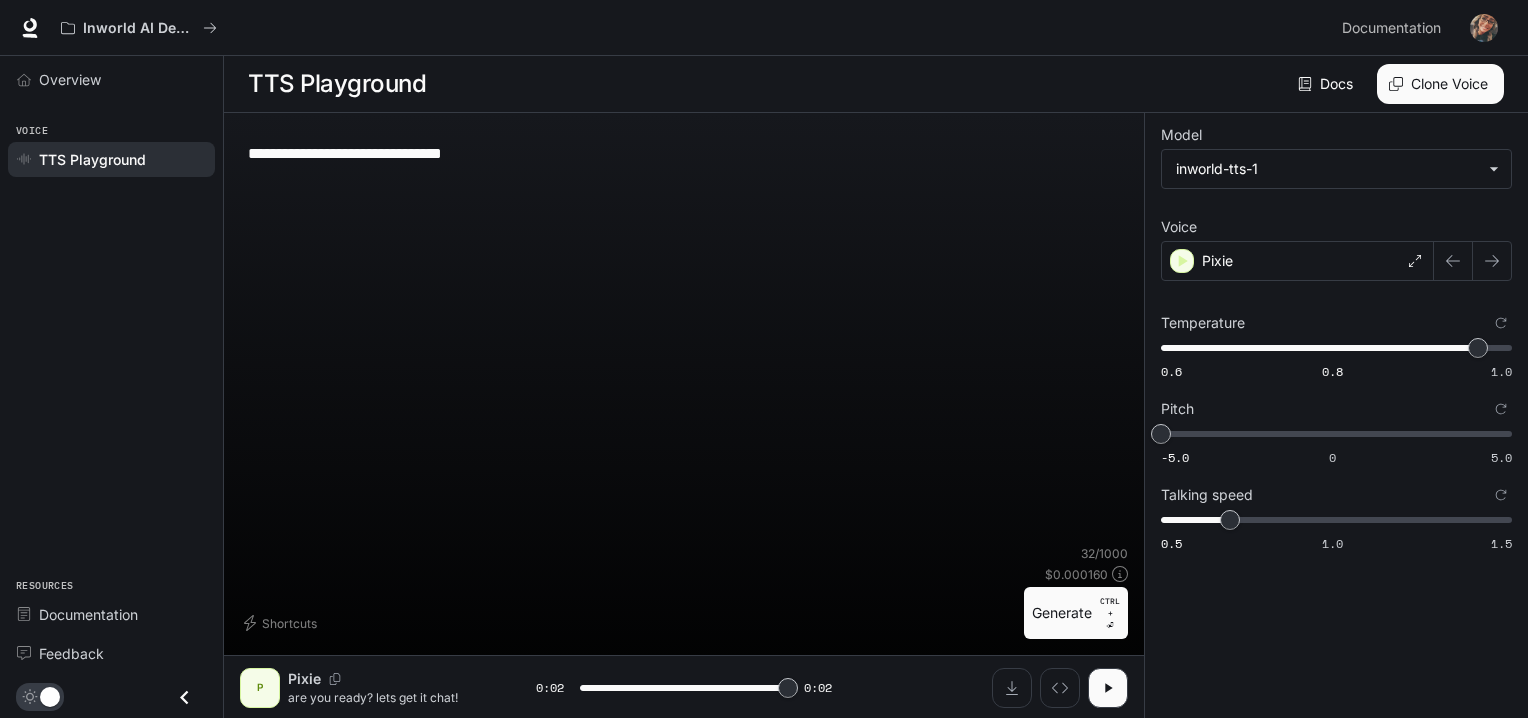 type on "*" 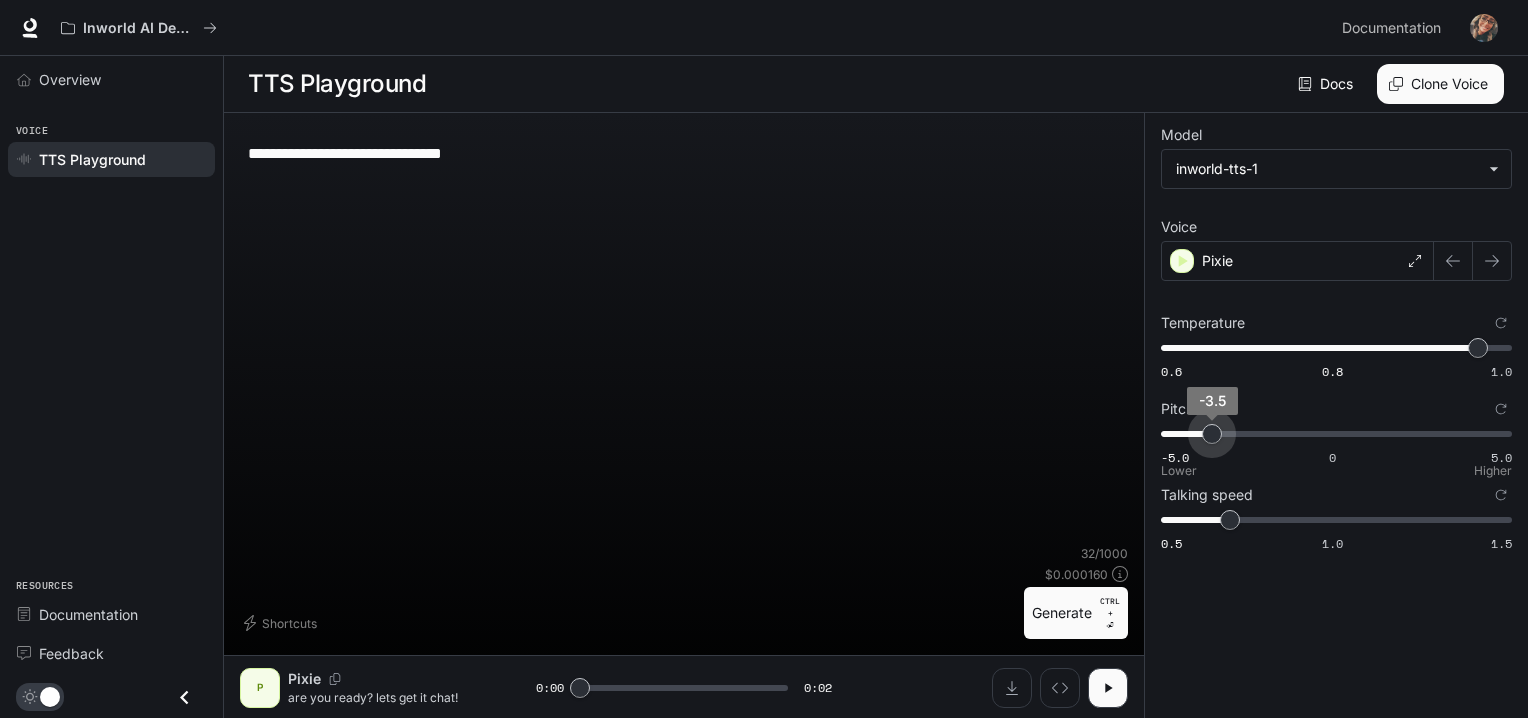 type on "****" 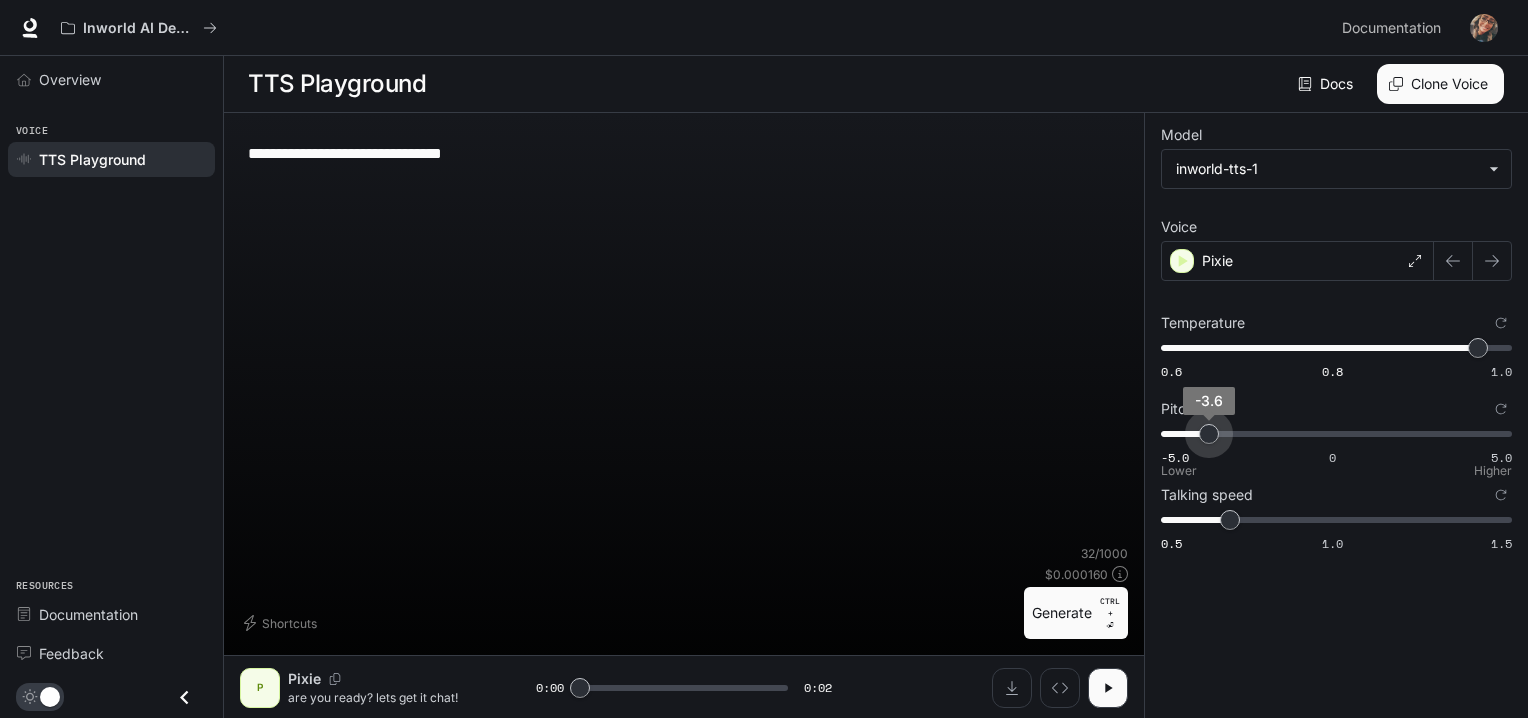 drag, startPoint x: 1171, startPoint y: 428, endPoint x: 1208, endPoint y: 436, distance: 37.85499 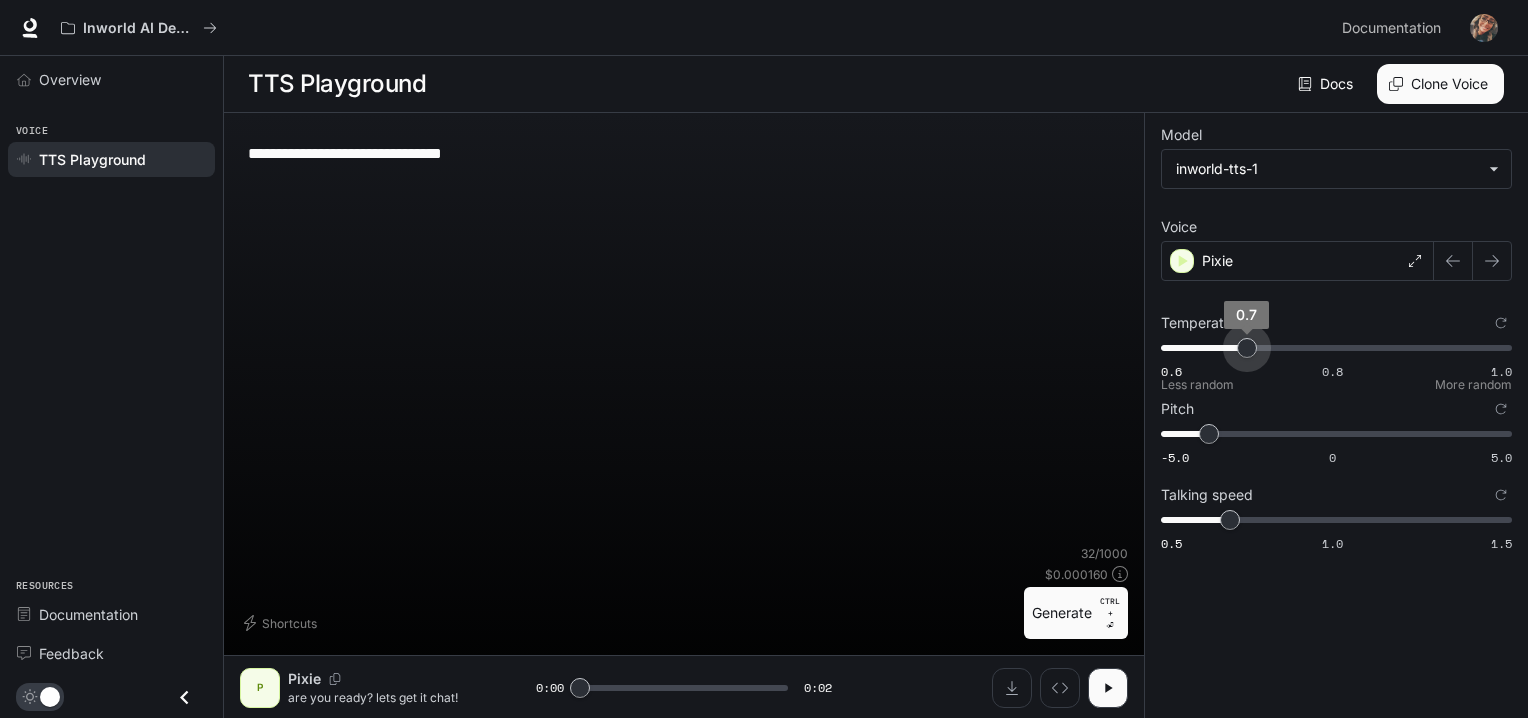type on "***" 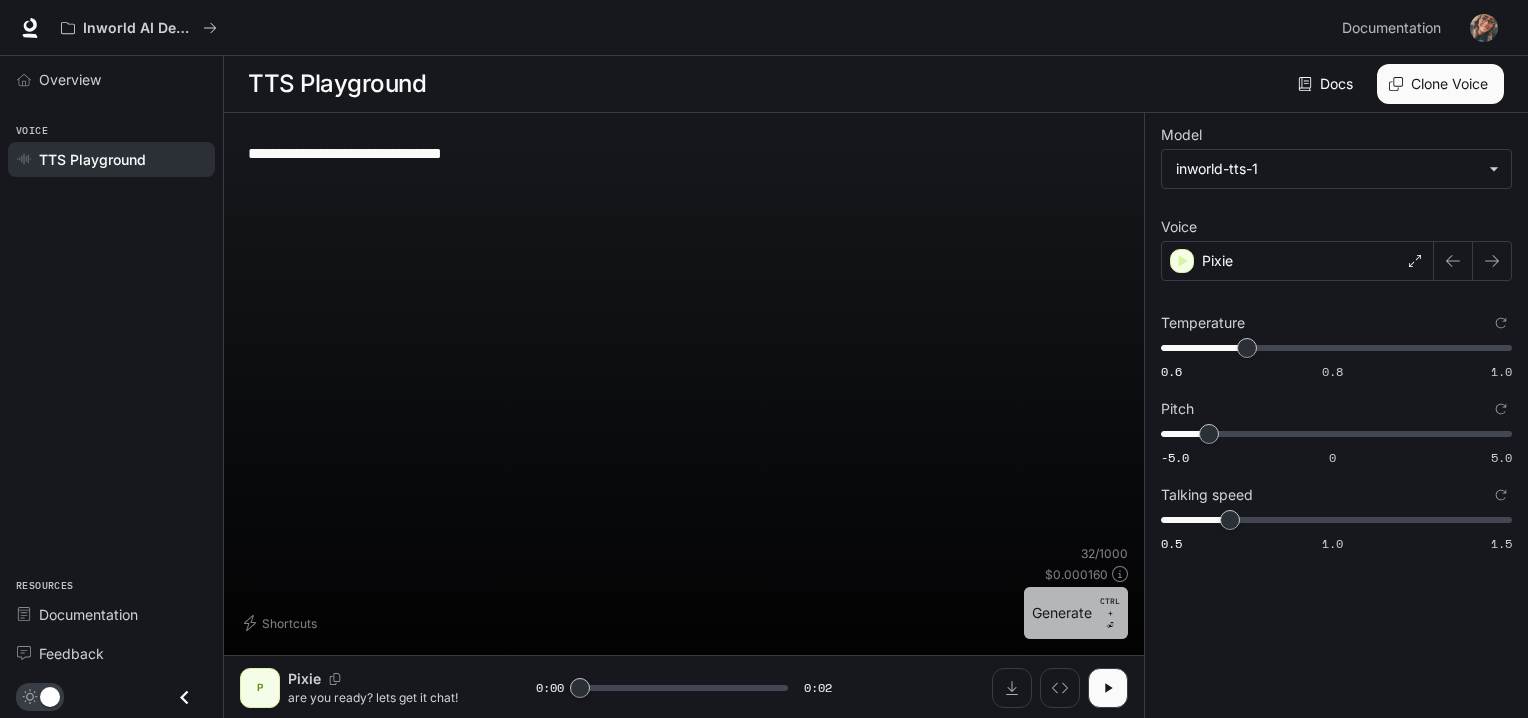 click on "Generate CTRL +  ⏎" at bounding box center (1076, 613) 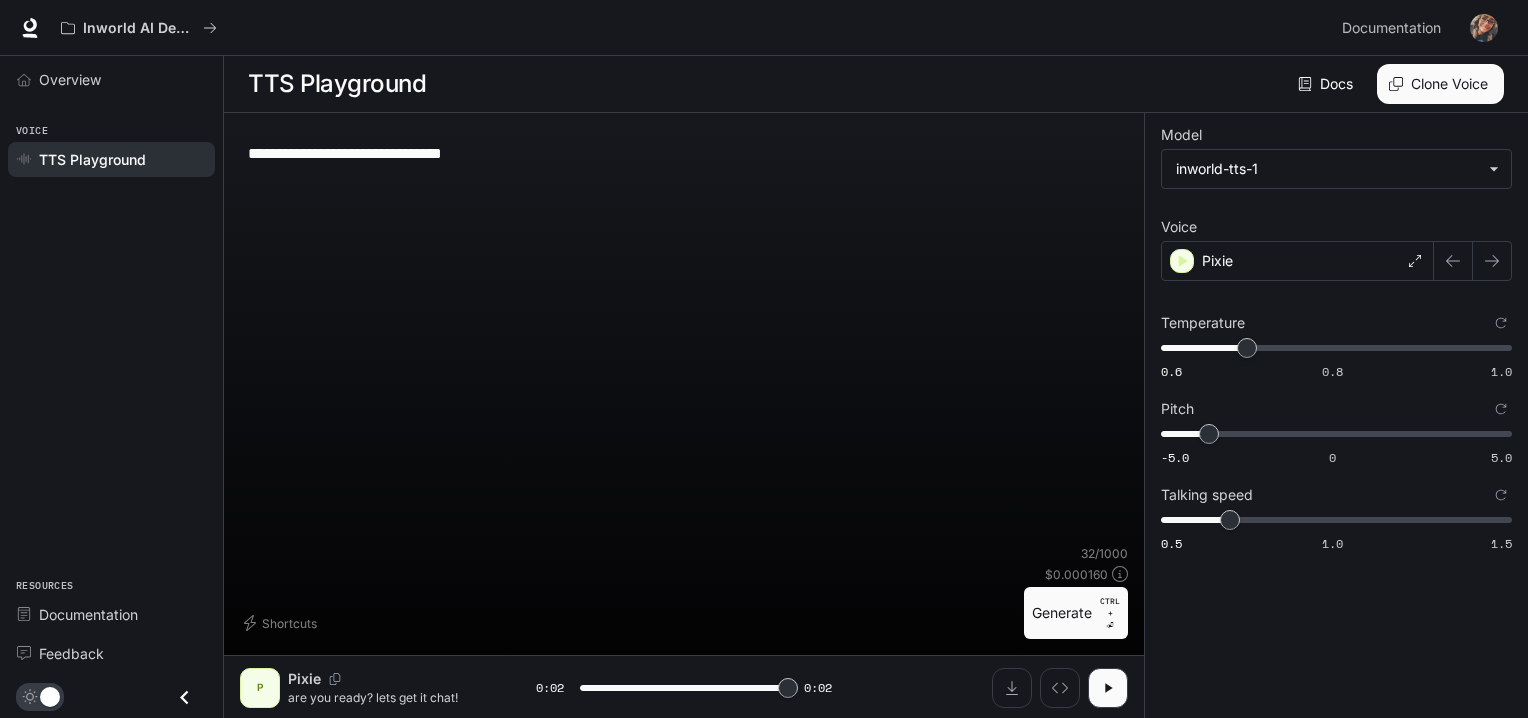type on "*" 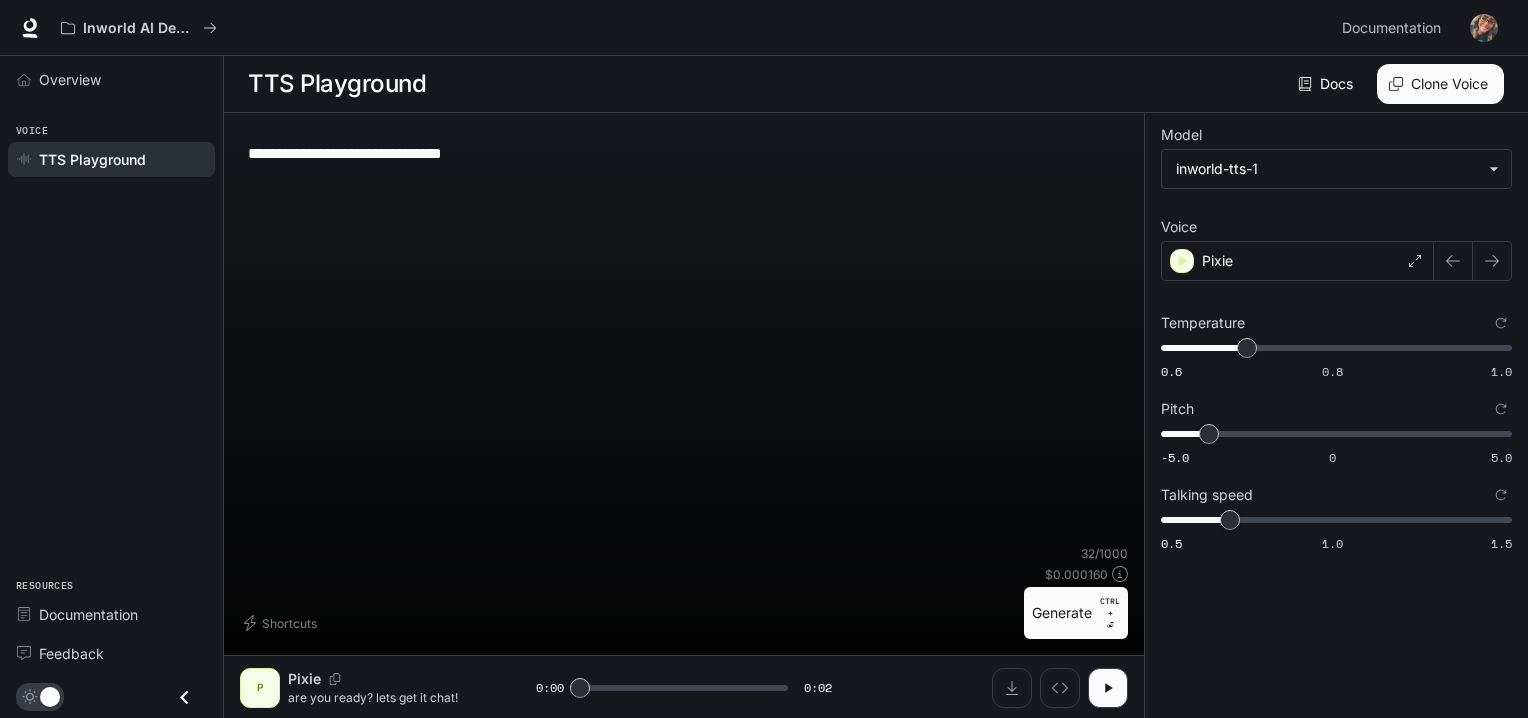 click on "**********" at bounding box center (684, 153) 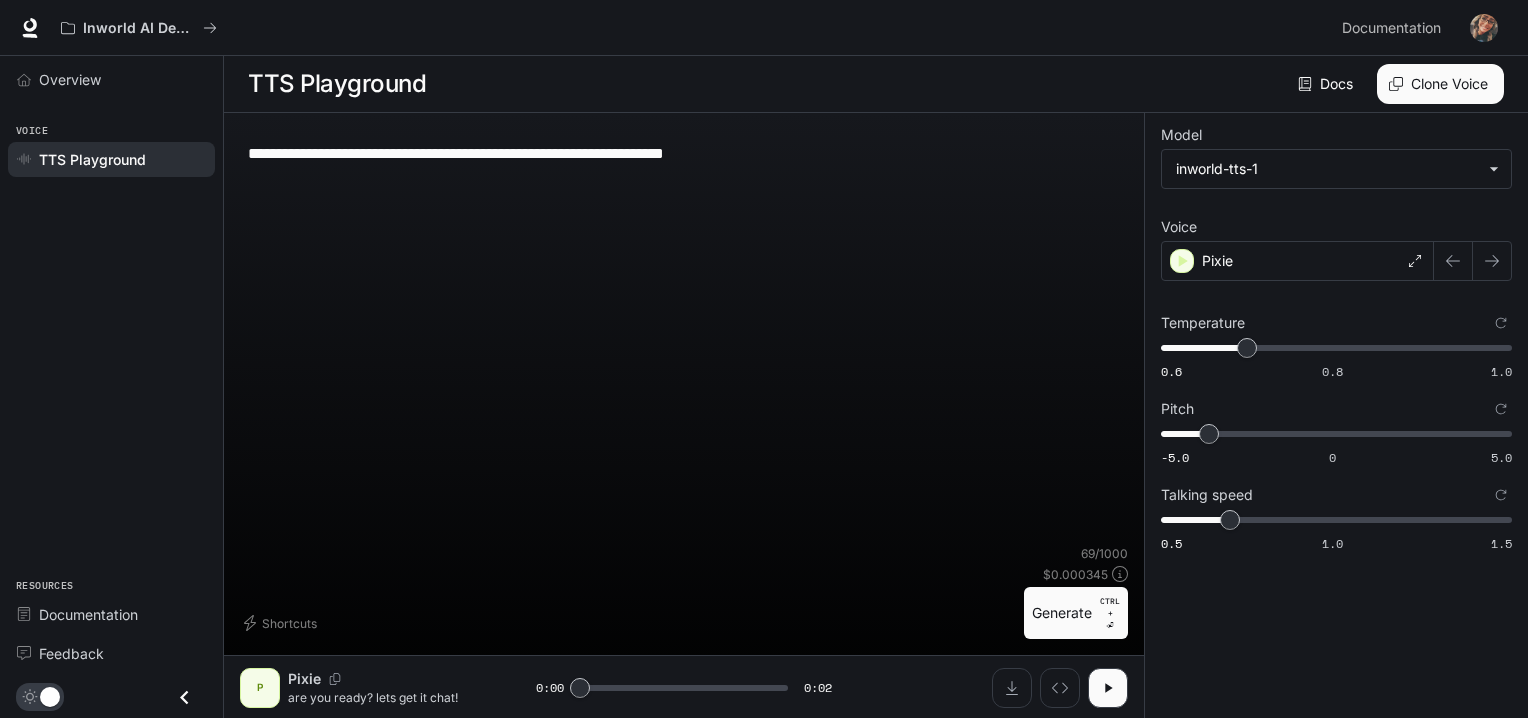type on "**********" 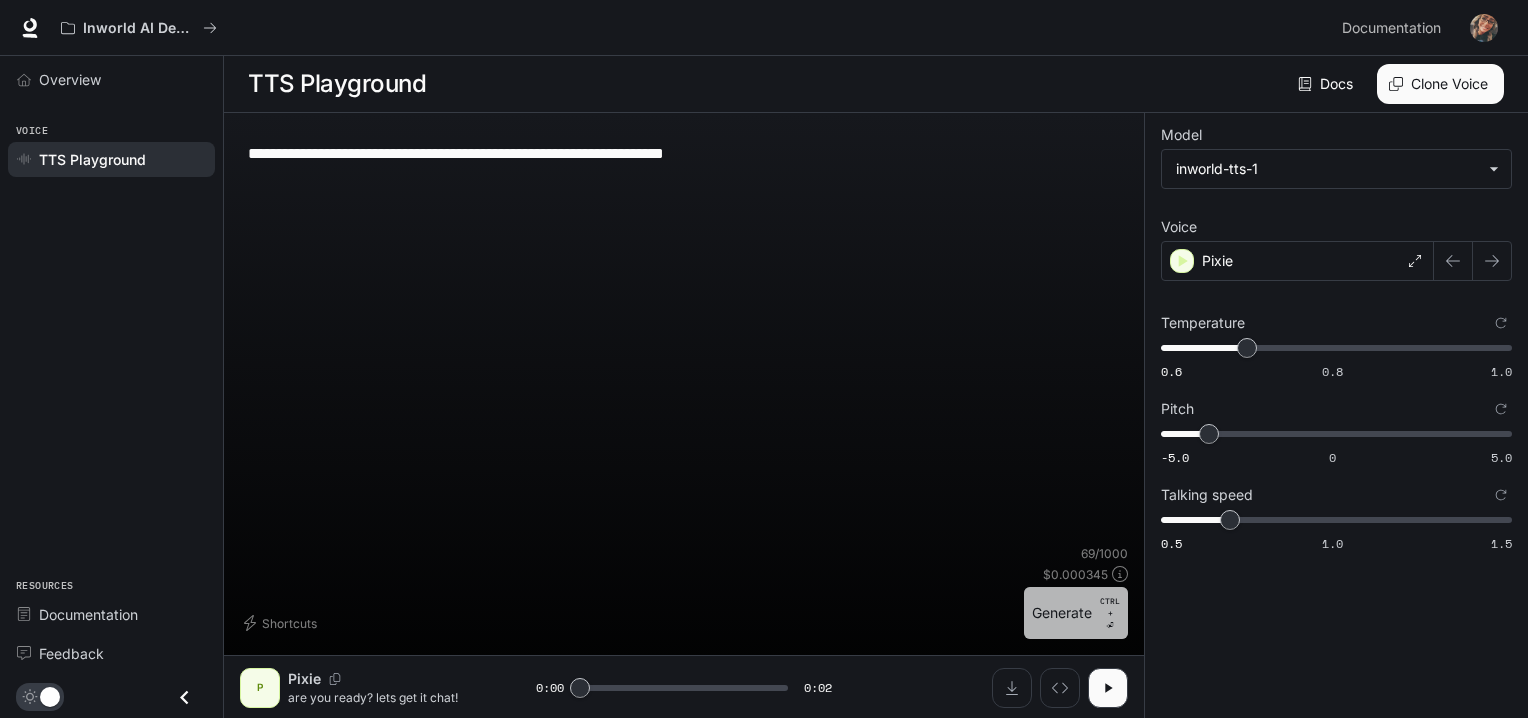 click on "Generate CTRL +  ⏎" at bounding box center [1076, 613] 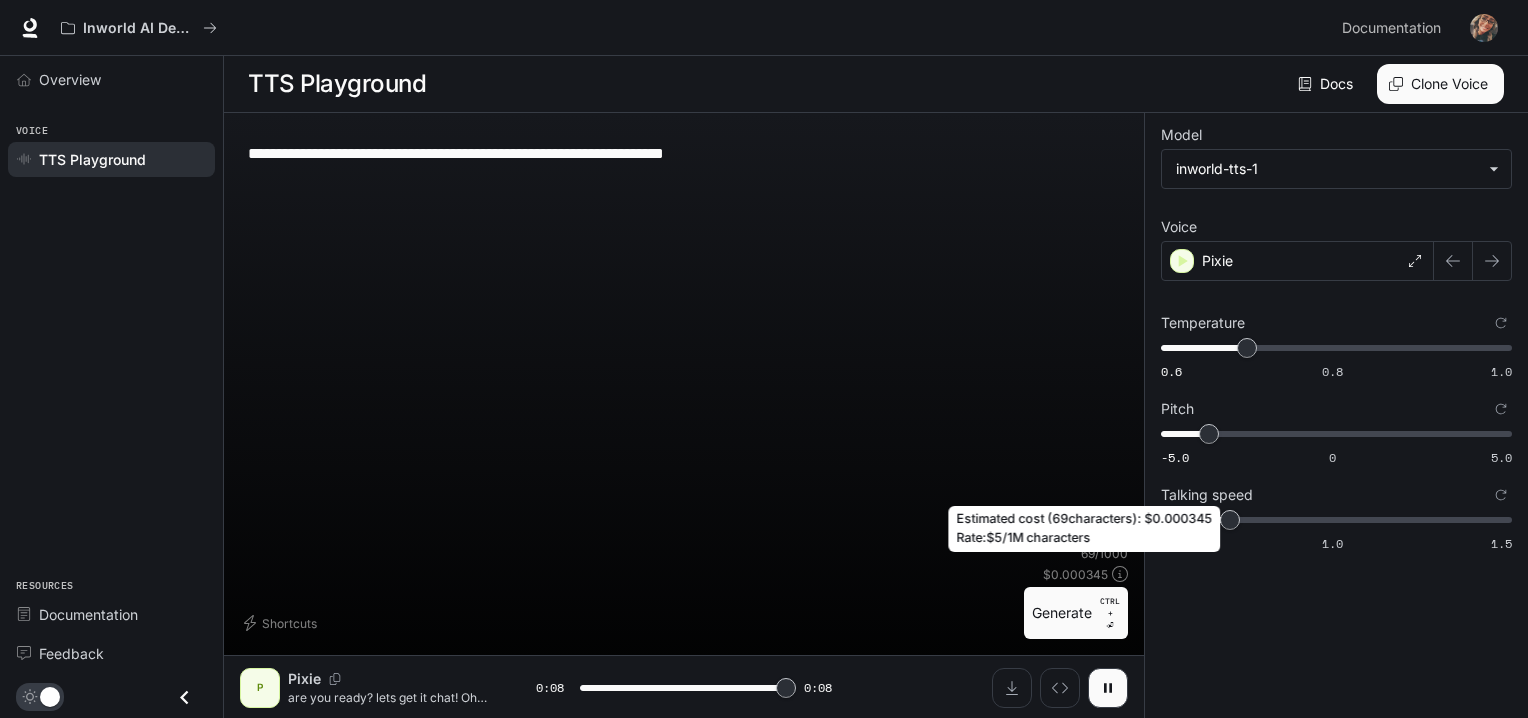 type on "*" 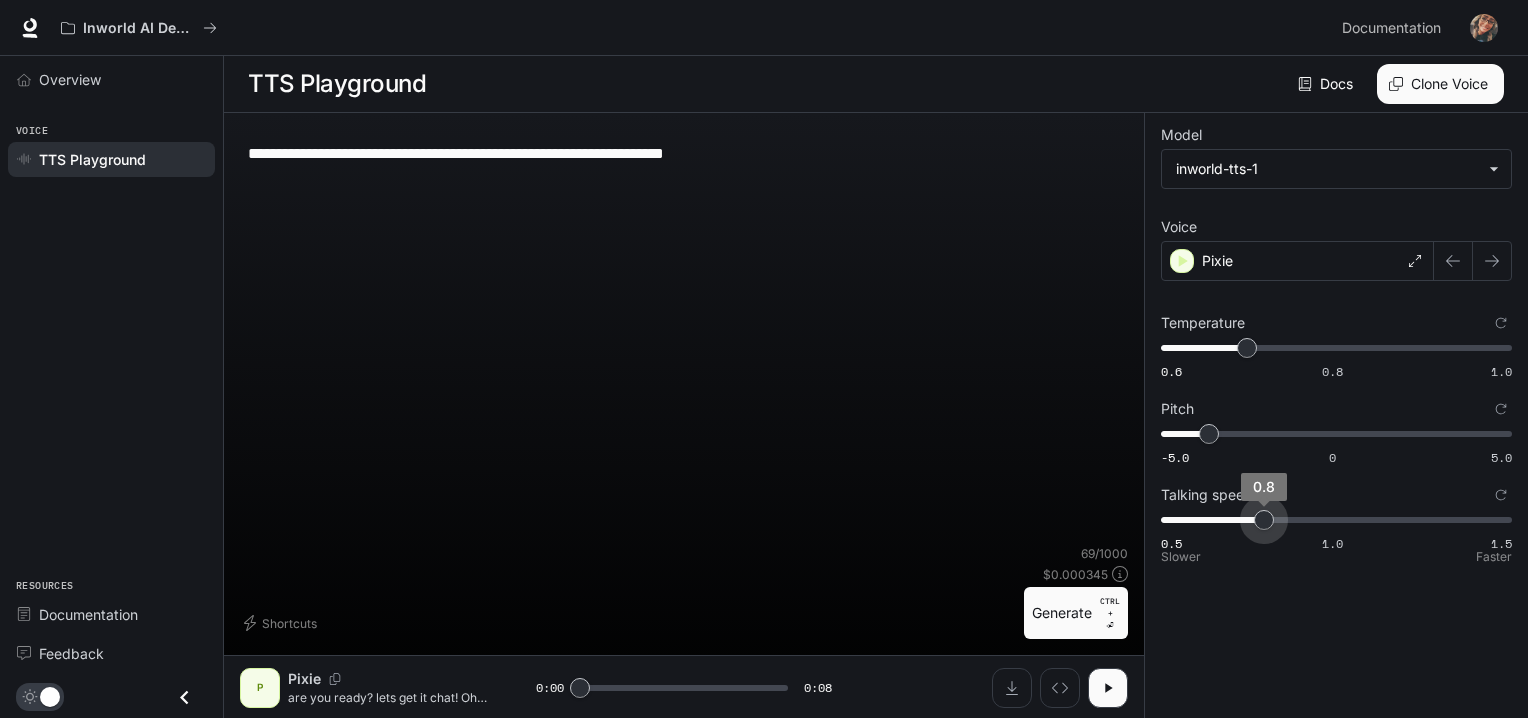 type on "***" 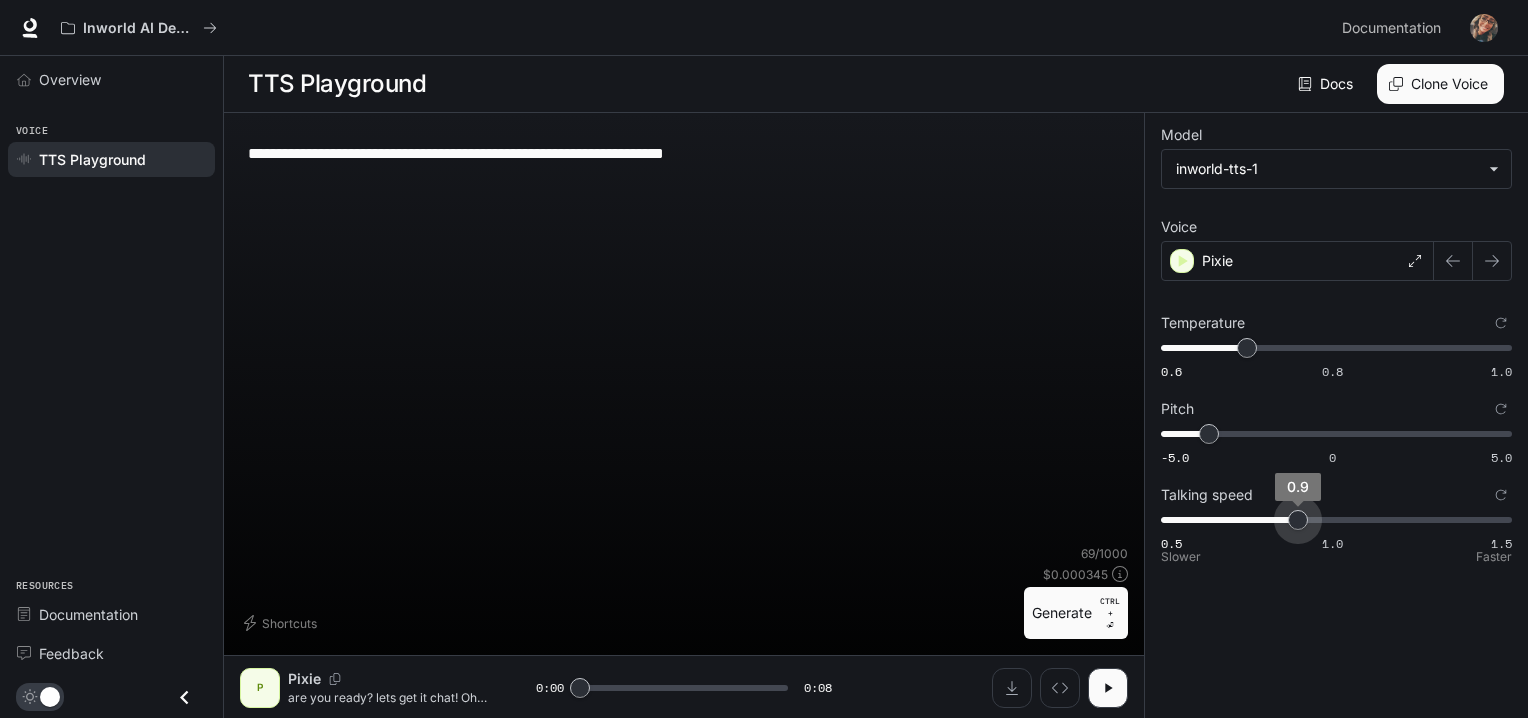drag, startPoint x: 1231, startPoint y: 519, endPoint x: 1308, endPoint y: 515, distance: 77.10383 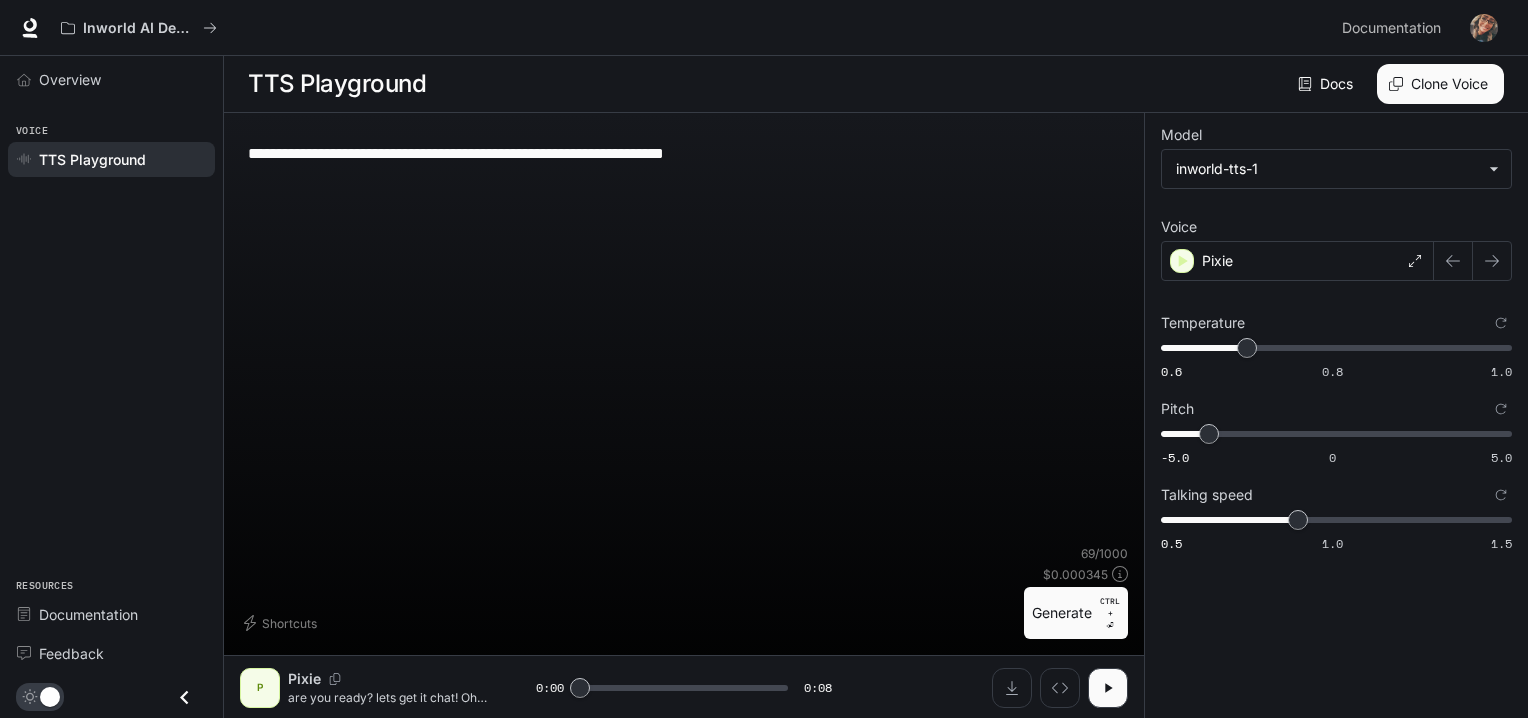click on "**********" at bounding box center (684, 153) 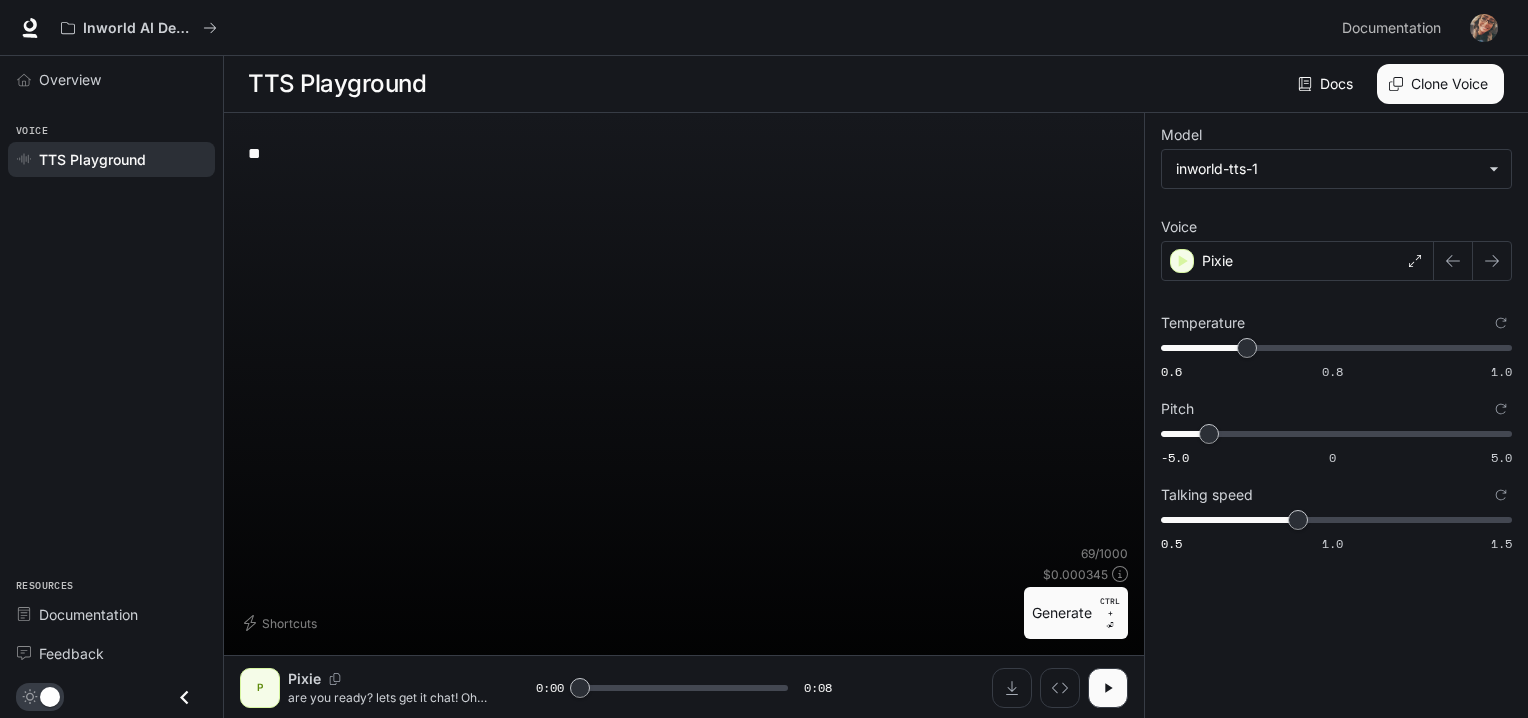 type on "*" 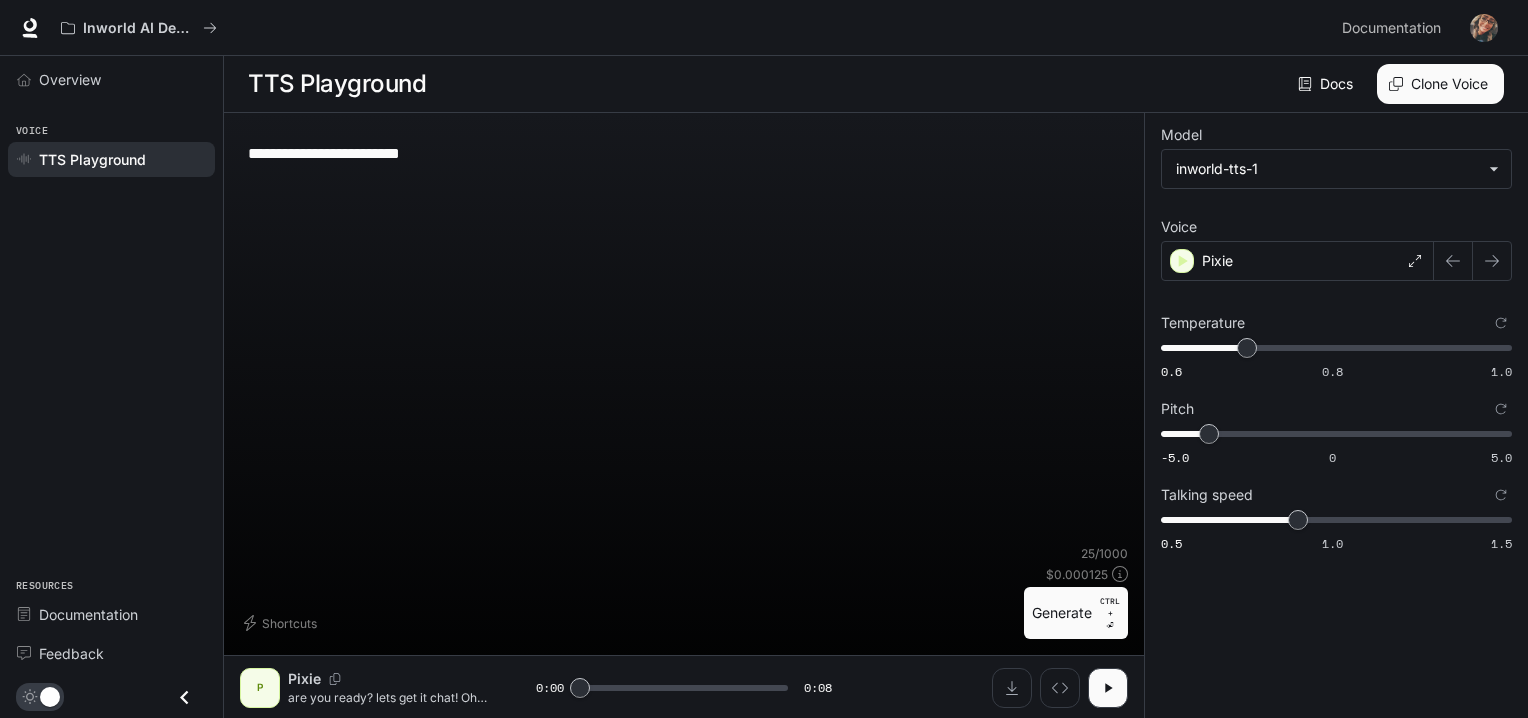 type on "**********" 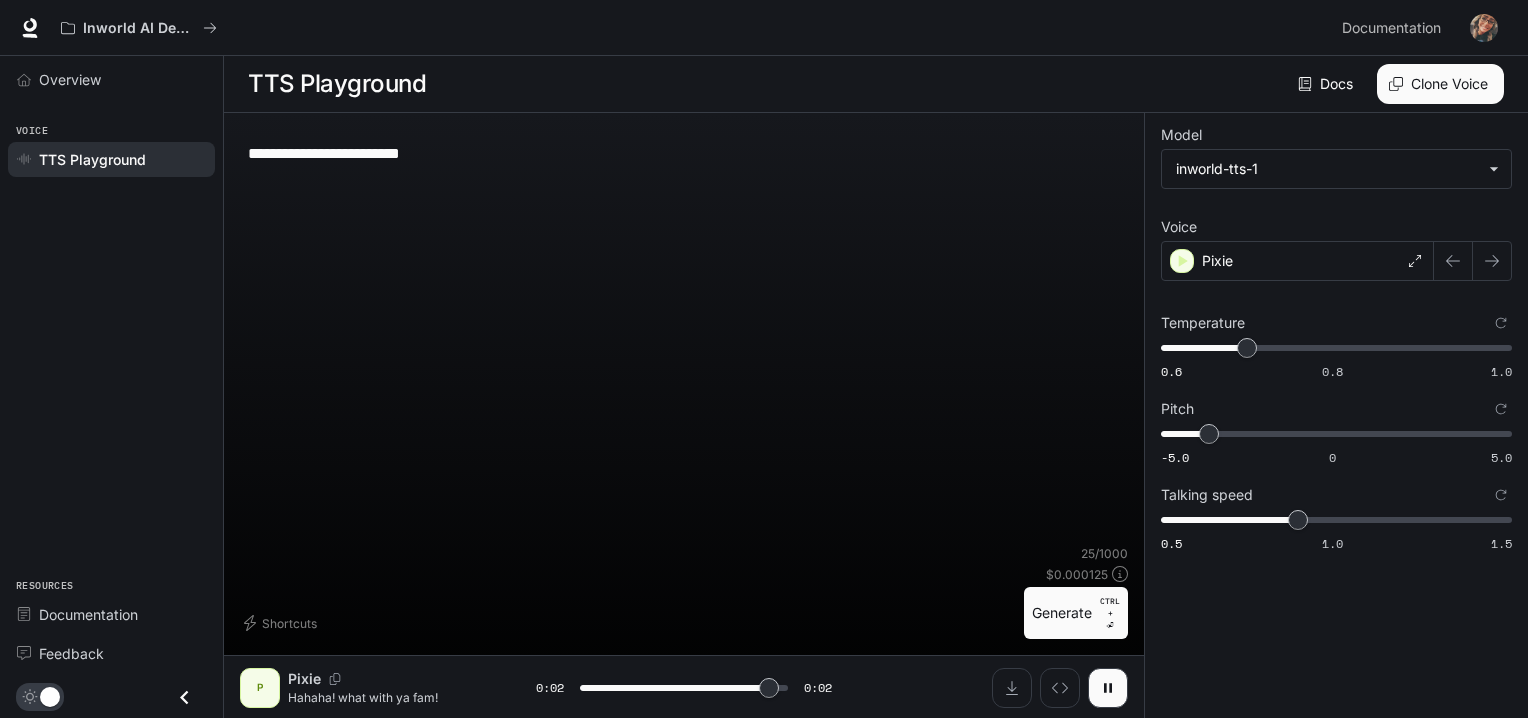 type on "*" 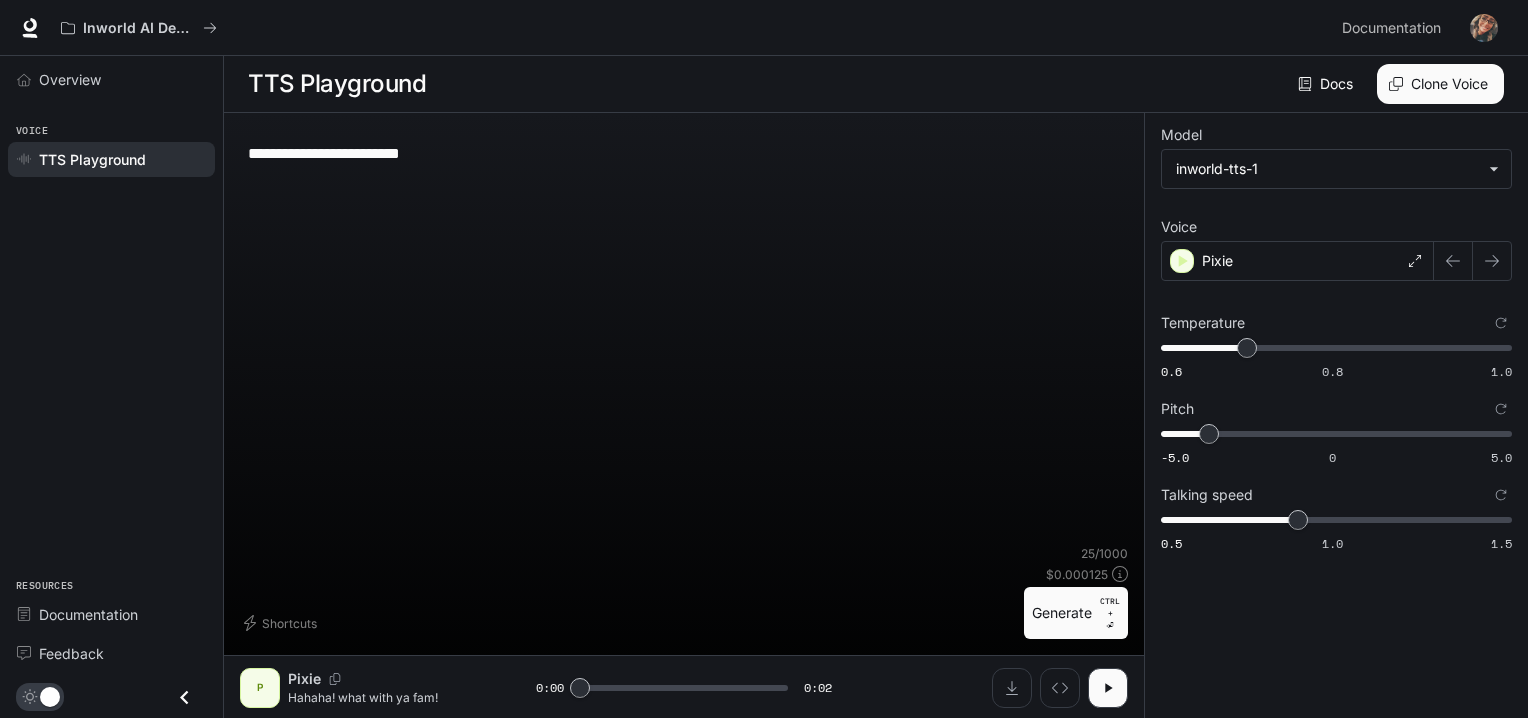 click on "**********" at bounding box center (684, 153) 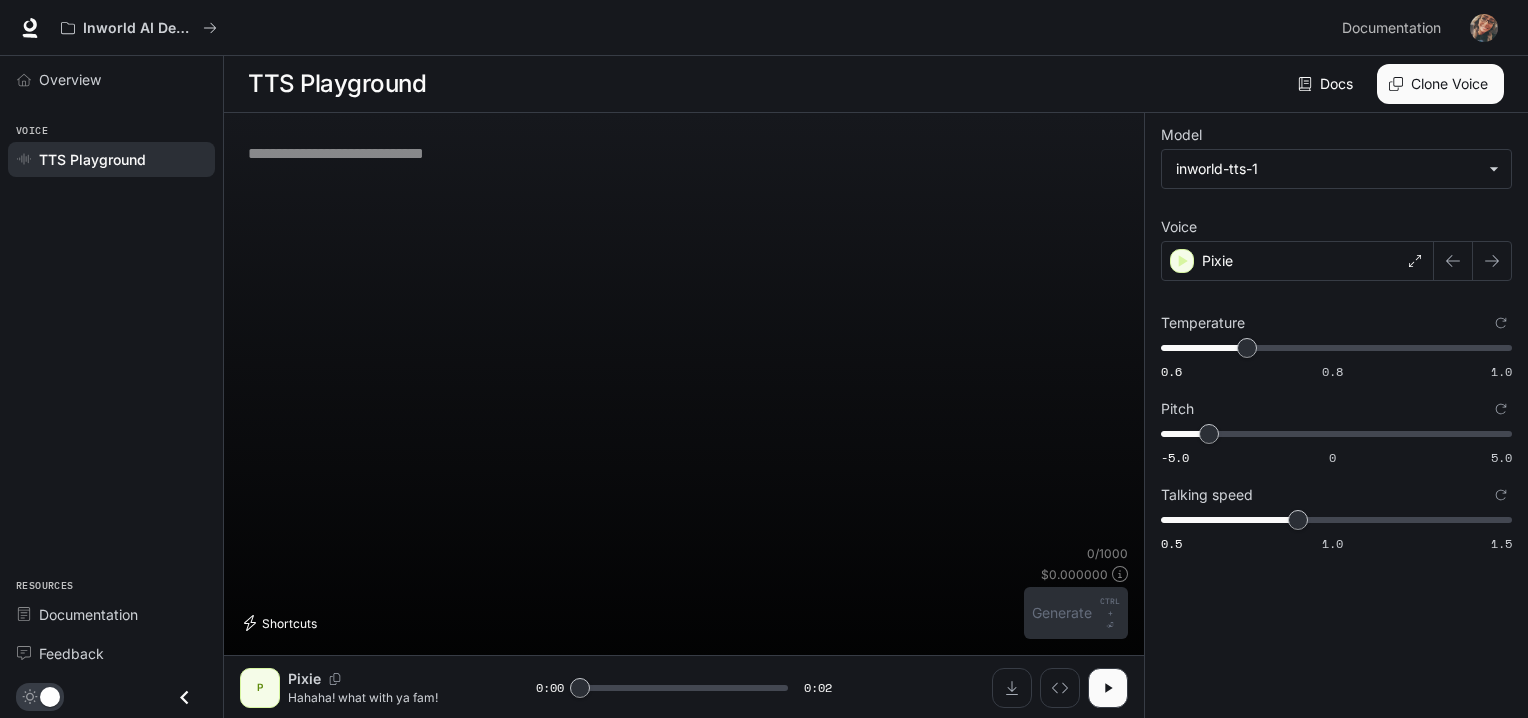 type 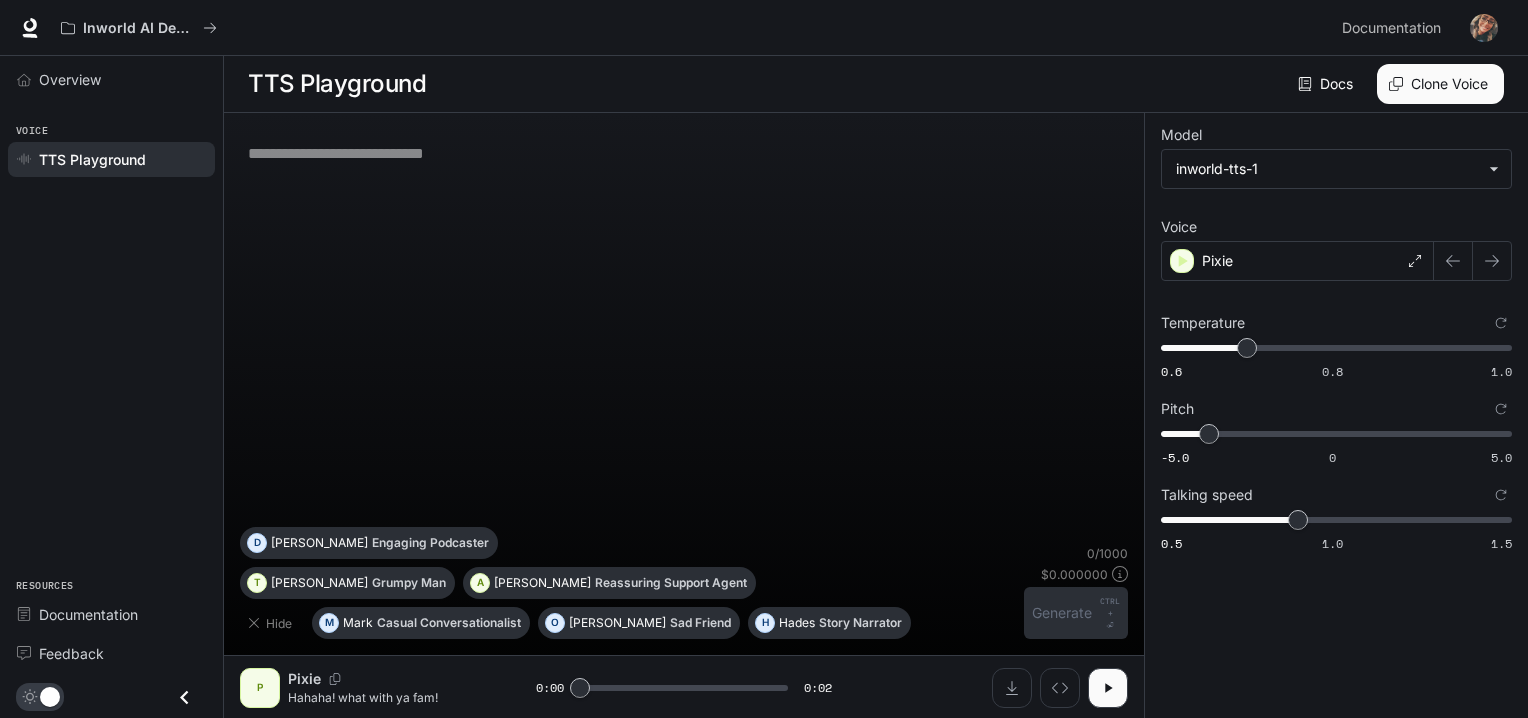 click at bounding box center (980, 688) 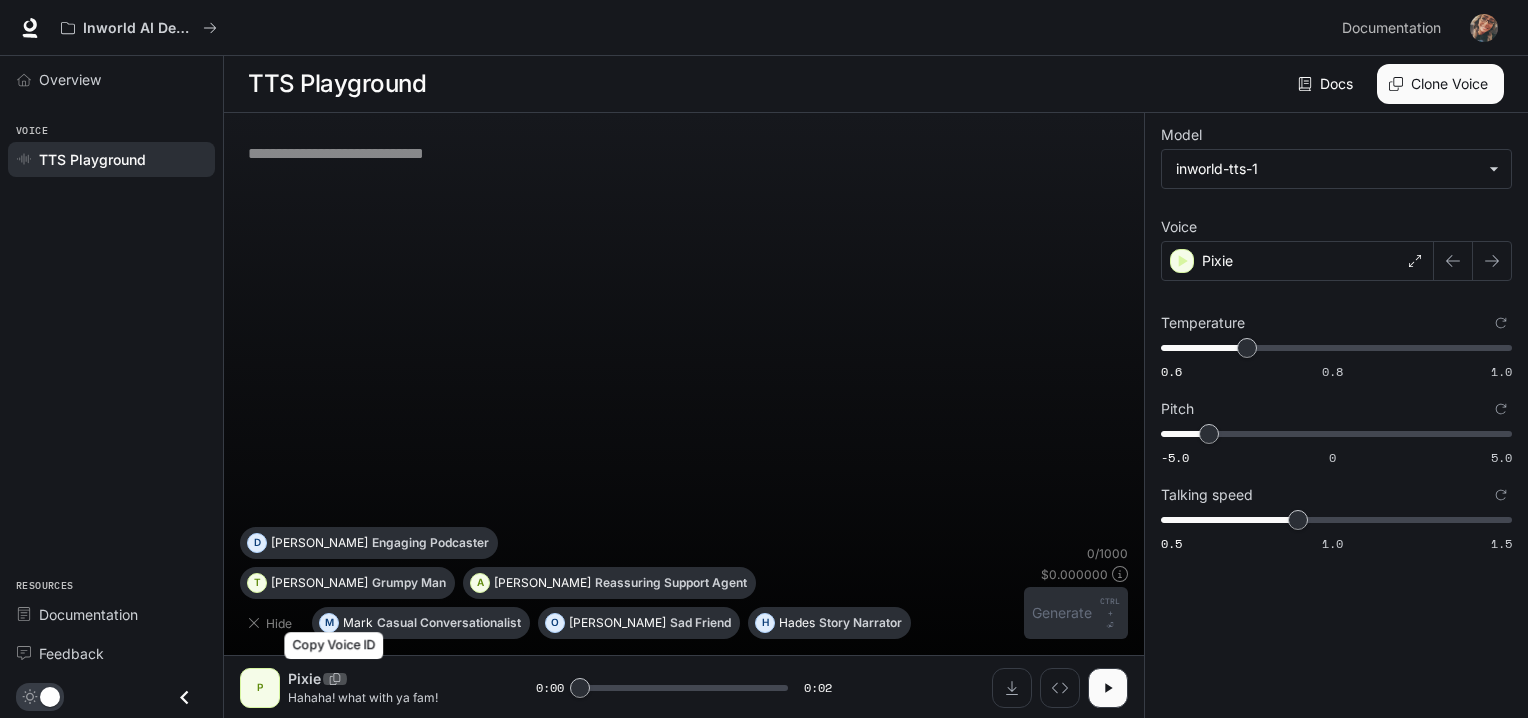 click 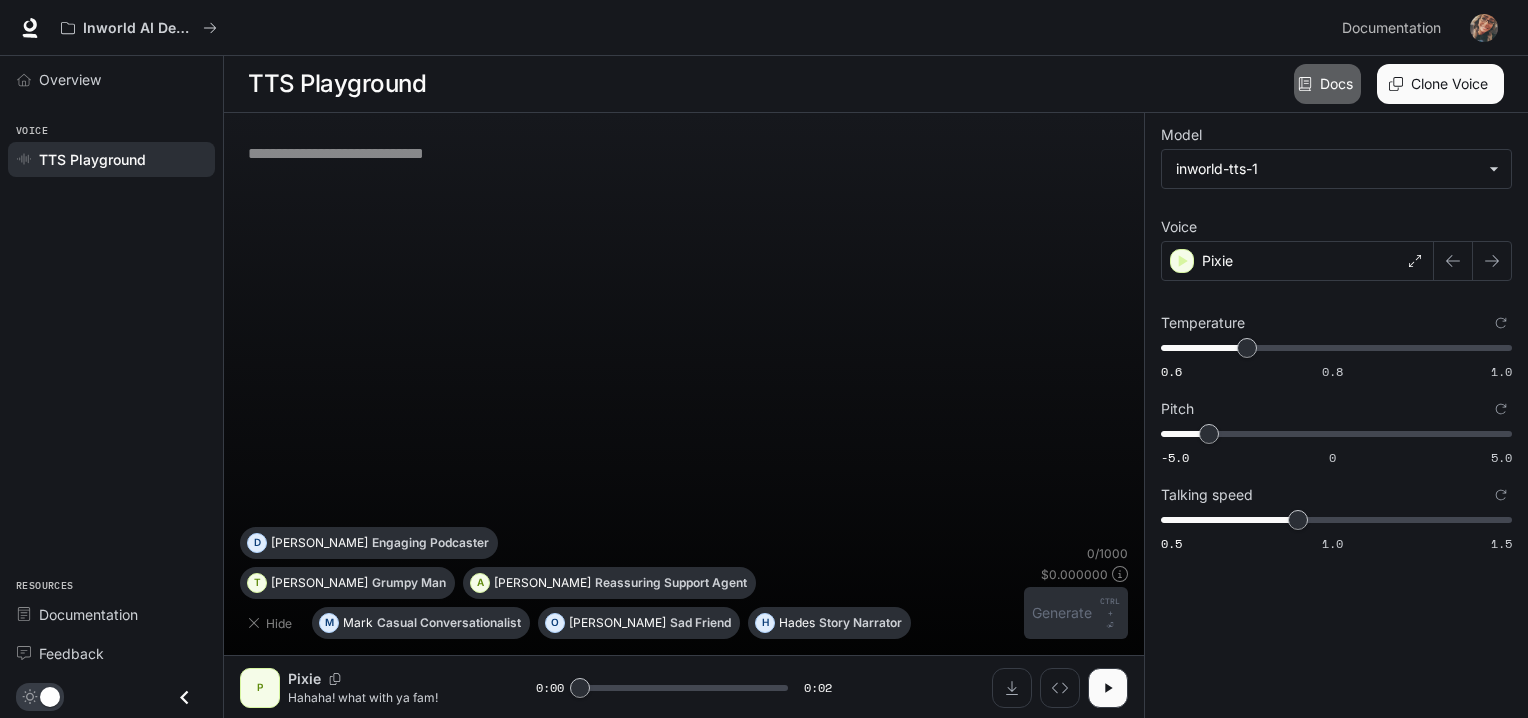 click on "Docs" at bounding box center [1327, 84] 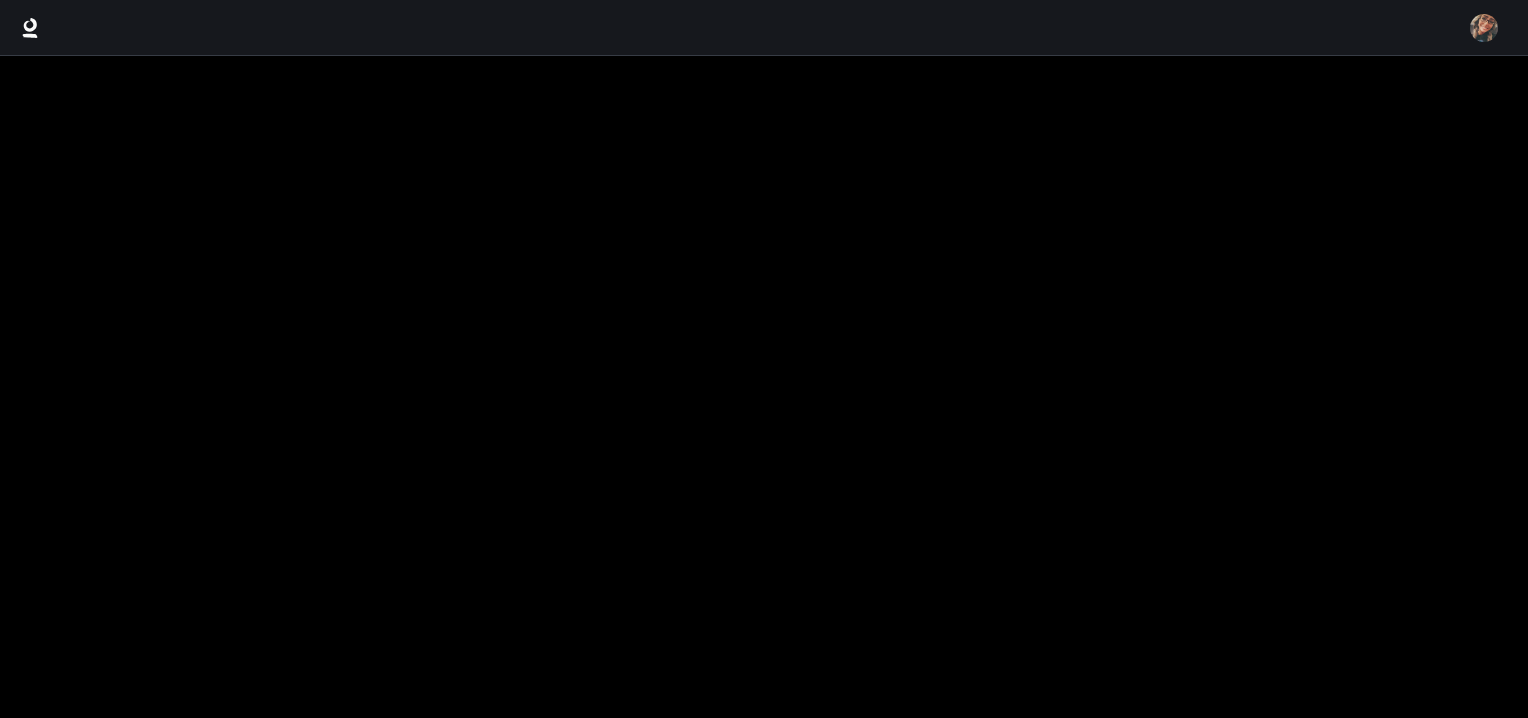 scroll, scrollTop: 0, scrollLeft: 0, axis: both 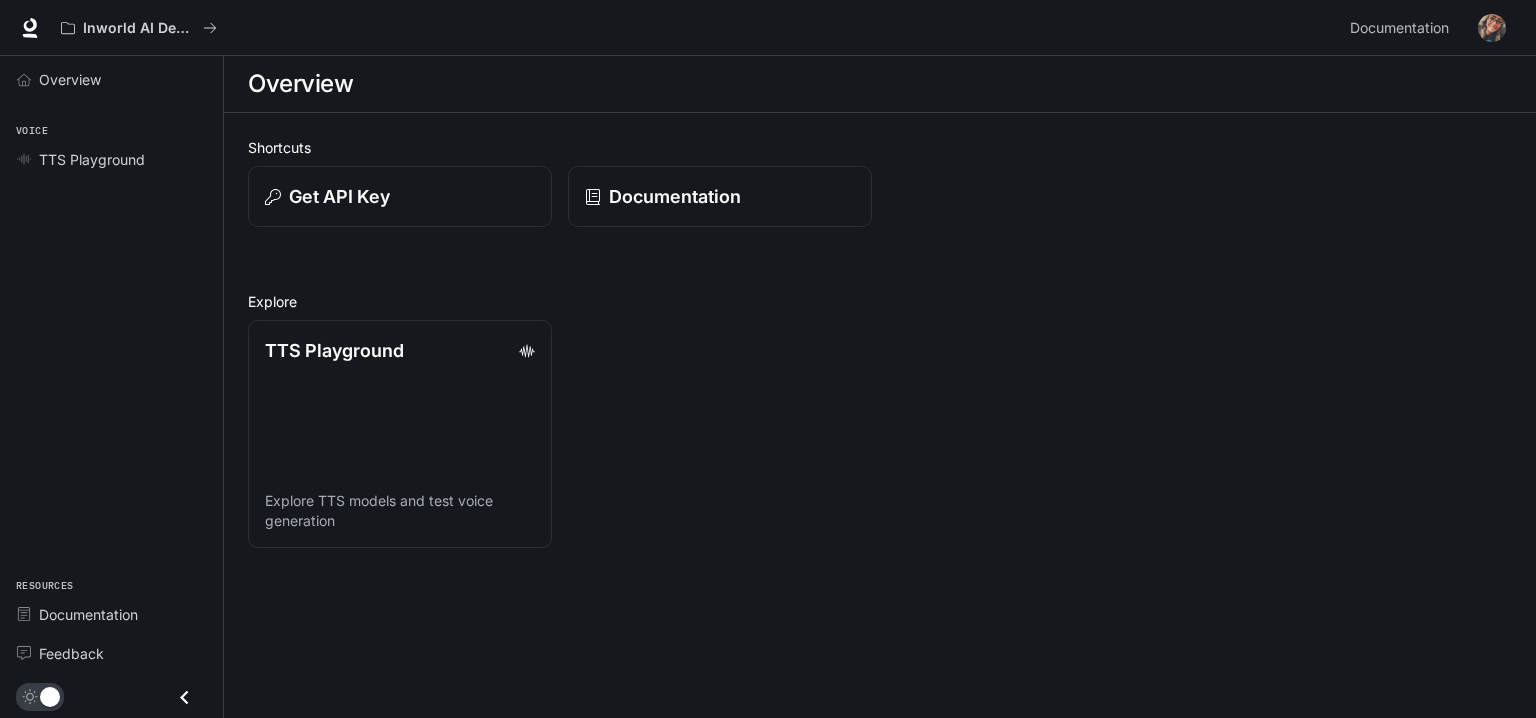 click on "Documentation Documentation" at bounding box center [1427, 28] 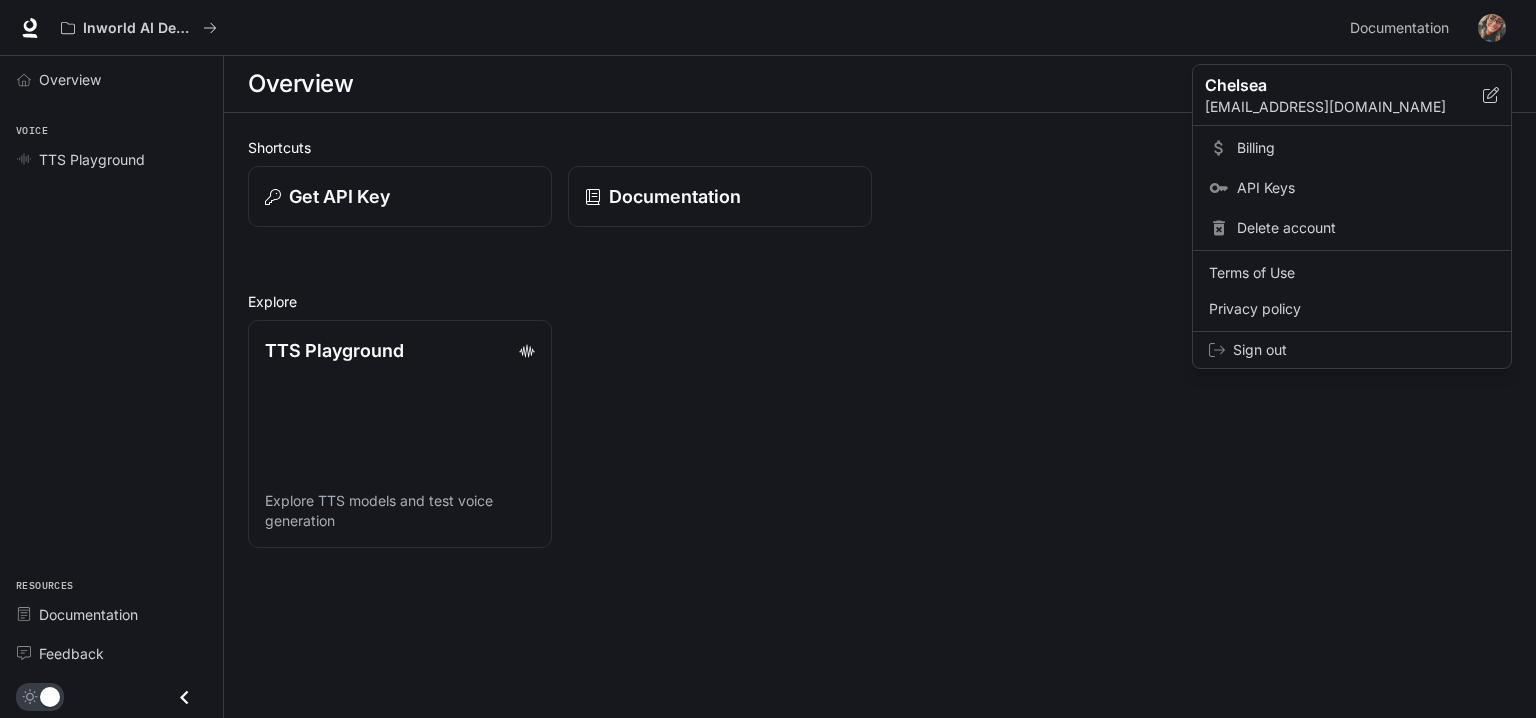 click on "Billing" at bounding box center [1366, 148] 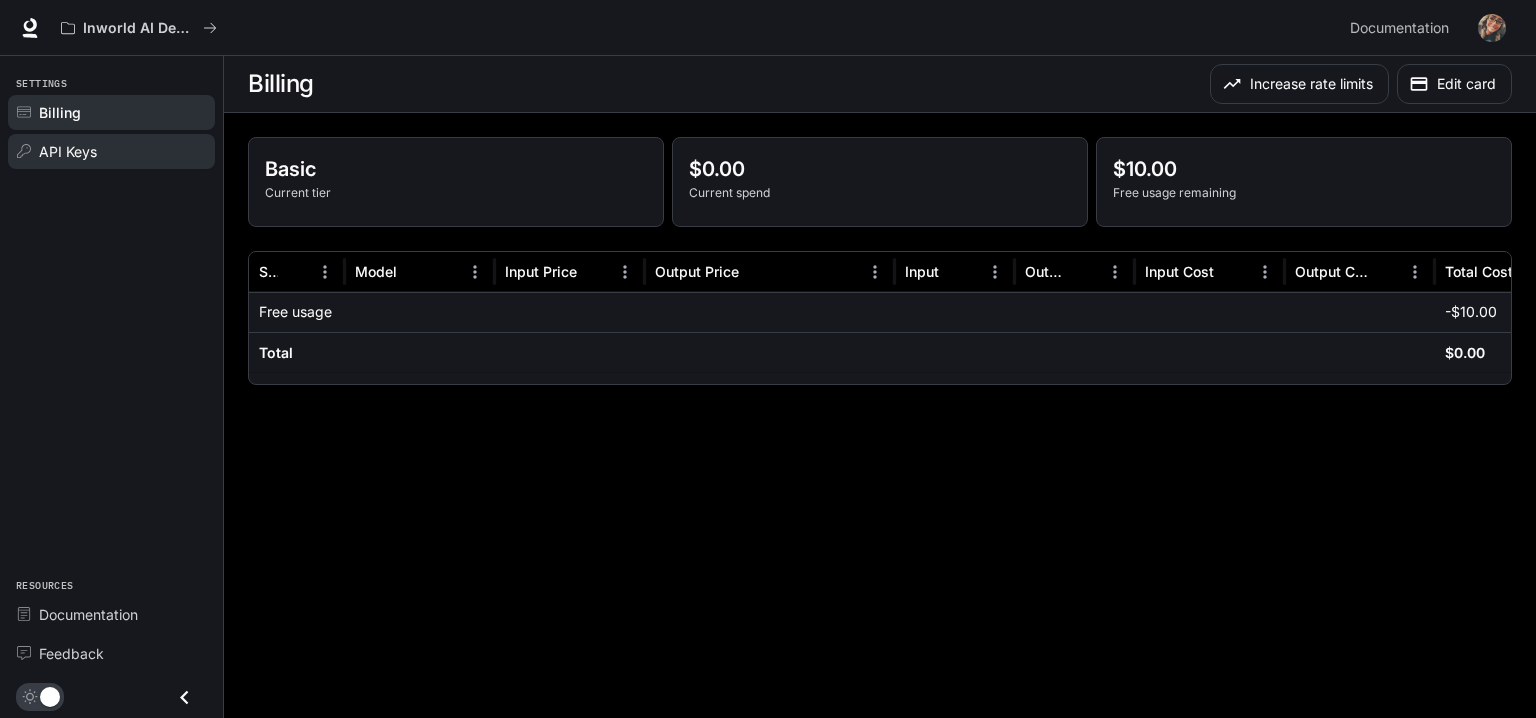 click on "API Keys" at bounding box center [68, 151] 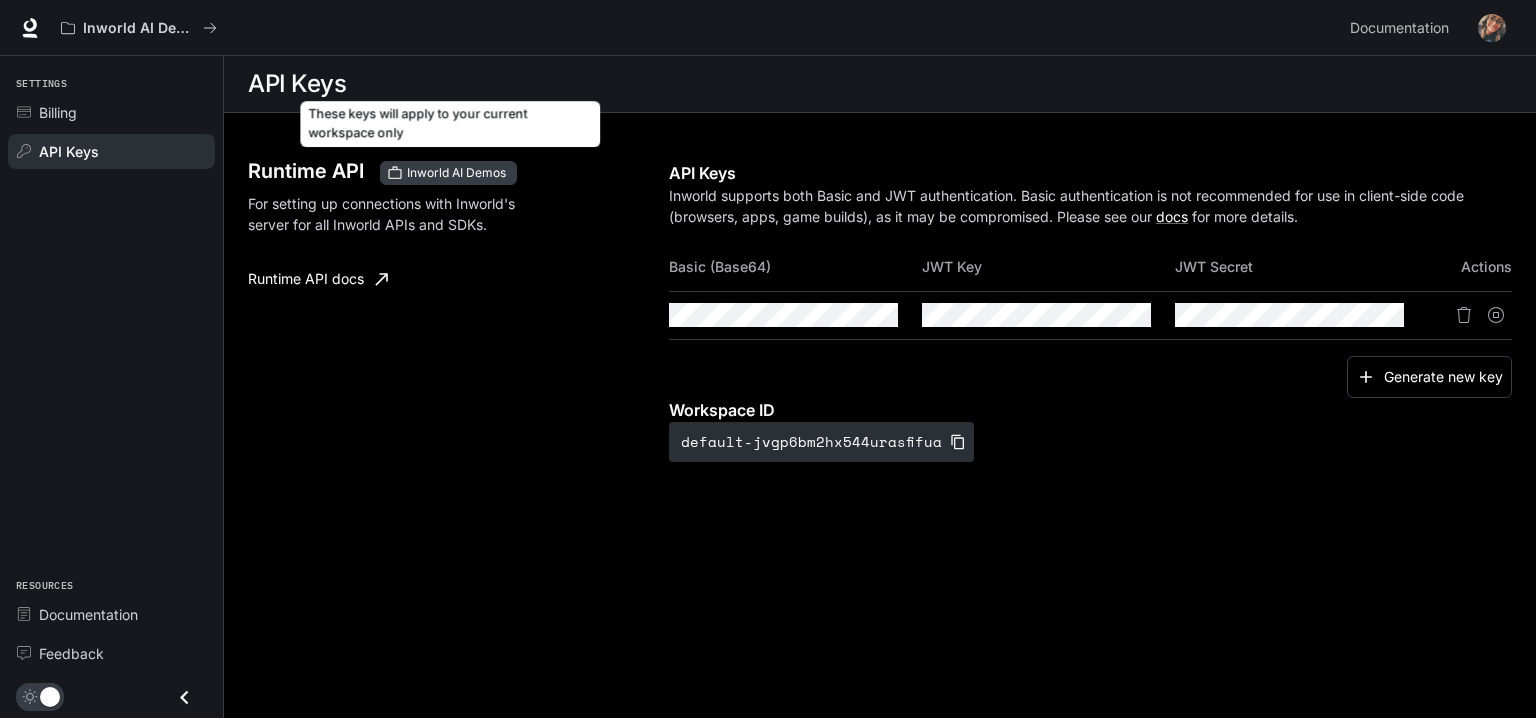 click on "Inworld AI Demos" at bounding box center [456, 173] 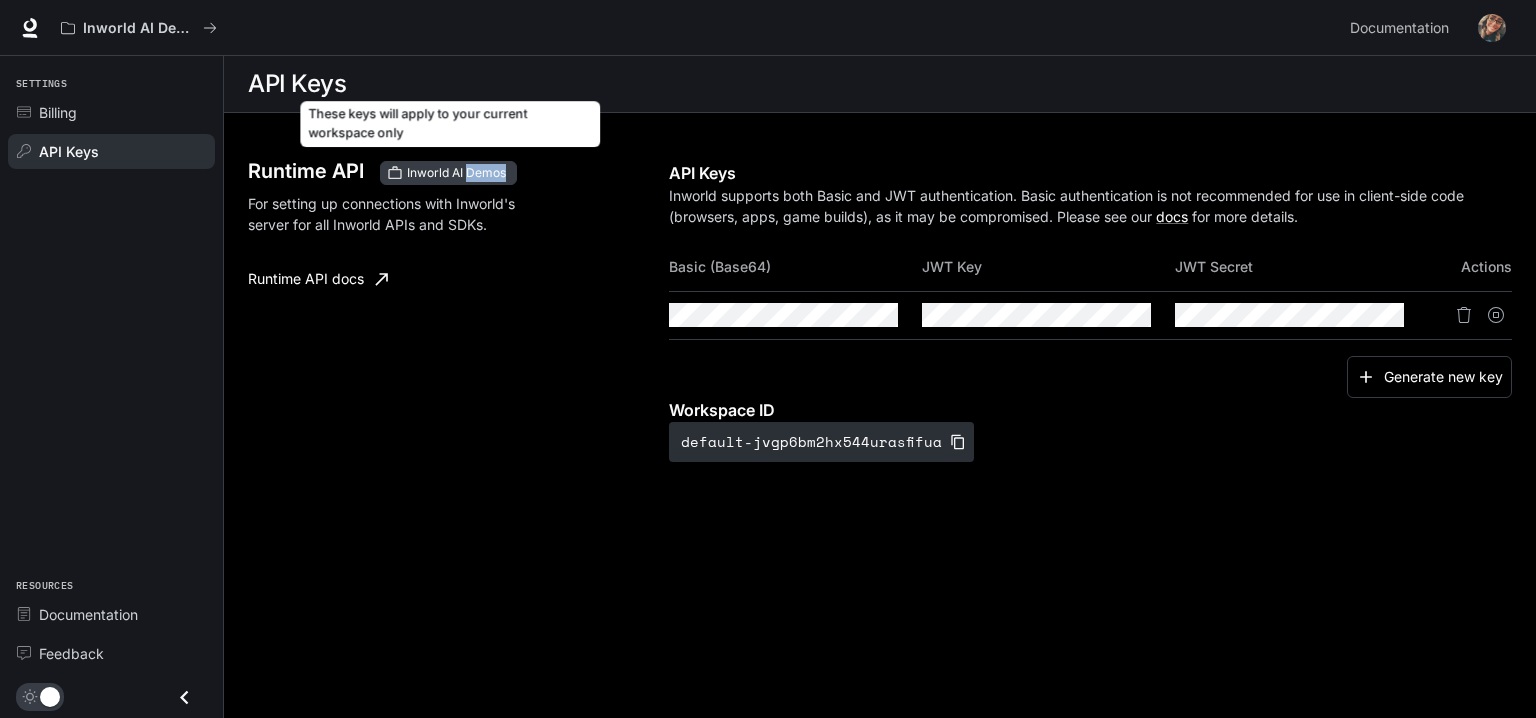 click on "Inworld AI Demos" at bounding box center [456, 173] 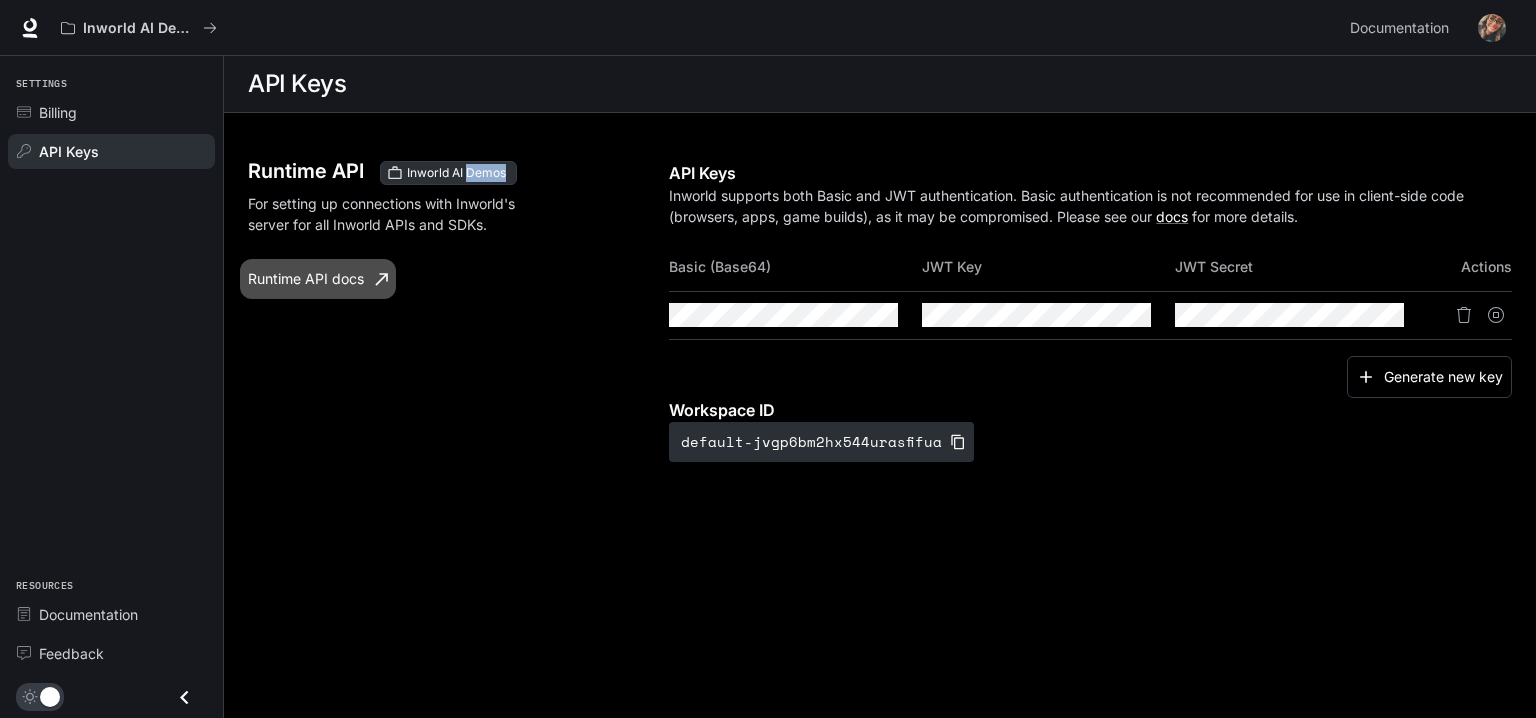 click on "Runtime API docs" at bounding box center [318, 279] 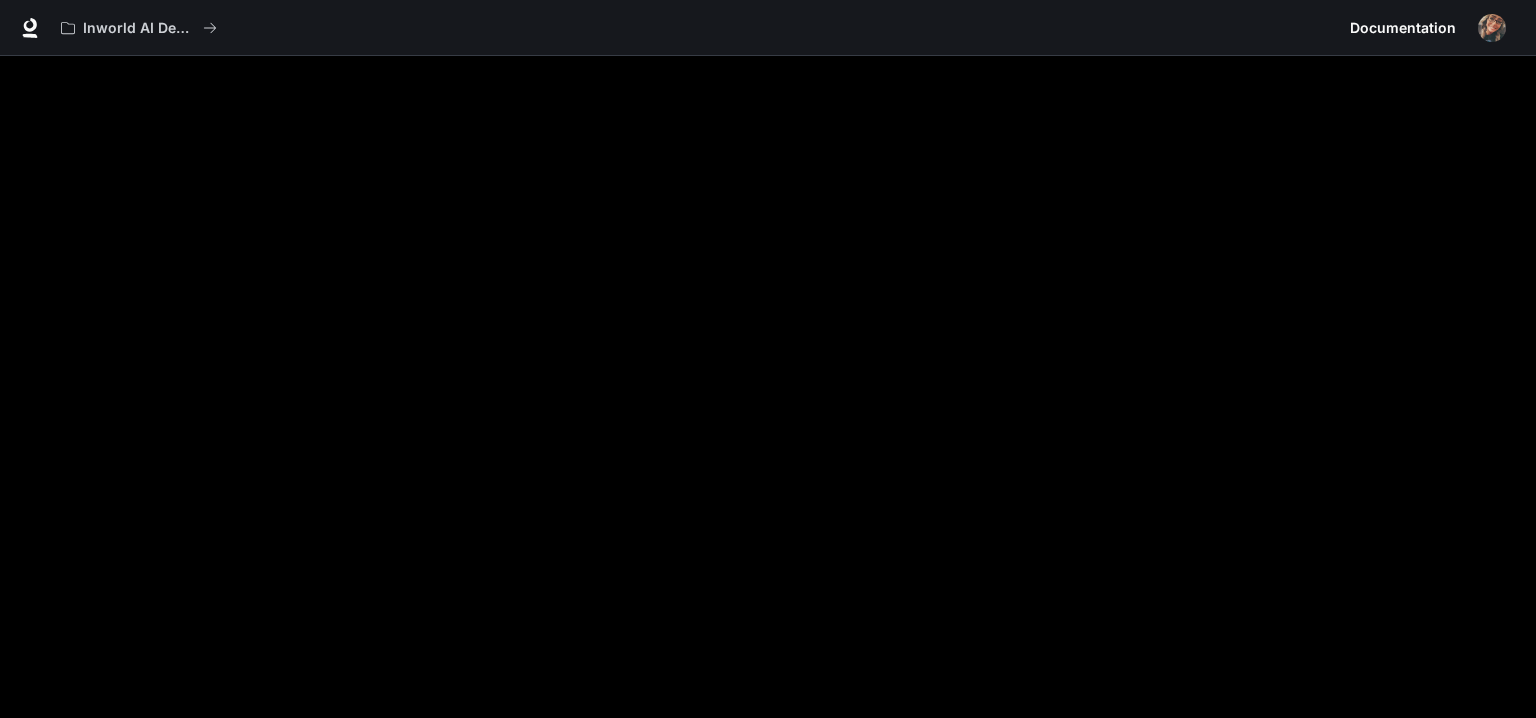 scroll, scrollTop: 0, scrollLeft: 0, axis: both 